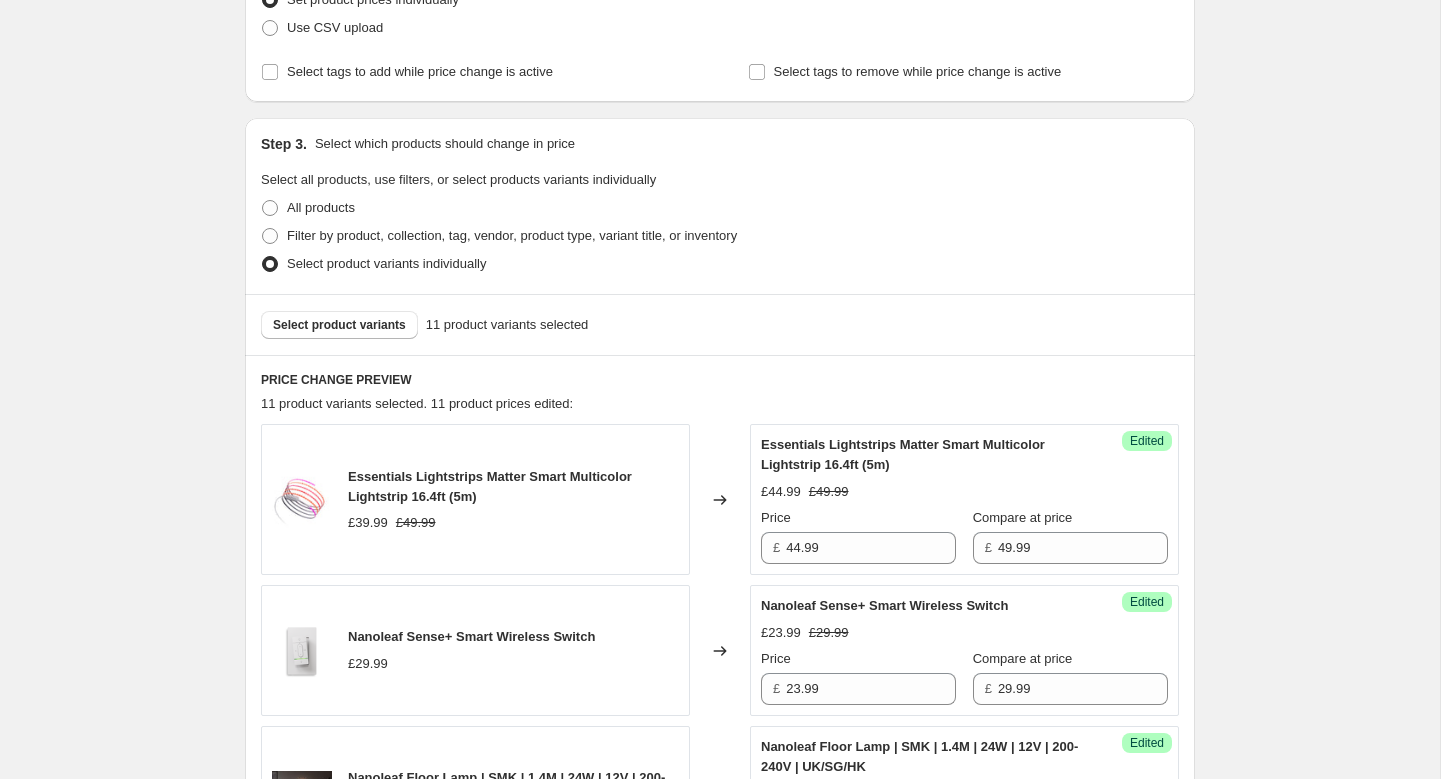 scroll, scrollTop: 308, scrollLeft: 0, axis: vertical 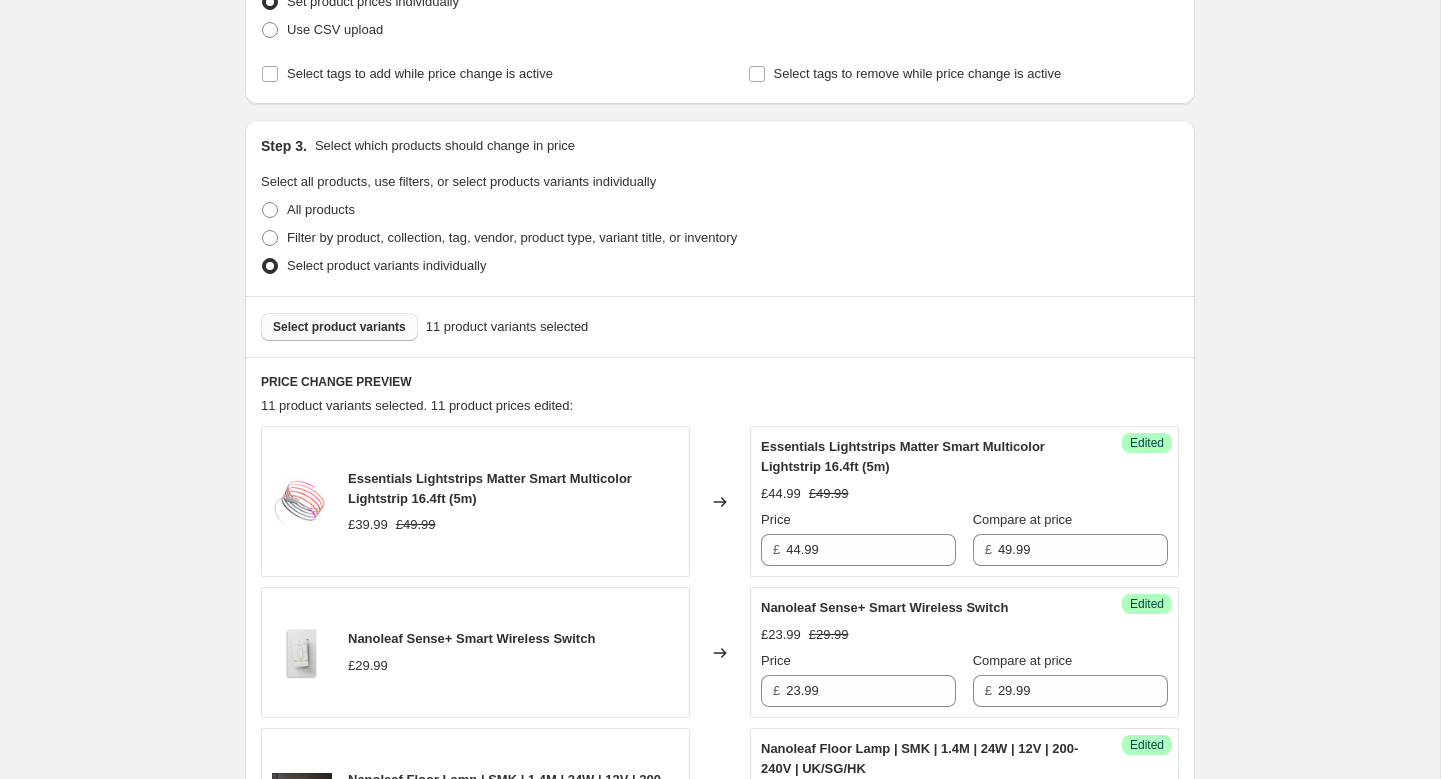 click on "Select product variants" at bounding box center [339, 327] 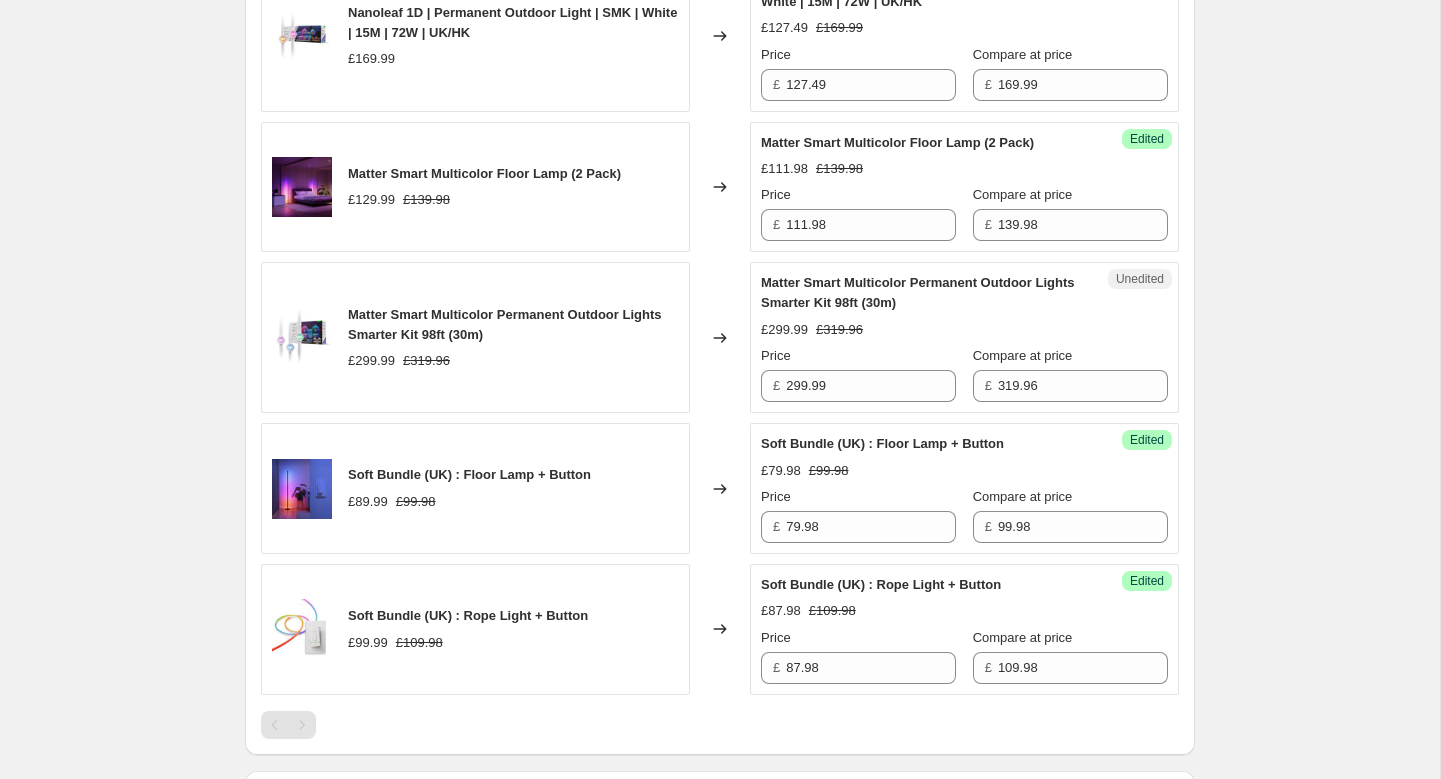 scroll, scrollTop: 1926, scrollLeft: 0, axis: vertical 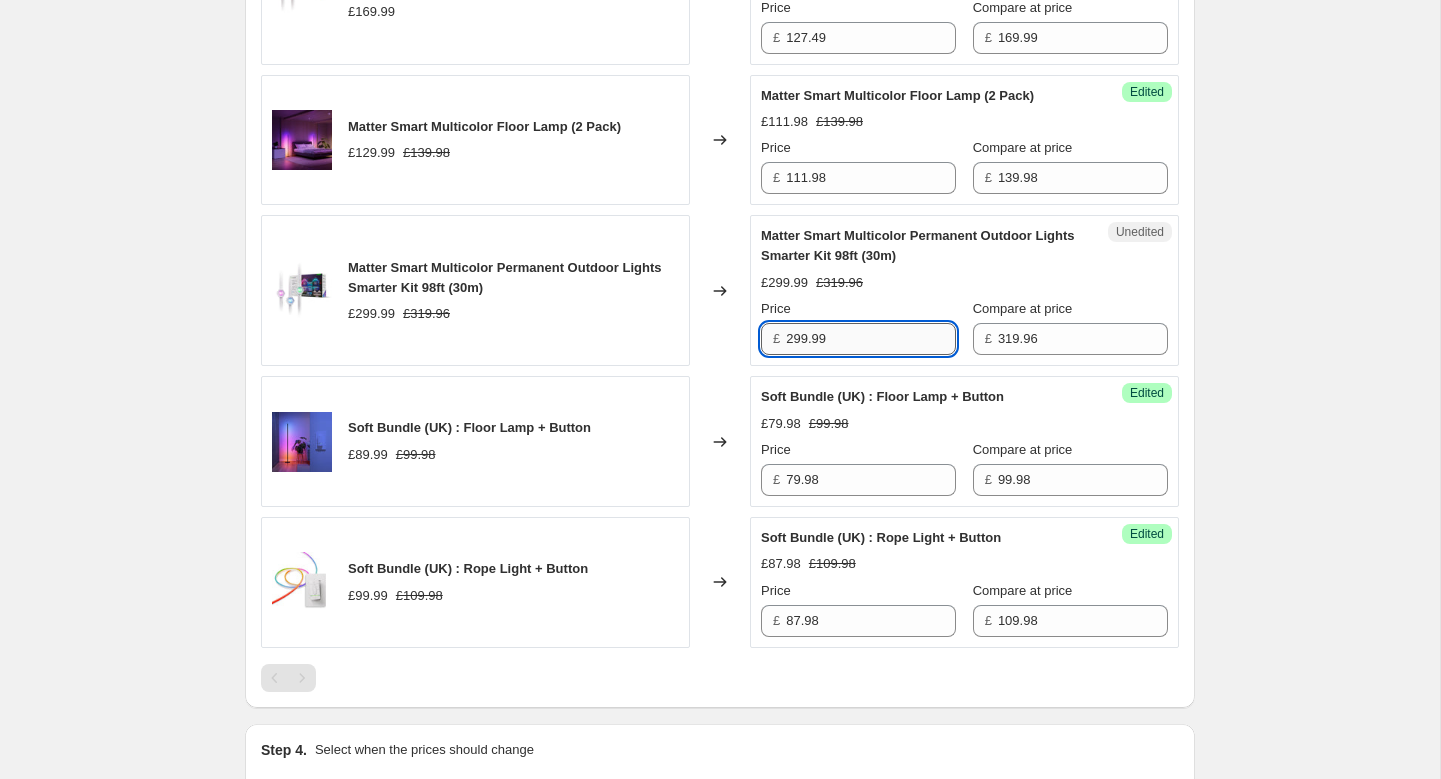 click on "299.99" at bounding box center [871, 339] 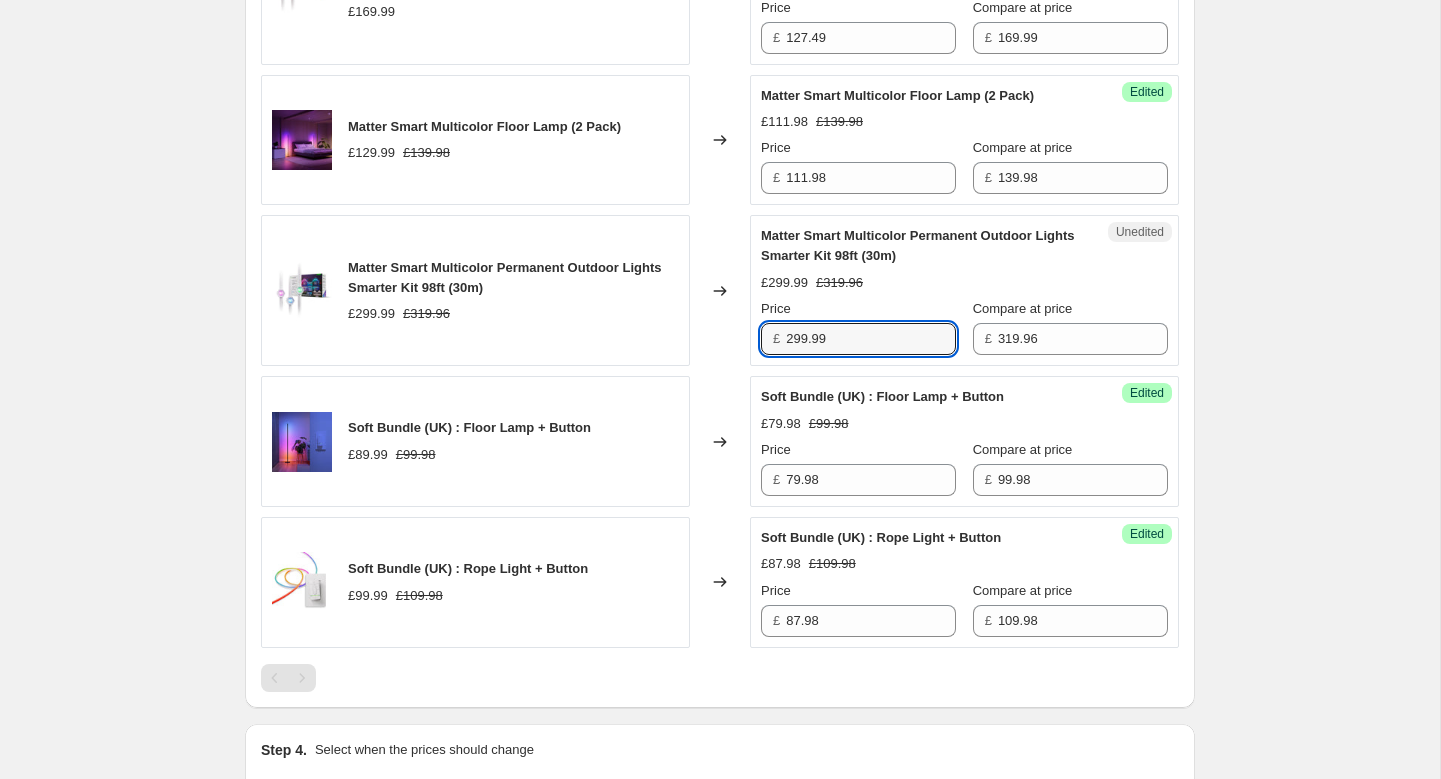 paste on "23.97" 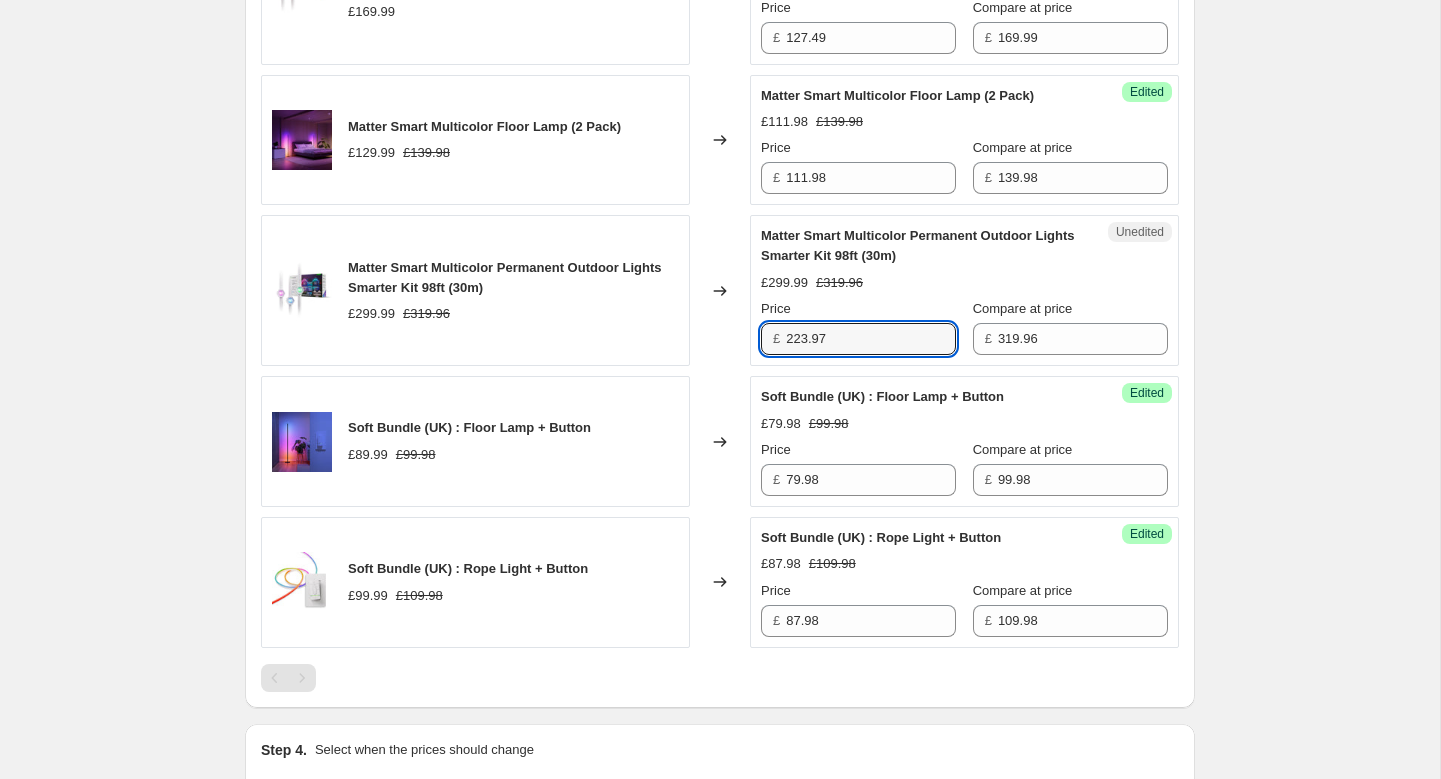 type on "223.97" 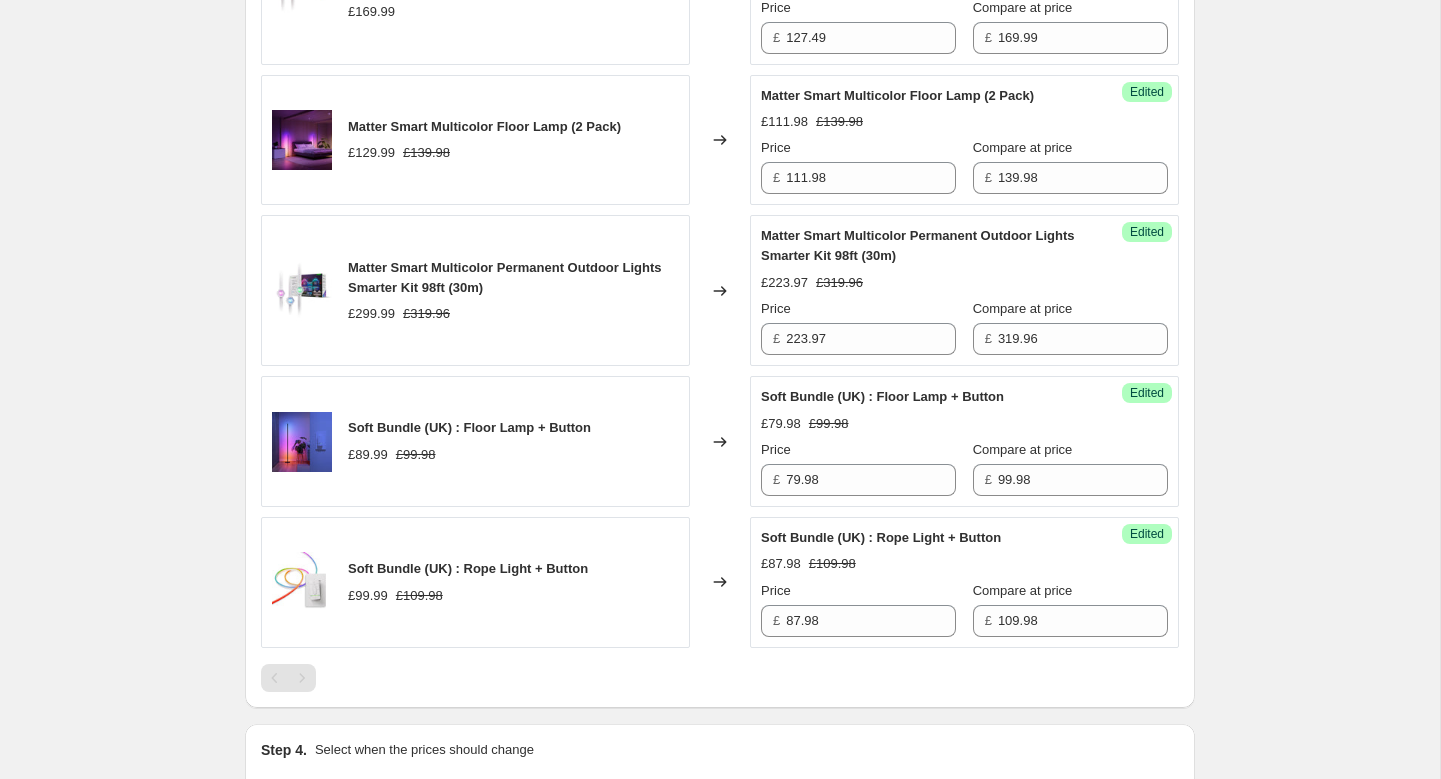 click on "Matter Smart Multicolor Permanent Outdoor Lights Smarter Kit 98ft (30m)" at bounding box center (924, 246) 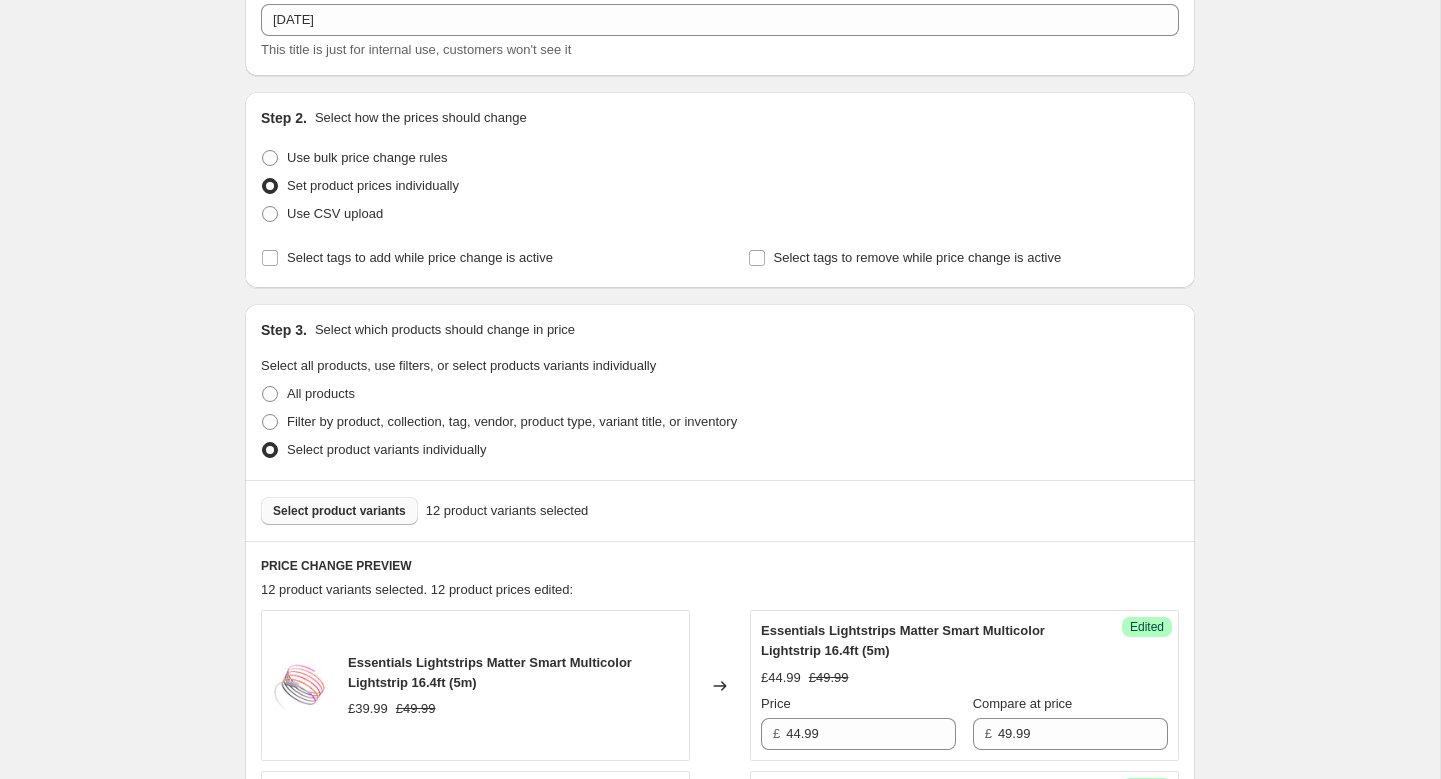 scroll, scrollTop: 0, scrollLeft: 0, axis: both 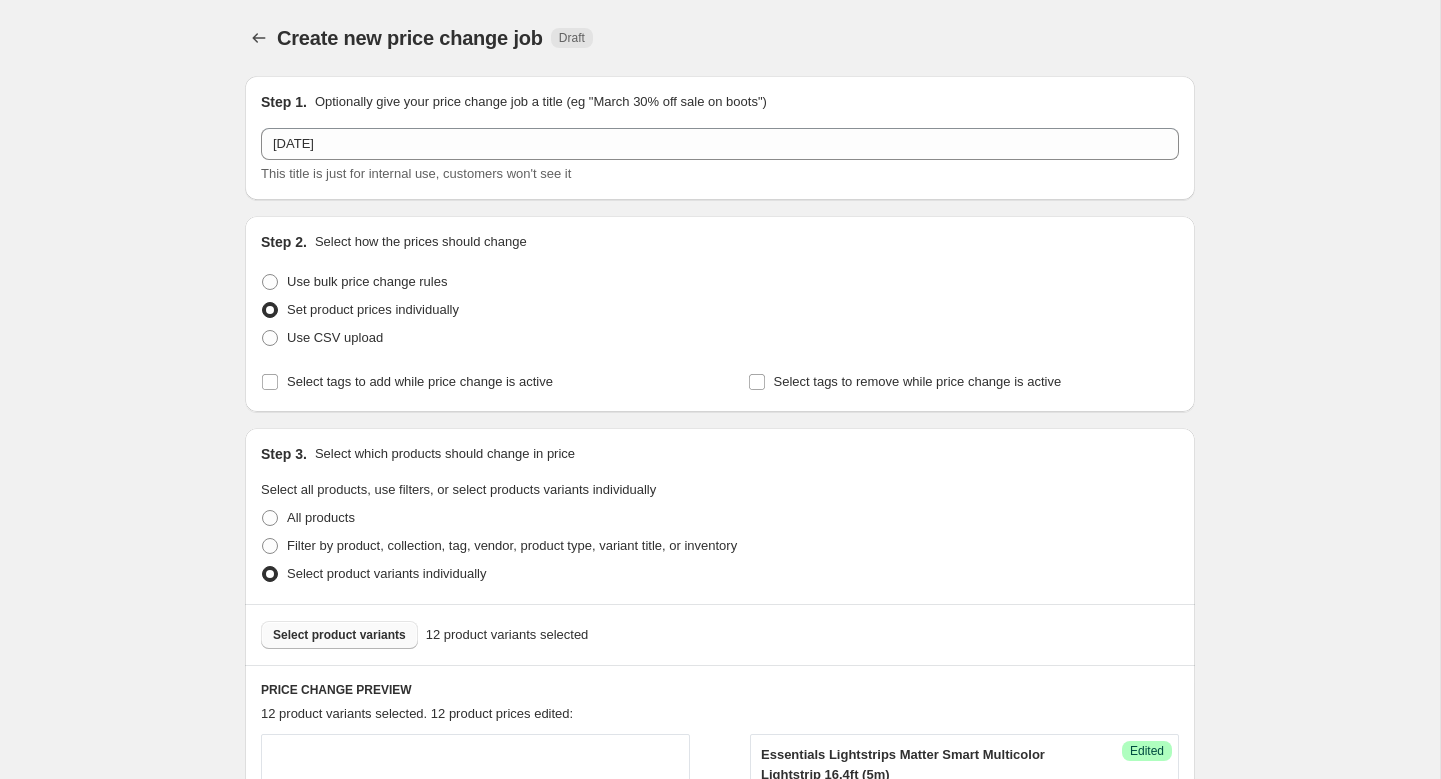 click on "Select product variants" at bounding box center [339, 635] 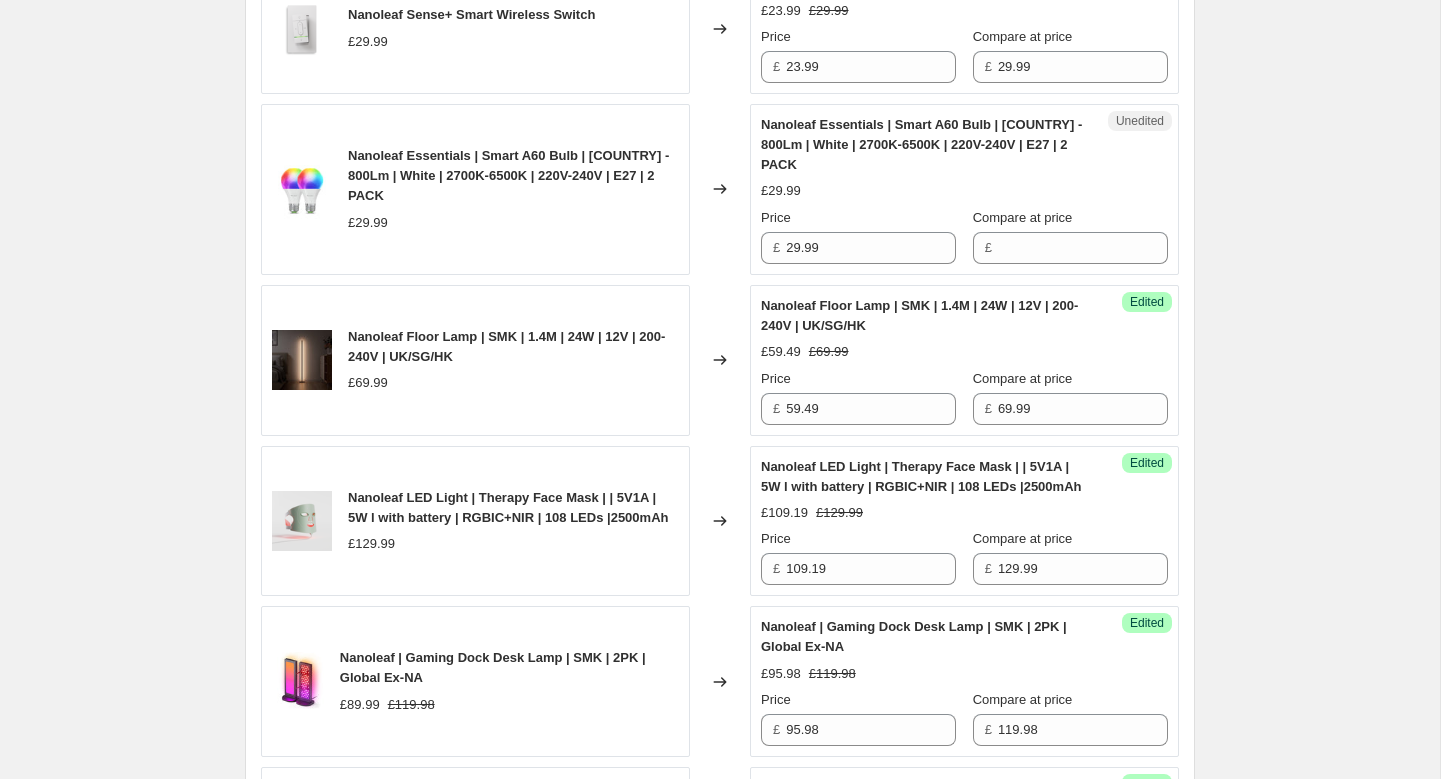 scroll, scrollTop: 907, scrollLeft: 0, axis: vertical 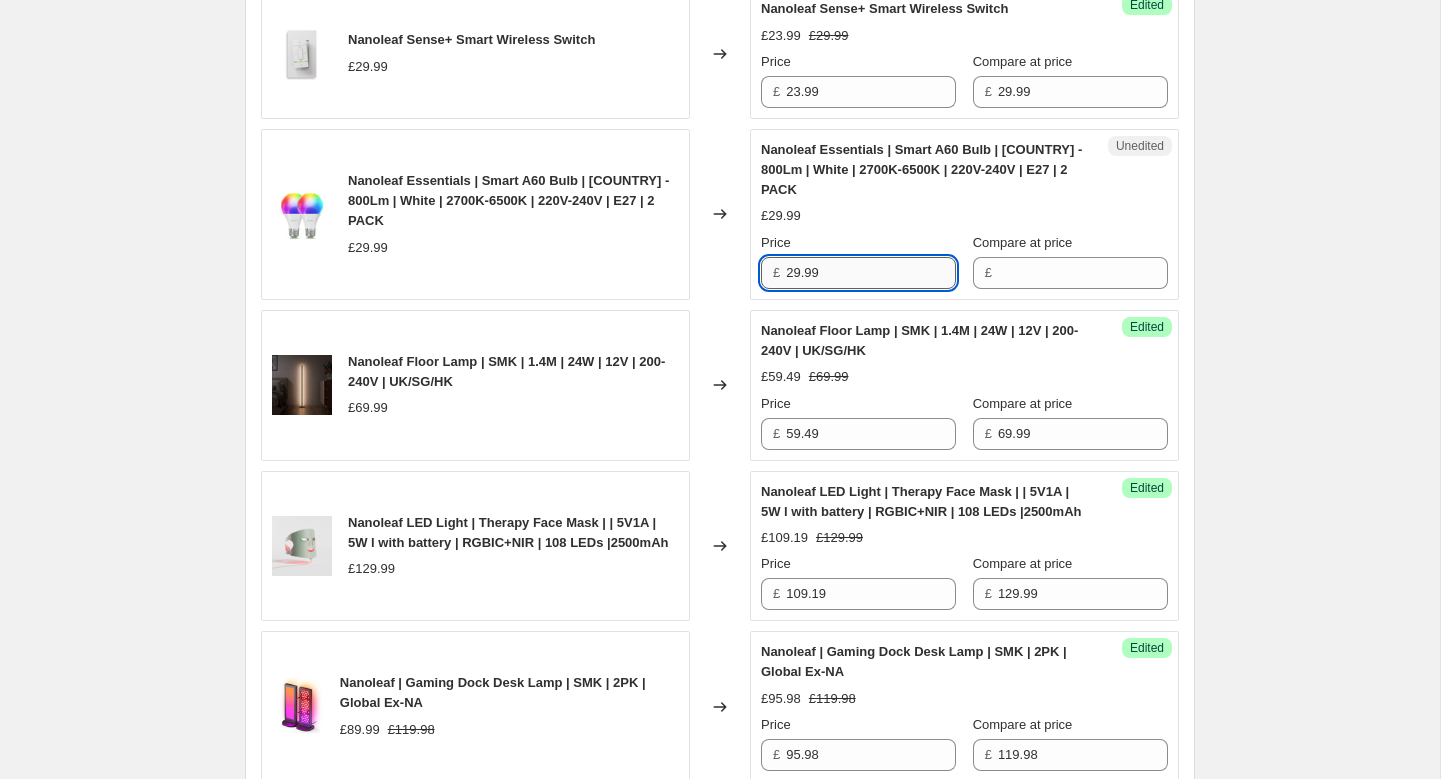 click on "29.99" at bounding box center [871, 273] 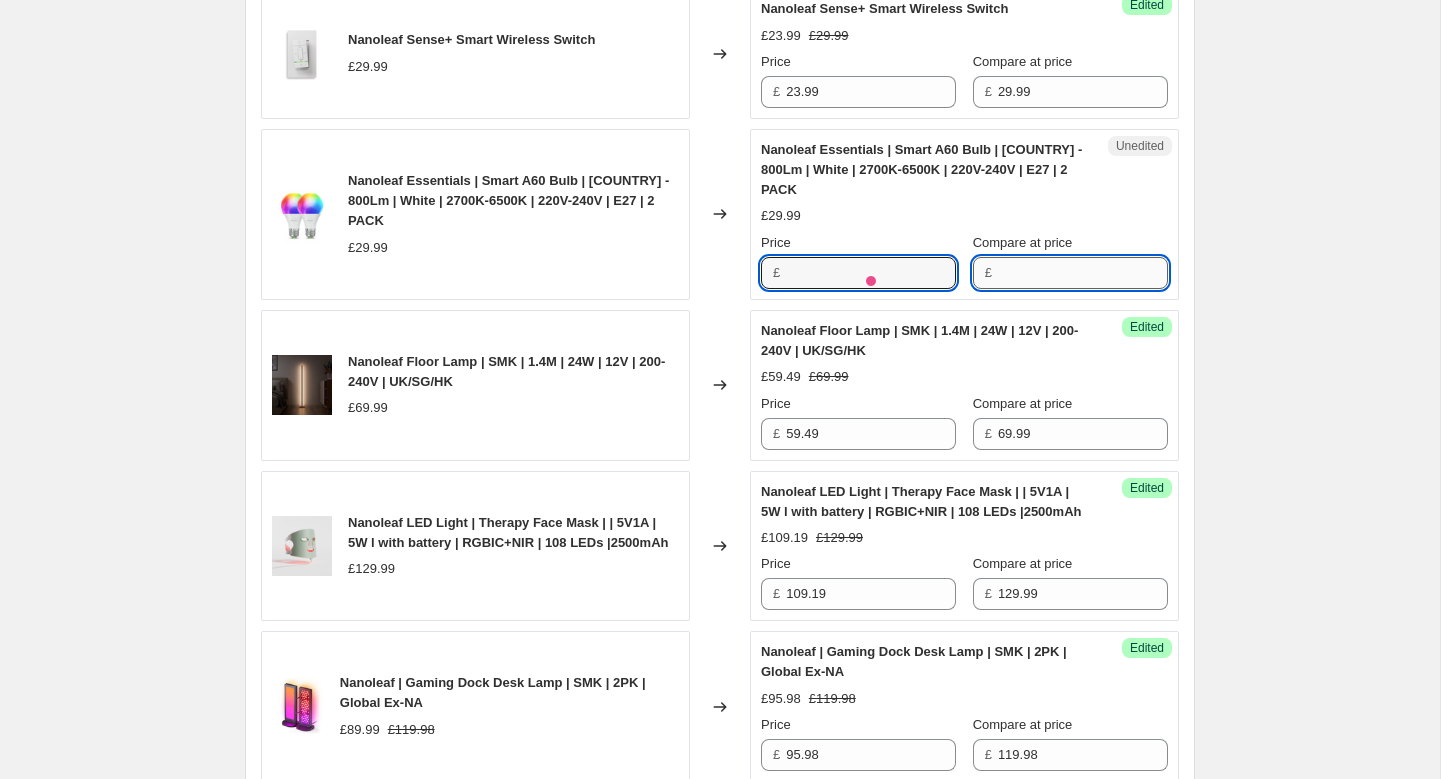 type on "29.99" 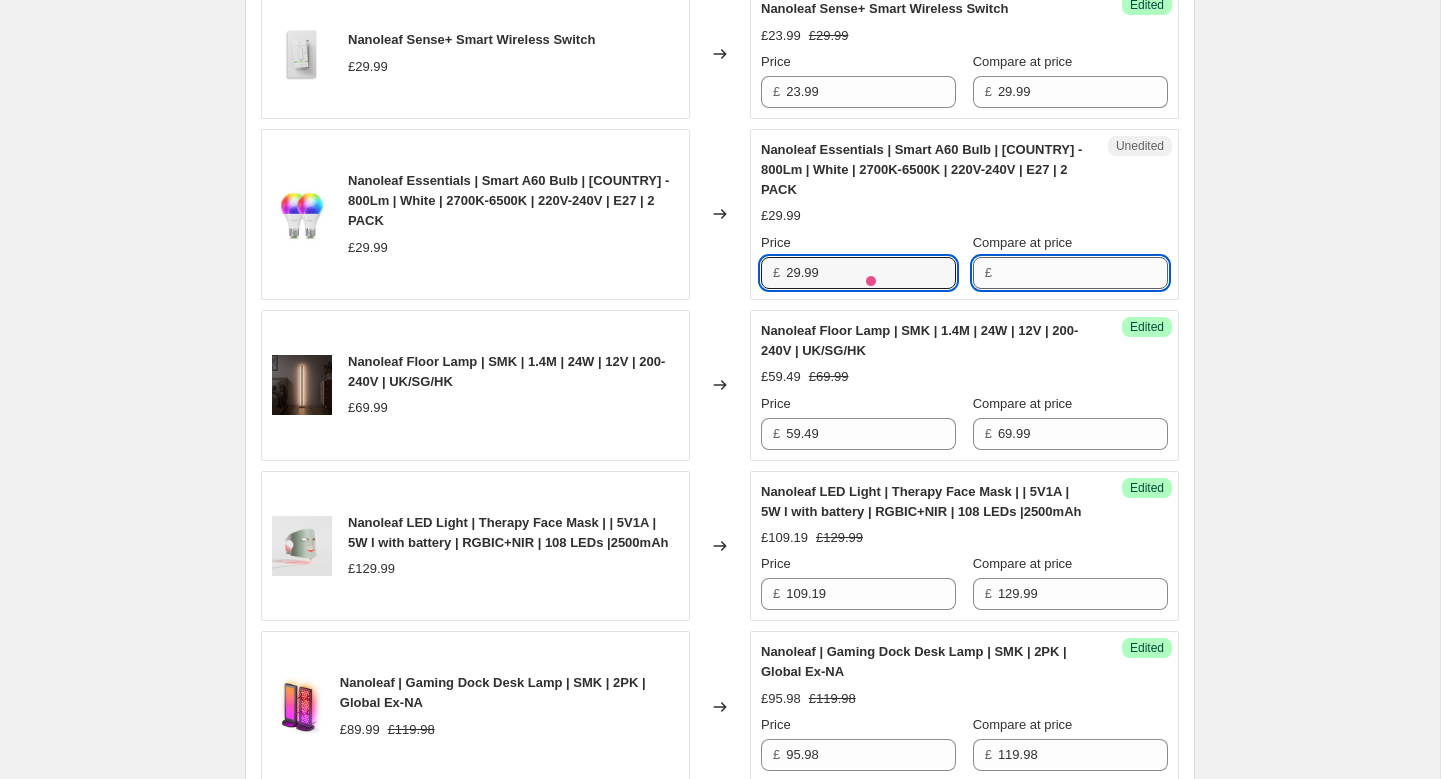 click on "Compare at price" at bounding box center [1083, 273] 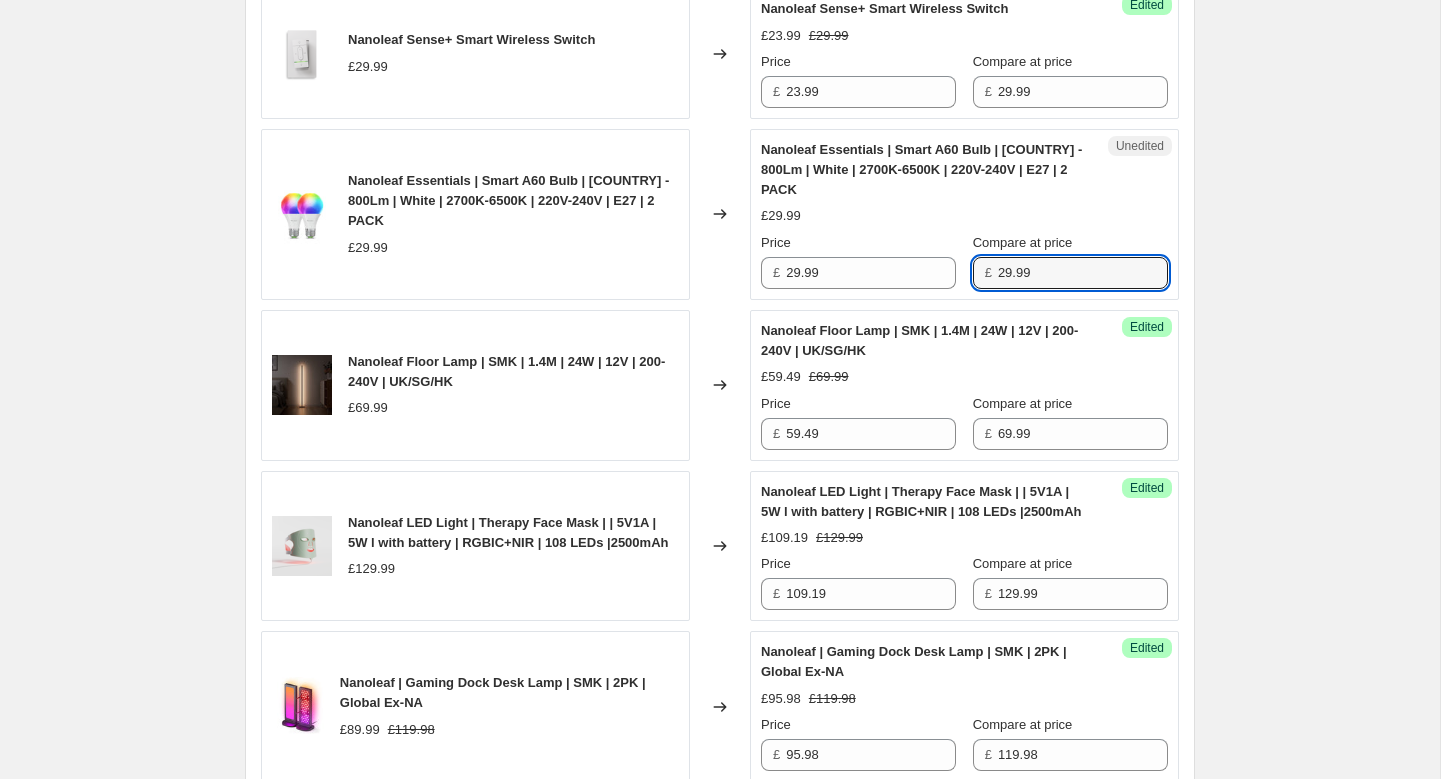 type on "29.99" 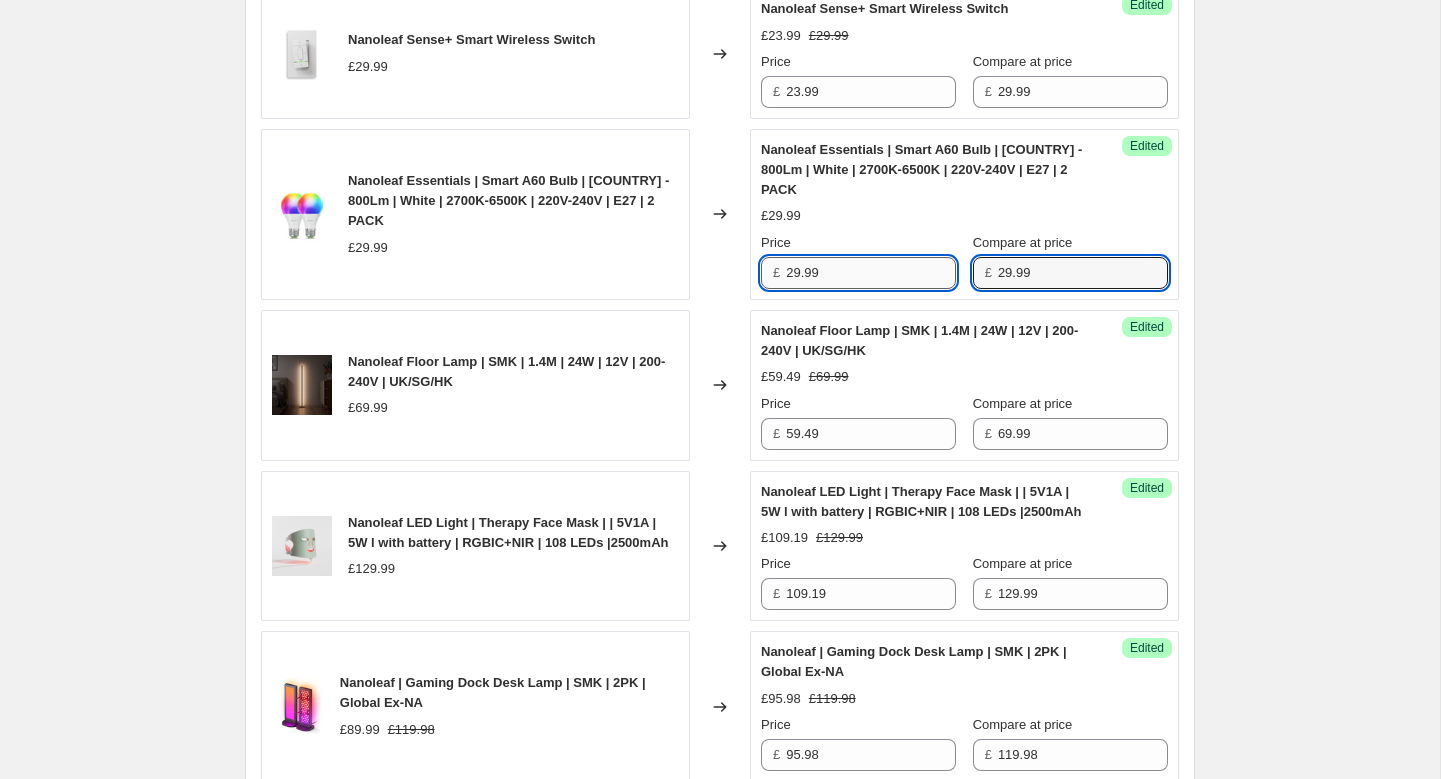 click on "29.99" at bounding box center [871, 273] 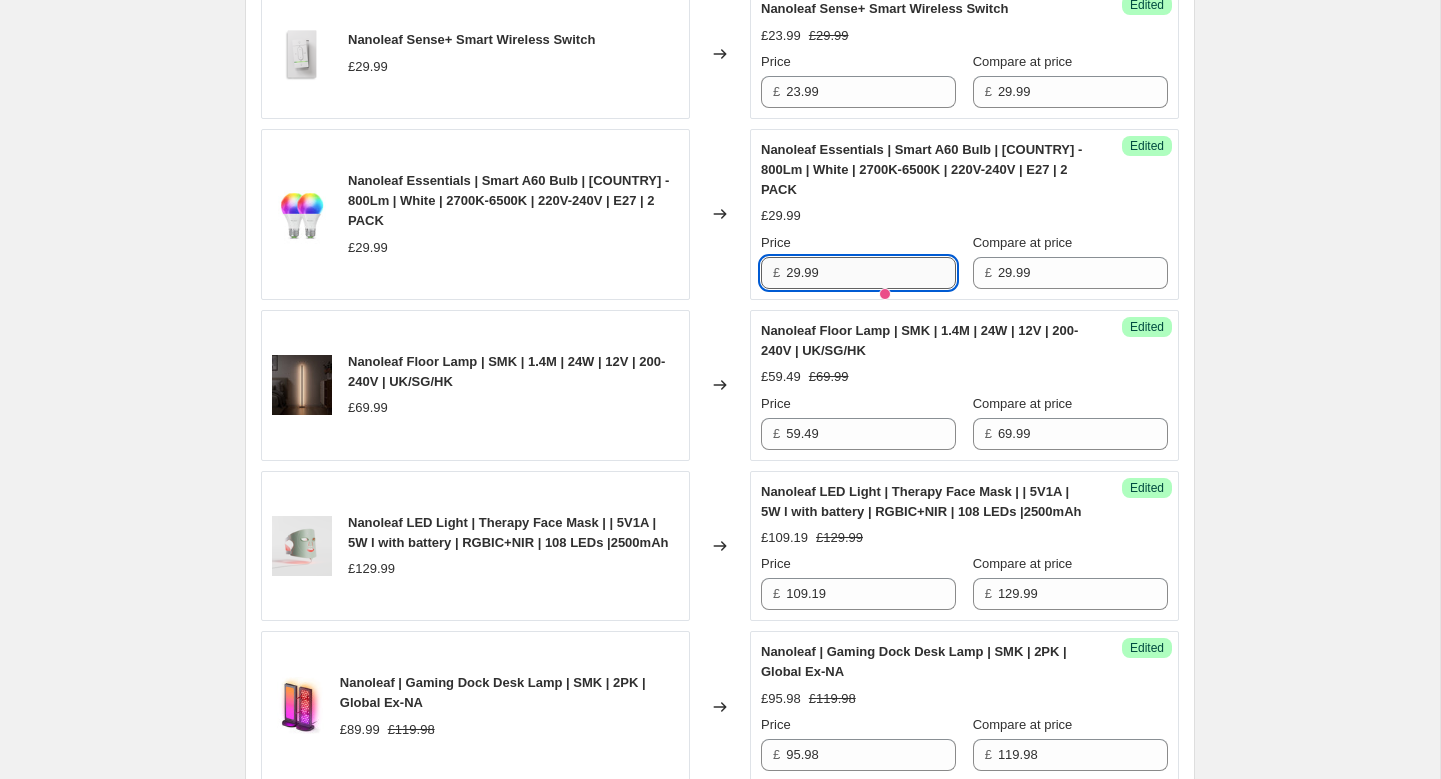 paste on "3.99" 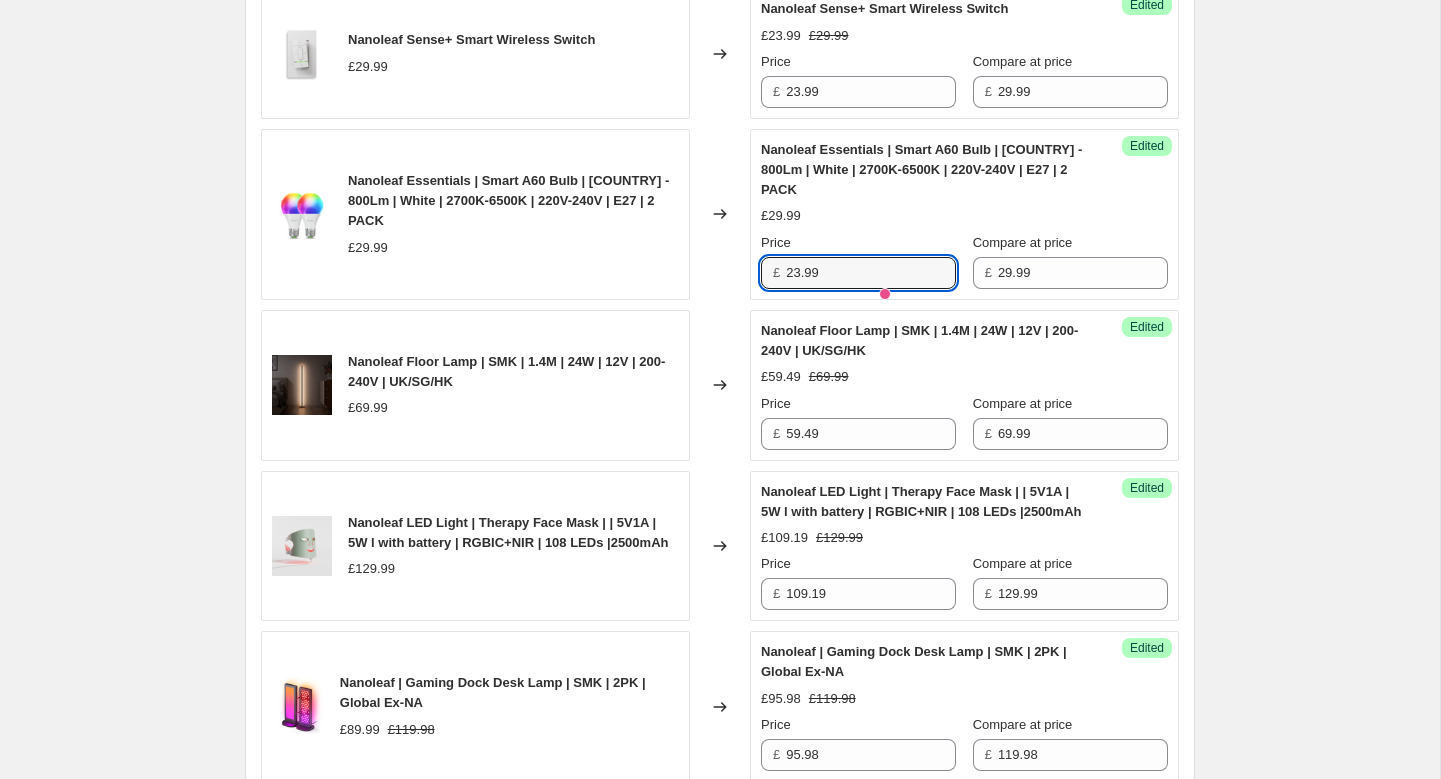 type on "23.99" 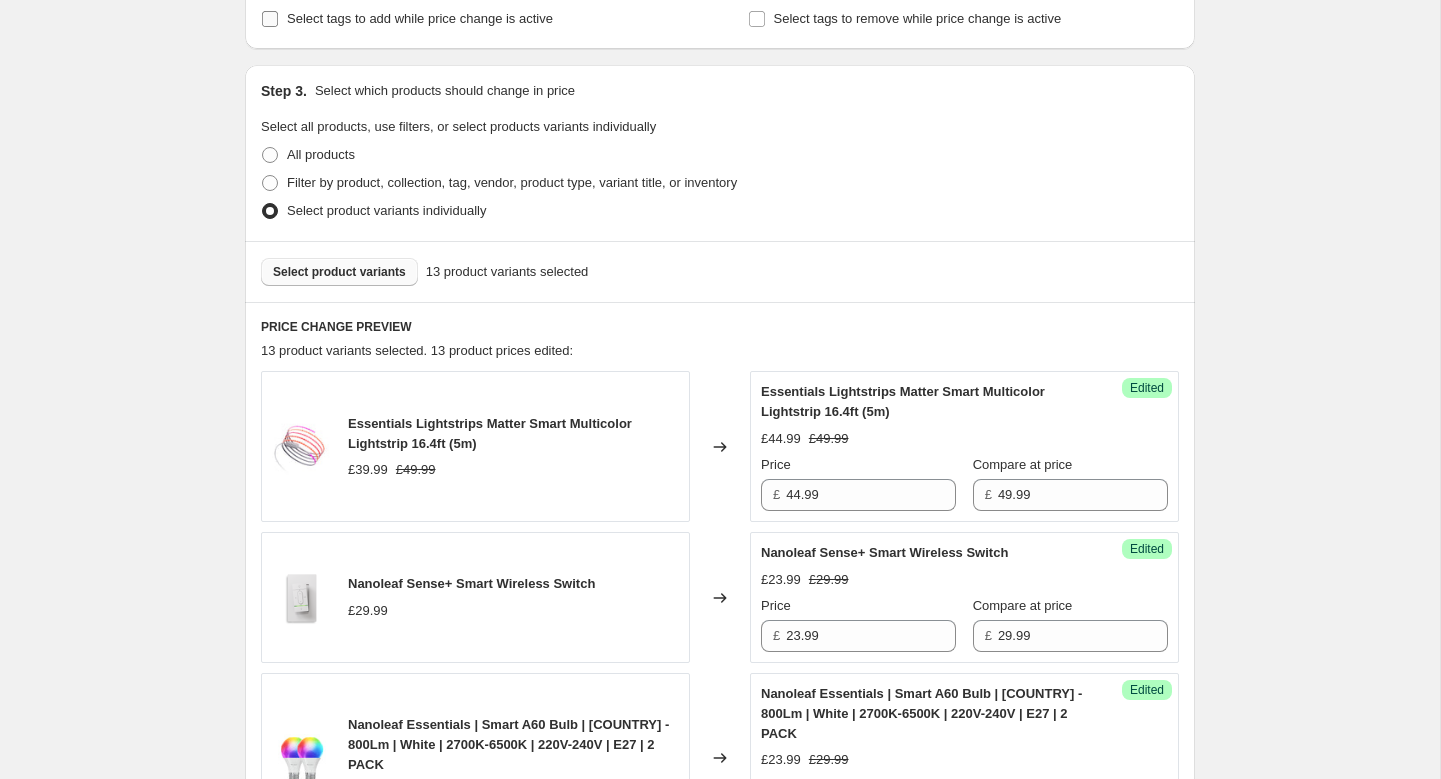 scroll, scrollTop: 310, scrollLeft: 0, axis: vertical 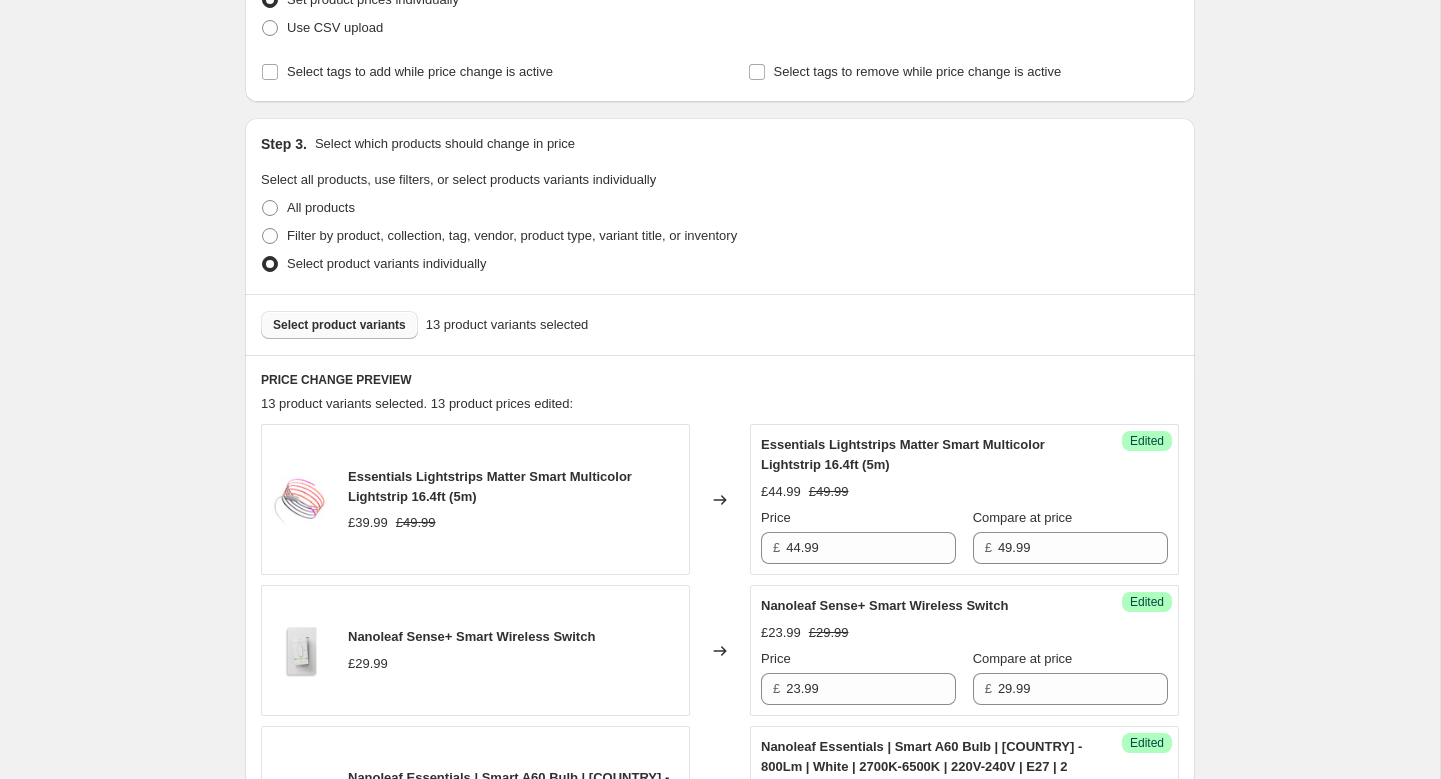 click on "Select product variants" at bounding box center (339, 325) 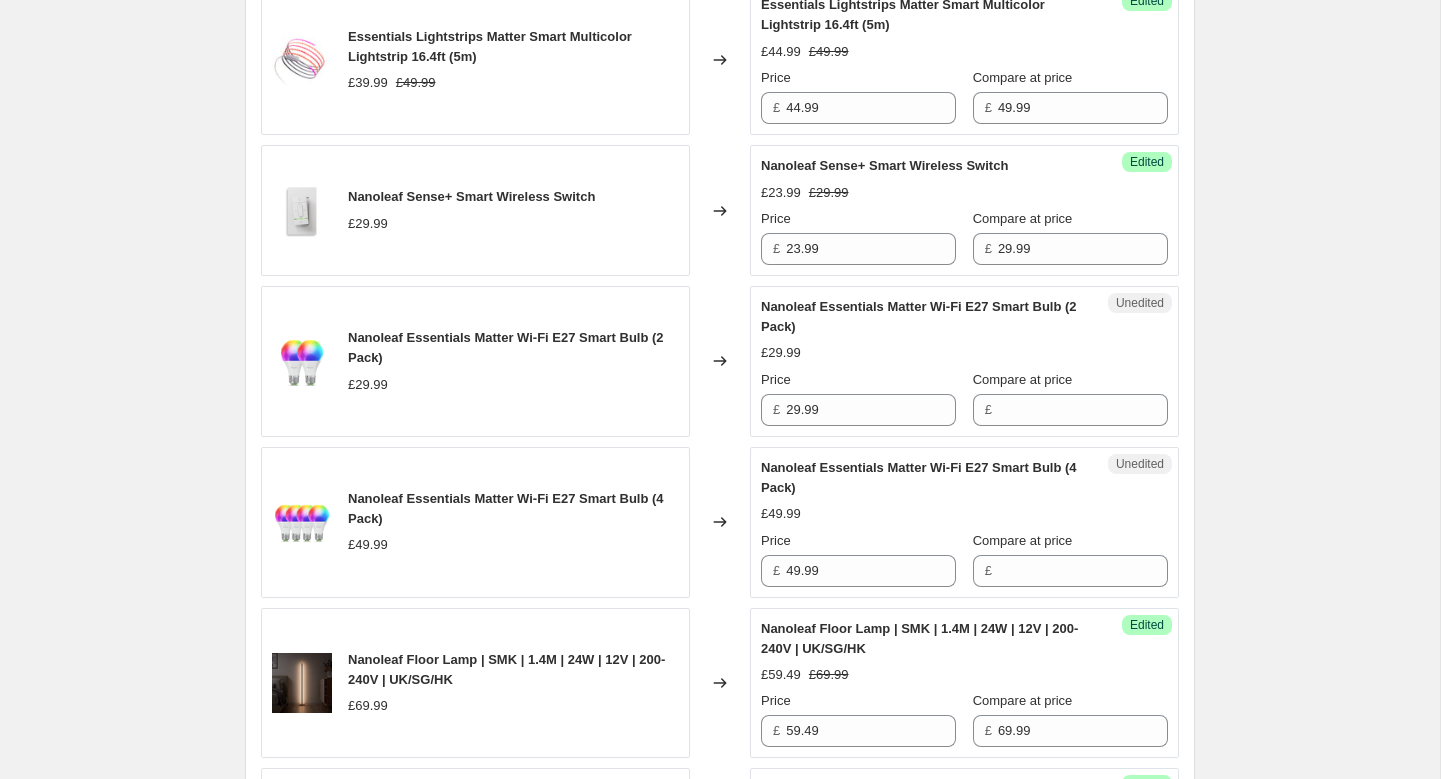 scroll, scrollTop: 766, scrollLeft: 0, axis: vertical 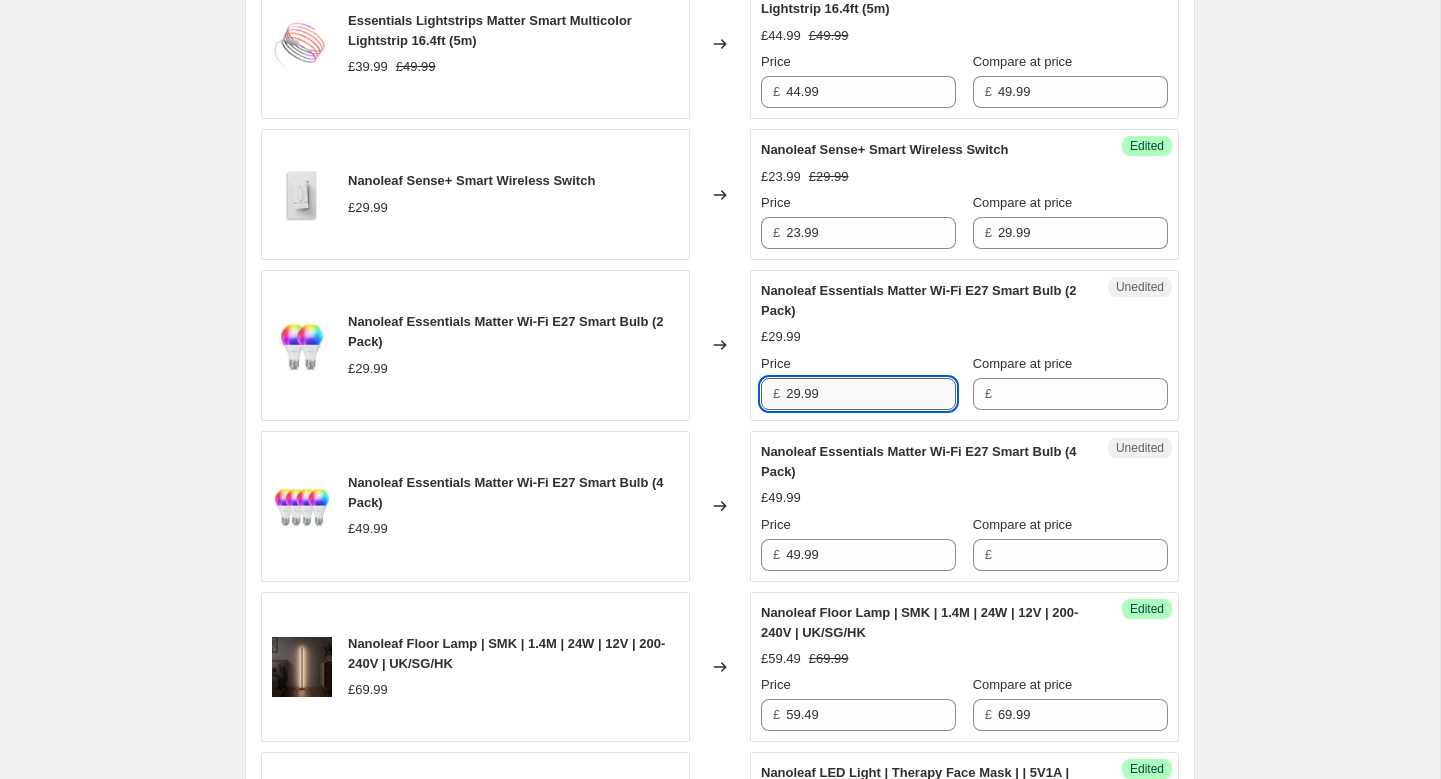 click on "29.99" at bounding box center (871, 394) 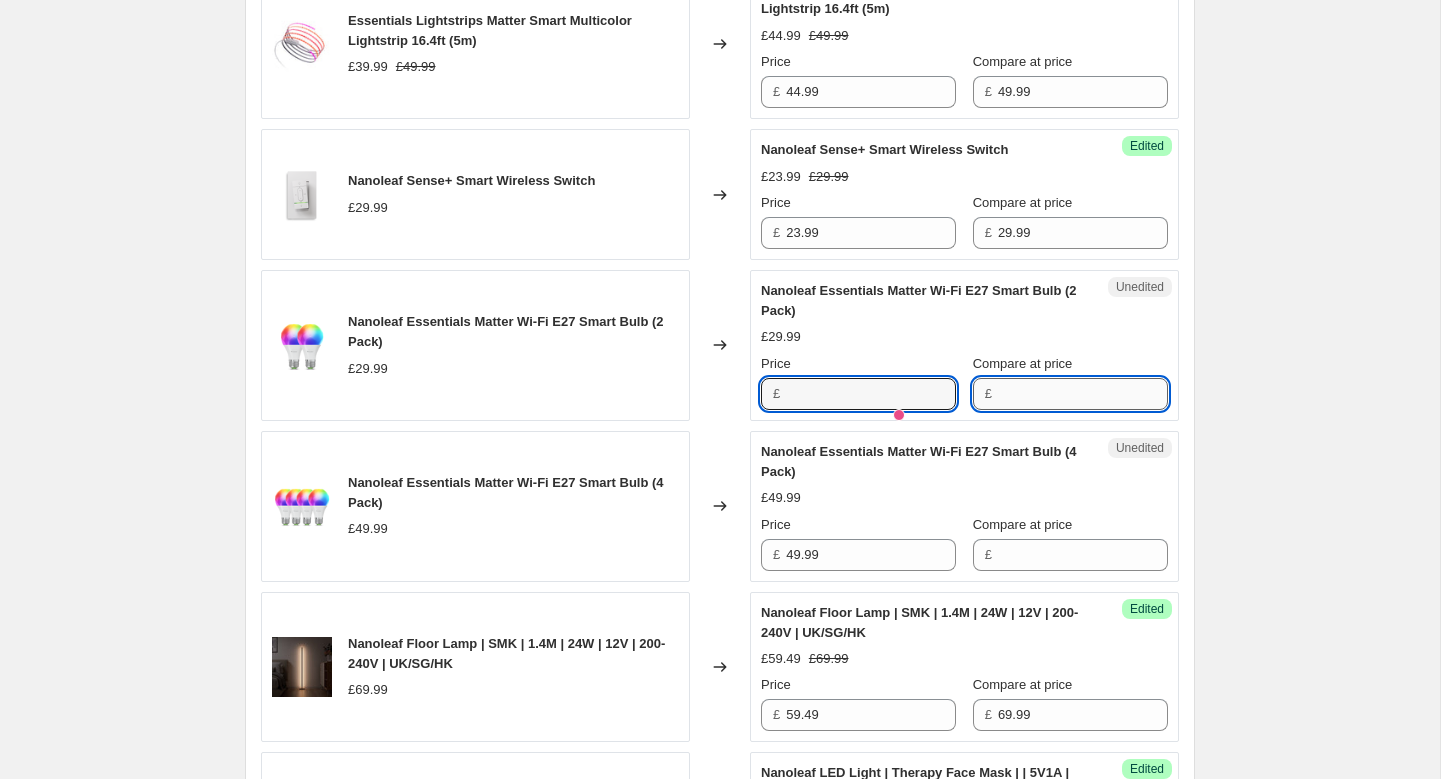 type on "29.99" 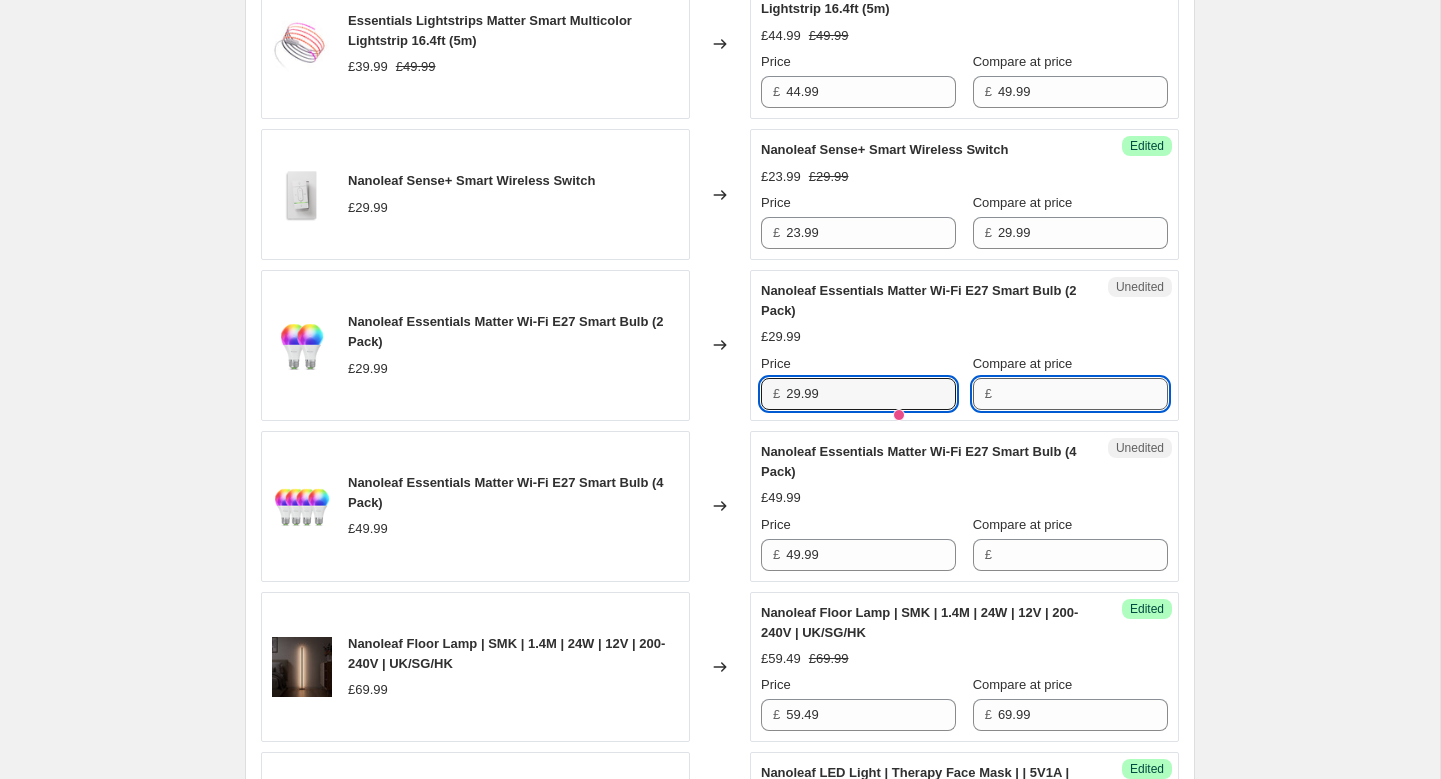 click on "Compare at price" at bounding box center (1083, 394) 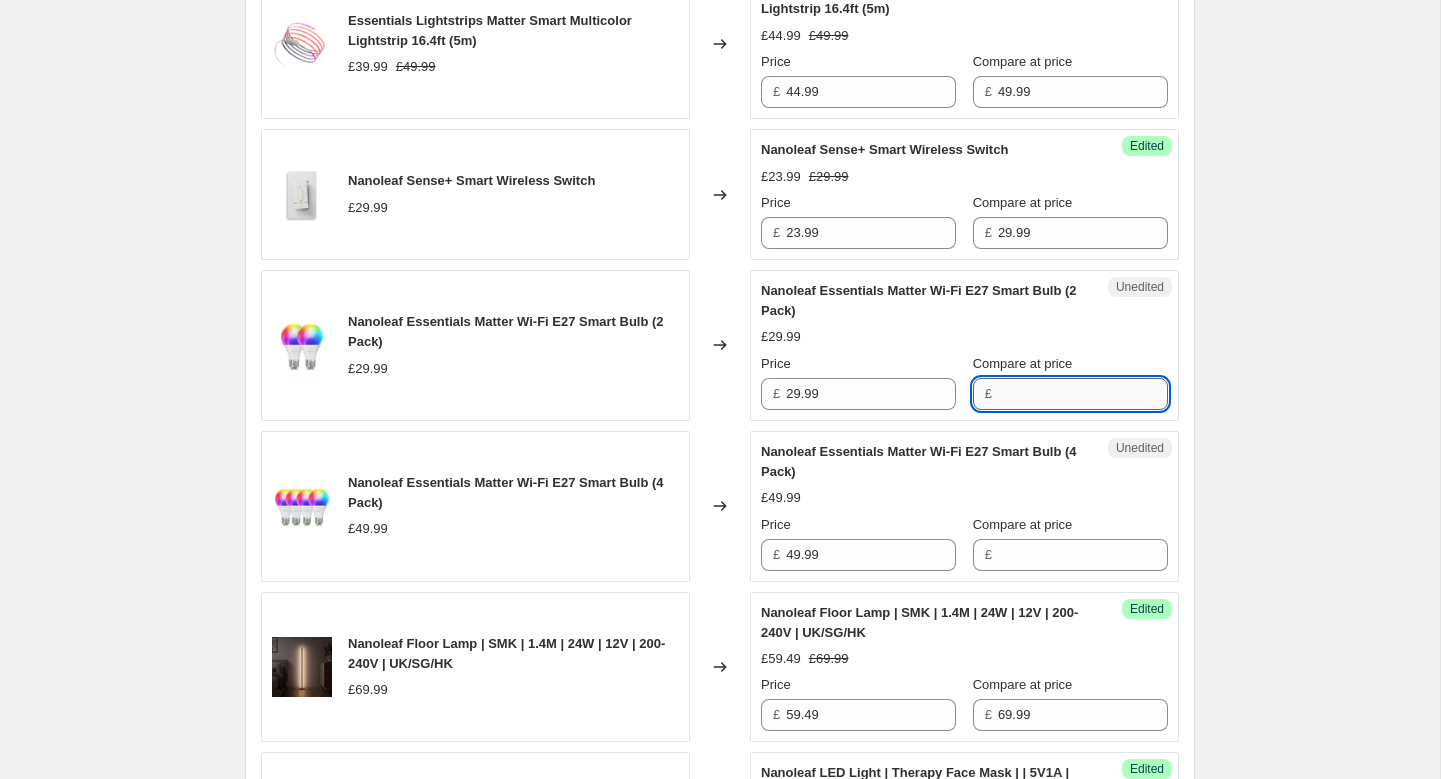 paste on "29.99" 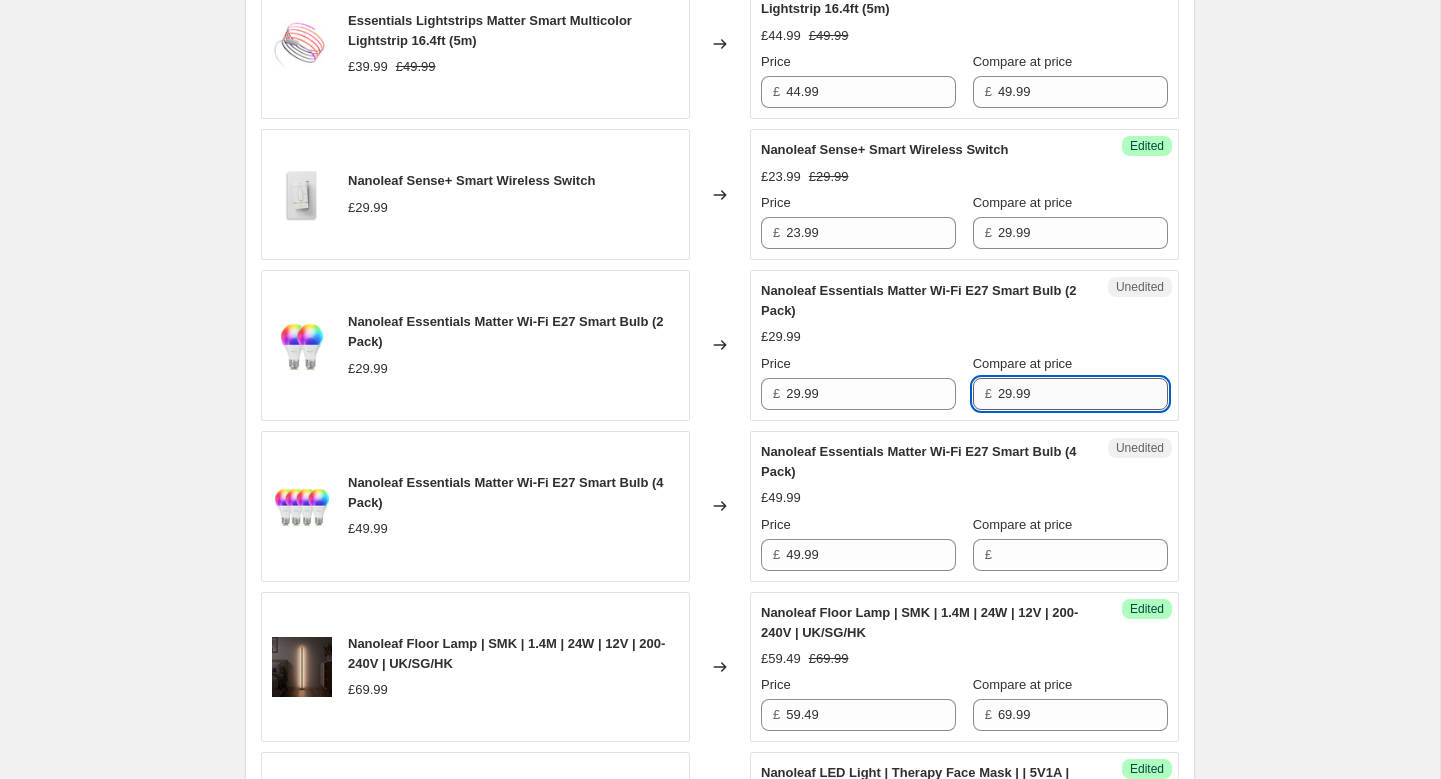 type on "29.99" 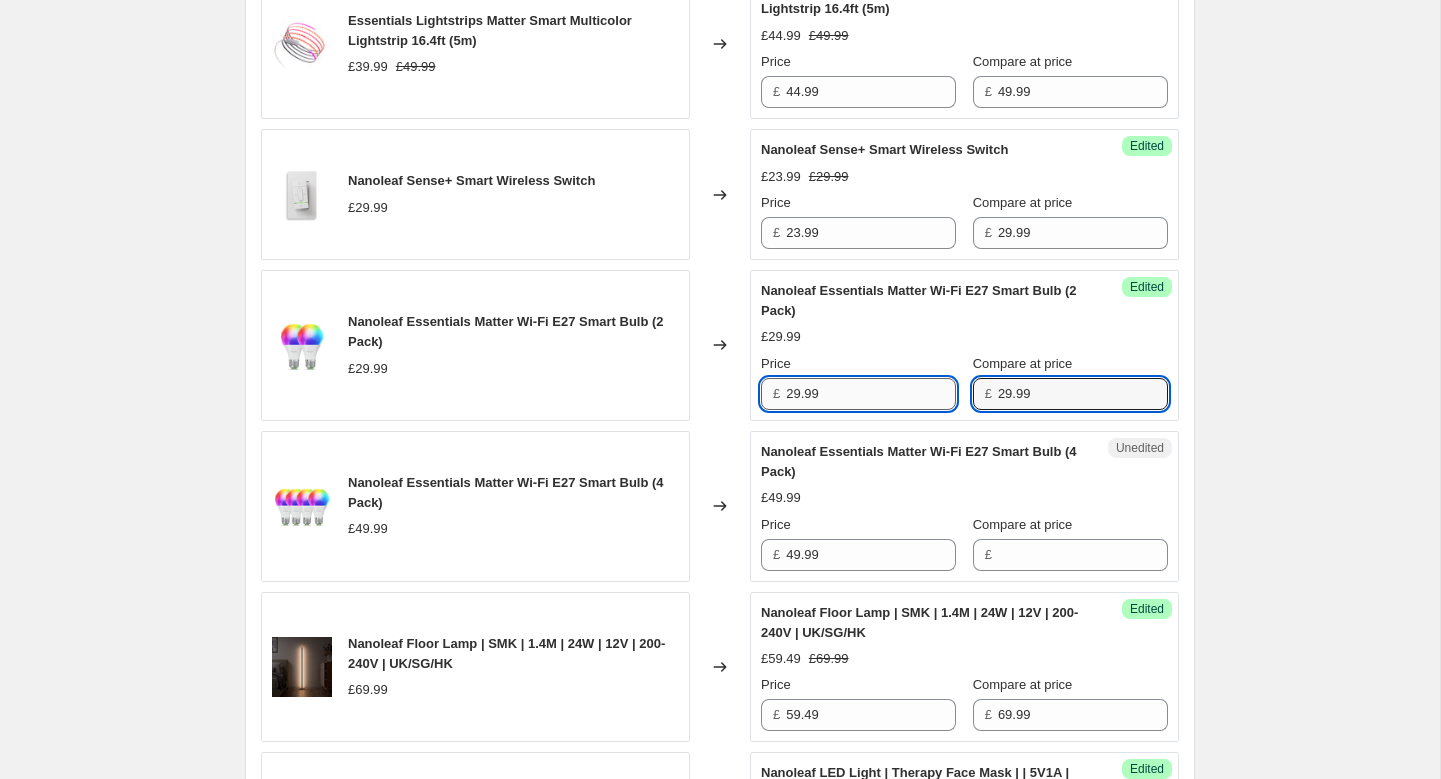 click on "29.99" at bounding box center [871, 394] 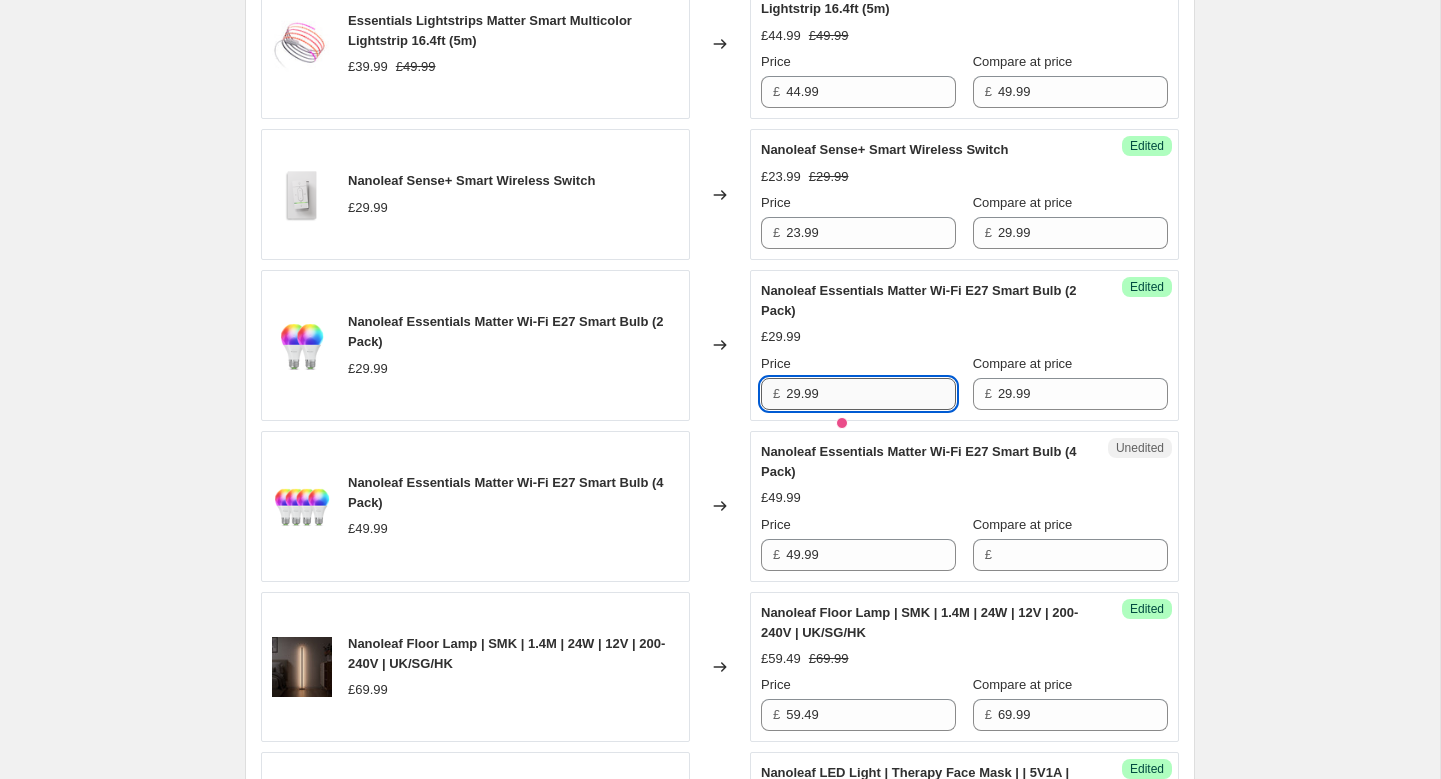 paste on "3.99" 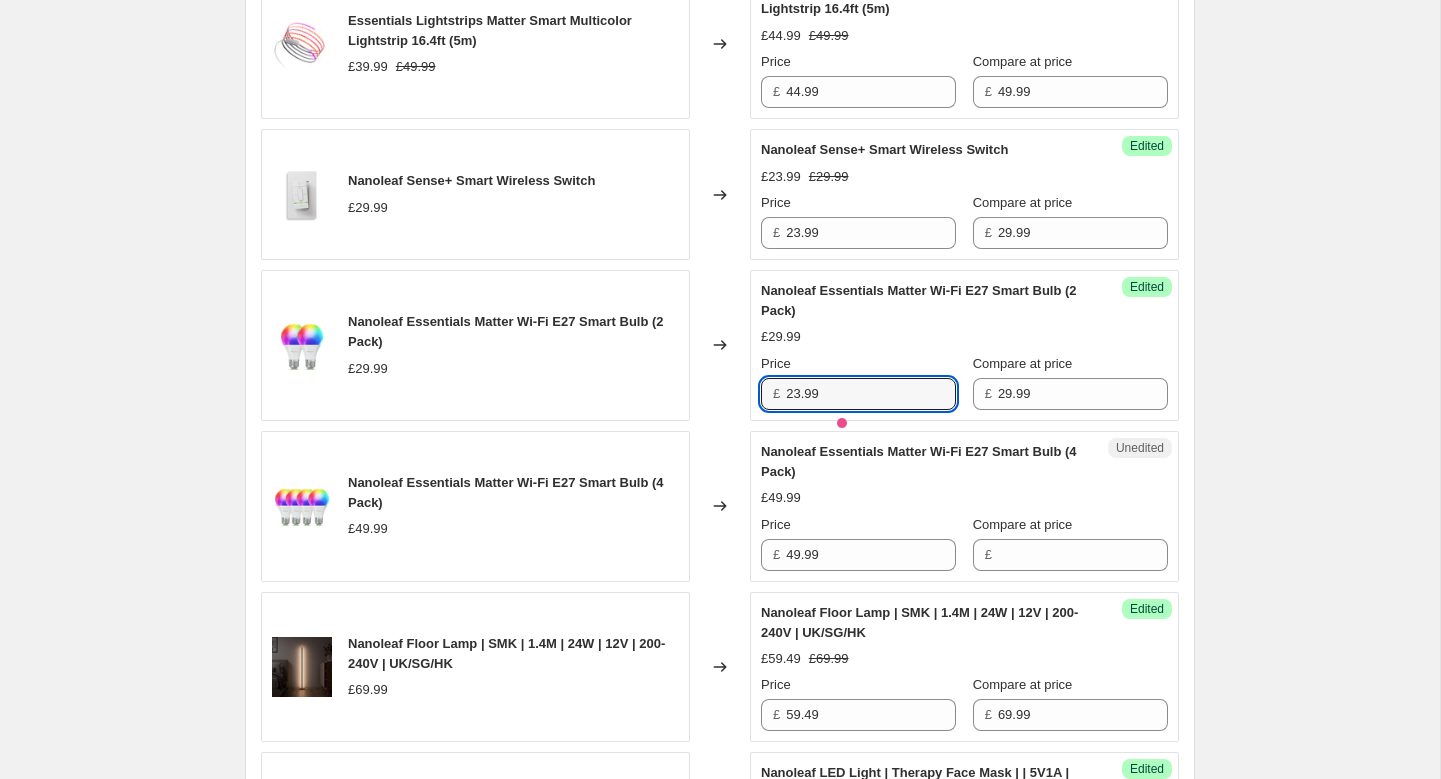 type on "23.99" 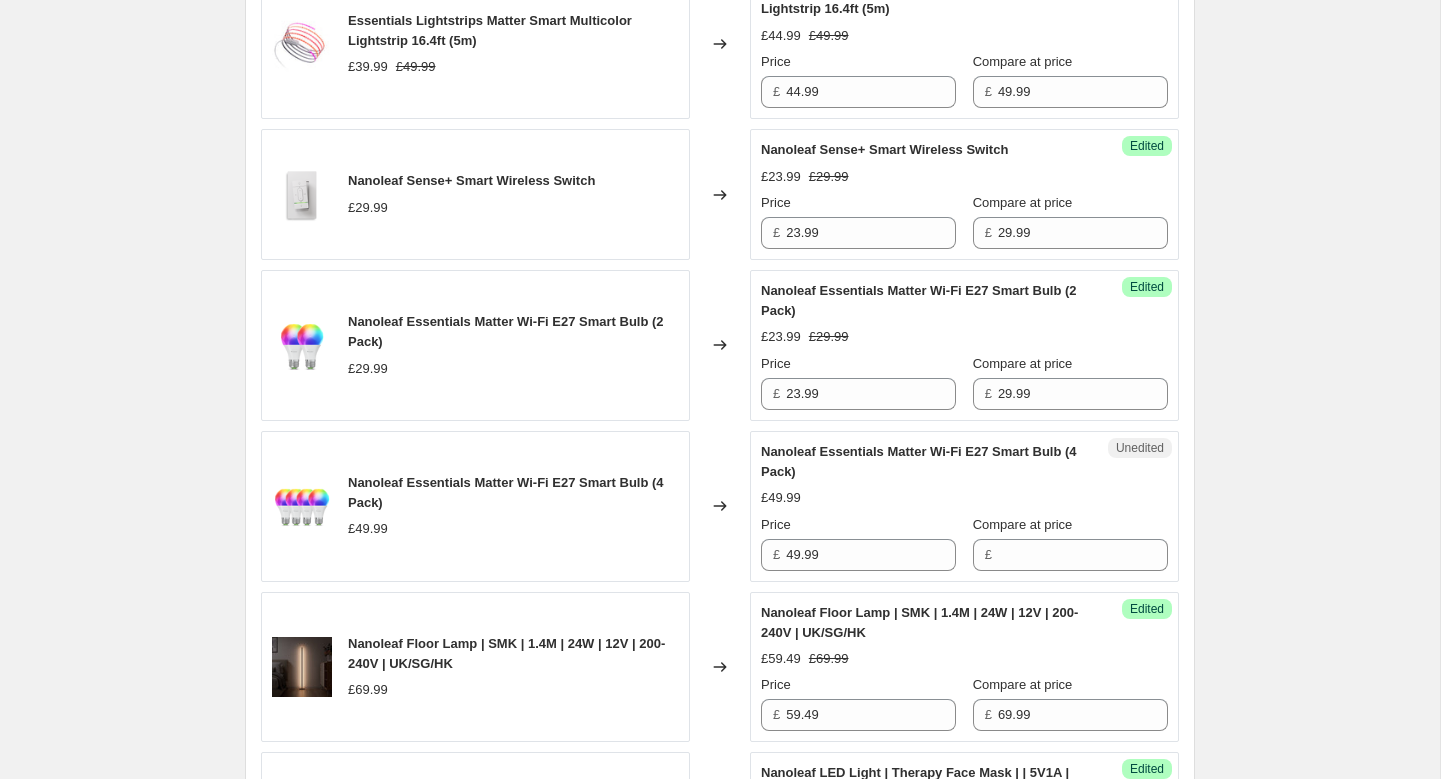 click on "Price" at bounding box center (858, 364) 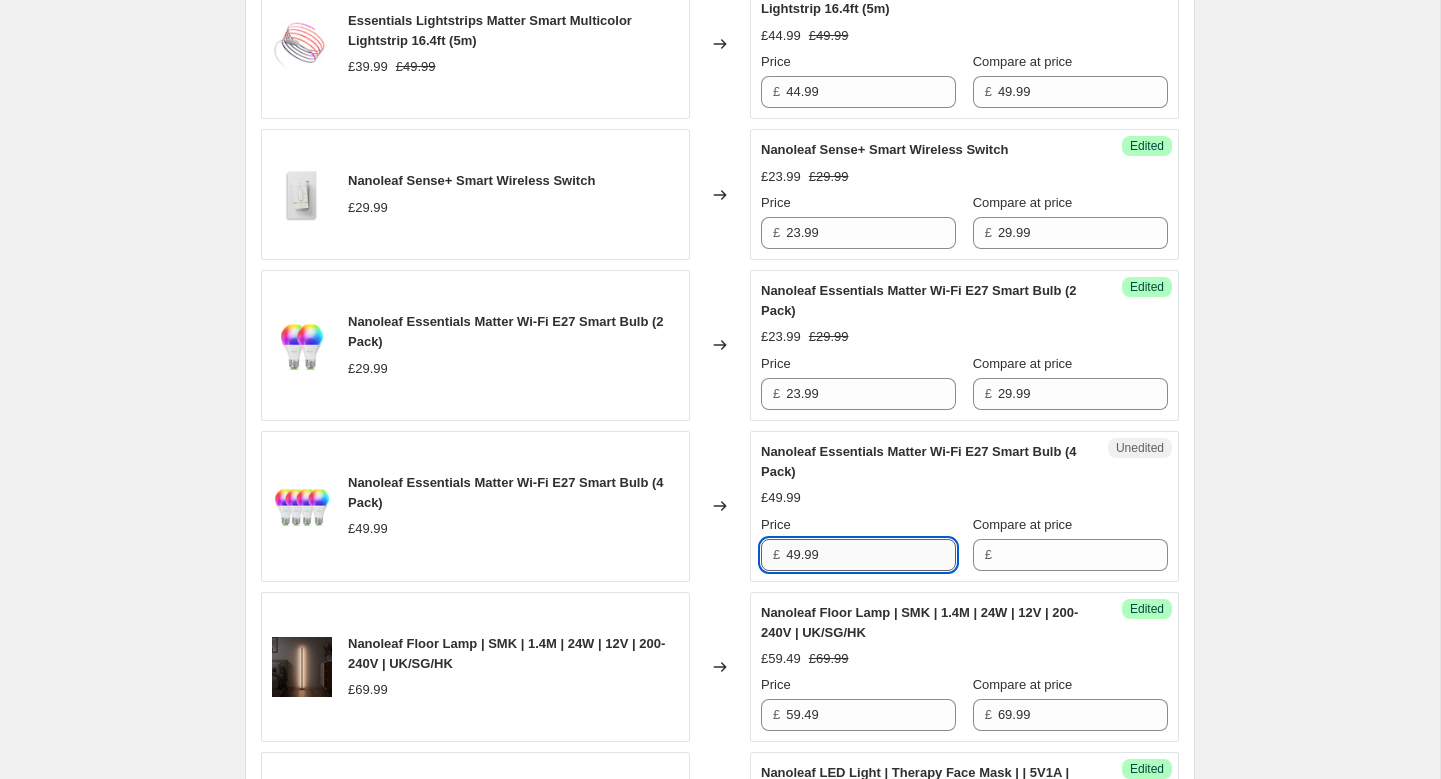click on "49.99" at bounding box center (871, 555) 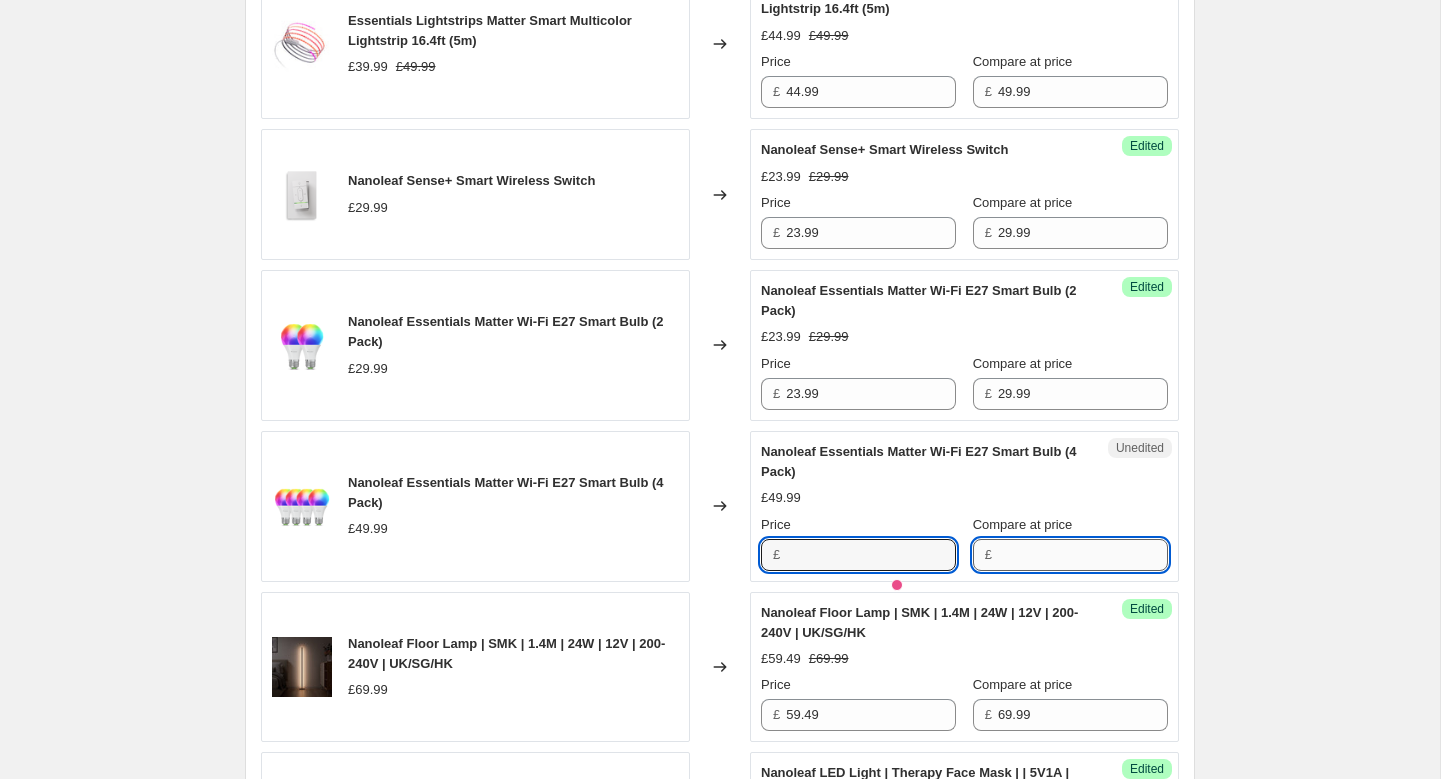 type on "49.99" 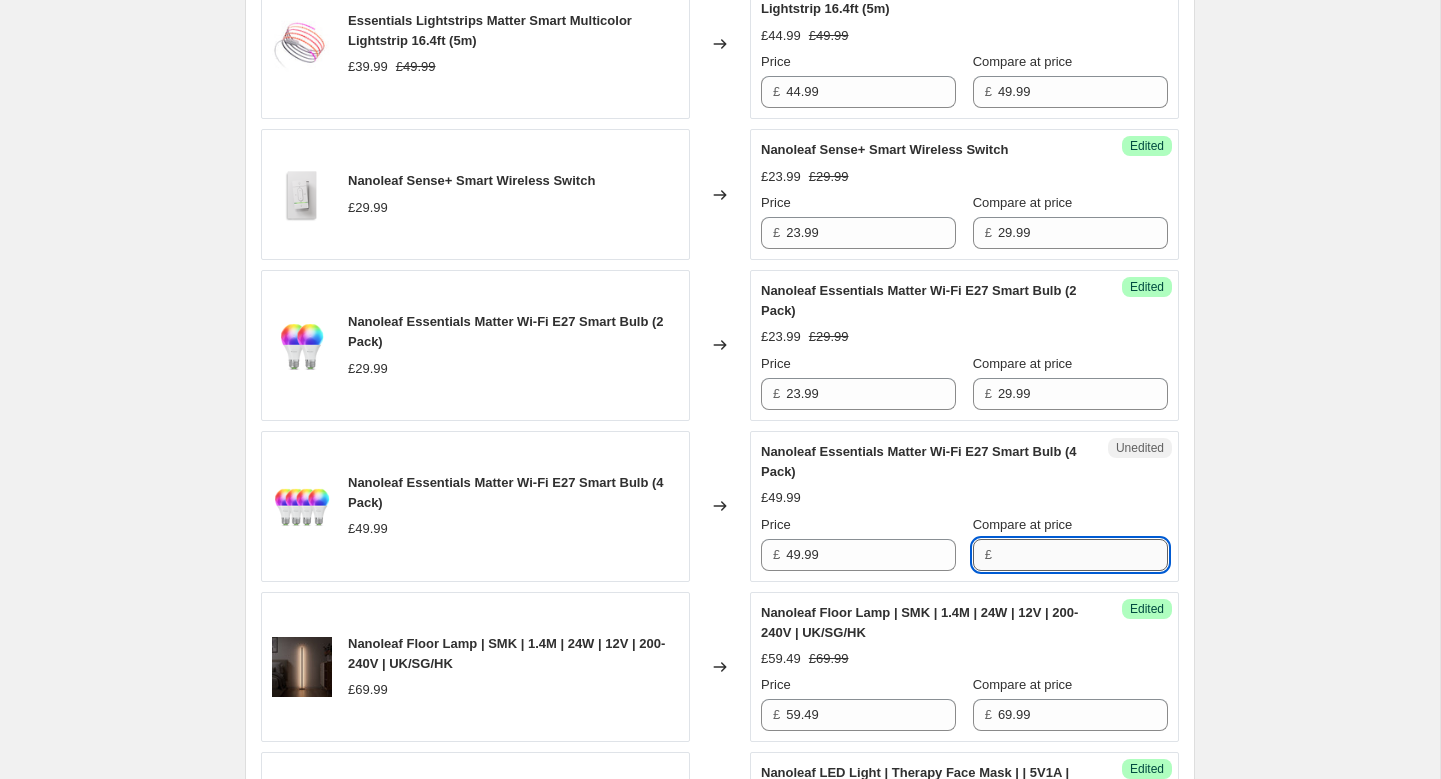 click on "Compare at price" at bounding box center [1083, 555] 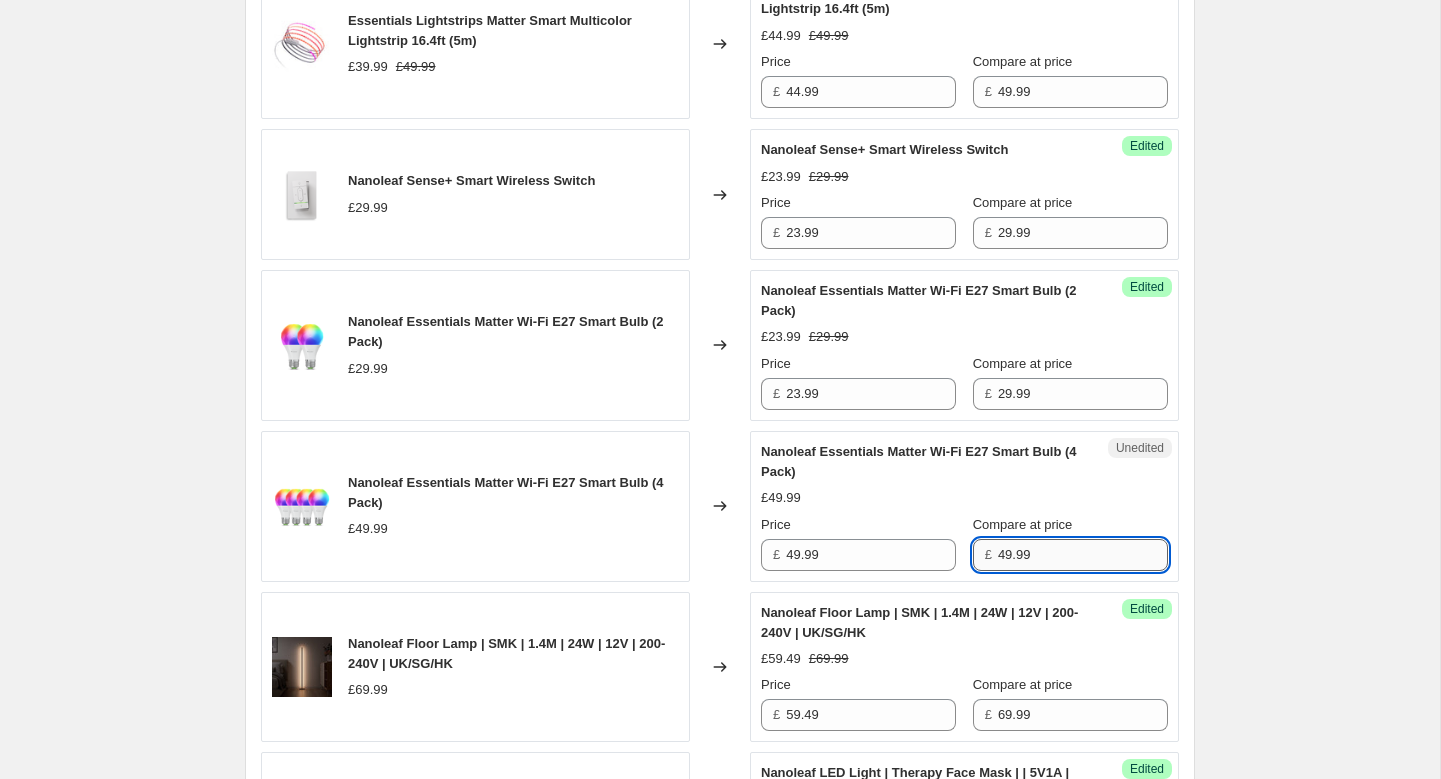 type on "49.99" 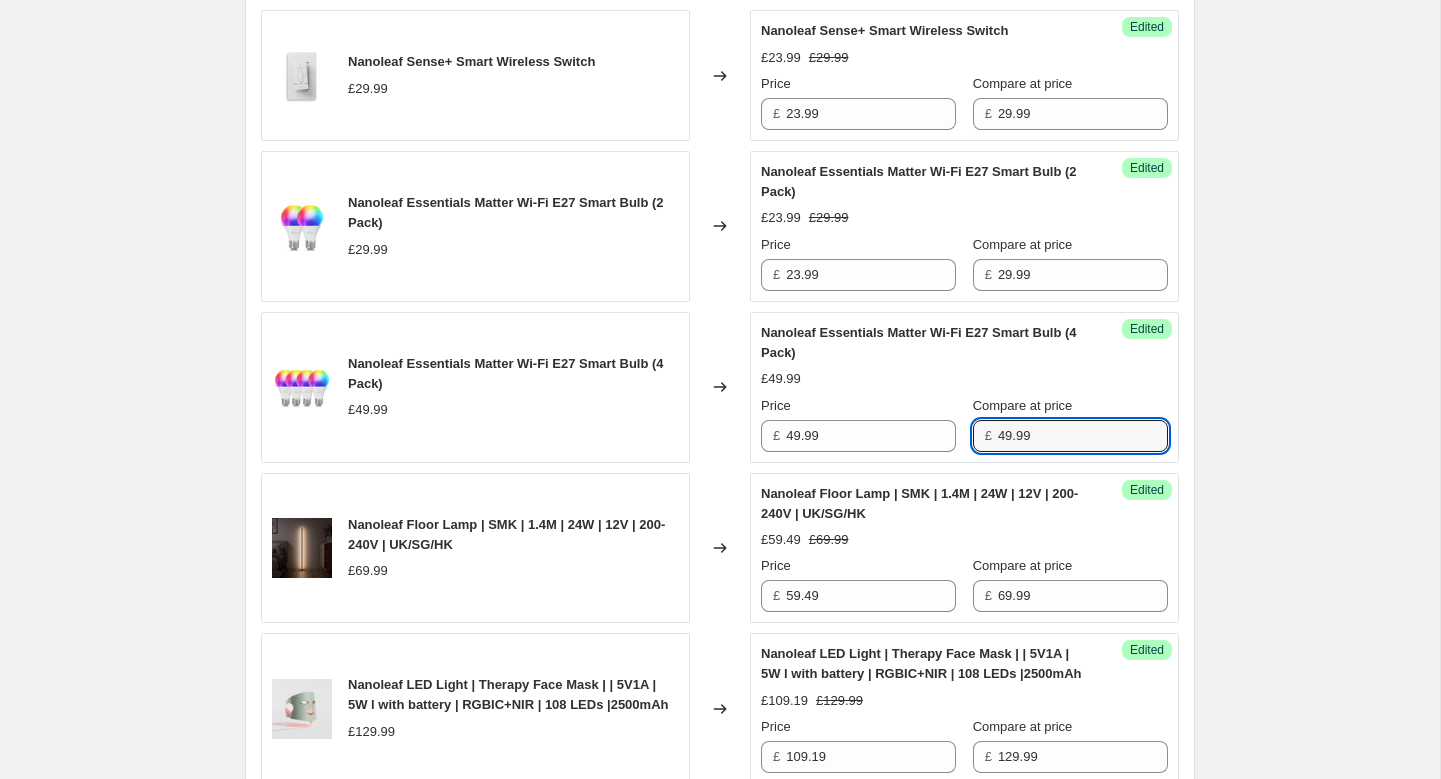 scroll, scrollTop: 898, scrollLeft: 0, axis: vertical 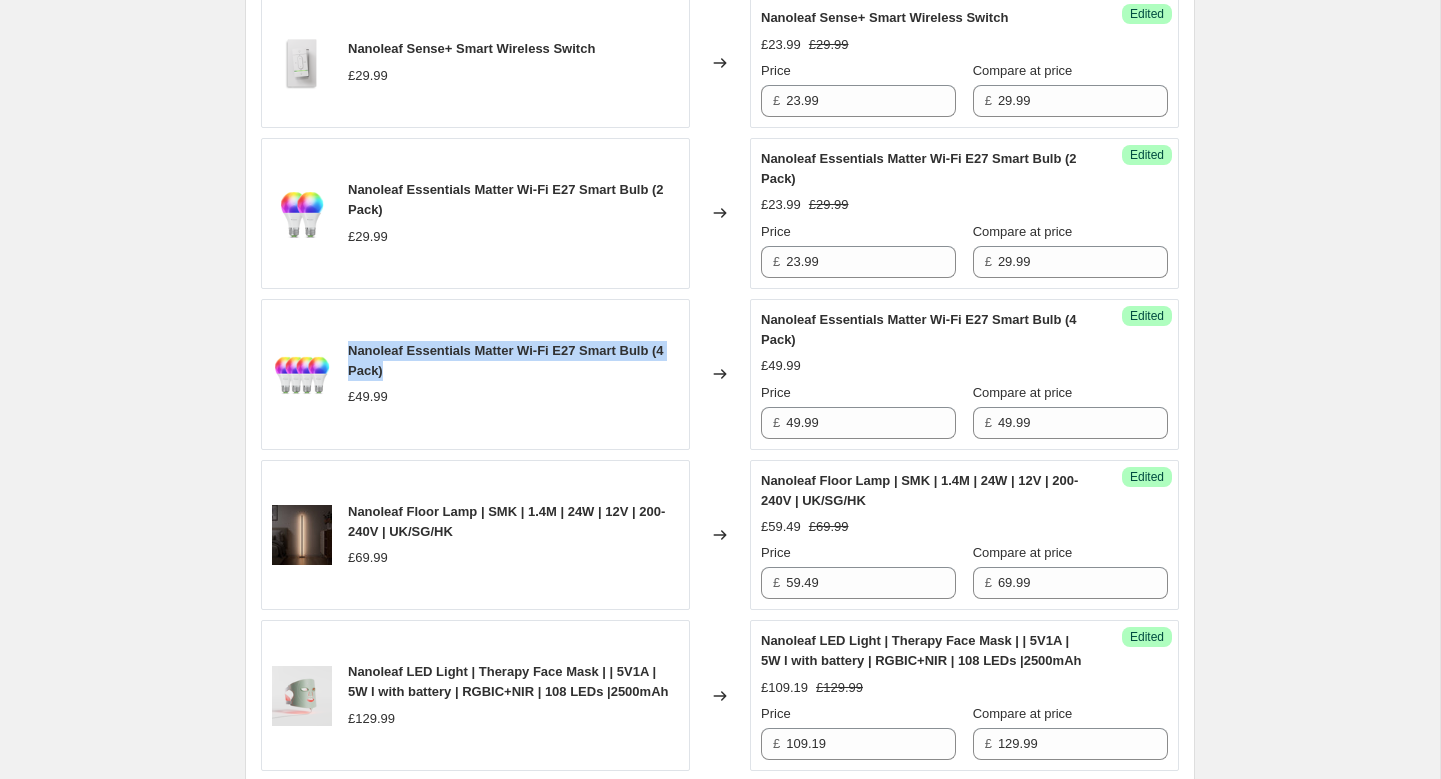 drag, startPoint x: 387, startPoint y: 366, endPoint x: 348, endPoint y: 345, distance: 44.294468 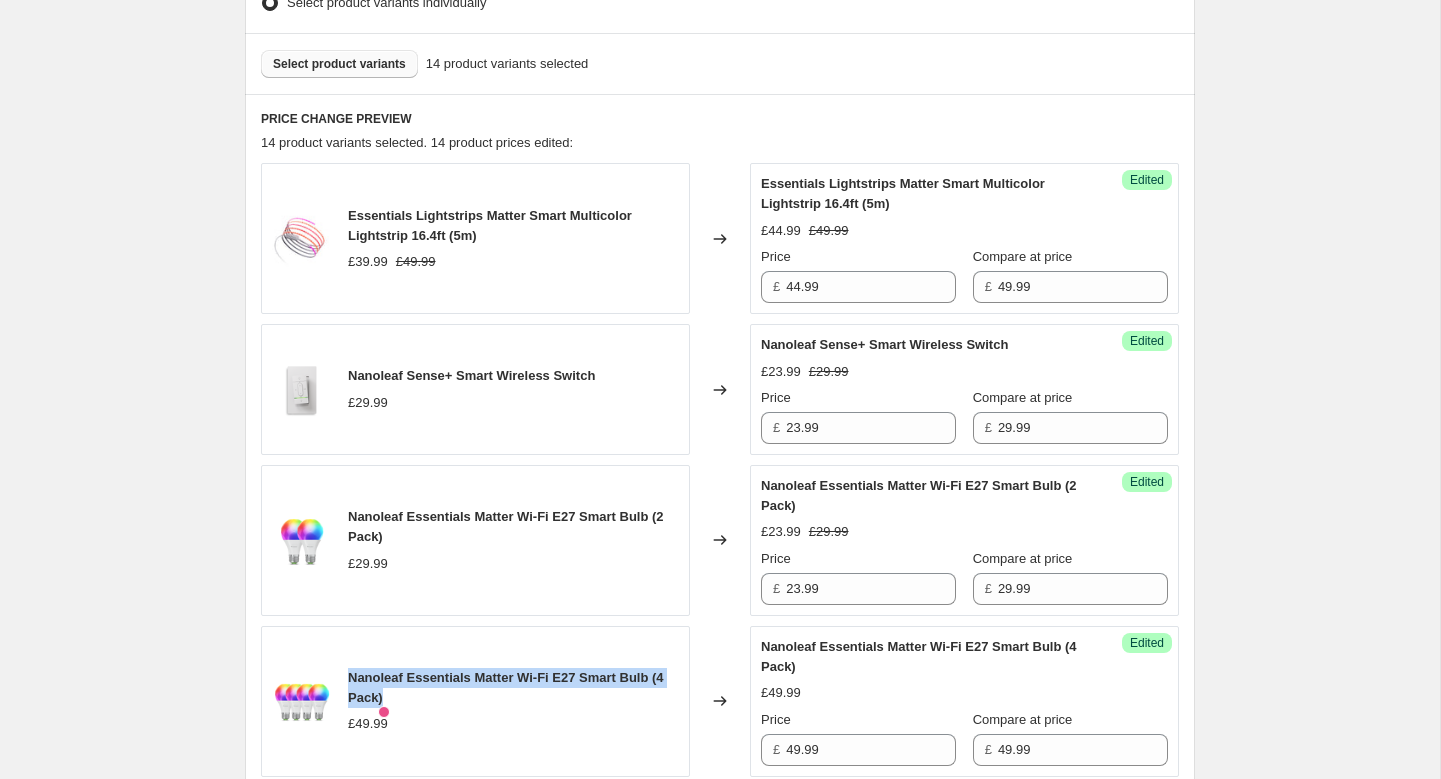 scroll, scrollTop: 281, scrollLeft: 0, axis: vertical 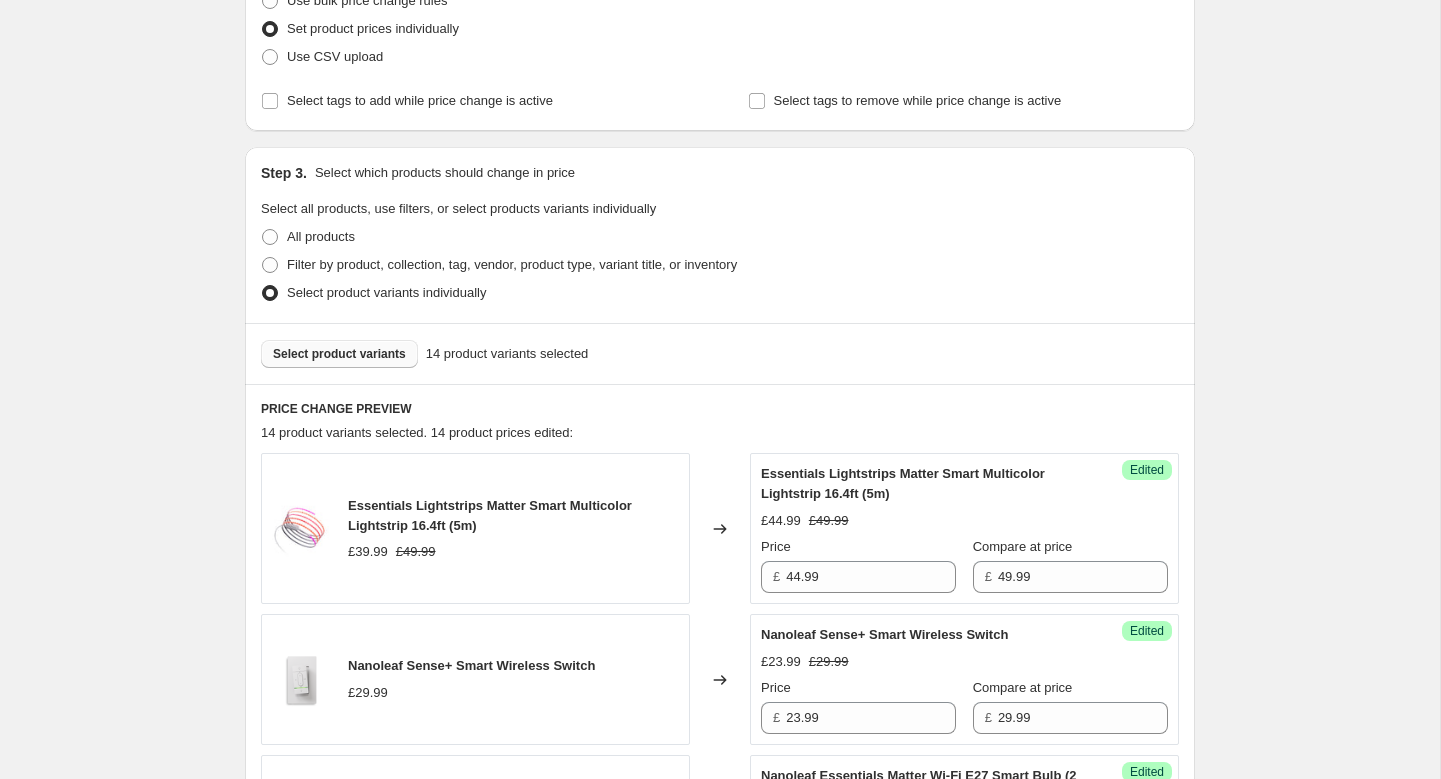 click on "Select product variants" at bounding box center (339, 354) 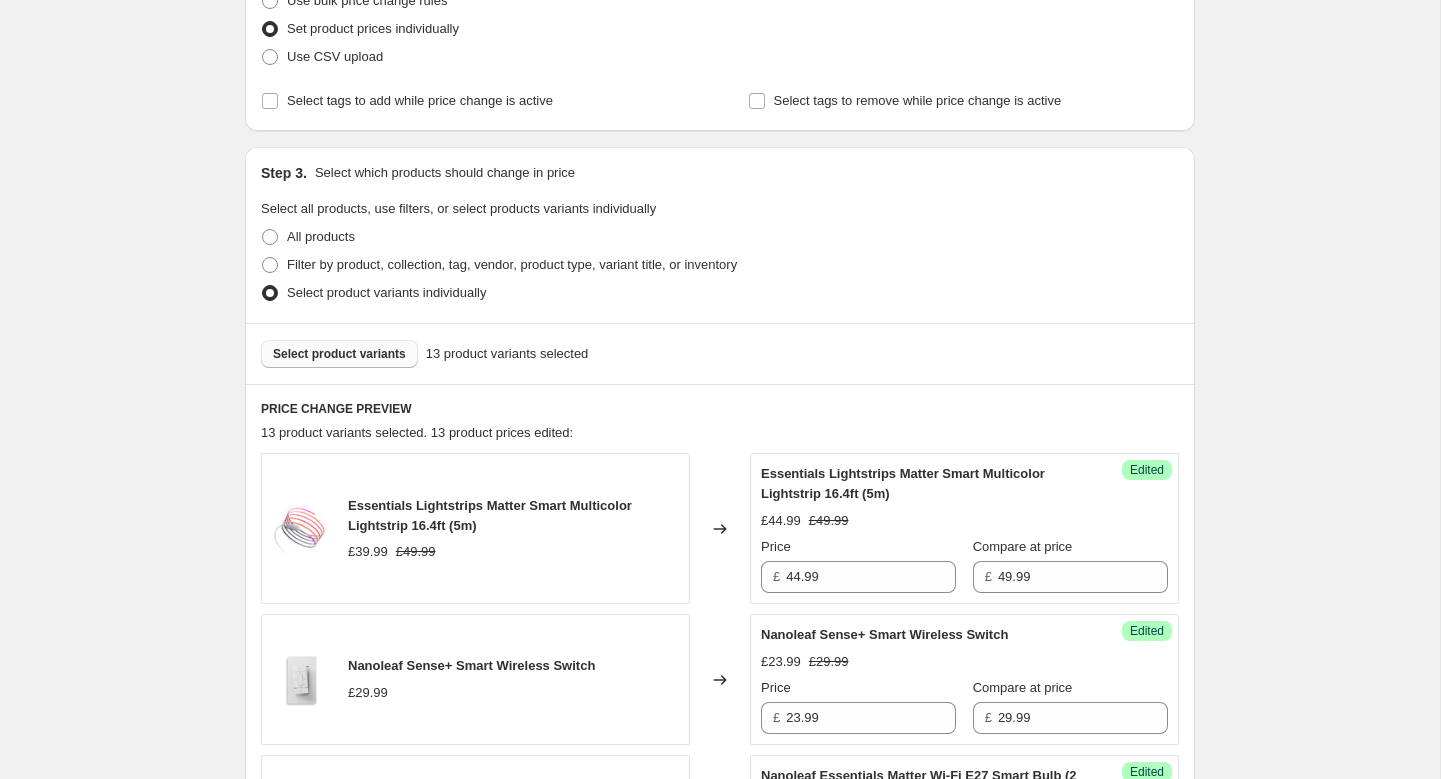 click on "Select product variants" at bounding box center (339, 354) 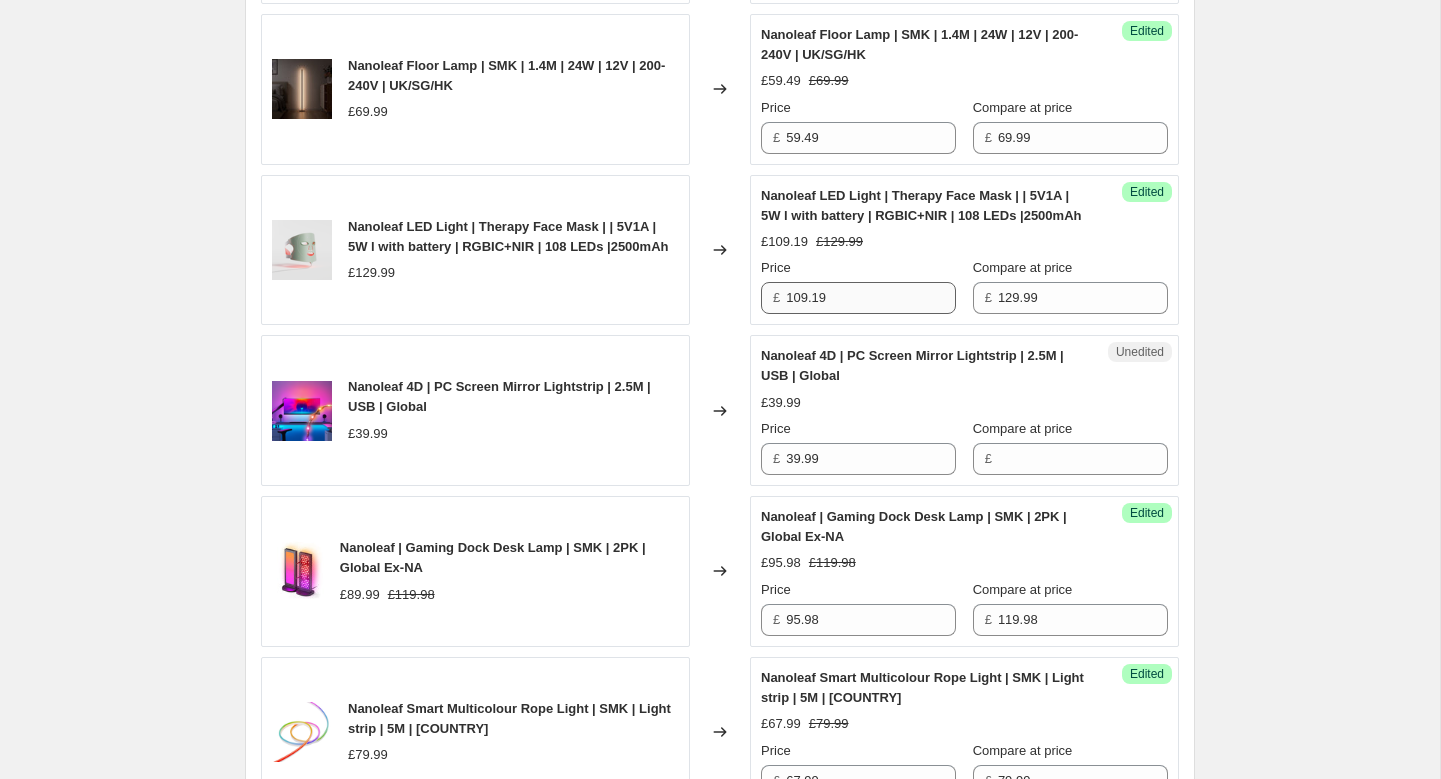 scroll, scrollTop: 1185, scrollLeft: 0, axis: vertical 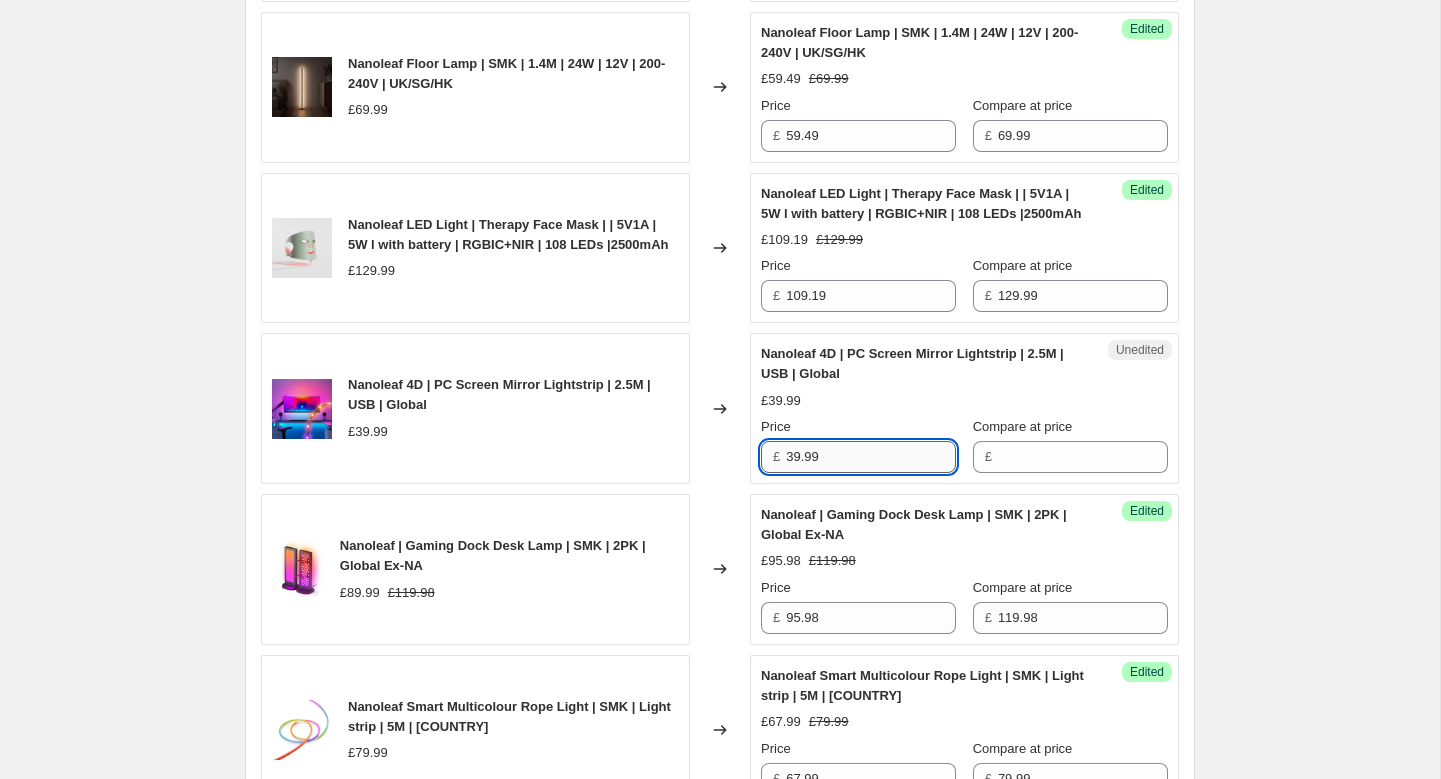 click on "39.99" at bounding box center [871, 457] 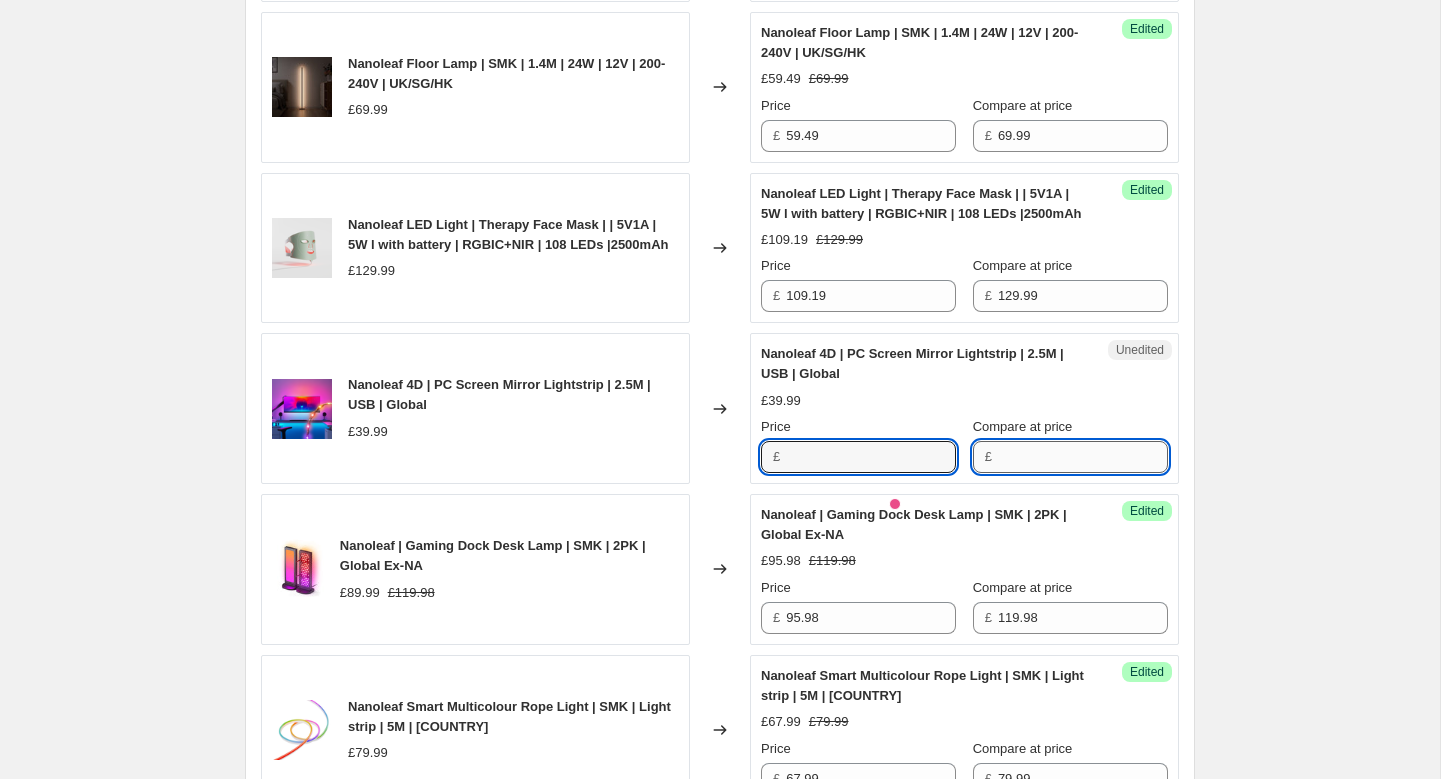 type on "39.99" 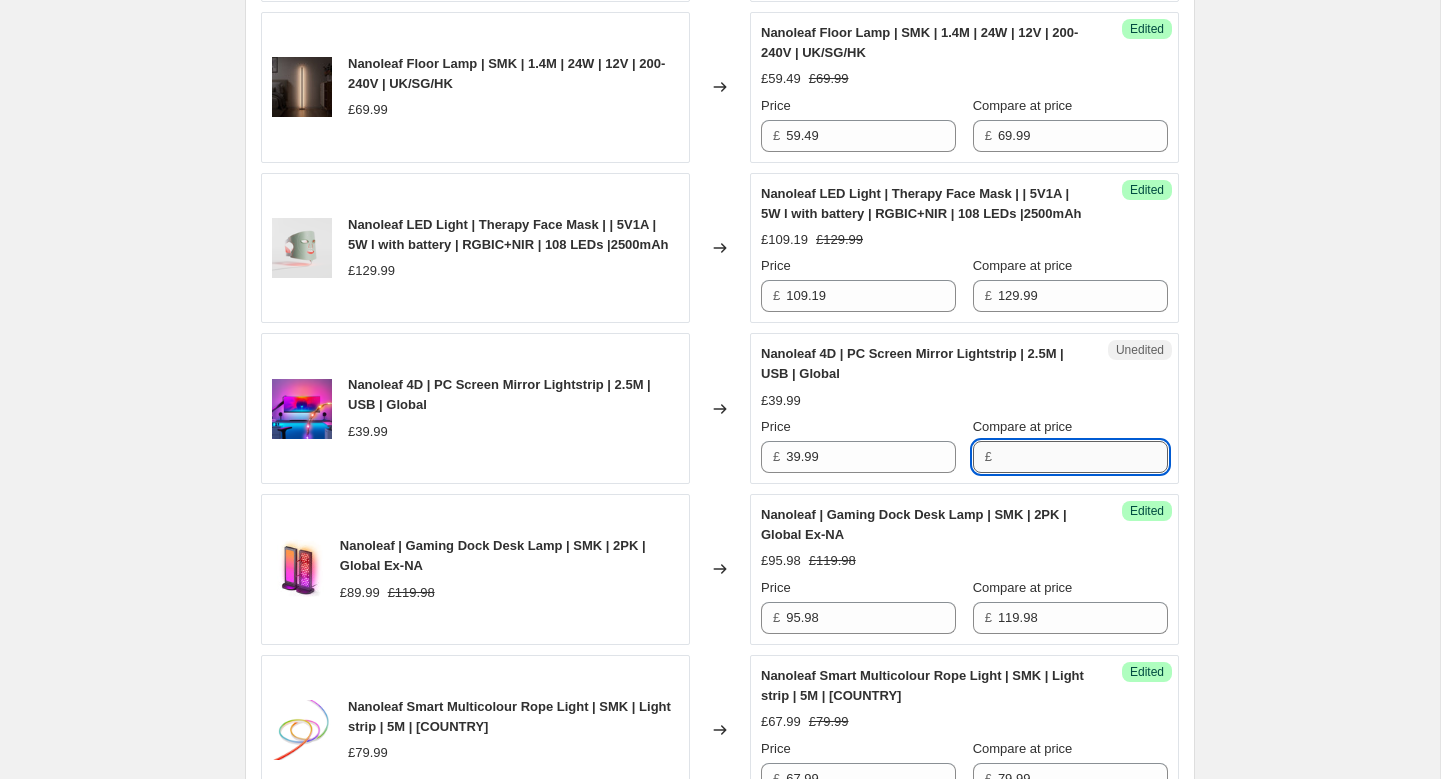 click on "Compare at price" at bounding box center [1083, 457] 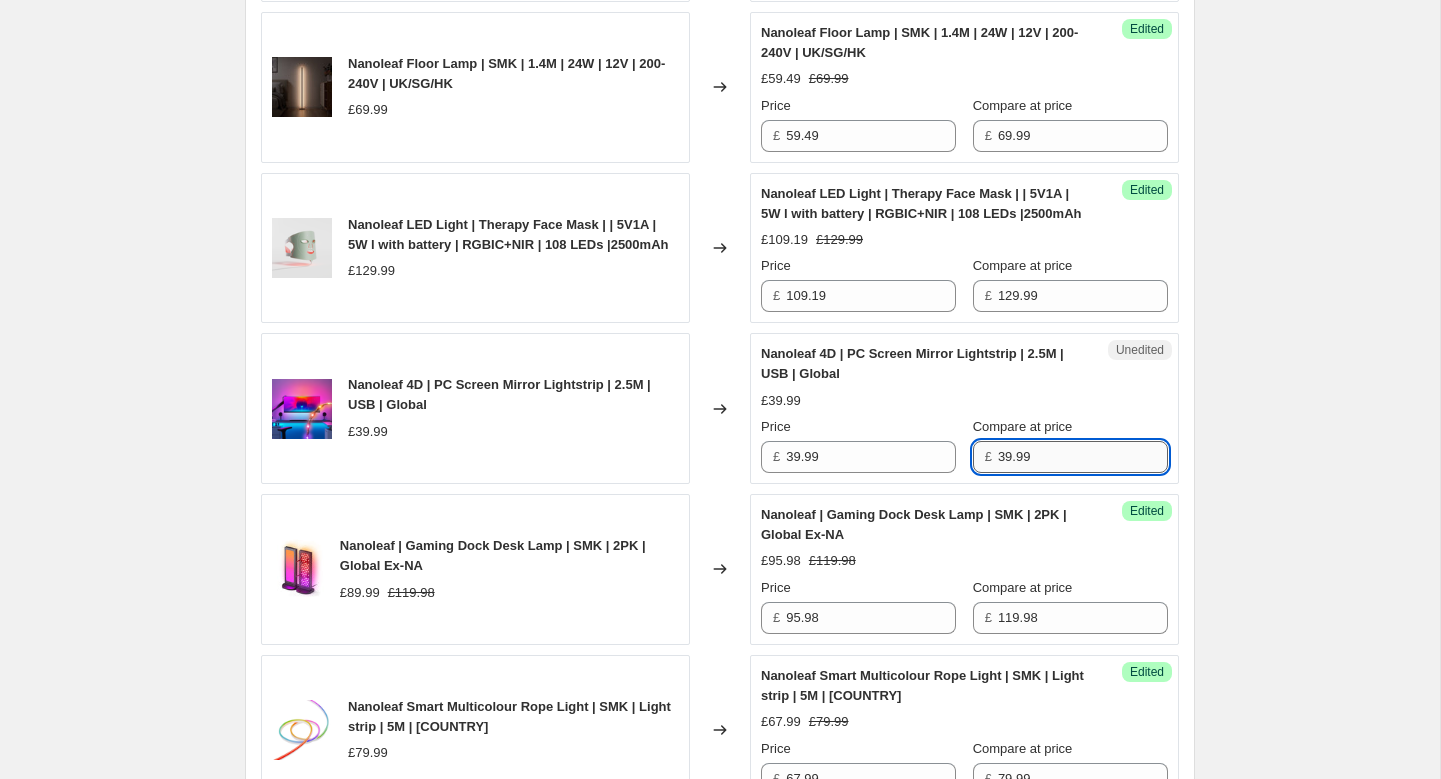 type on "39.99" 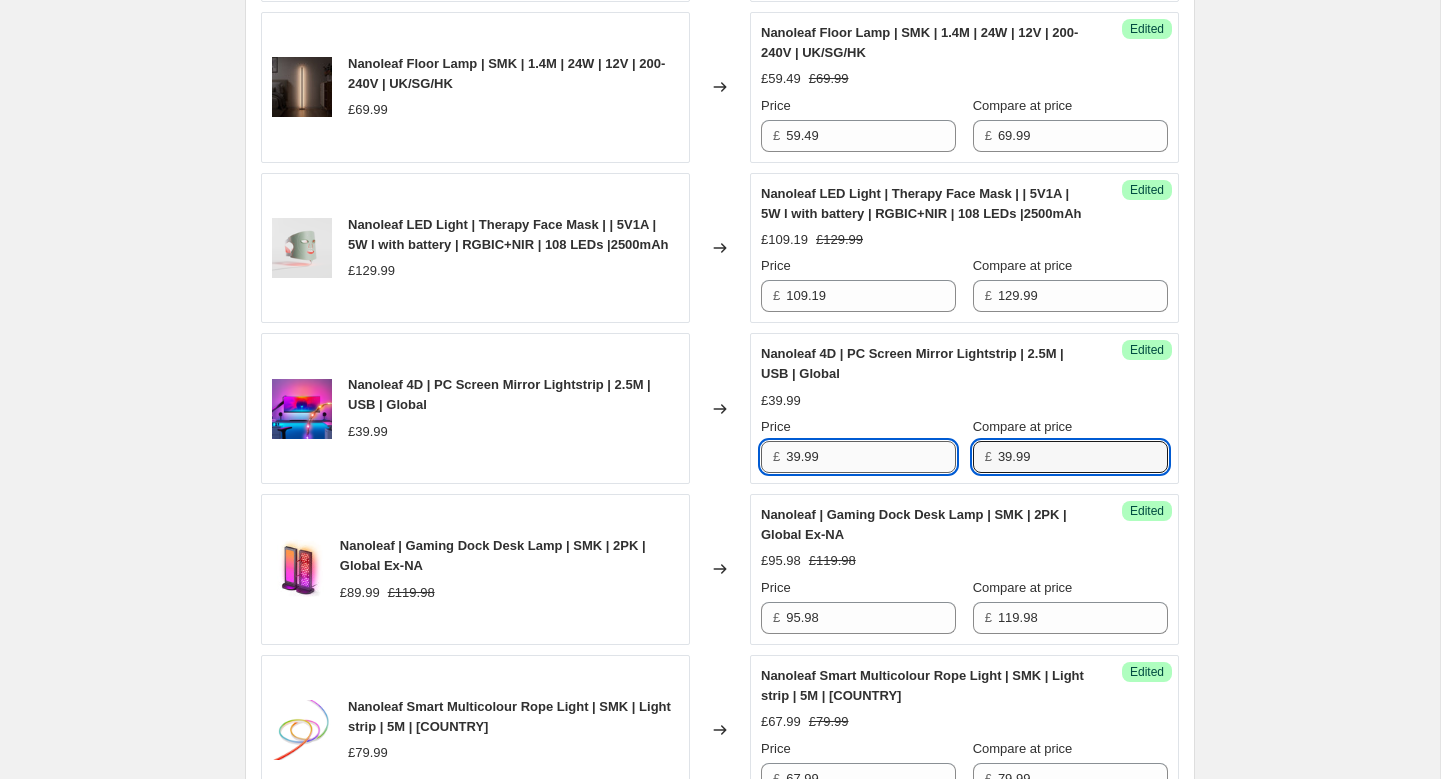 click on "39.99" at bounding box center (871, 457) 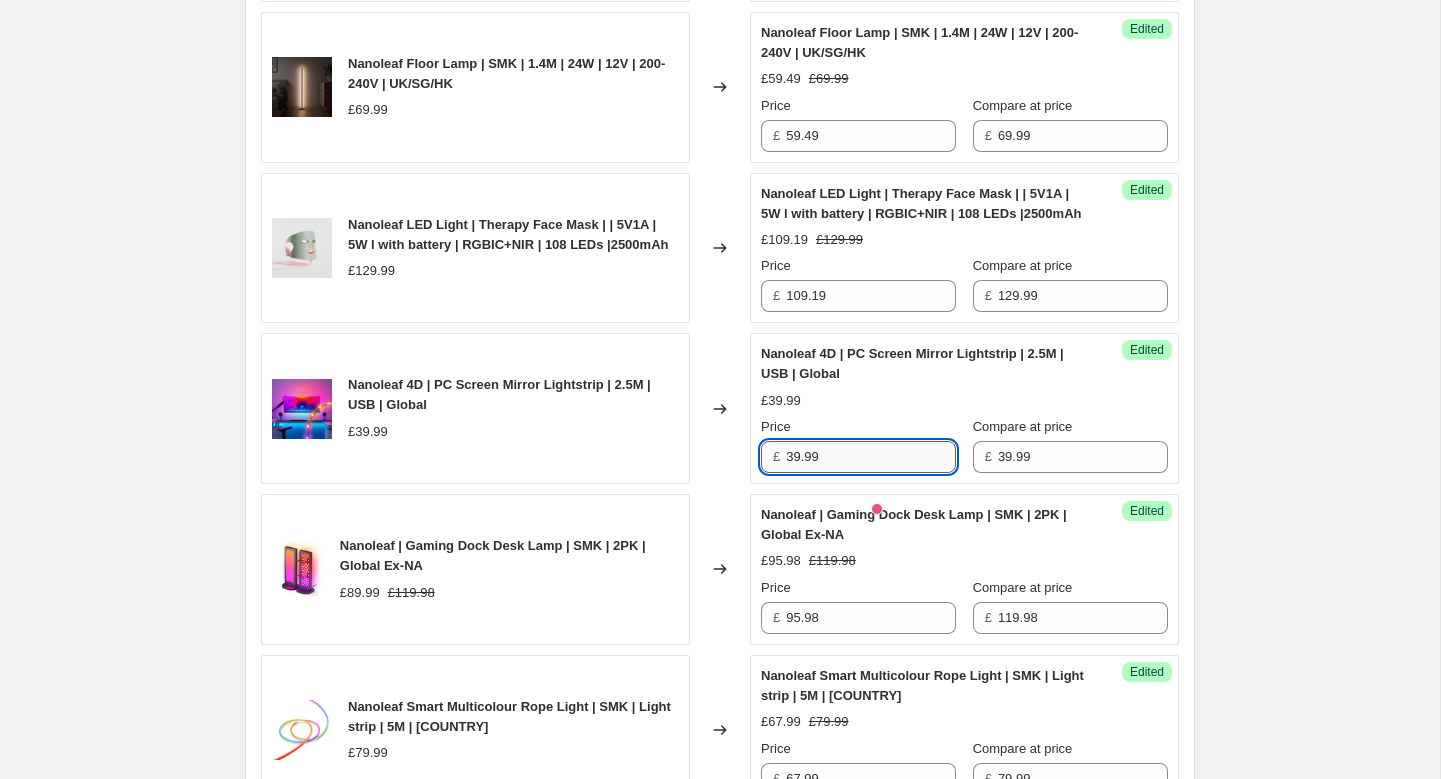 paste on "29.99" 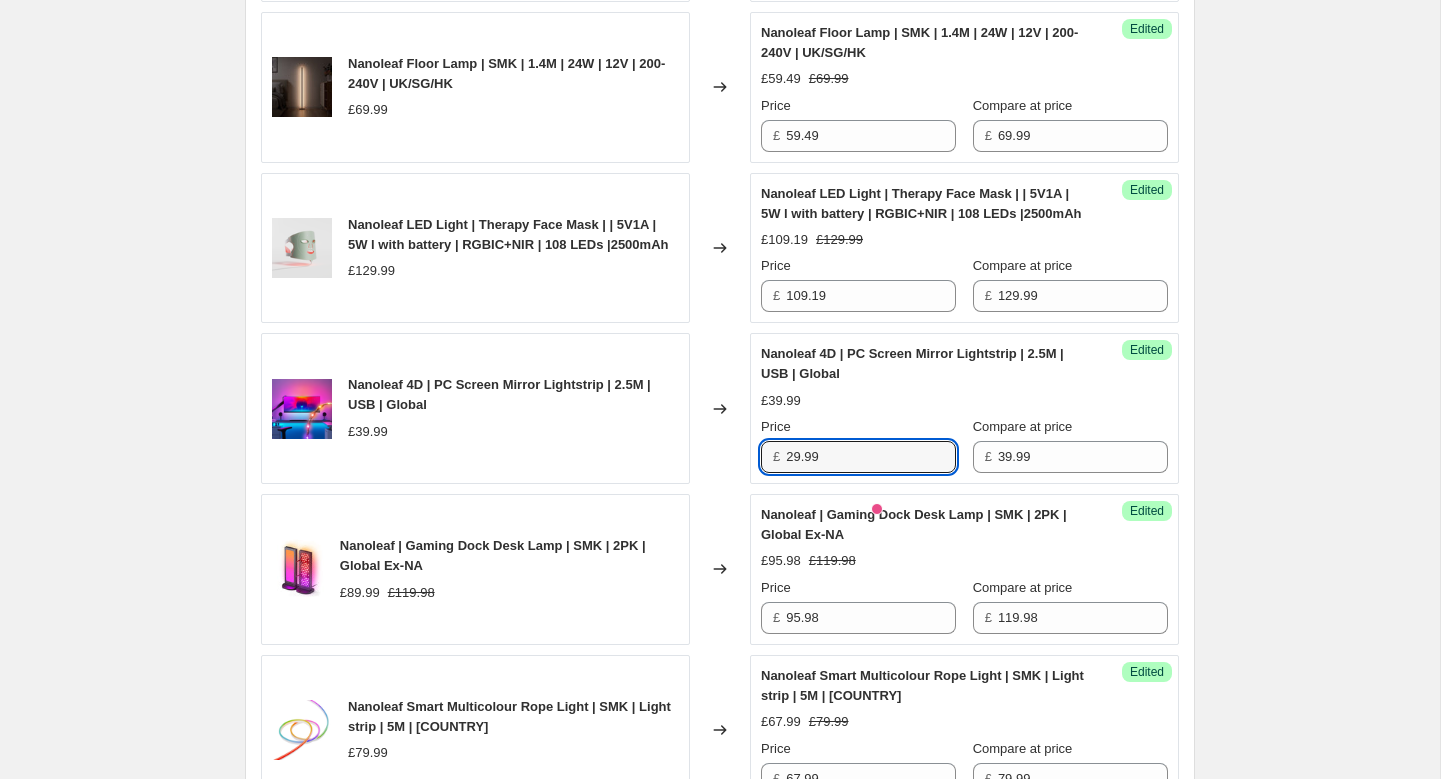 type on "29.99" 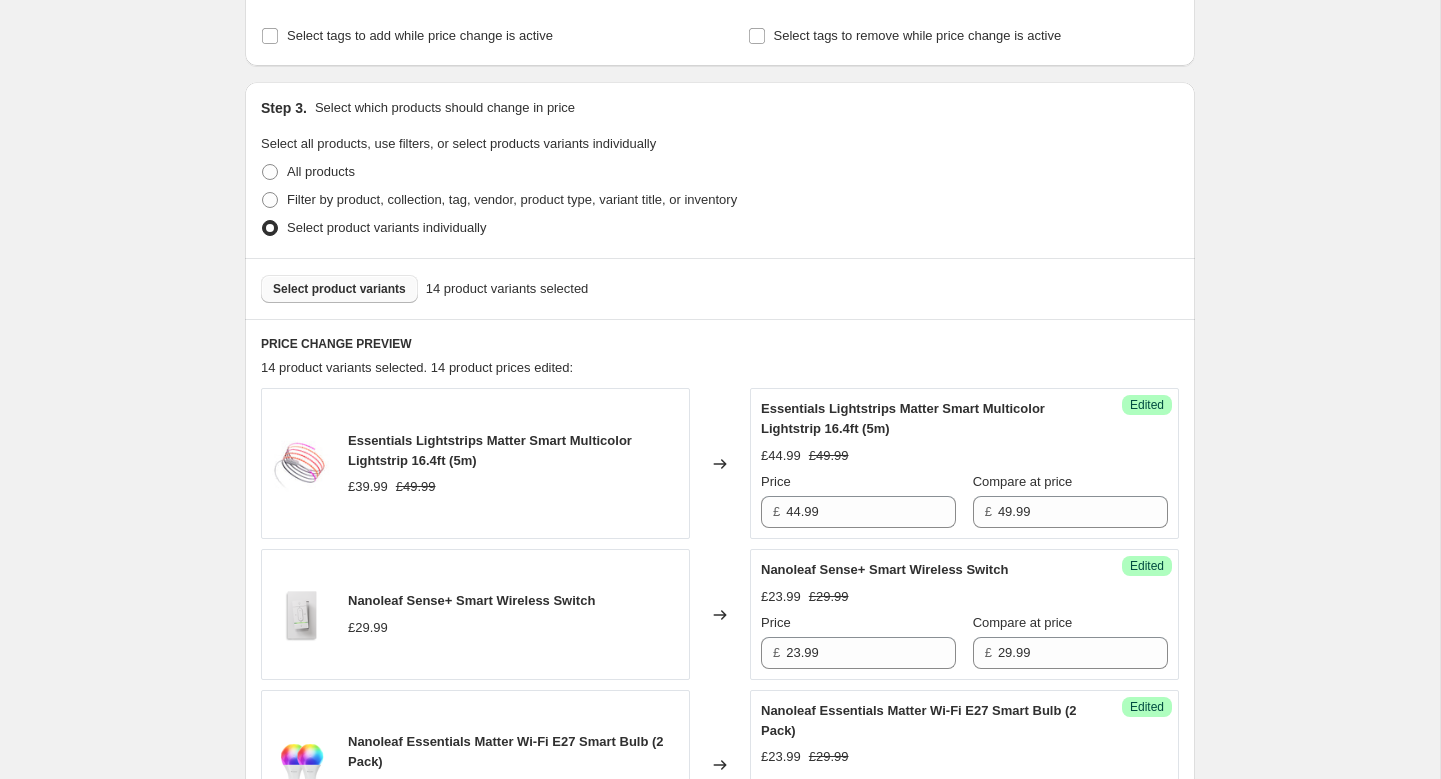 scroll, scrollTop: 278, scrollLeft: 0, axis: vertical 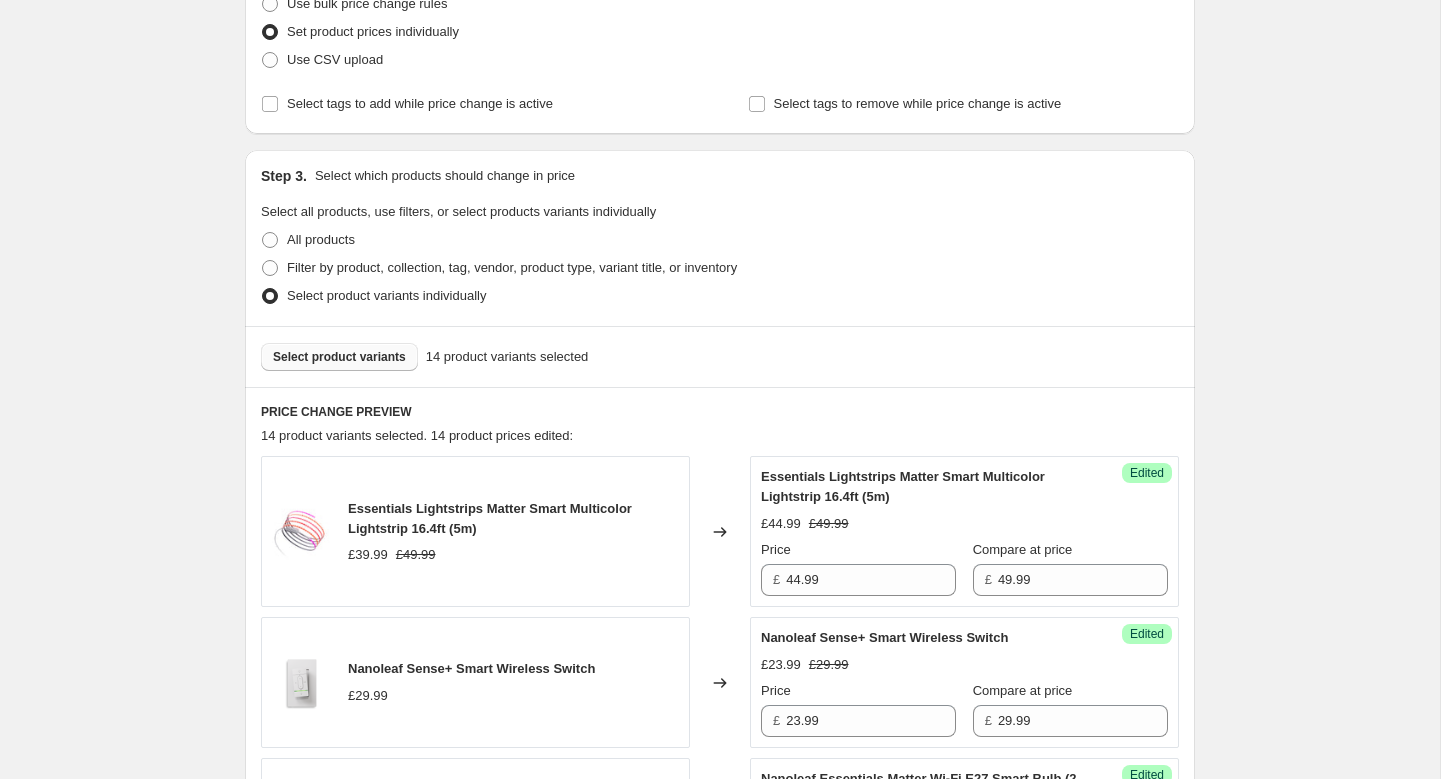 click on "Select product variants" at bounding box center [339, 357] 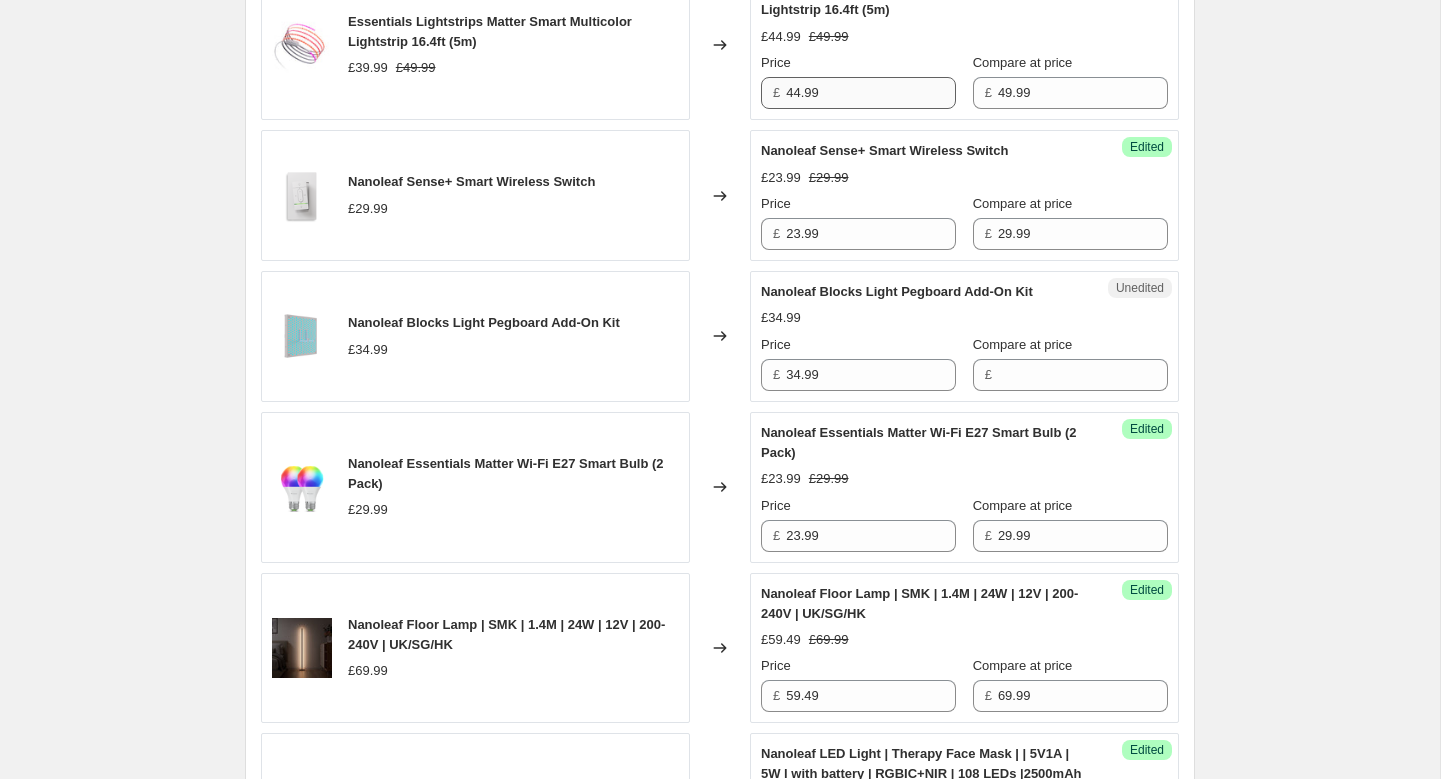 scroll, scrollTop: 727, scrollLeft: 0, axis: vertical 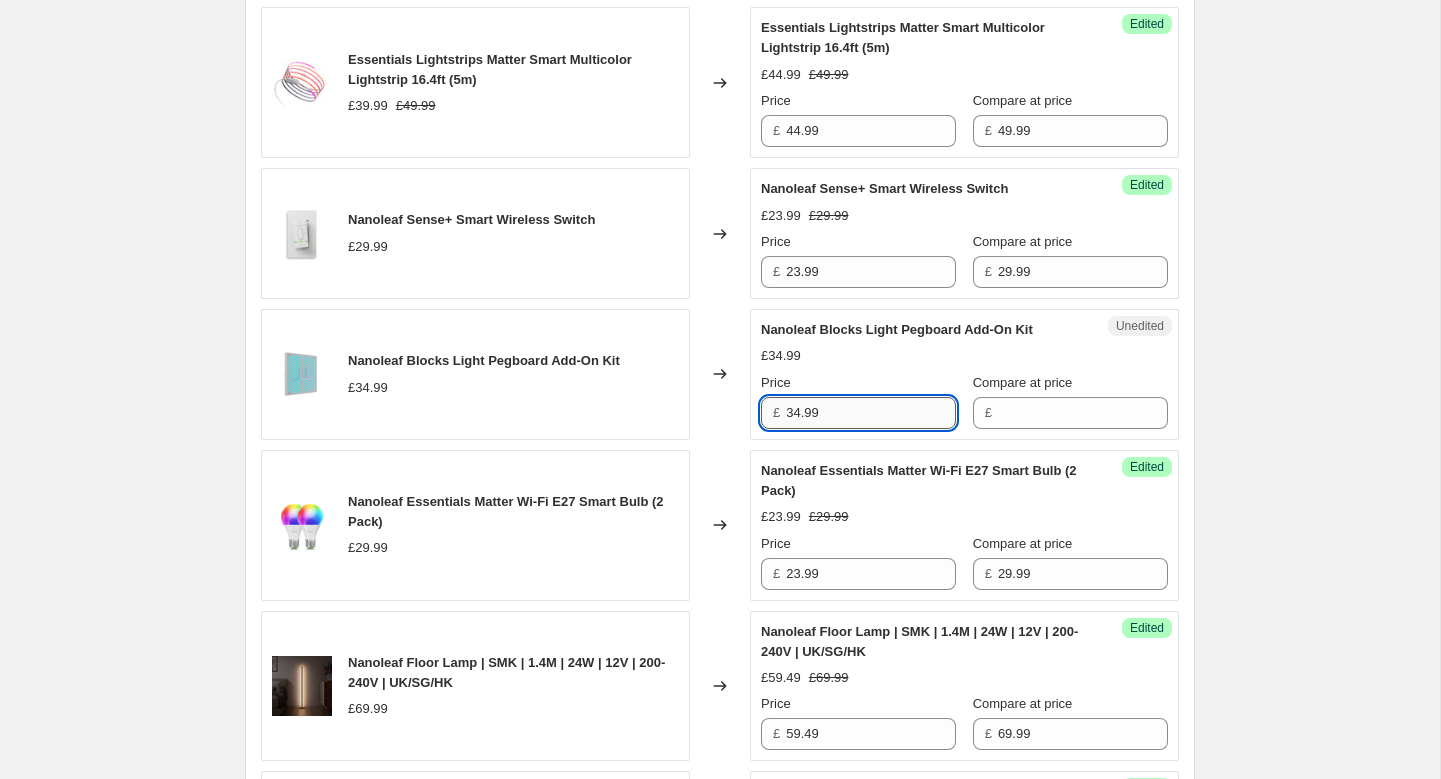 click on "34.99" at bounding box center [871, 413] 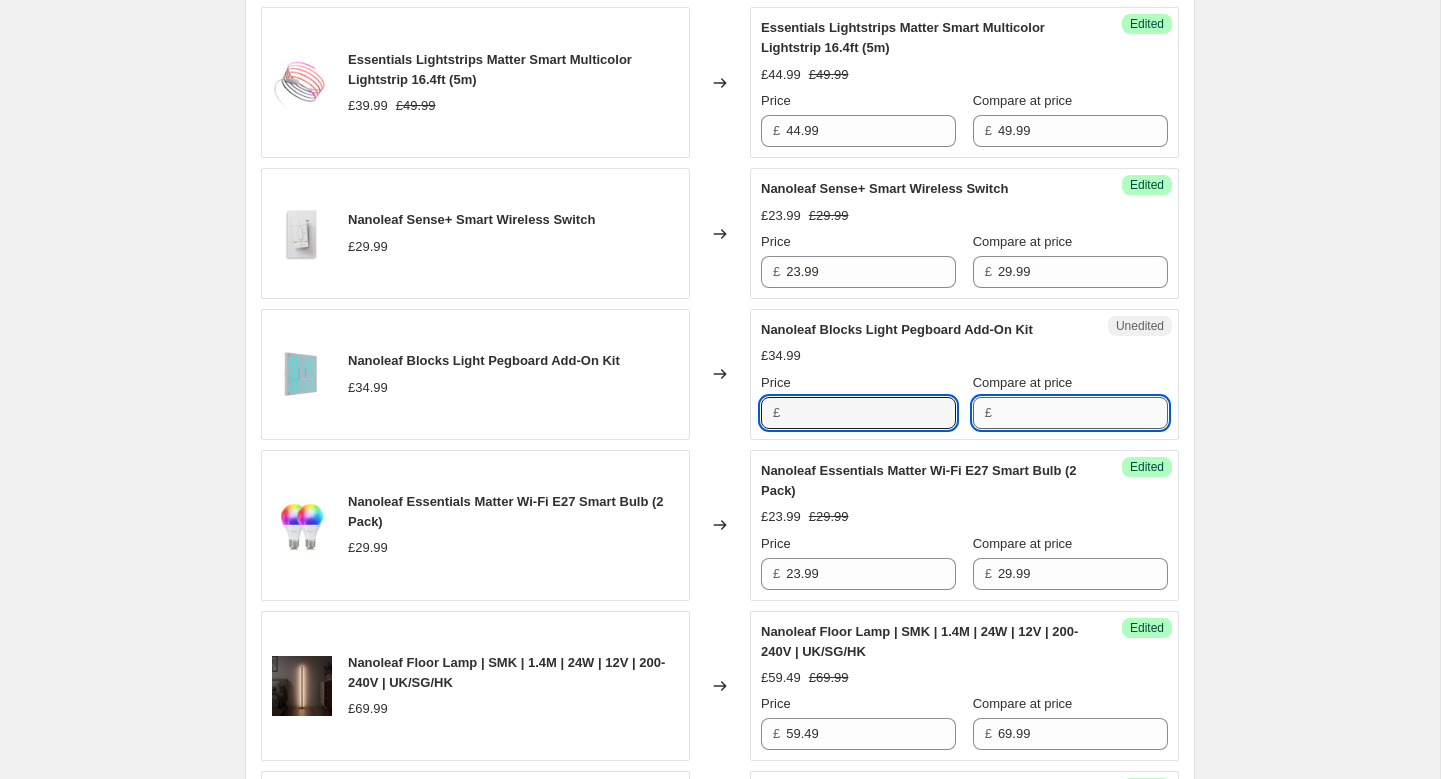 type on "34.99" 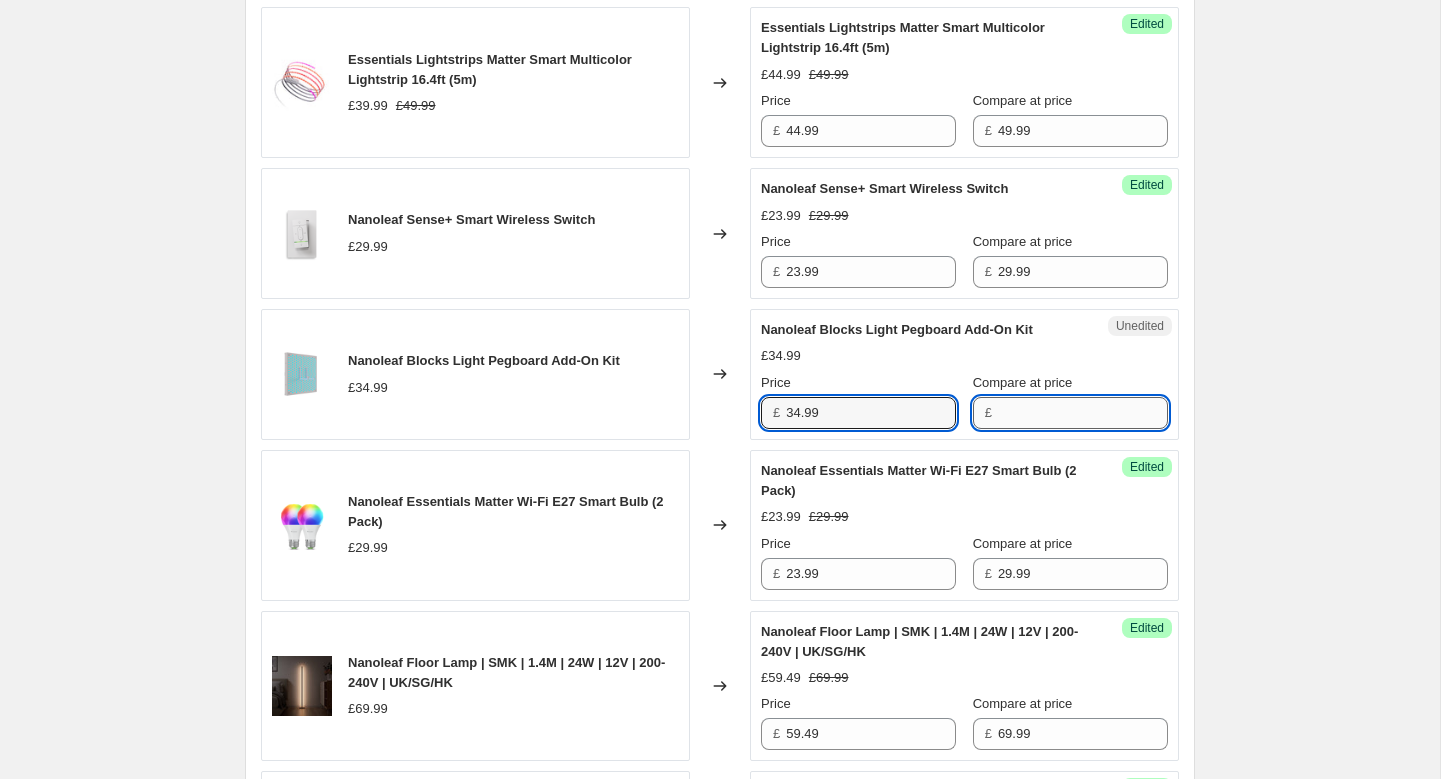 click on "Compare at price" at bounding box center [1083, 413] 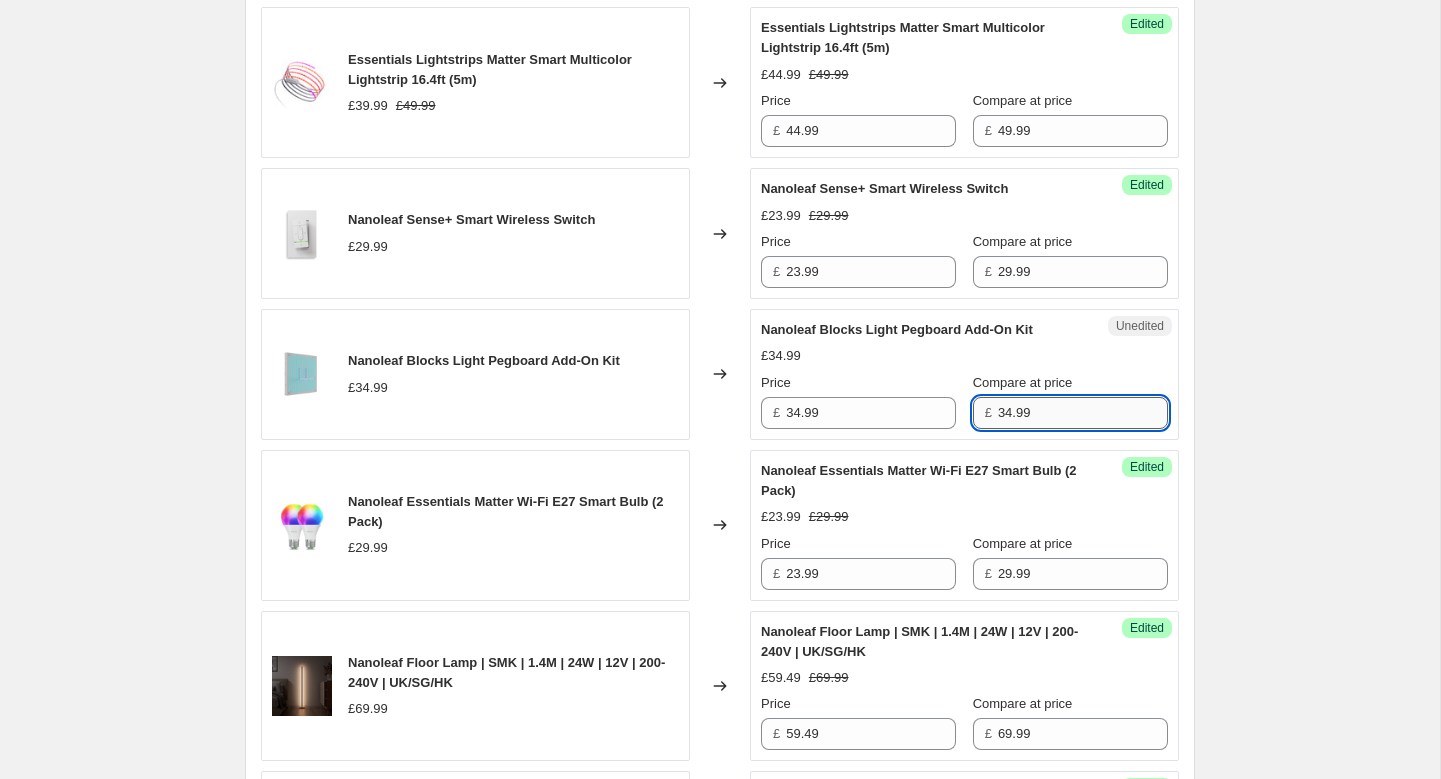 type on "34.99" 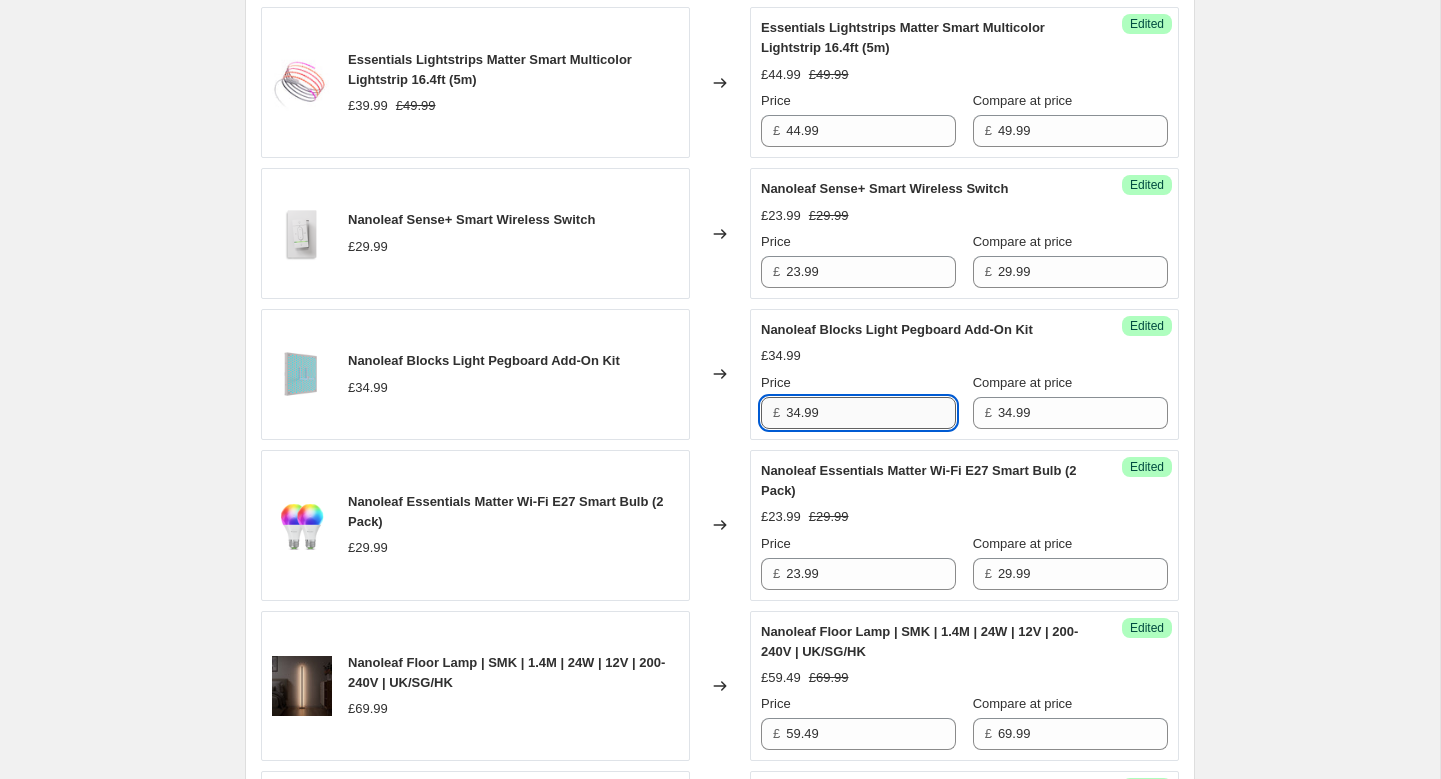 click on "34.99" at bounding box center (871, 413) 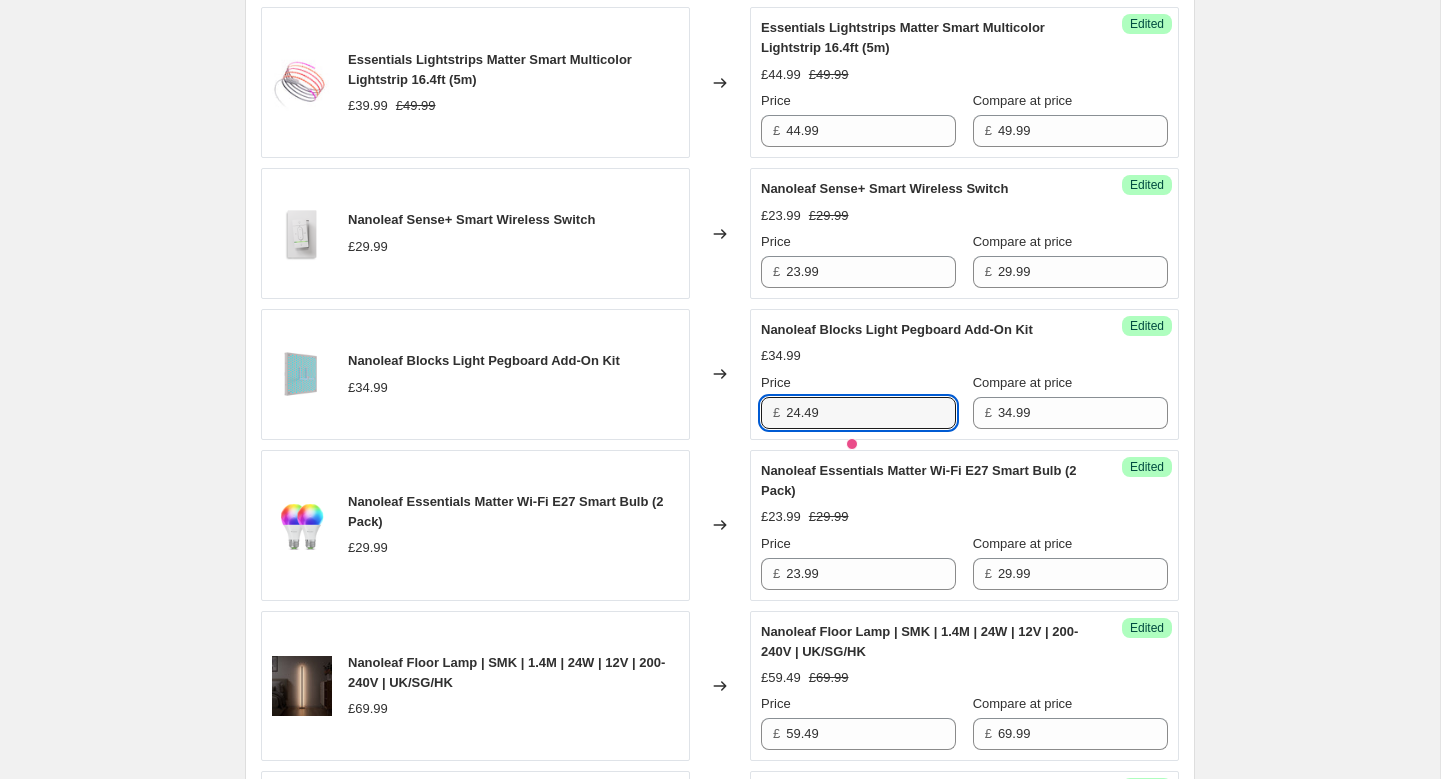 type on "24.49" 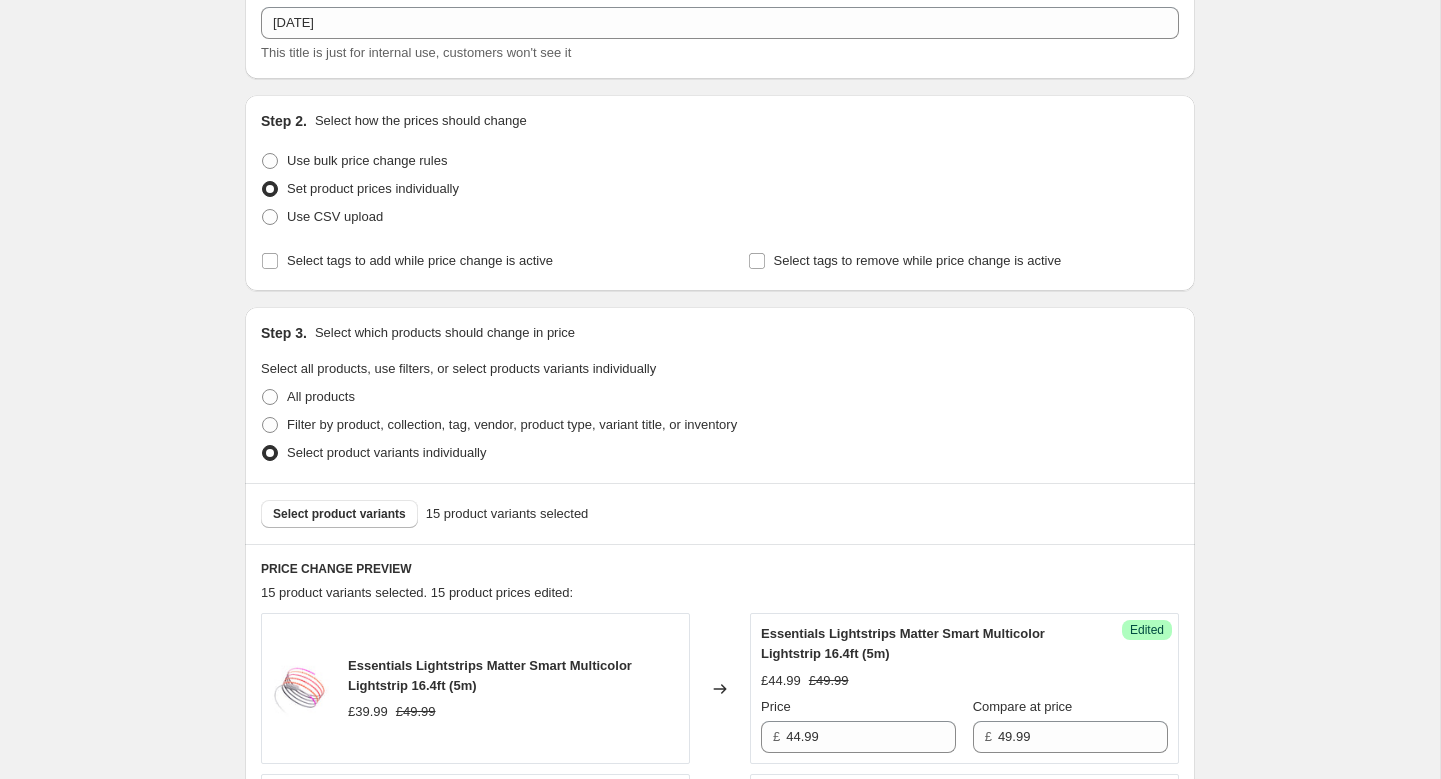 scroll, scrollTop: 101, scrollLeft: 0, axis: vertical 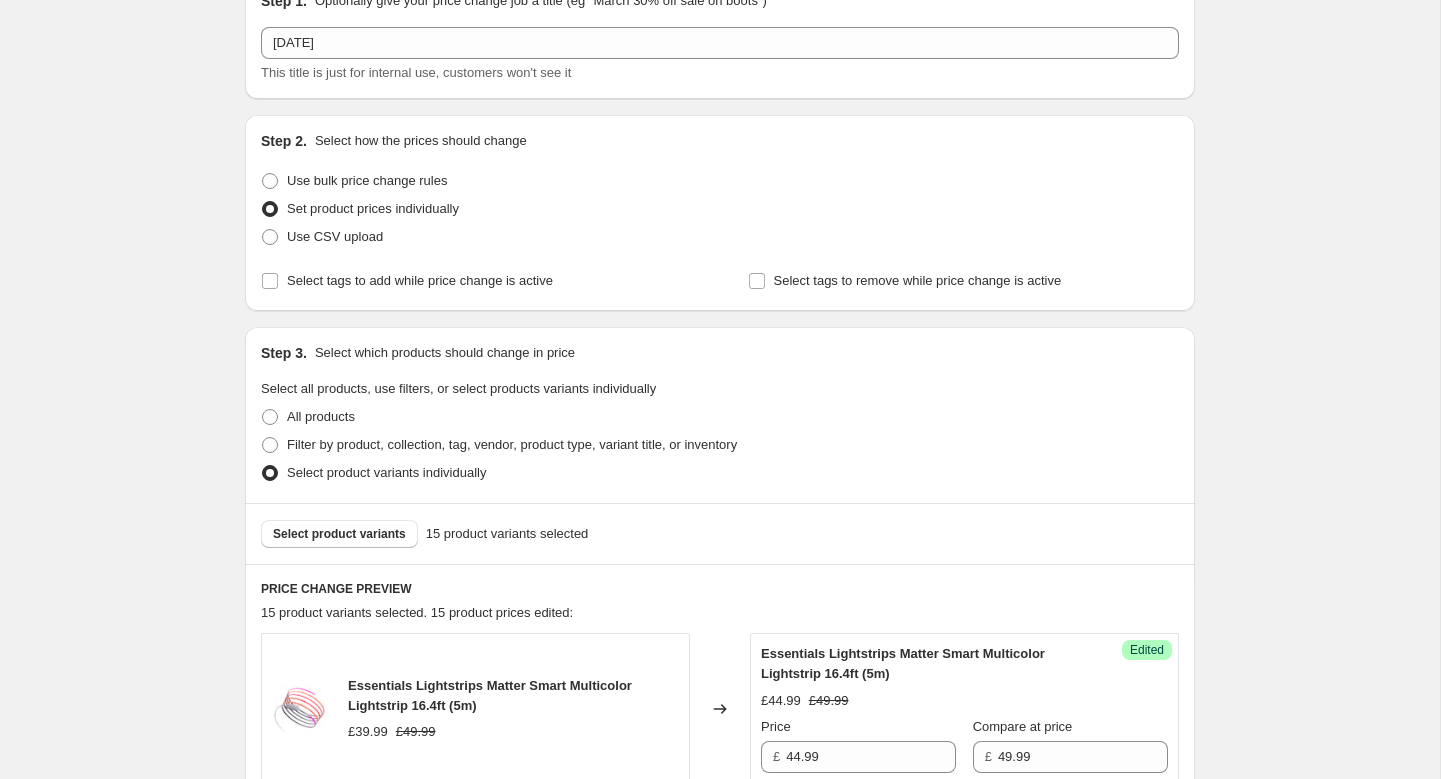 click on "[PRODUCT_COUNT]" at bounding box center (720, 533) 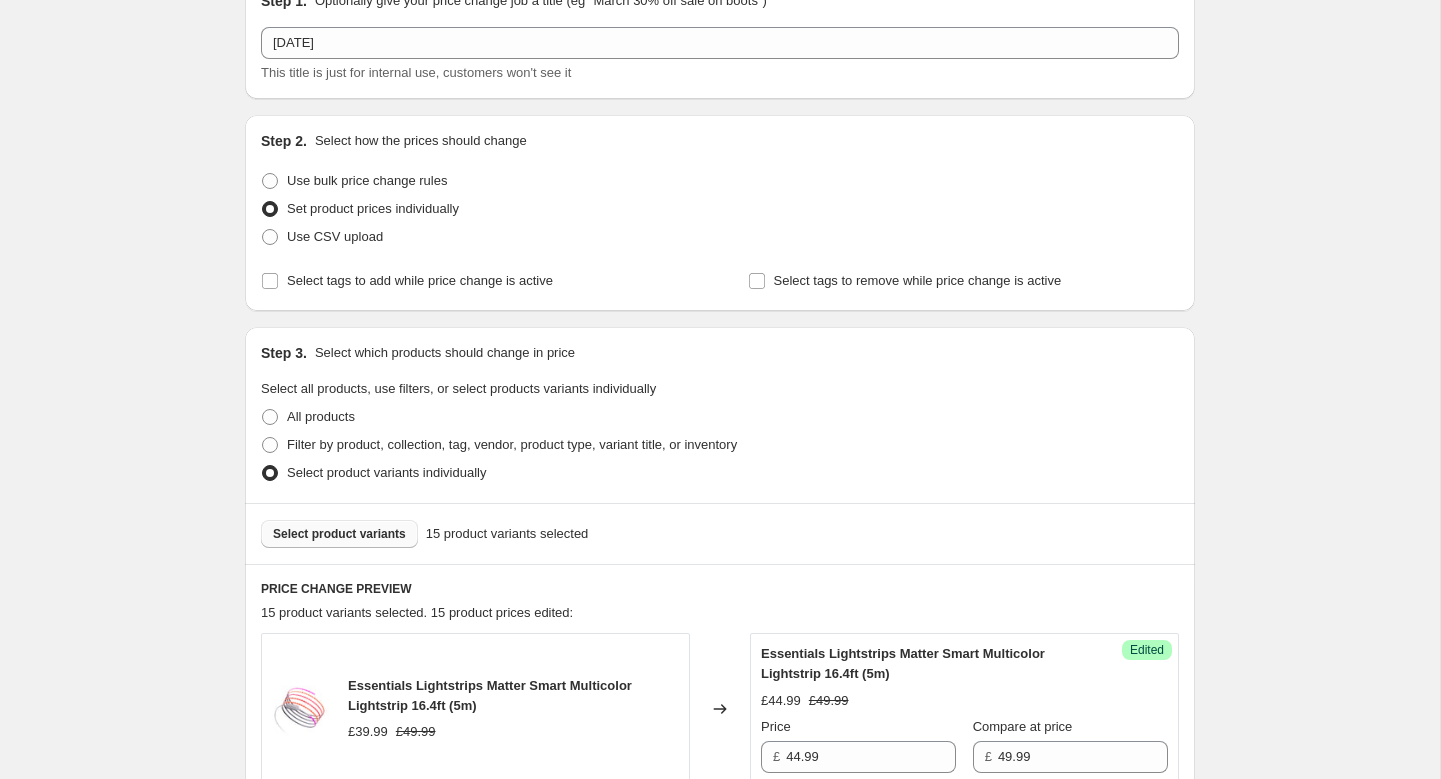 click on "Select product variants" at bounding box center (339, 534) 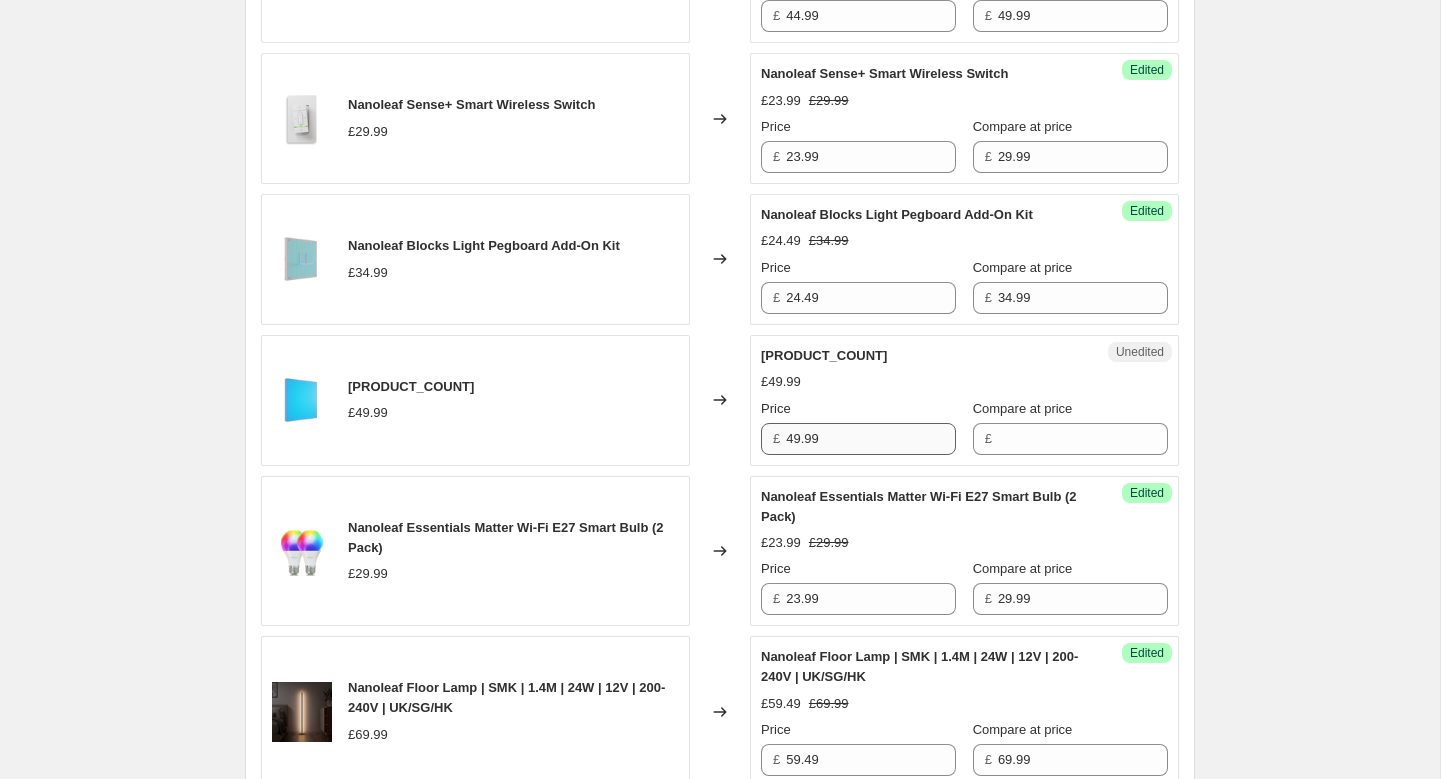 scroll, scrollTop: 853, scrollLeft: 0, axis: vertical 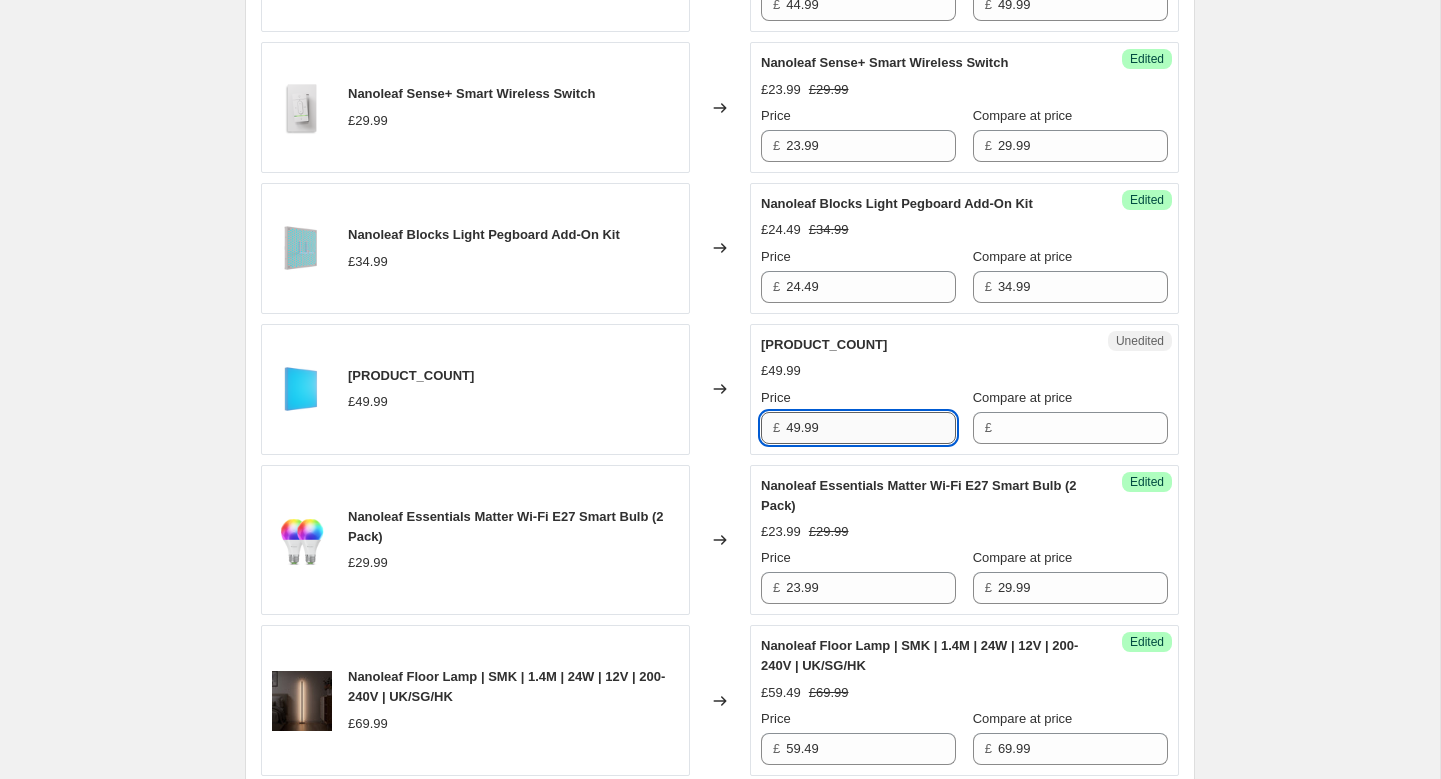 click on "49.99" at bounding box center [871, 428] 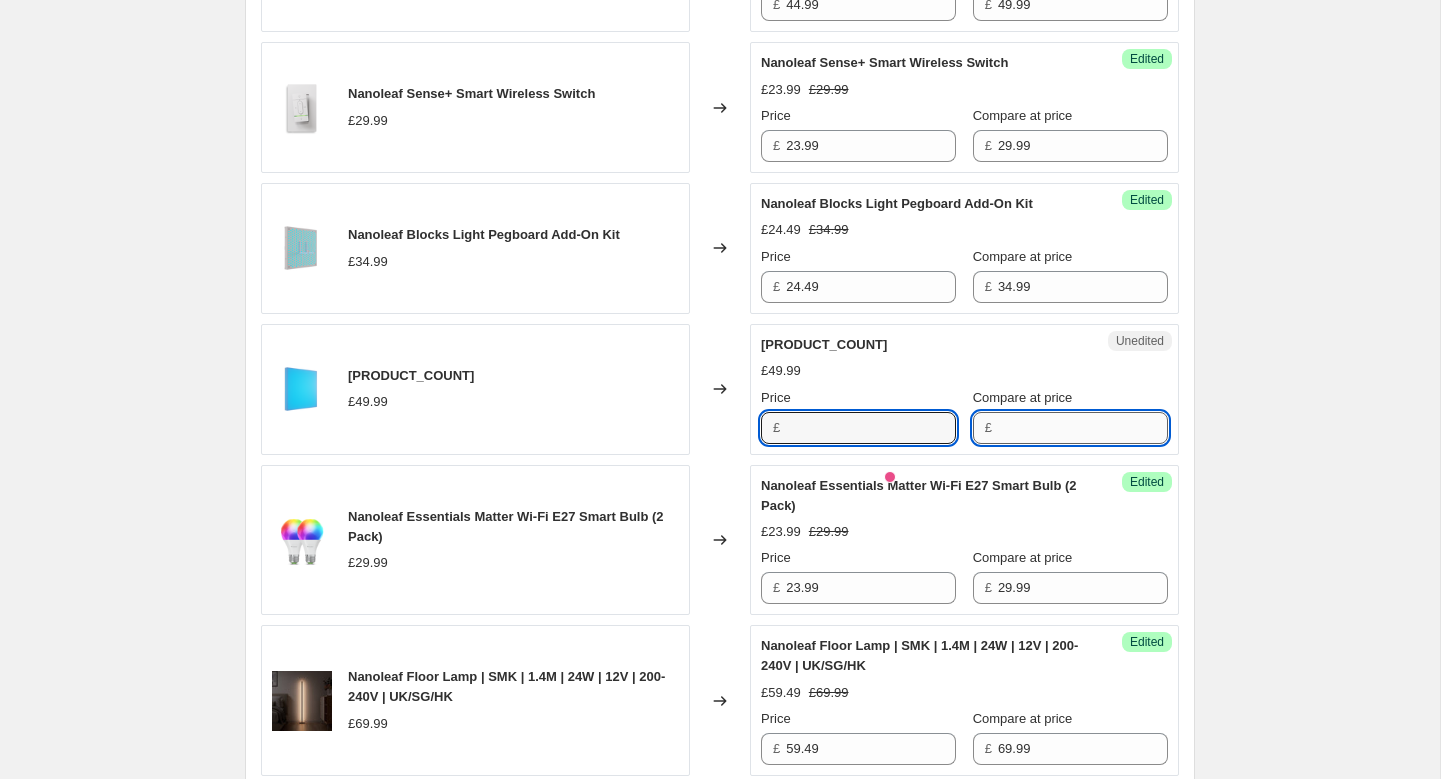 type on "49.99" 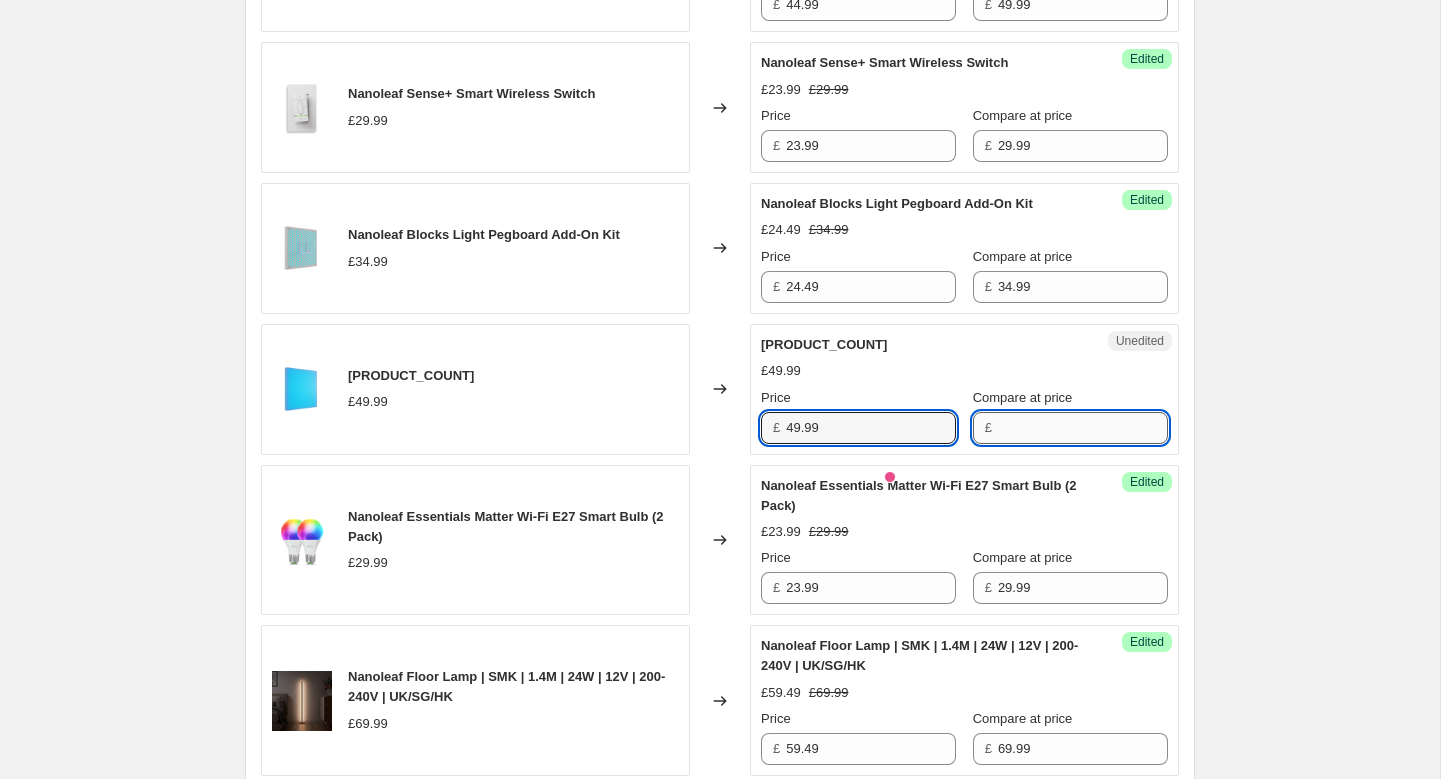 click on "Compare at price" at bounding box center (1083, 428) 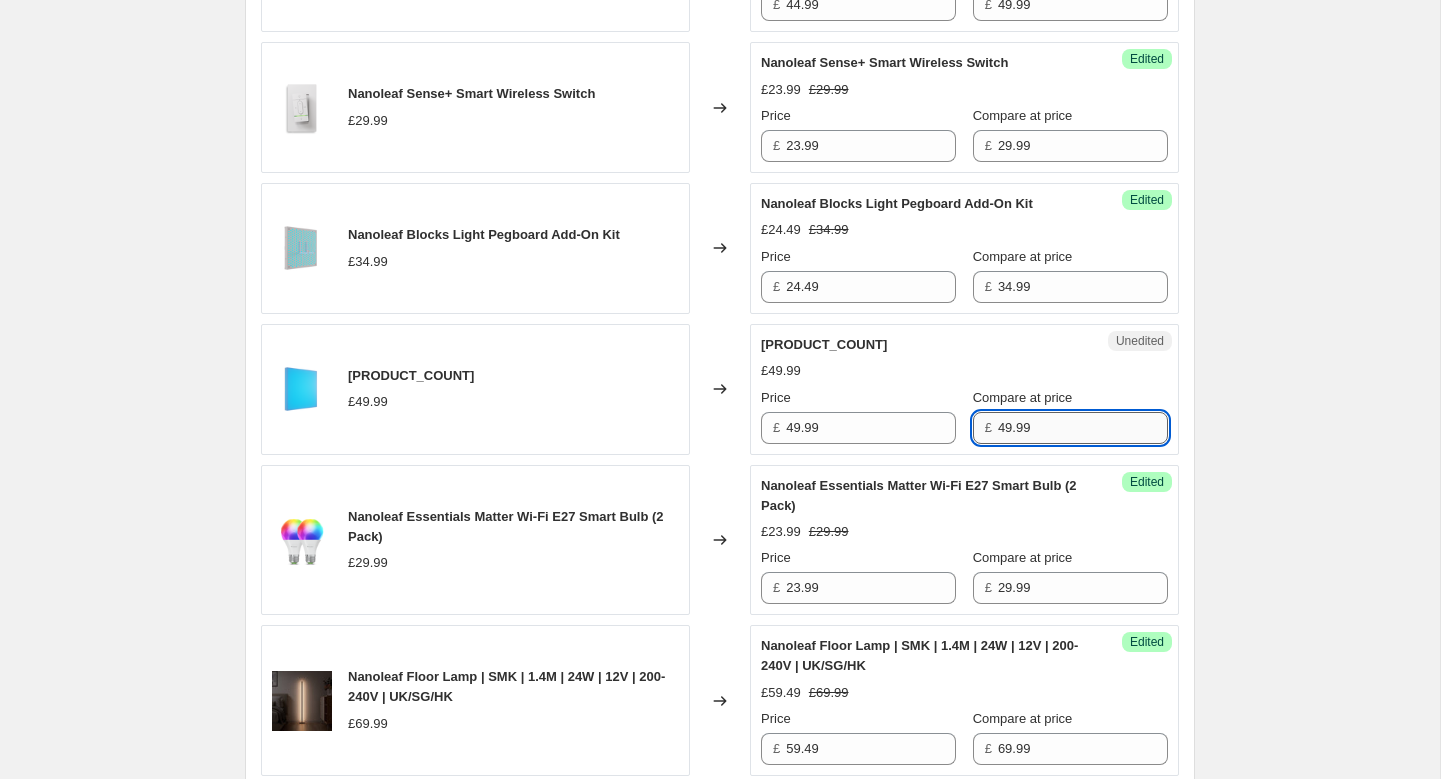 type on "49.99" 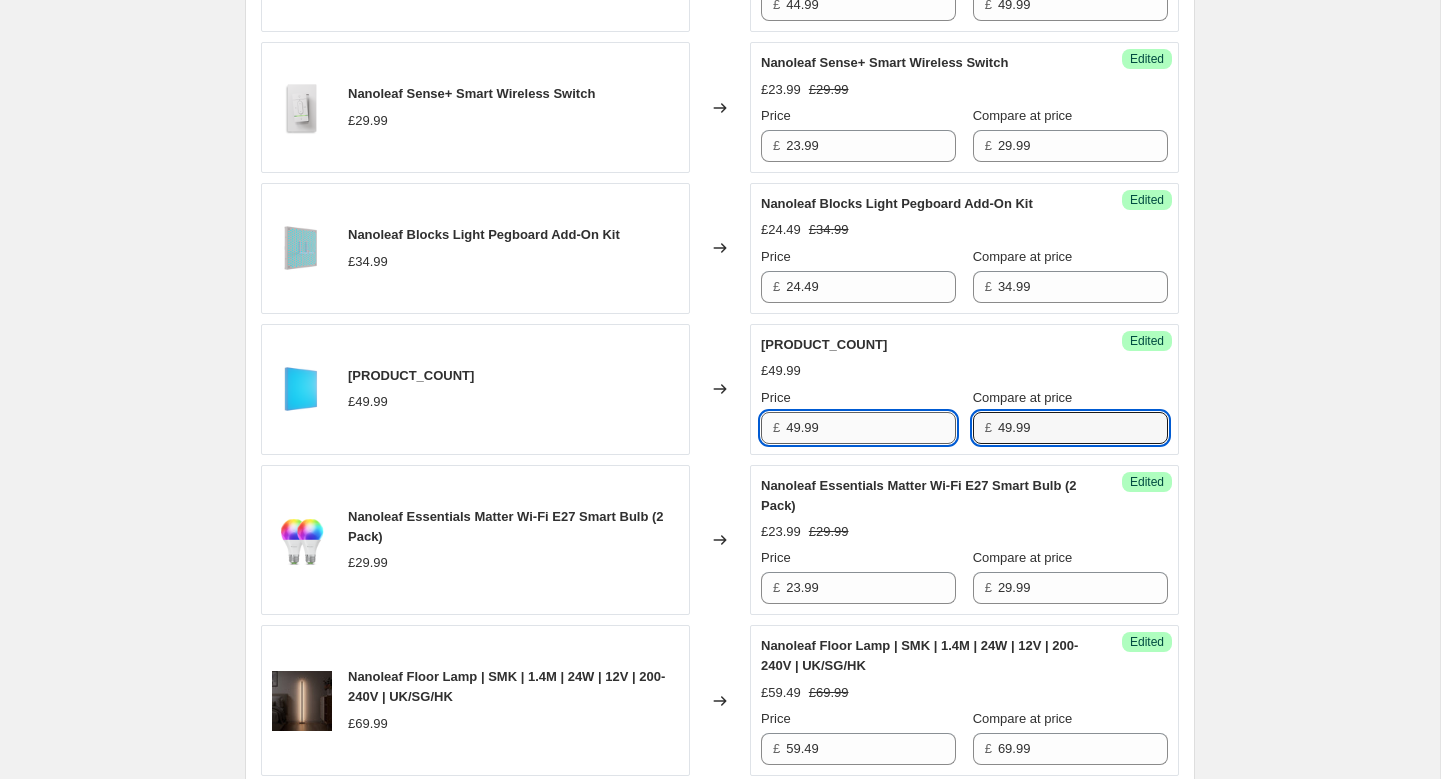 click on "49.99" at bounding box center (871, 428) 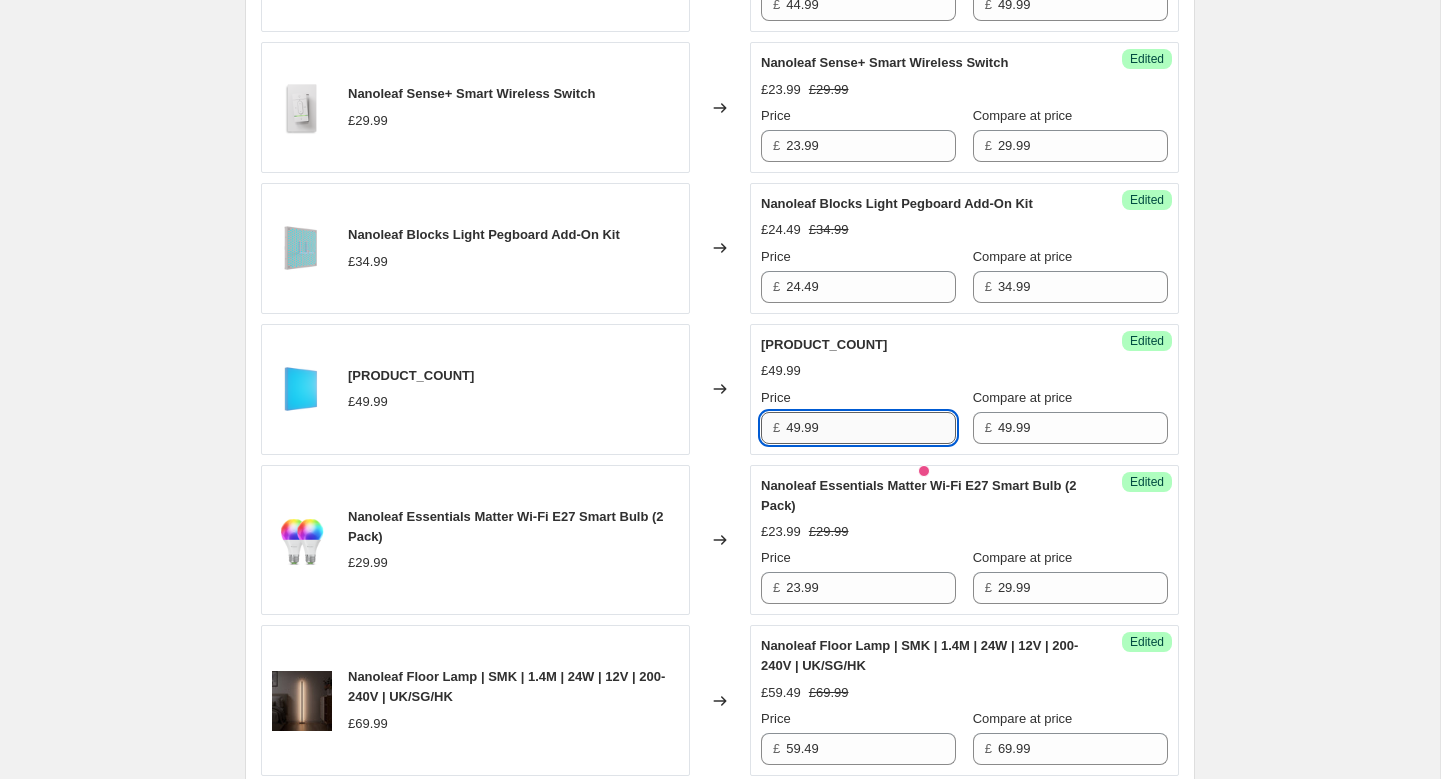 paste on "34.99" 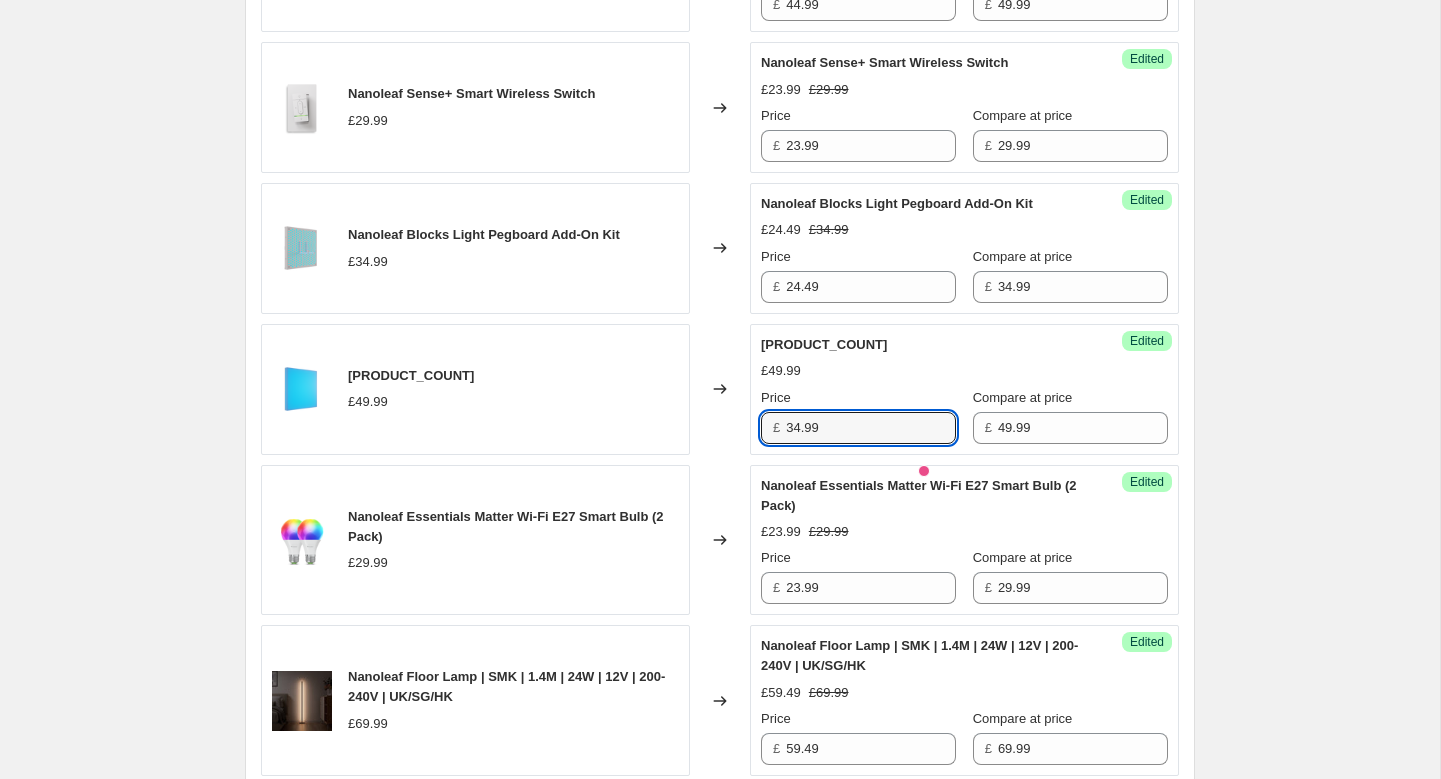 type on "34.99" 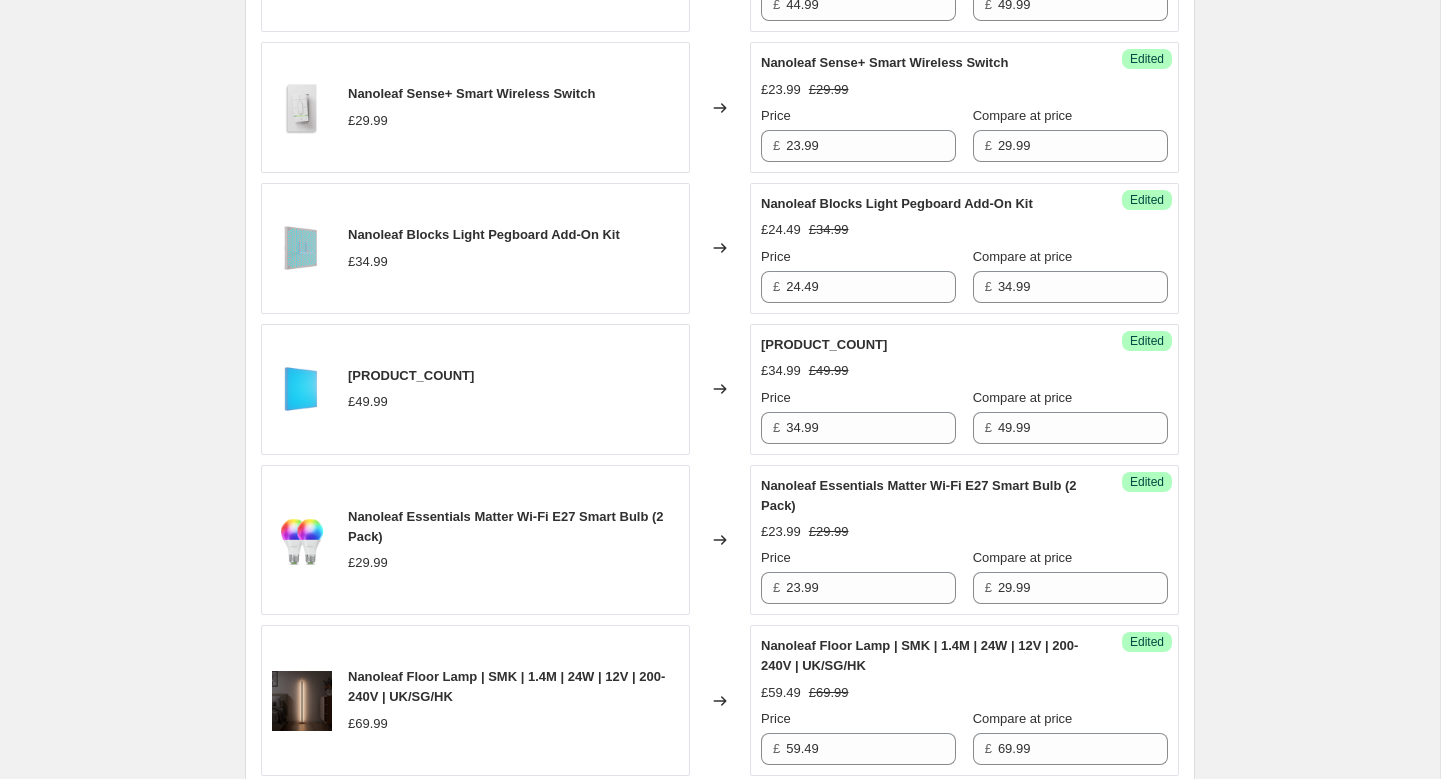 click on "£34.99 £49.99" at bounding box center [964, 371] 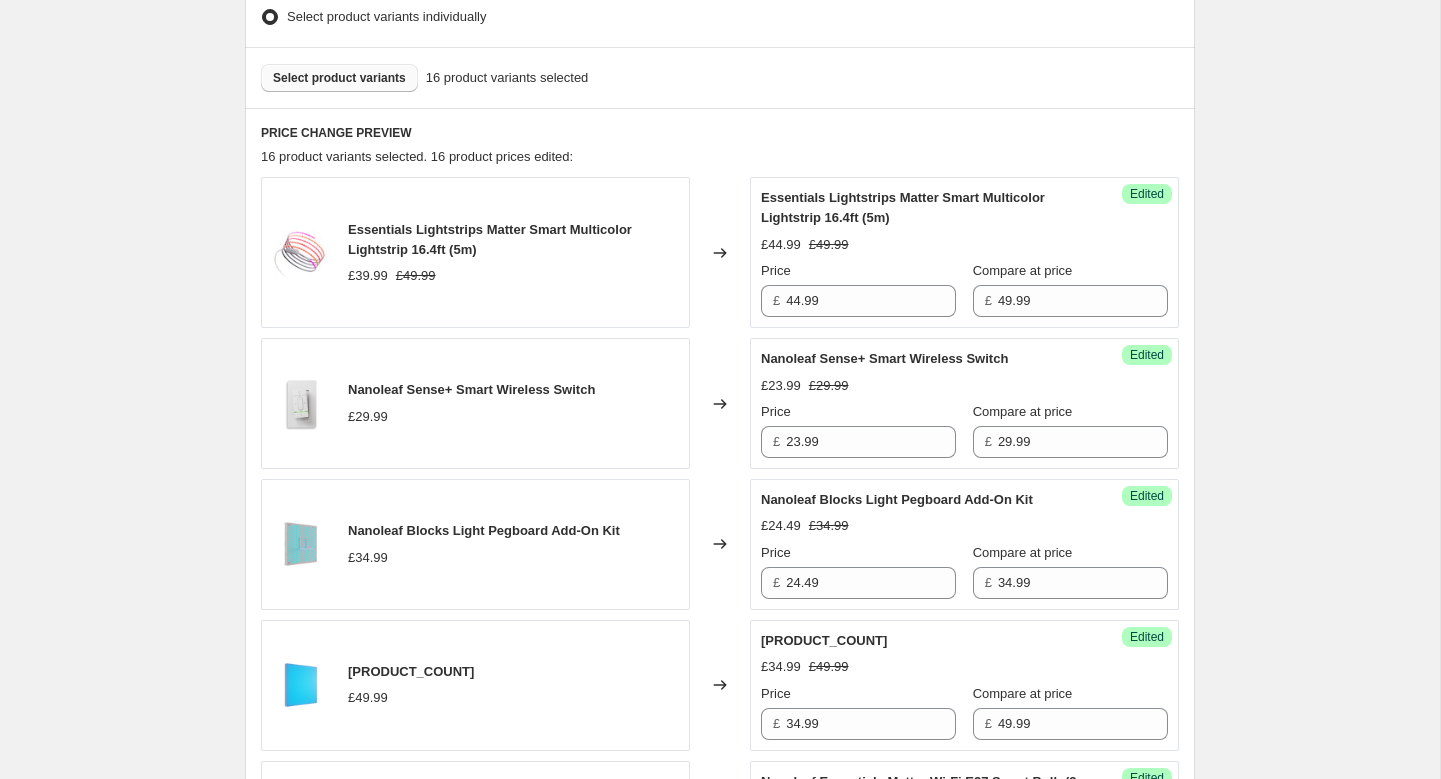 scroll, scrollTop: 378, scrollLeft: 0, axis: vertical 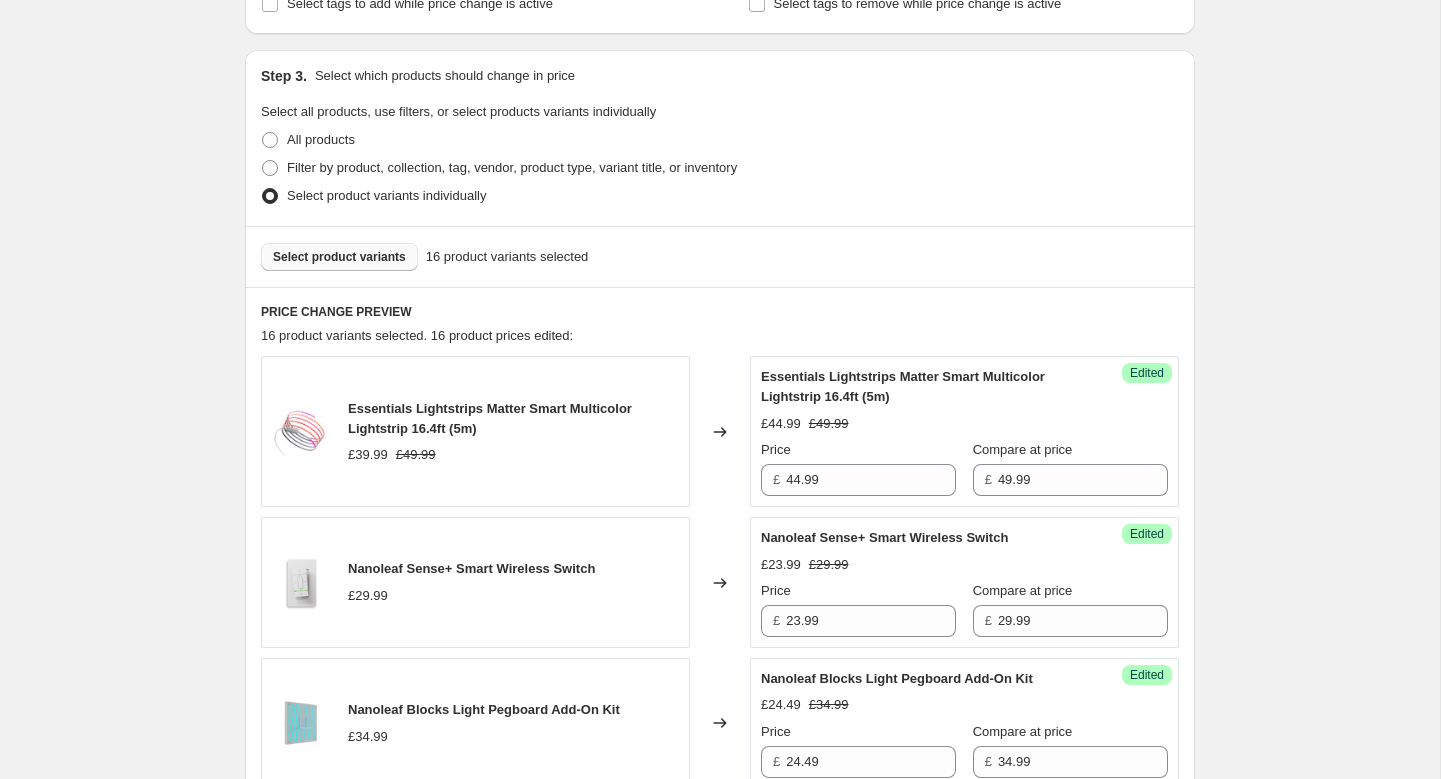 click on "Select product variants" at bounding box center [339, 257] 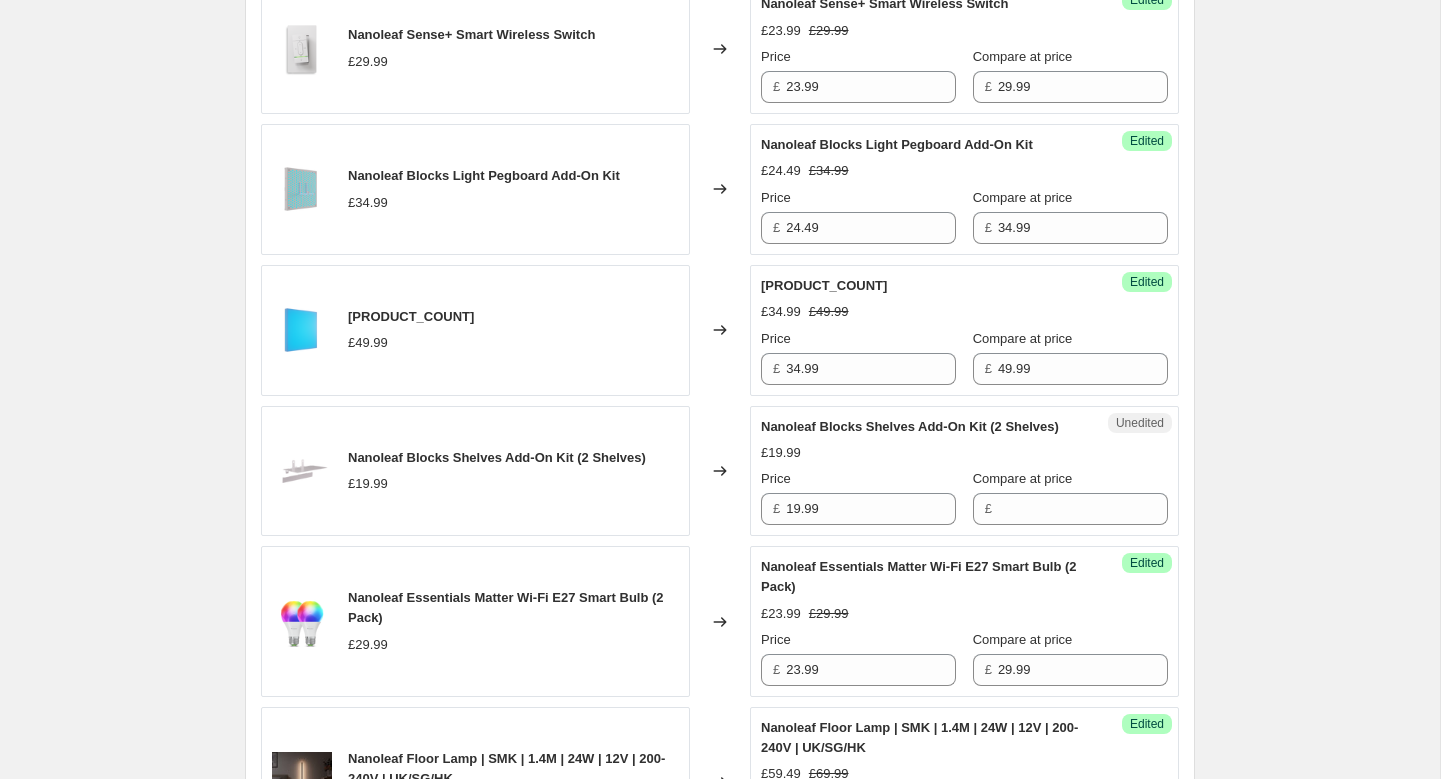 scroll, scrollTop: 913, scrollLeft: 0, axis: vertical 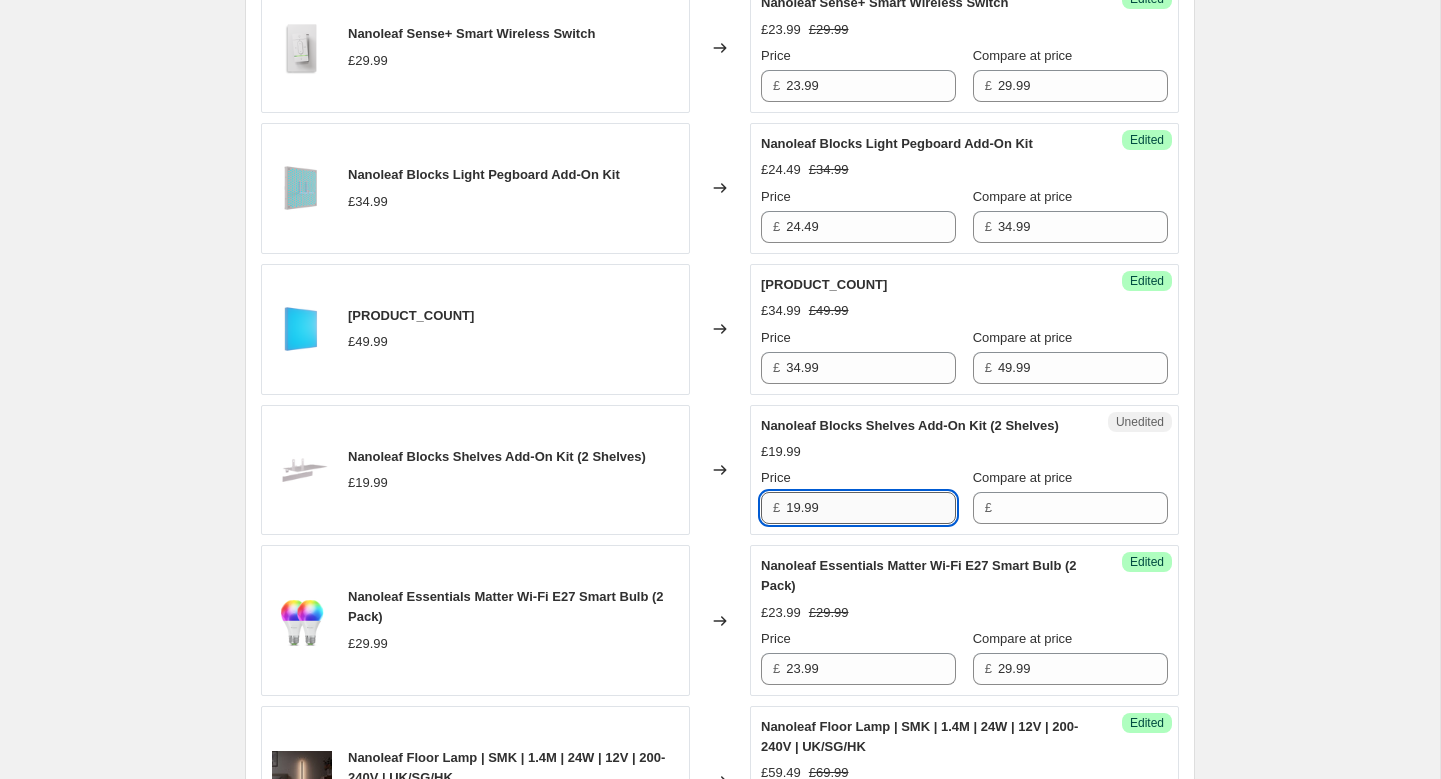 click on "19.99" at bounding box center [871, 508] 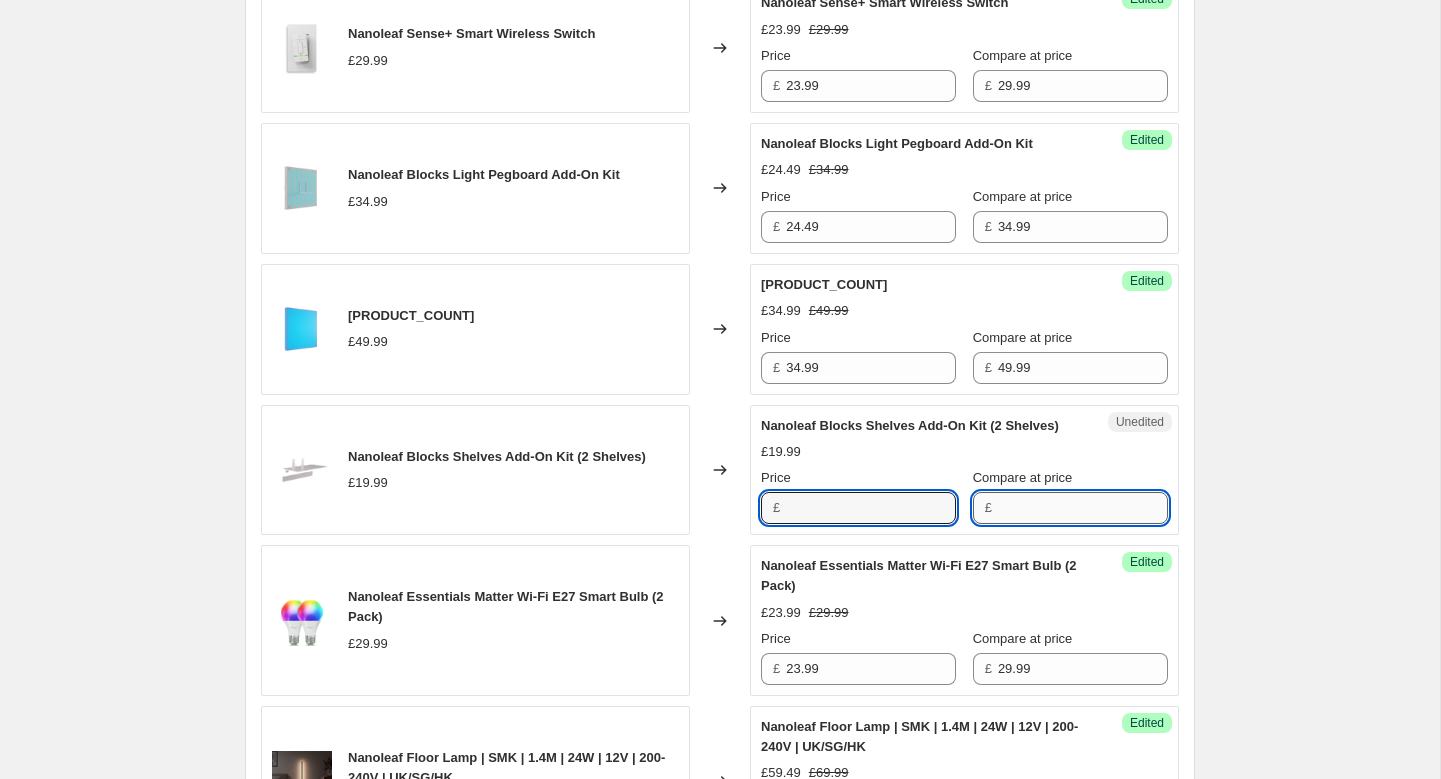 type on "19.99" 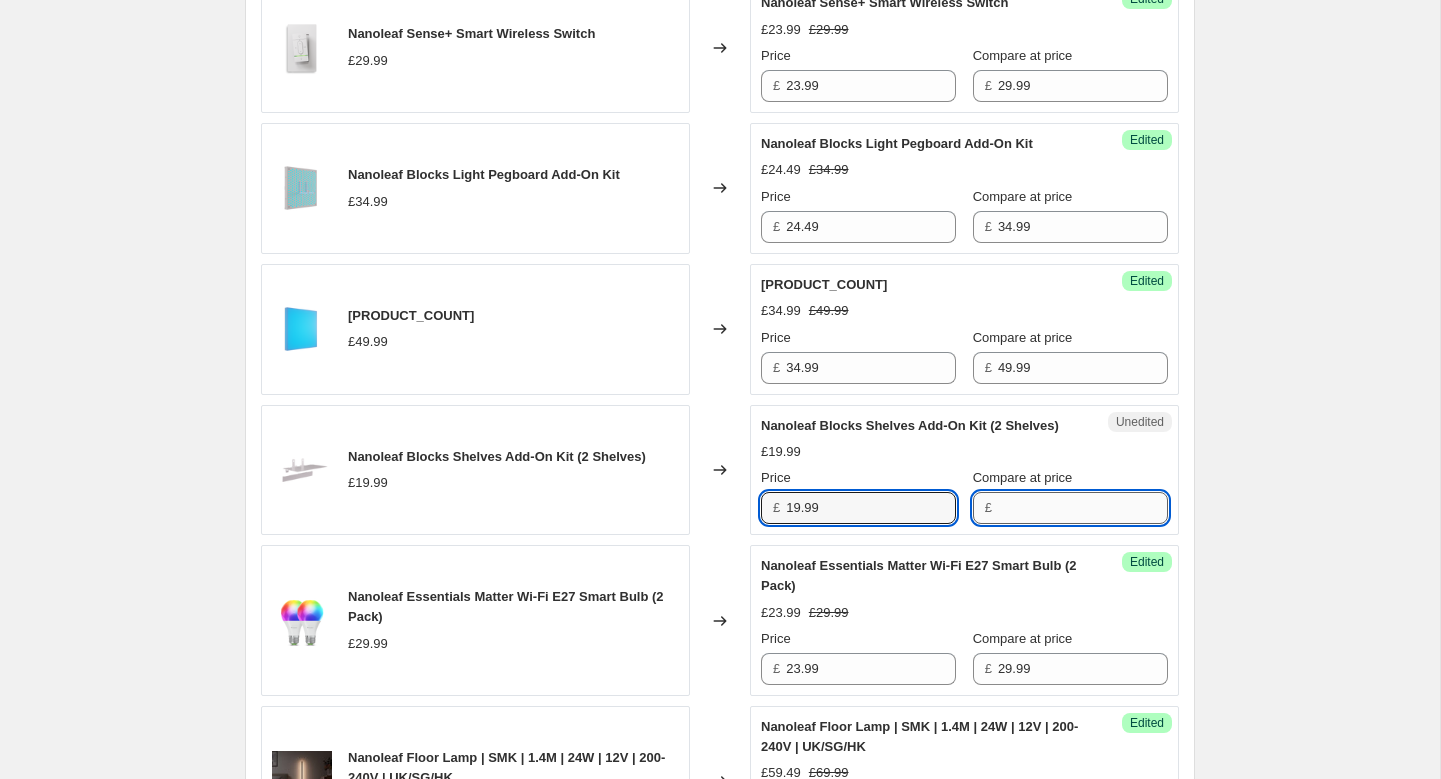 click on "Compare at price" at bounding box center (1083, 508) 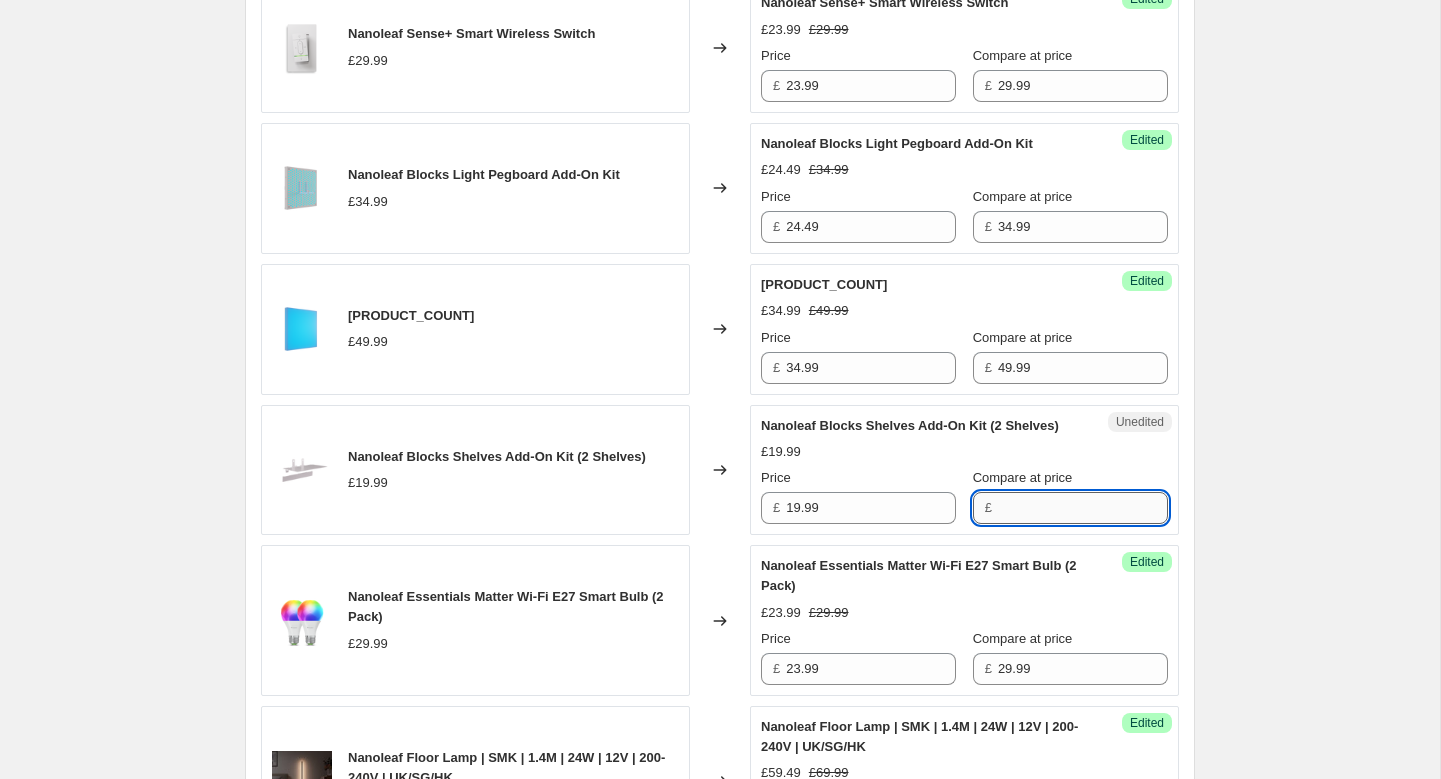 paste on "19.99" 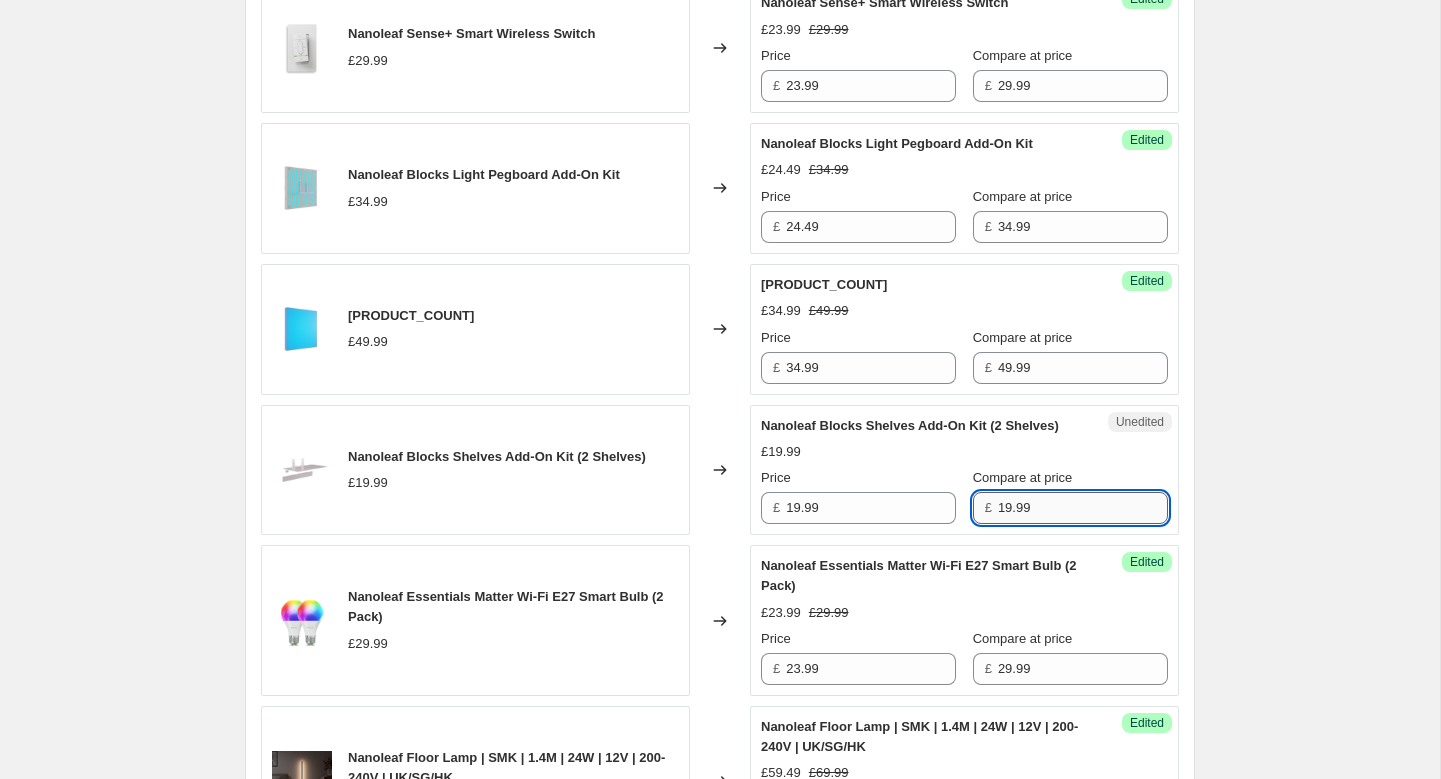 type on "19.99" 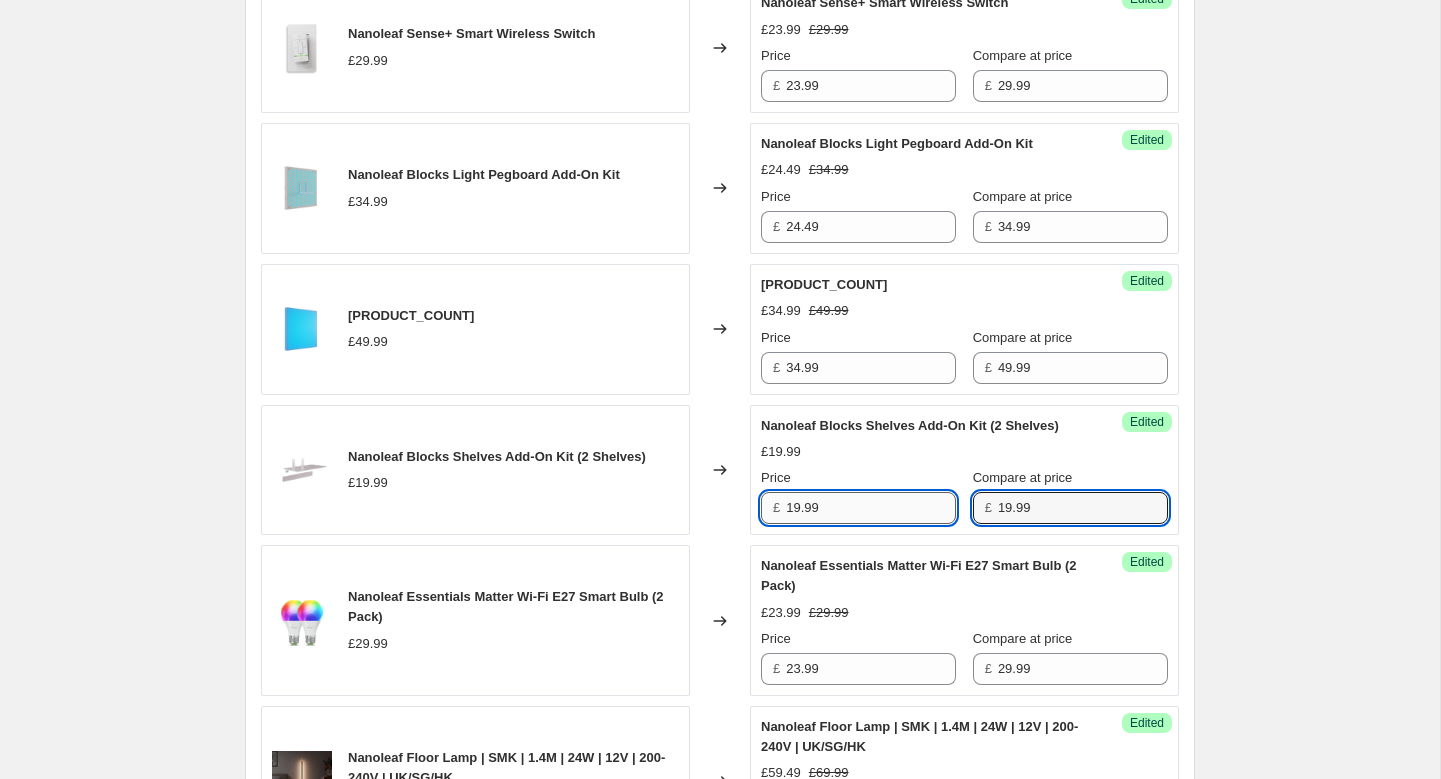 click on "19.99" at bounding box center (871, 508) 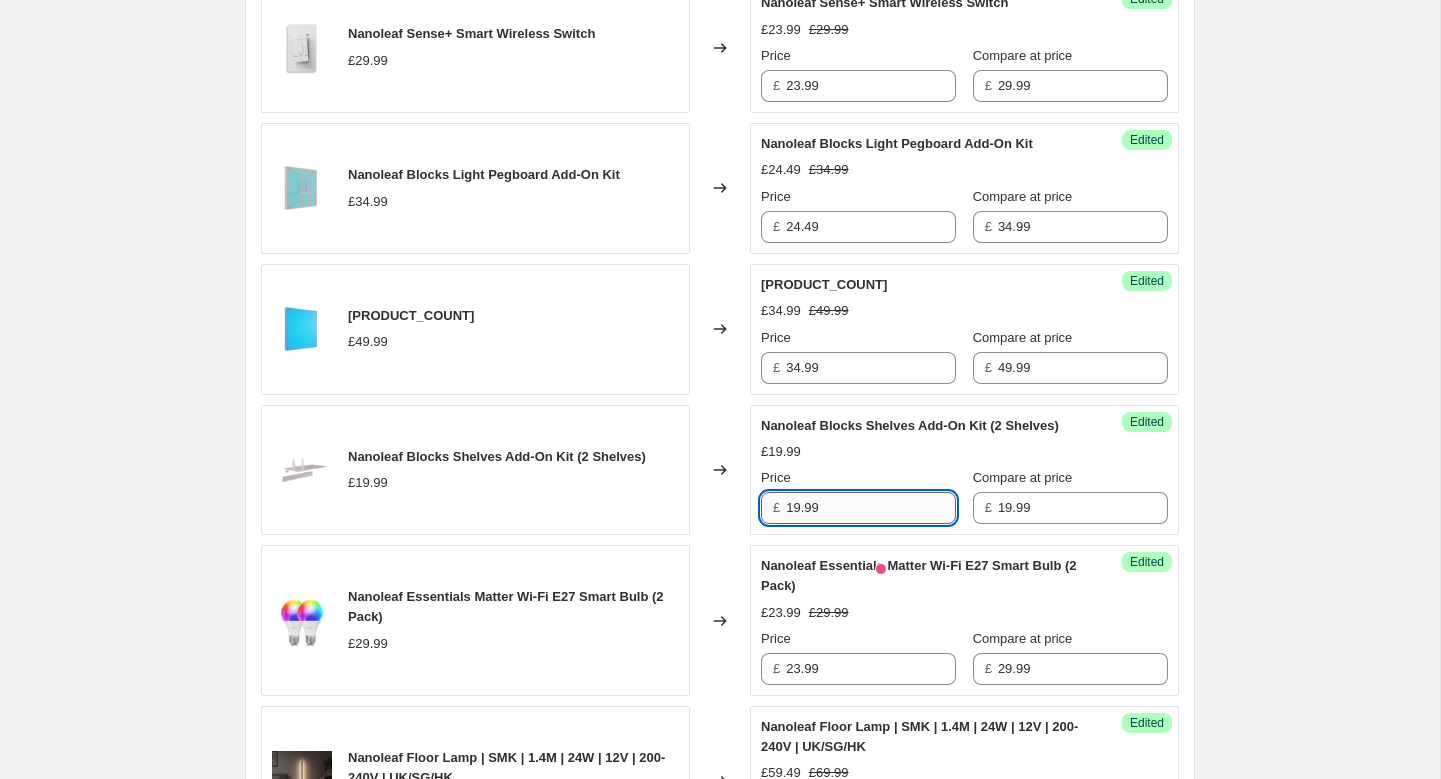 paste on "3.99" 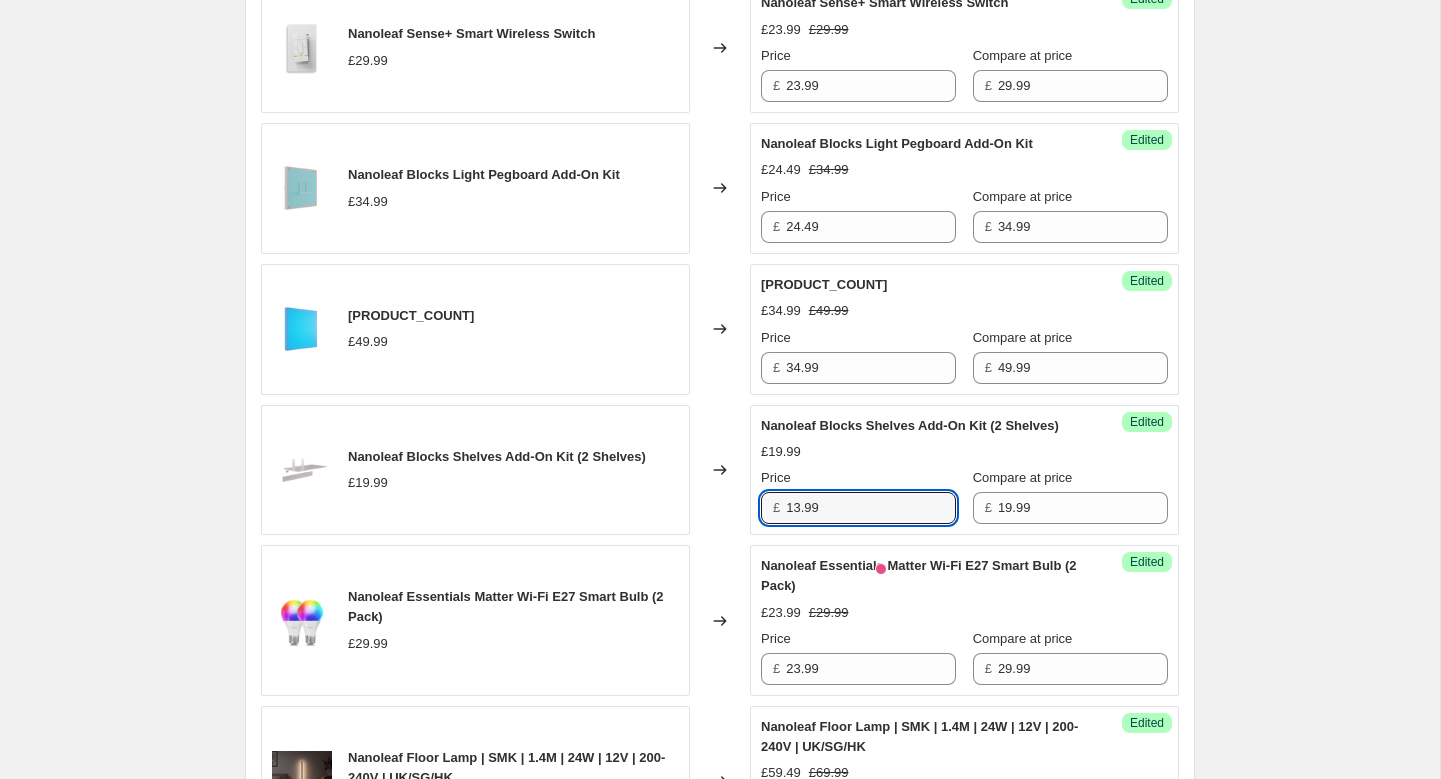 type on "13.99" 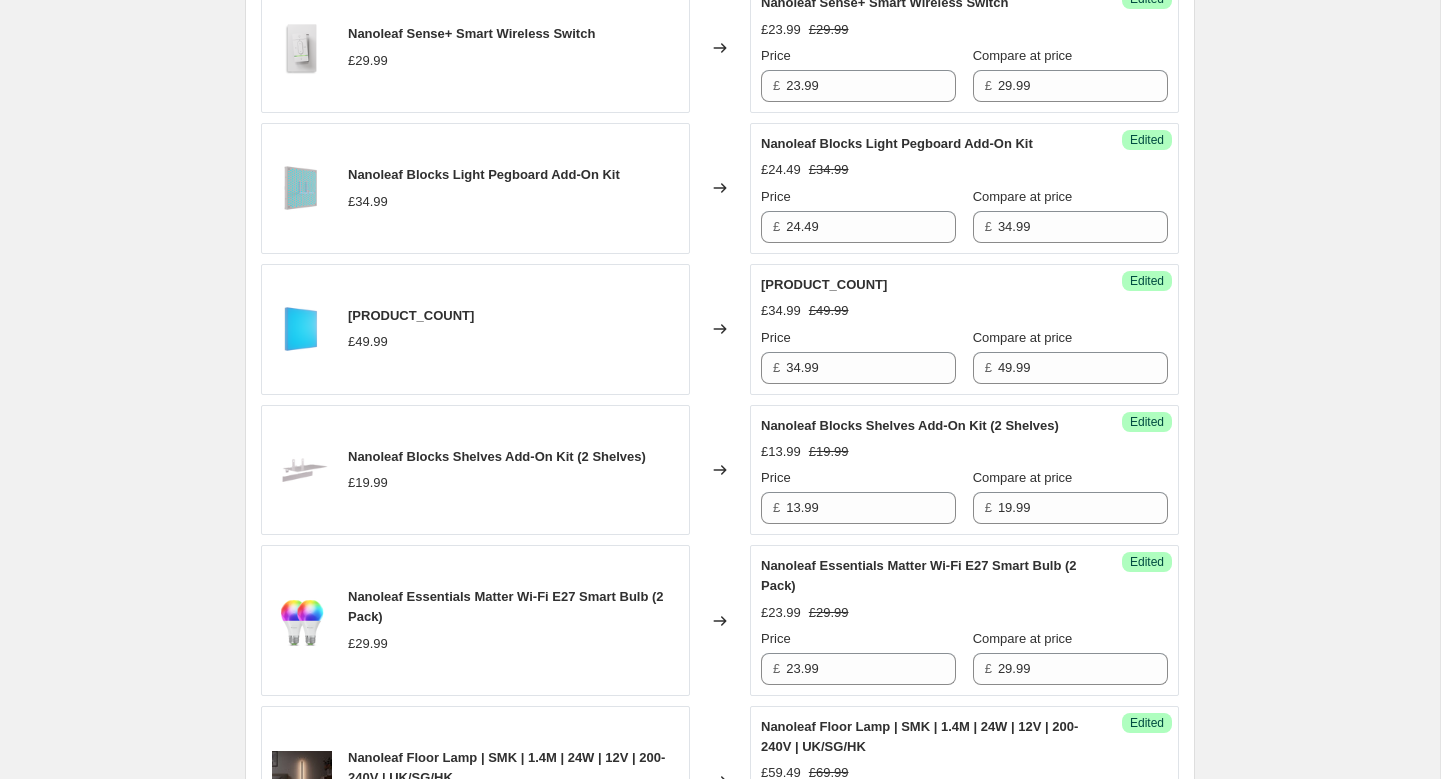 click on "Nanoleaf Blocks Shelves Add-On Kit (2 Shelves) £13.99 £19.99 Price £ 13.99 Compare at price £ 19.99" at bounding box center (964, 470) 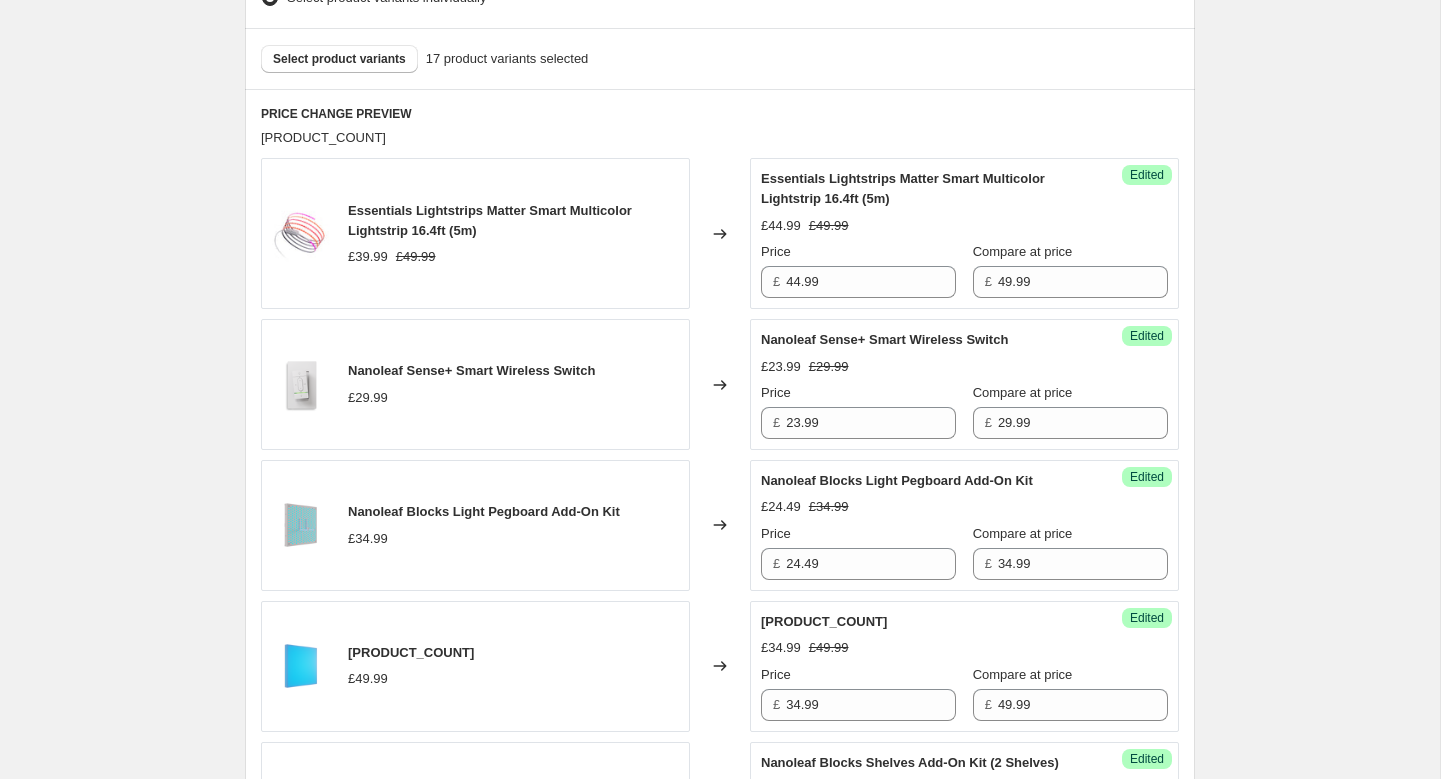 scroll, scrollTop: 342, scrollLeft: 0, axis: vertical 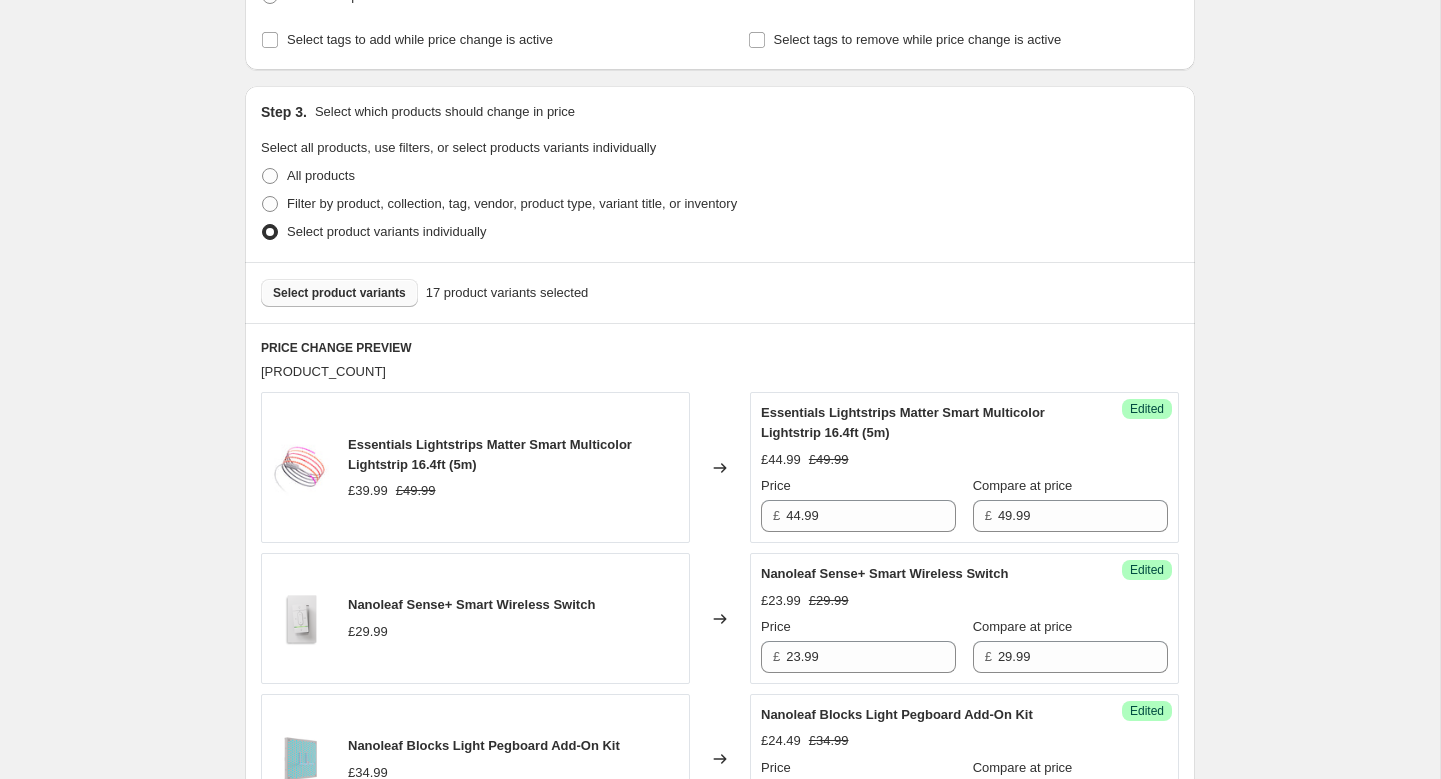 click on "Select product variants" at bounding box center [339, 293] 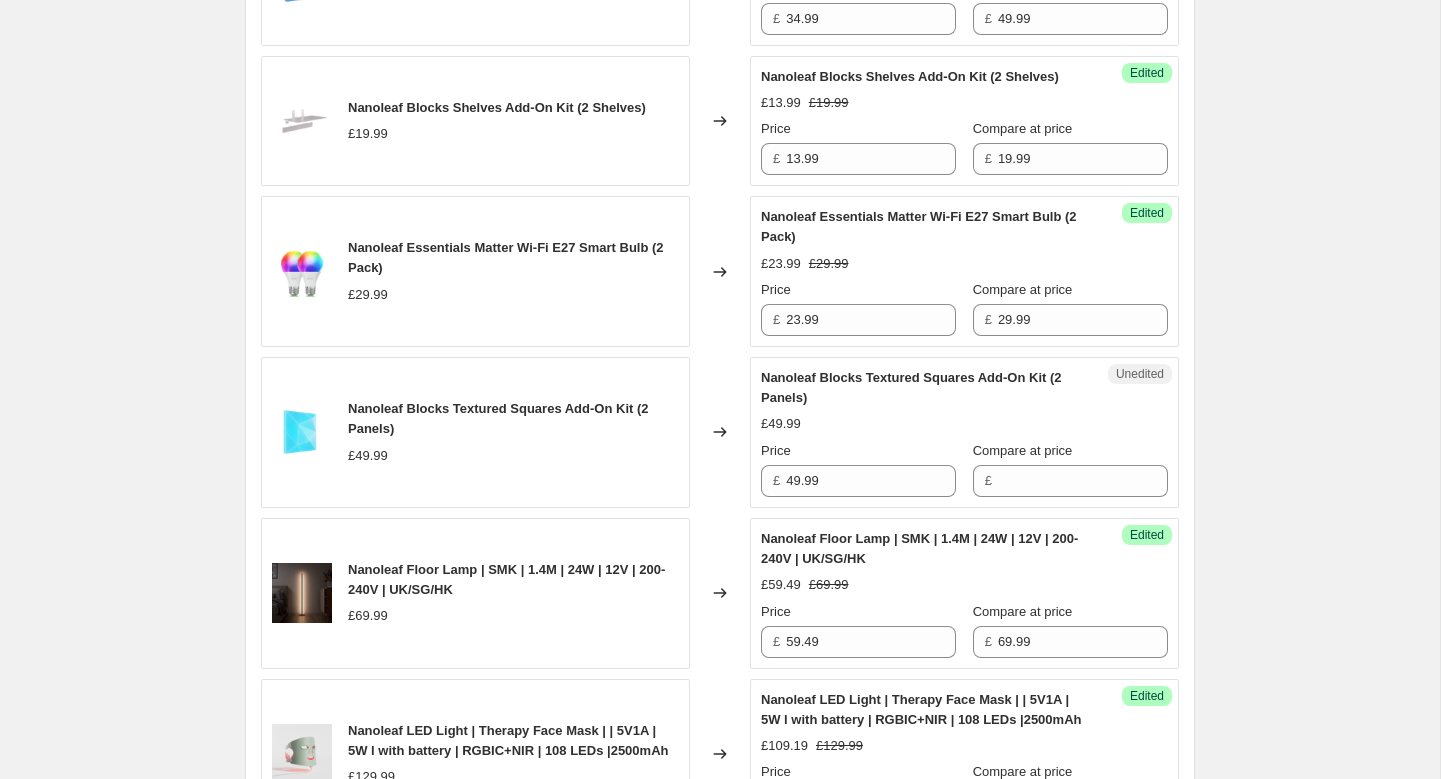 scroll, scrollTop: 1283, scrollLeft: 0, axis: vertical 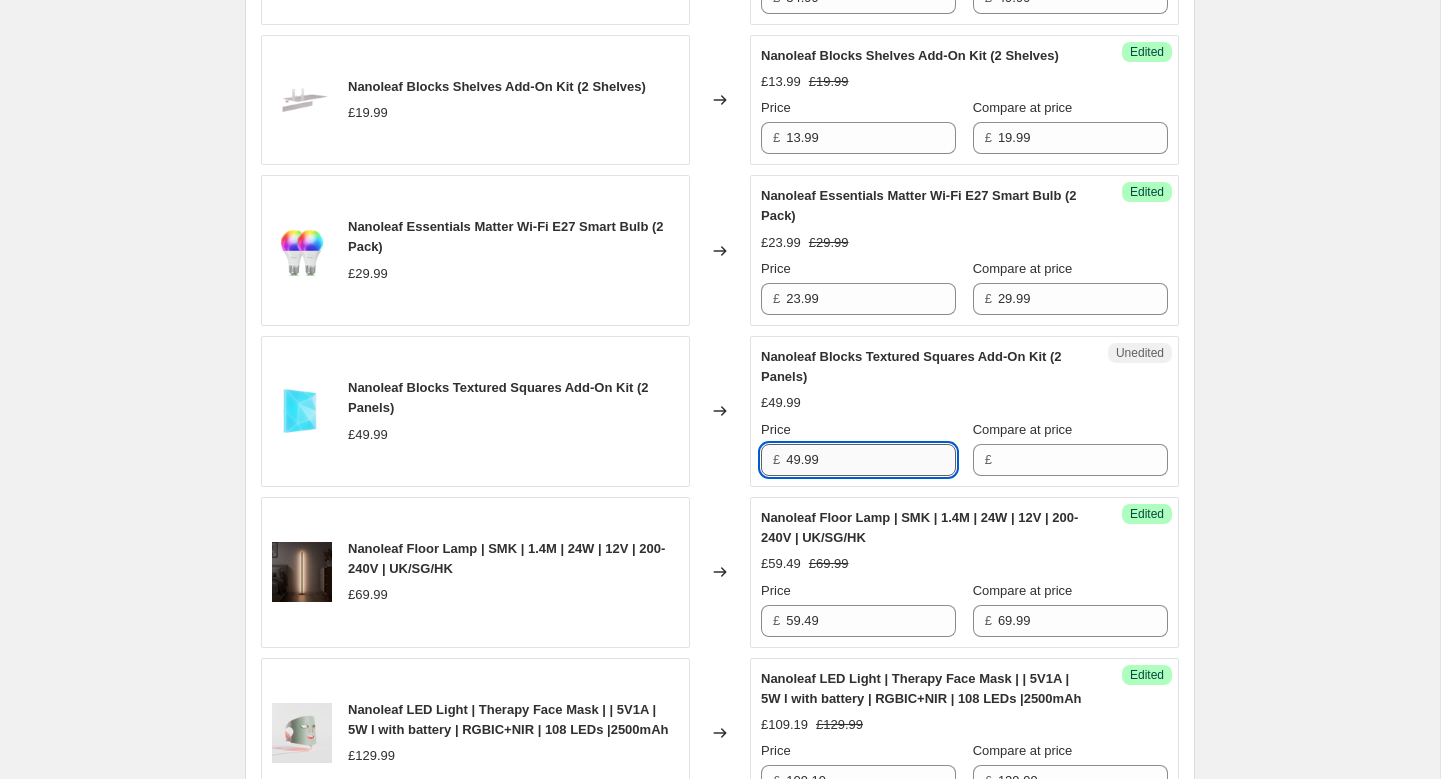 click on "49.99" at bounding box center (871, 460) 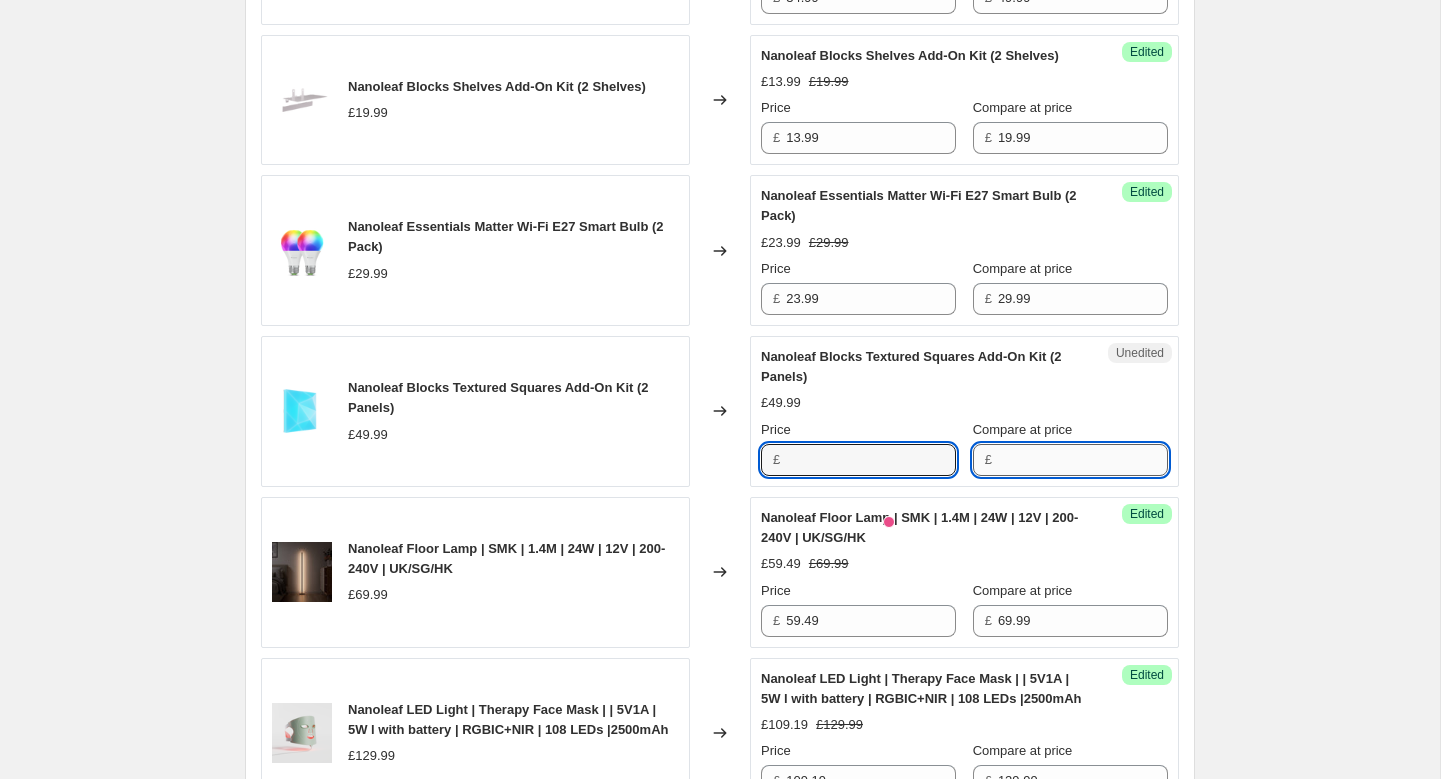 type on "49.99" 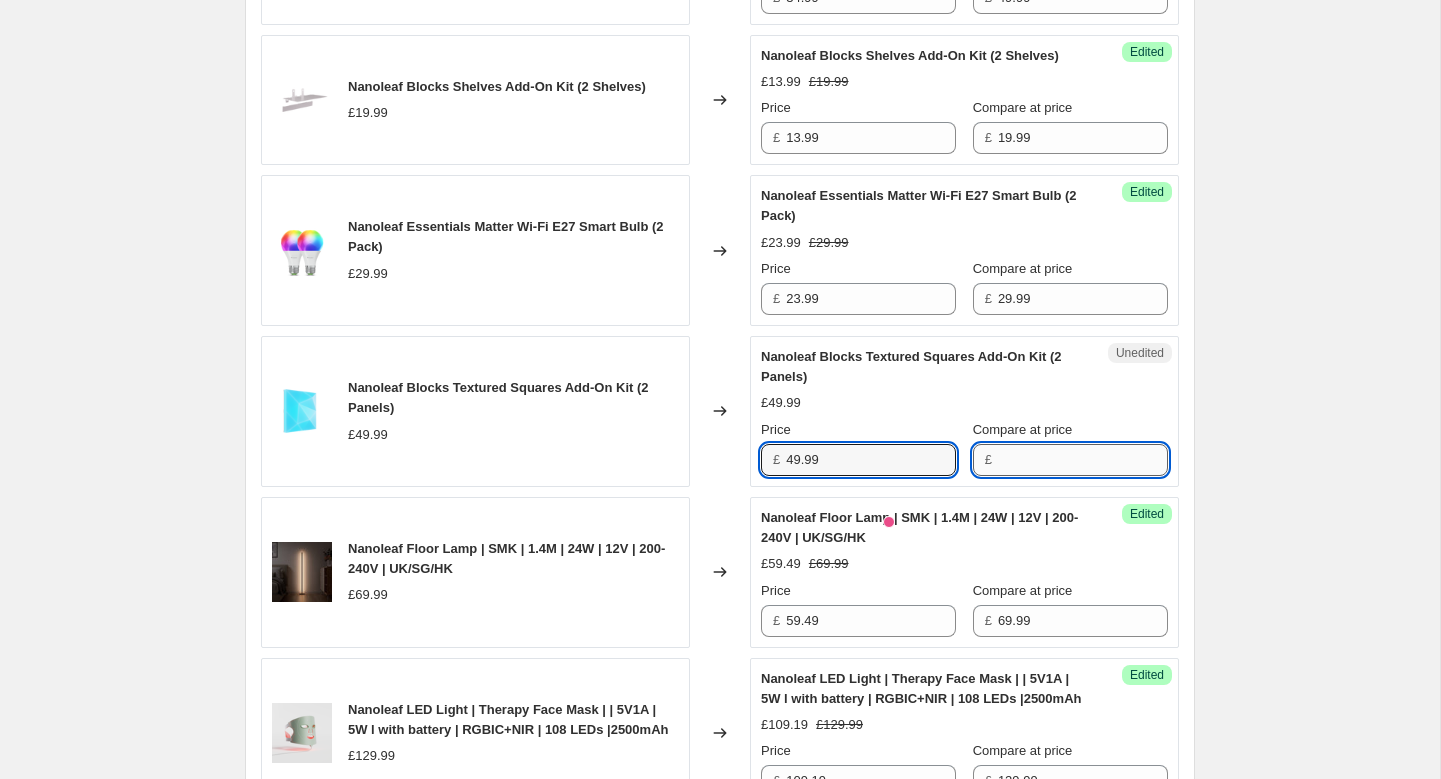 click on "Compare at price" at bounding box center (1083, 460) 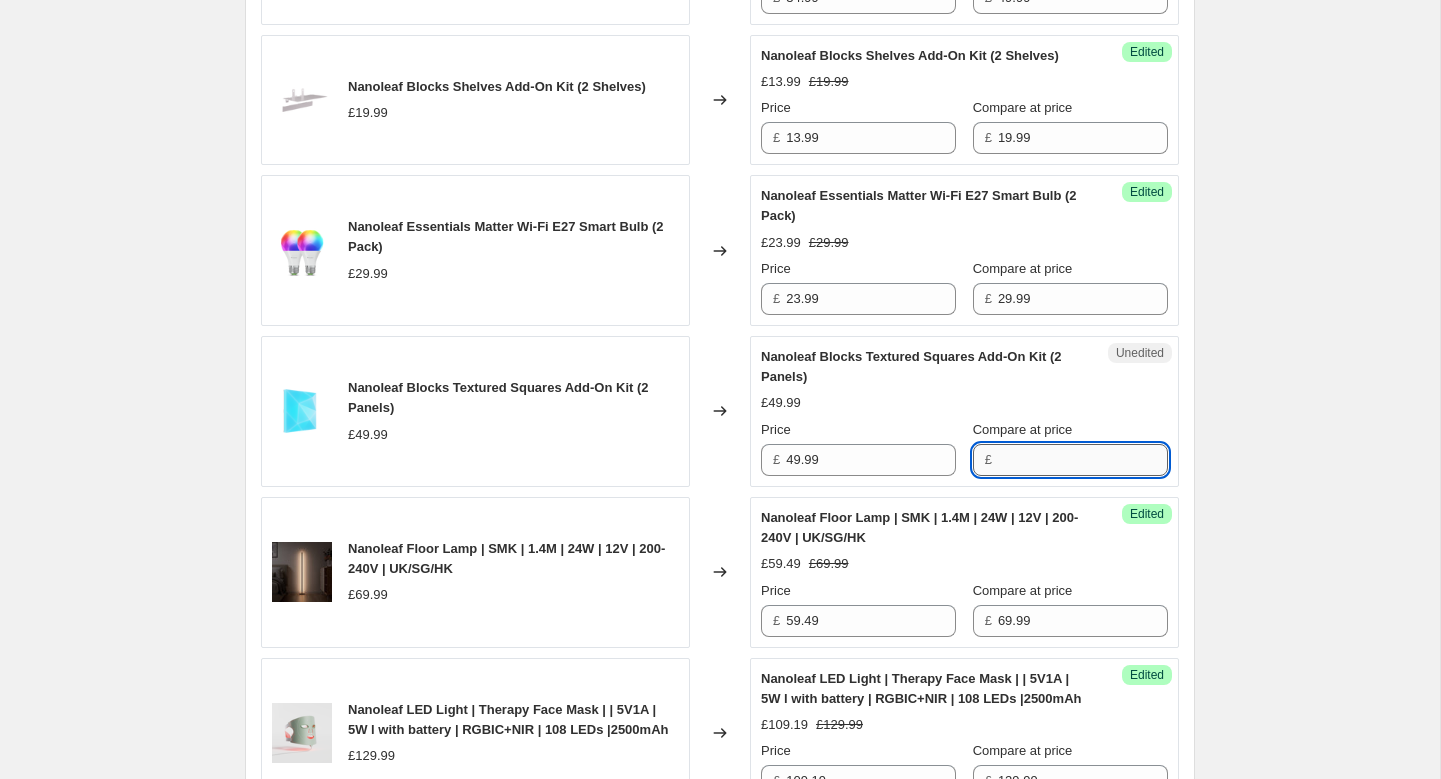paste on "49.99" 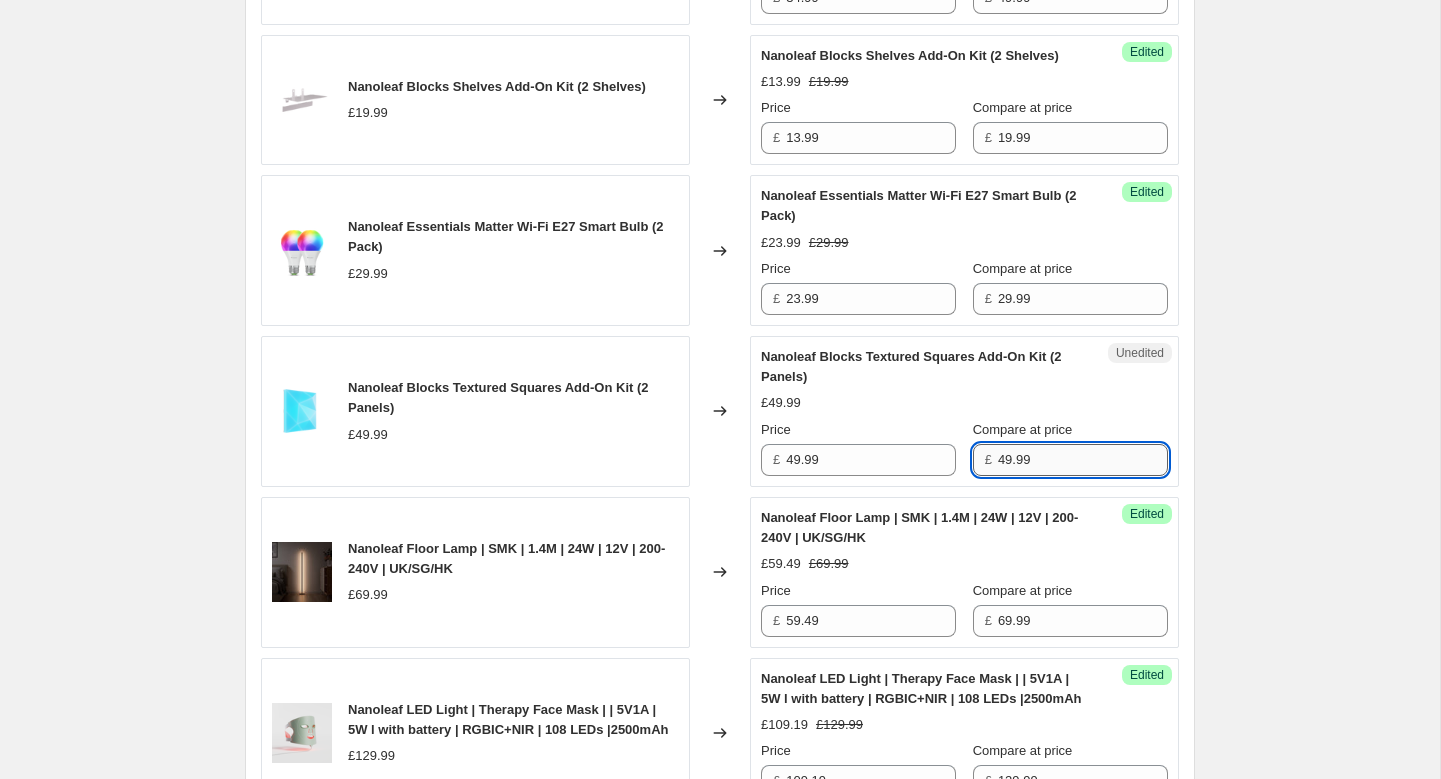 type on "49.99" 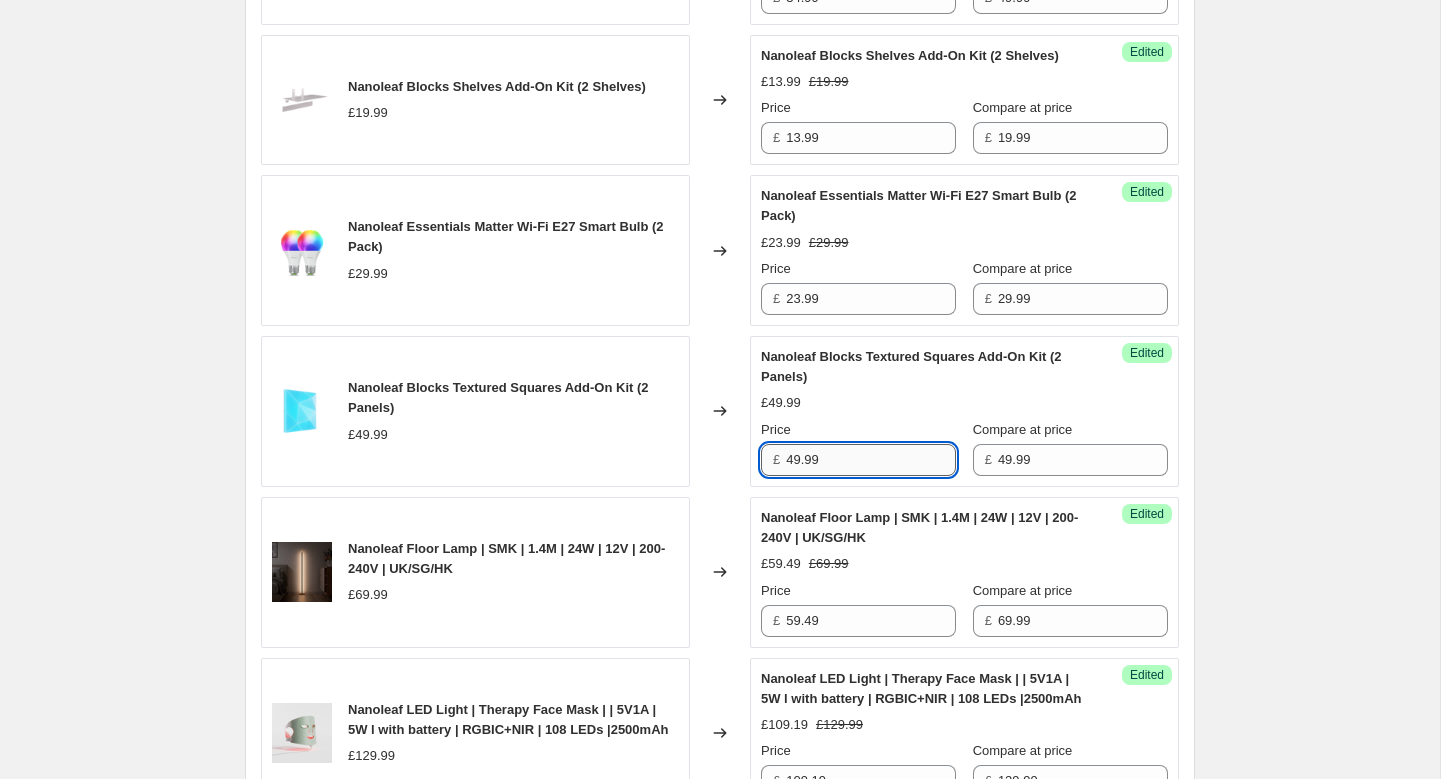 click on "49.99" at bounding box center (871, 460) 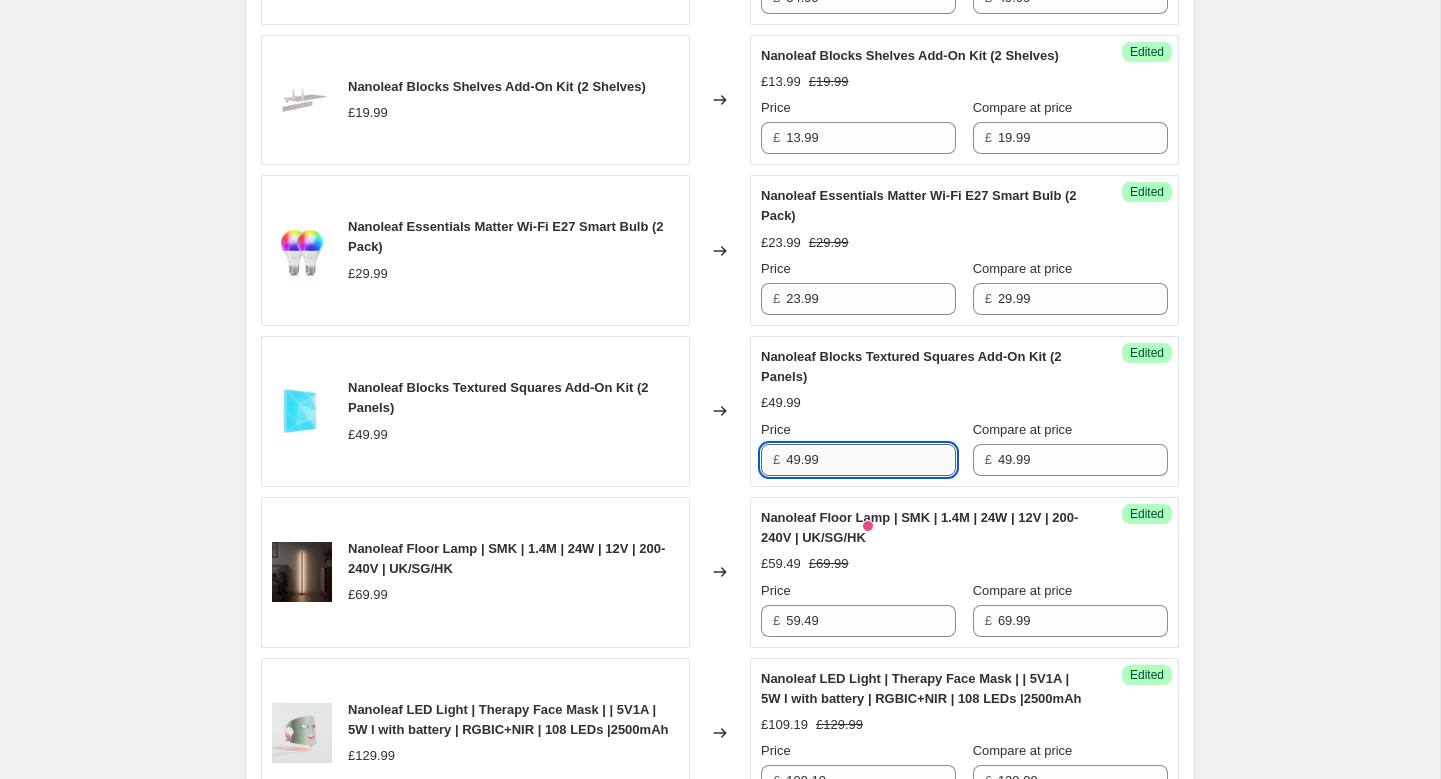 paste on "34.99" 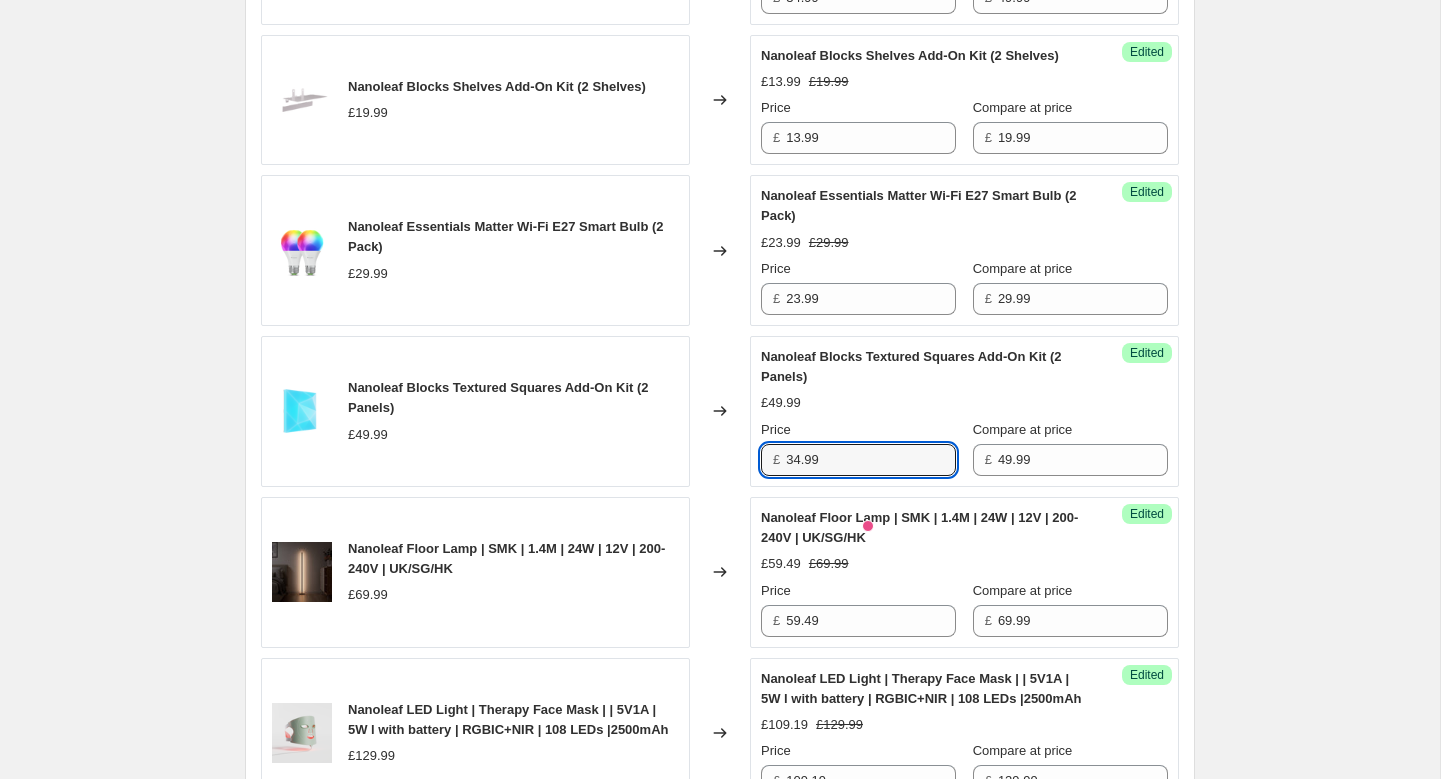 type on "34.99" 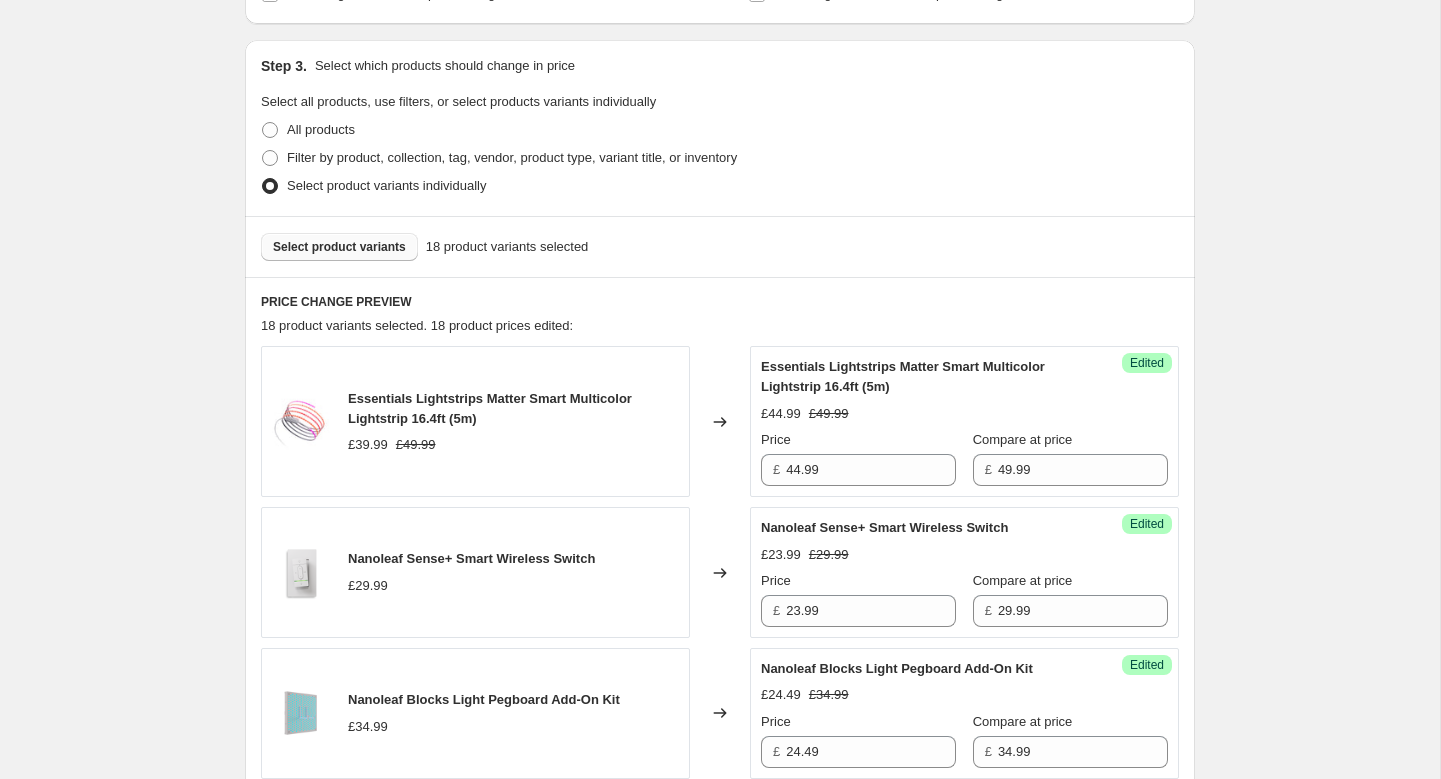 scroll, scrollTop: 383, scrollLeft: 0, axis: vertical 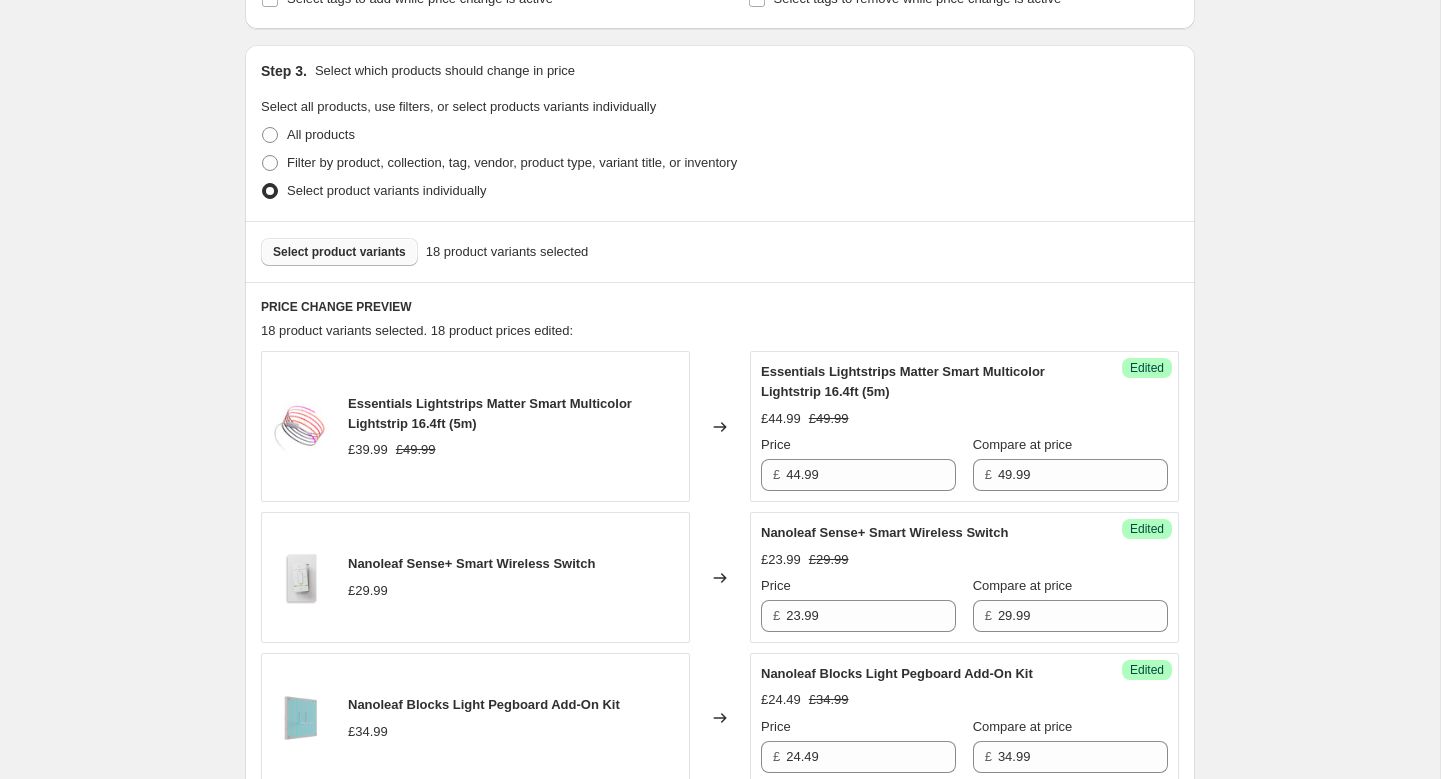 click on "Select product variants" at bounding box center (339, 252) 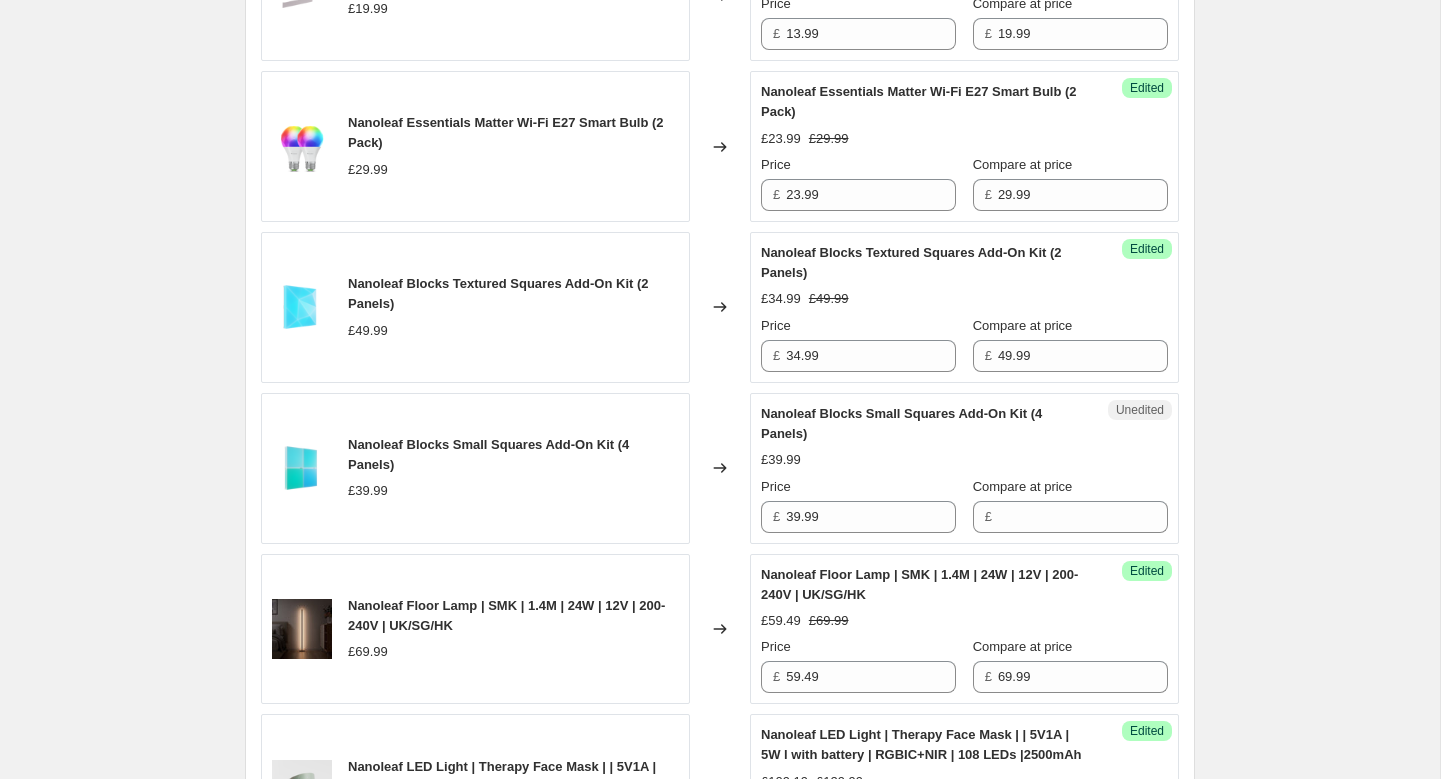 scroll, scrollTop: 1388, scrollLeft: 0, axis: vertical 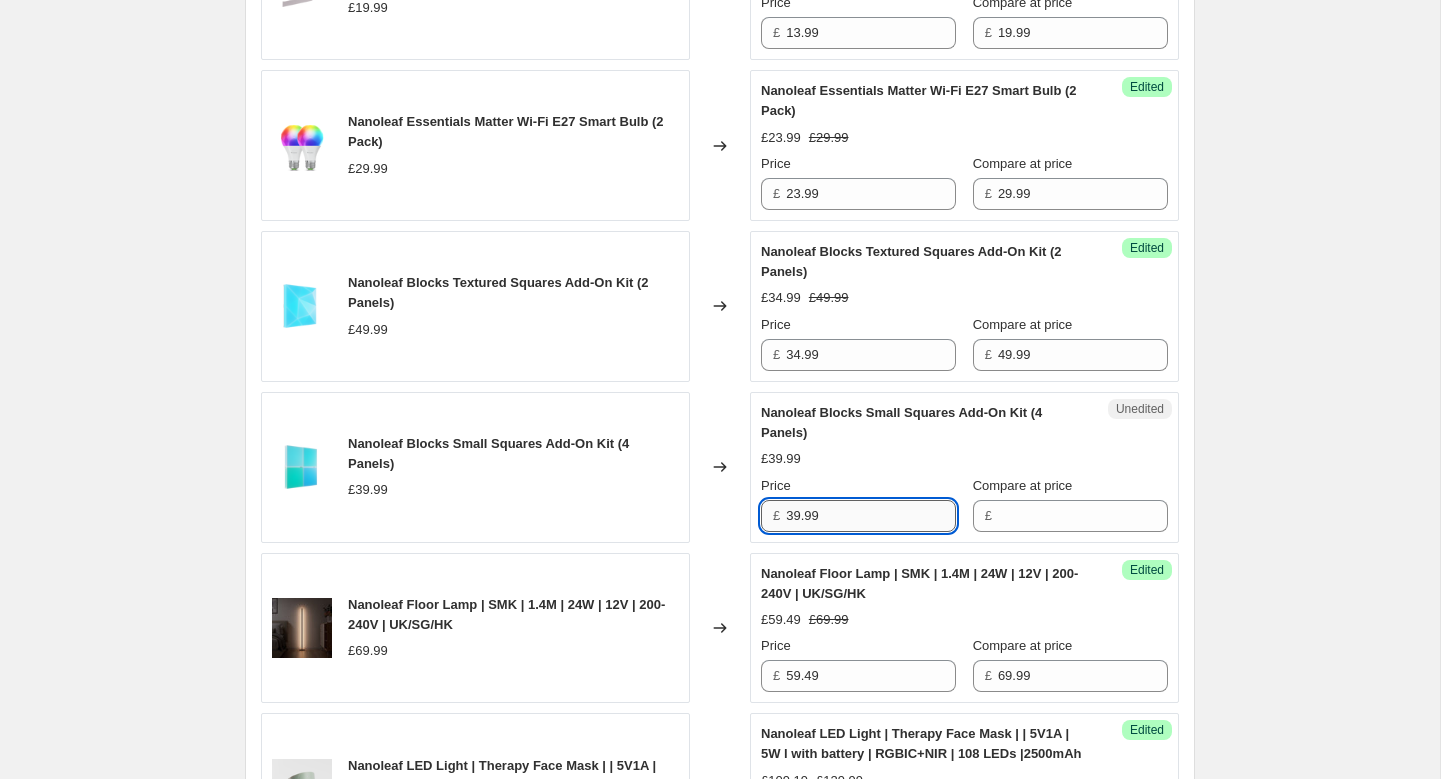 click on "39.99" at bounding box center (871, 516) 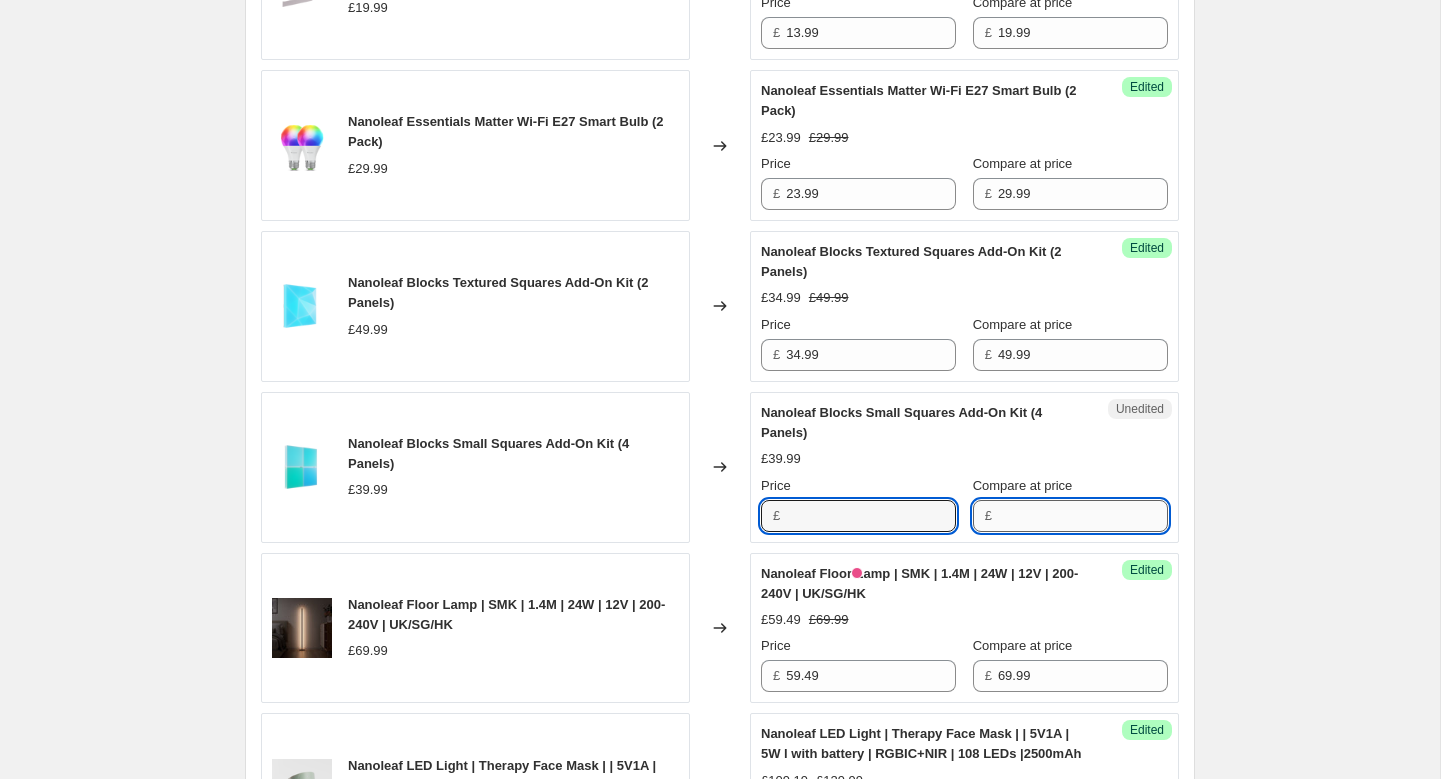 type on "39.99" 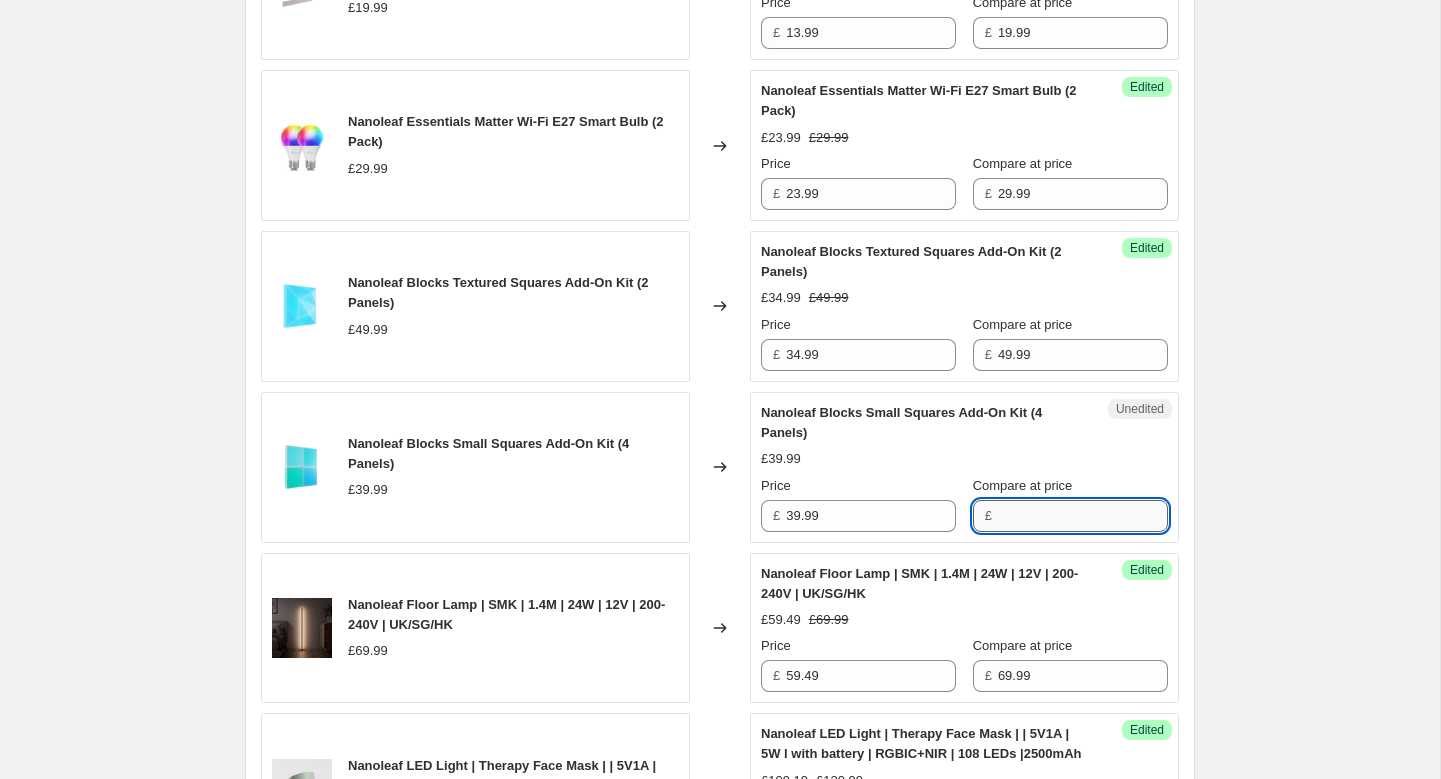 click on "Compare at price" at bounding box center (1083, 516) 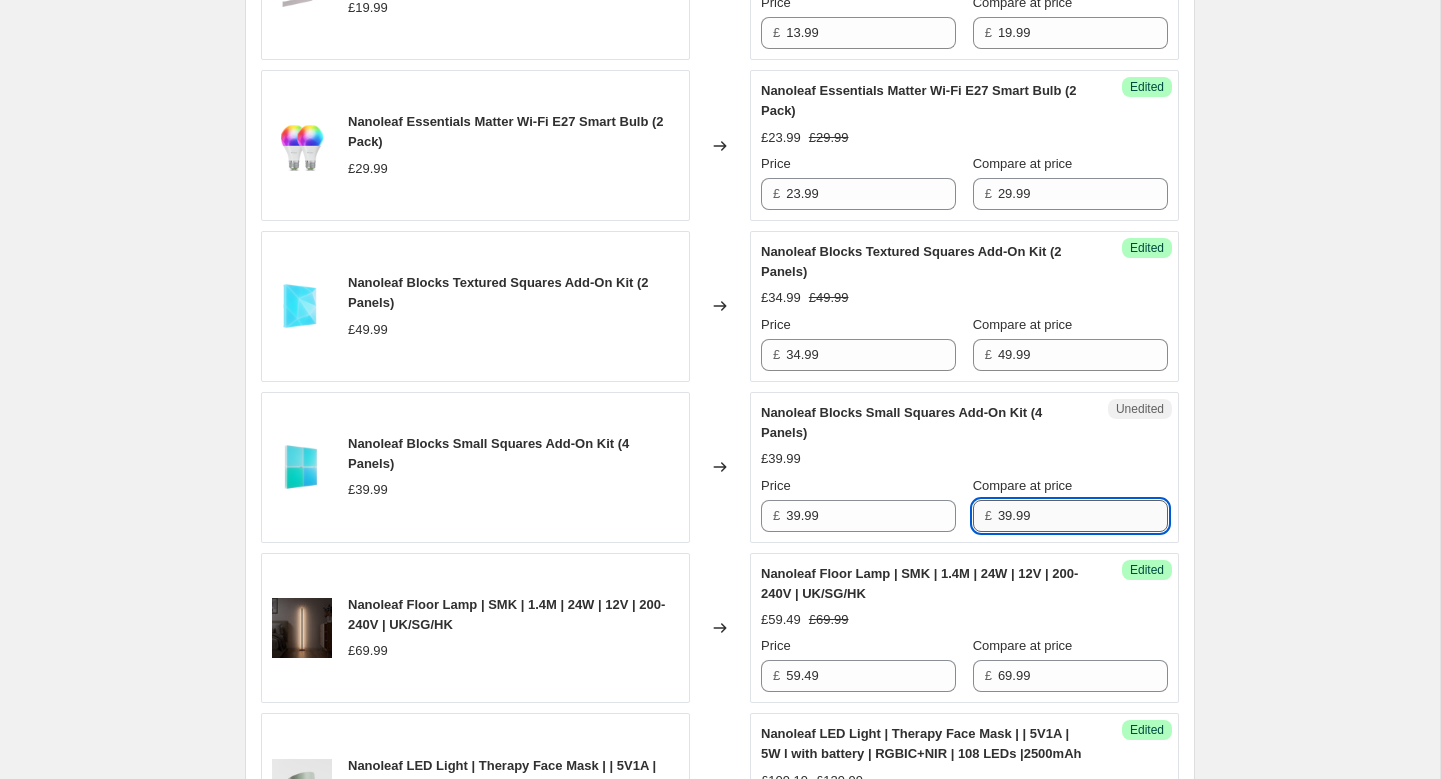 type on "39.99" 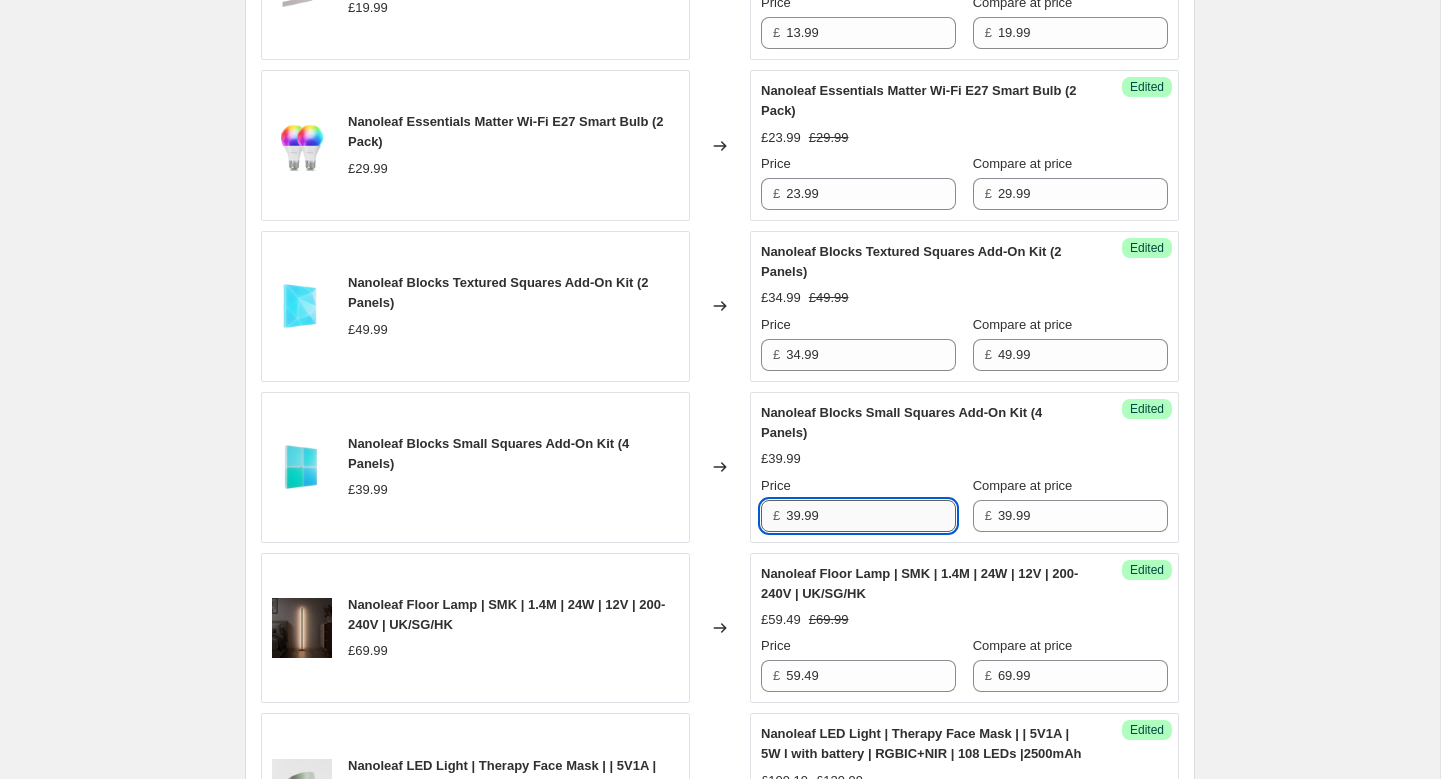 click on "39.99" at bounding box center [871, 516] 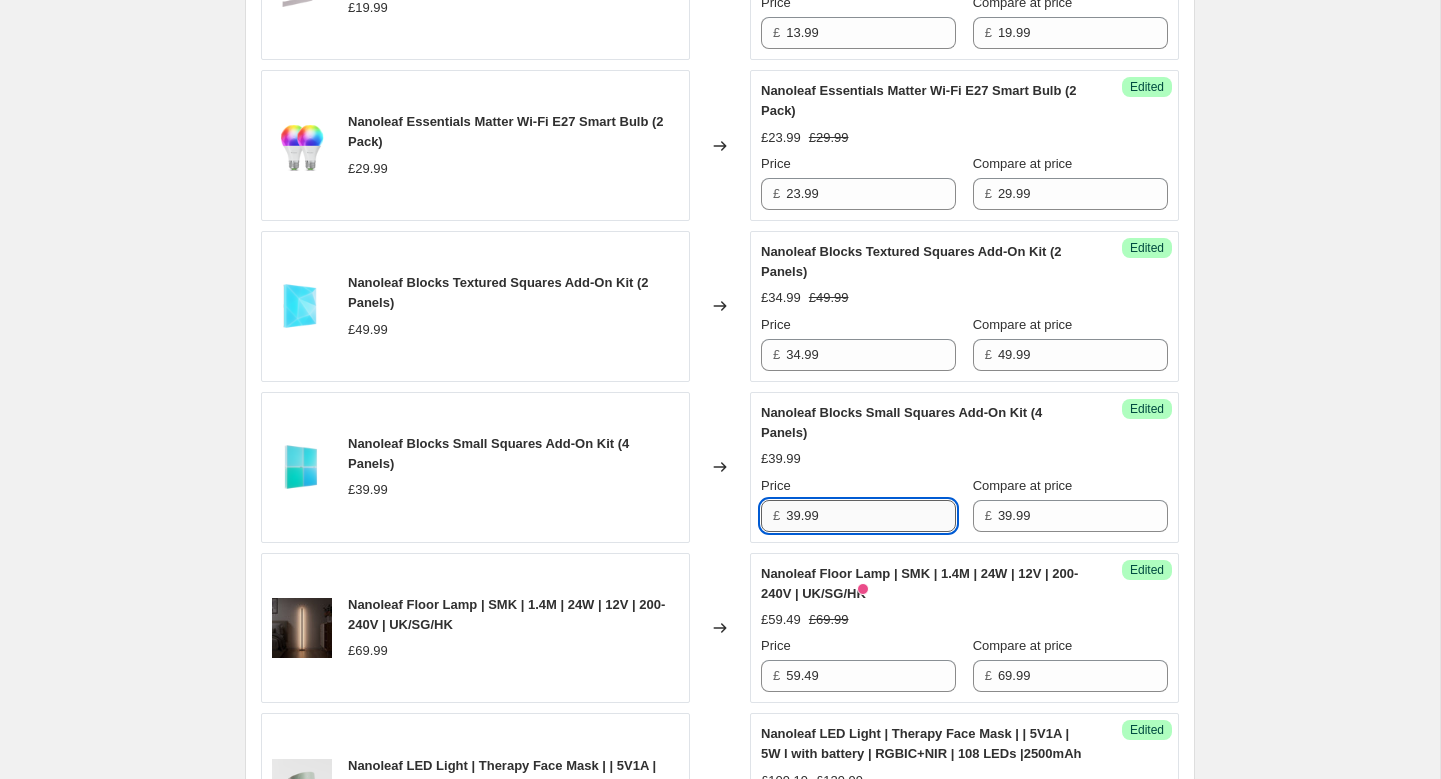 paste on "27.99" 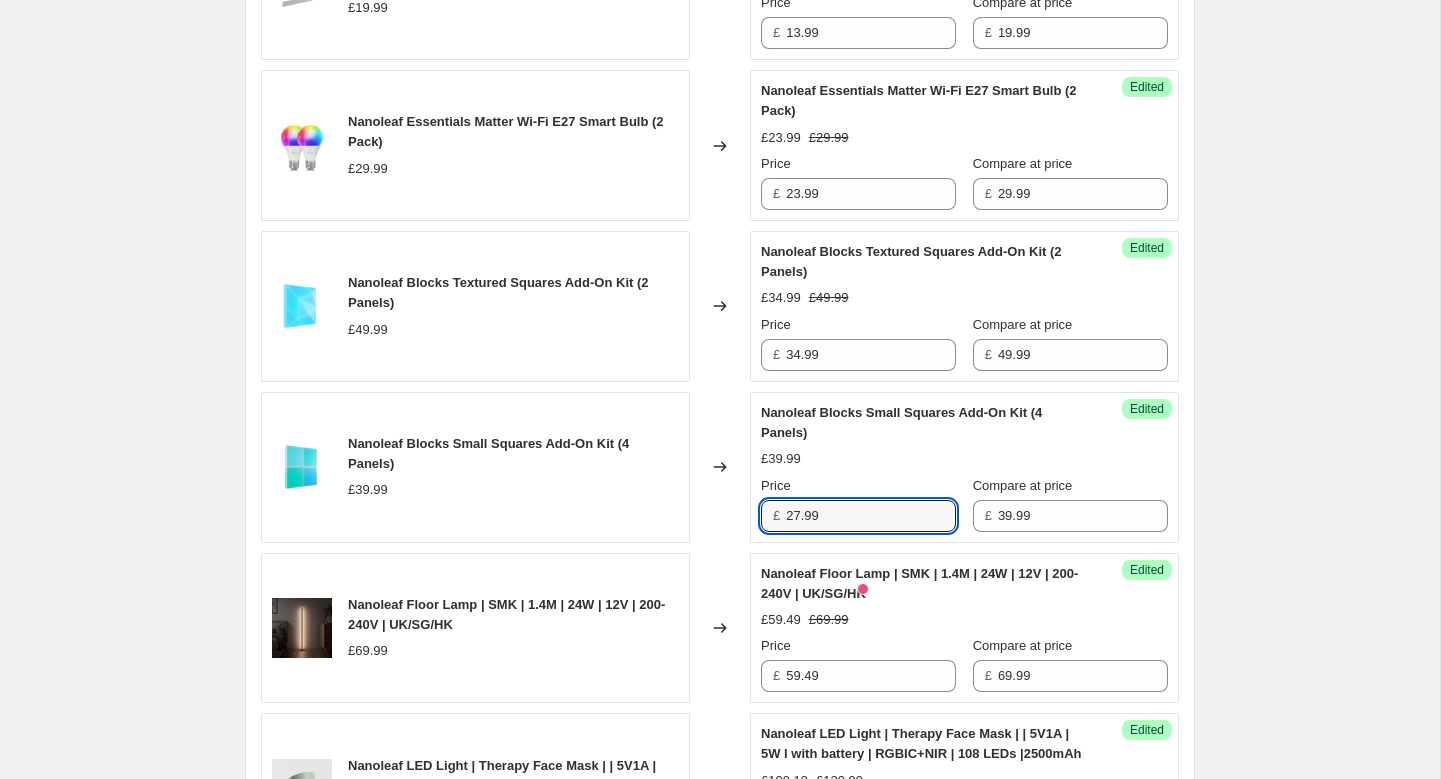 type on "27.99" 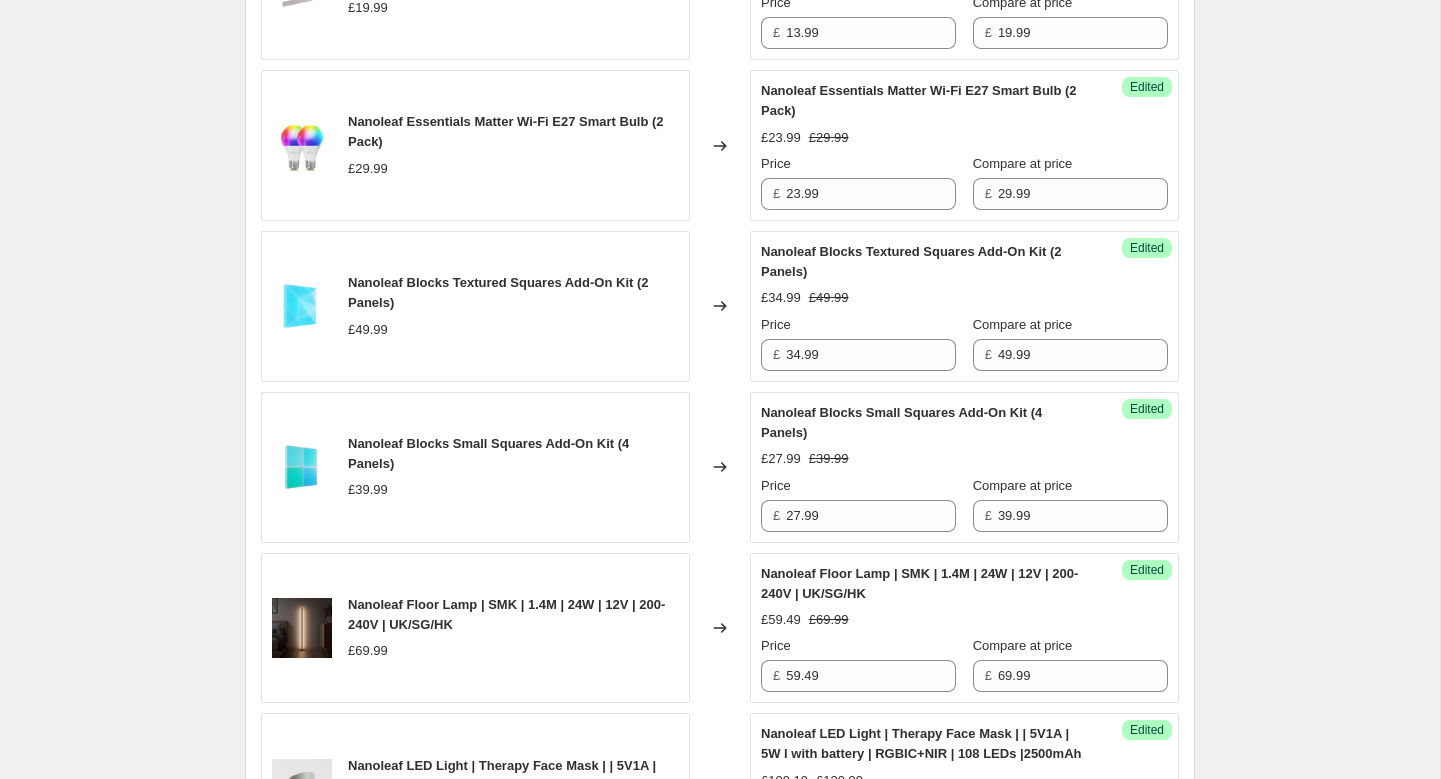 click on "Nanoleaf Blocks Small Squares Add-On Kit (4 Panels) £27.99 £39.99 Price £ 27.99 Compare at price £ 39.99" at bounding box center (964, 467) 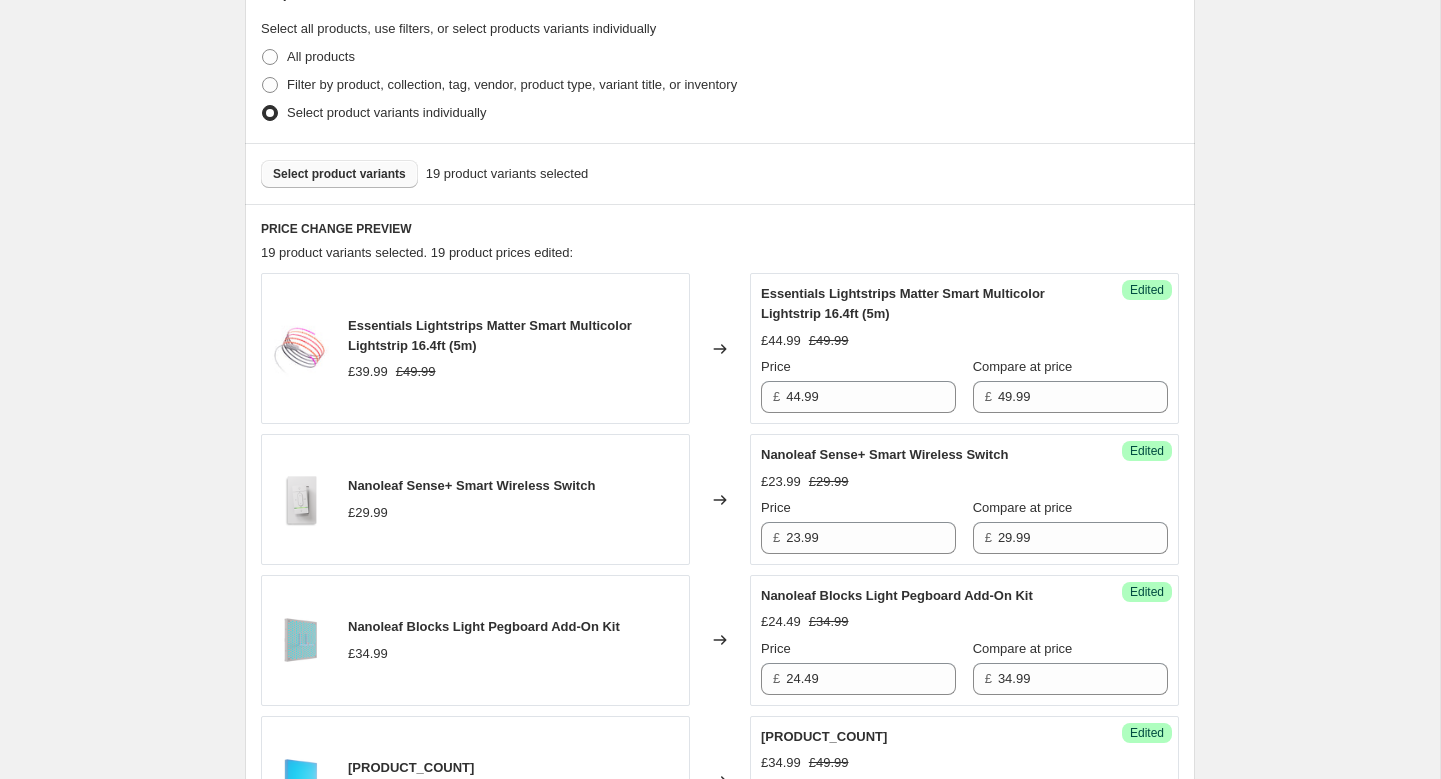 scroll, scrollTop: 440, scrollLeft: 0, axis: vertical 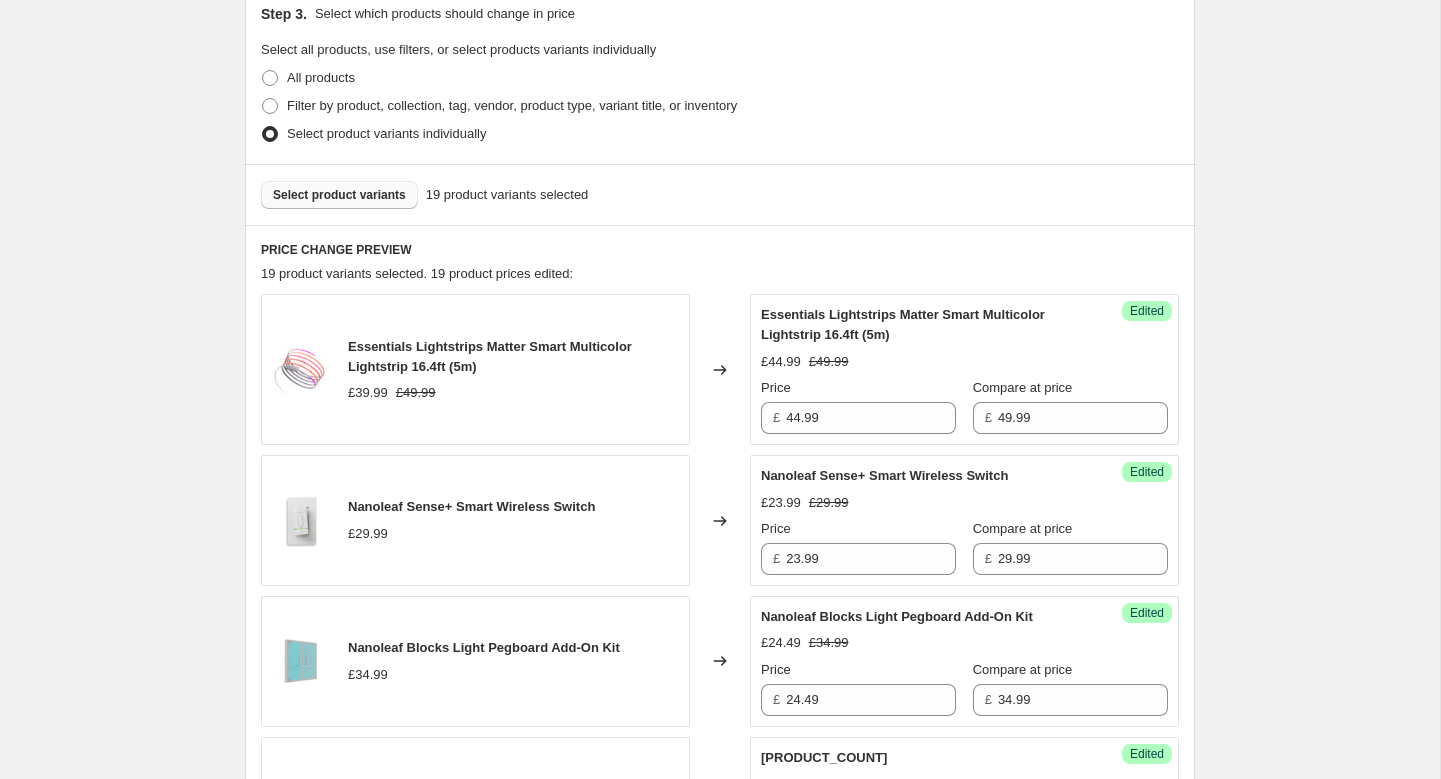 click on "Select product variants" at bounding box center [339, 195] 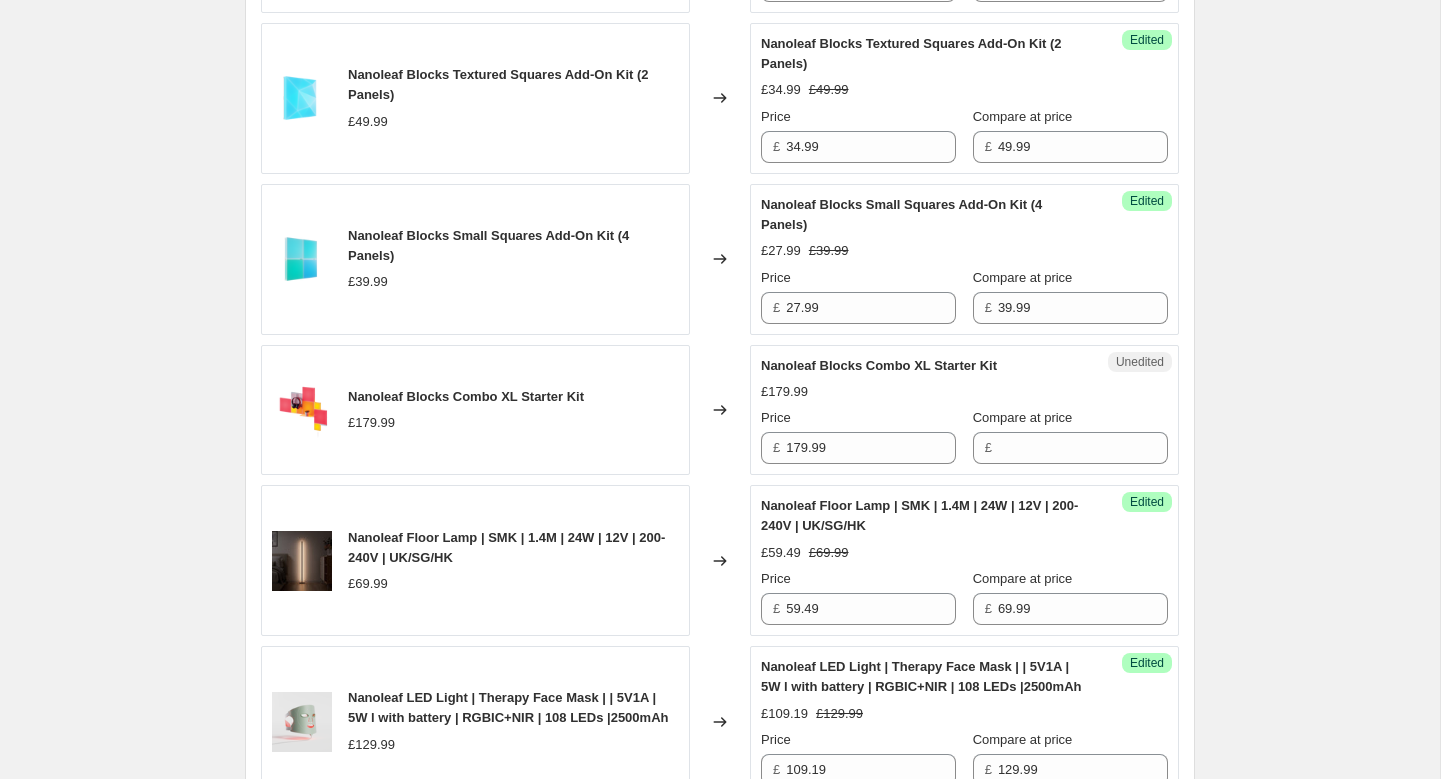 scroll, scrollTop: 1651, scrollLeft: 0, axis: vertical 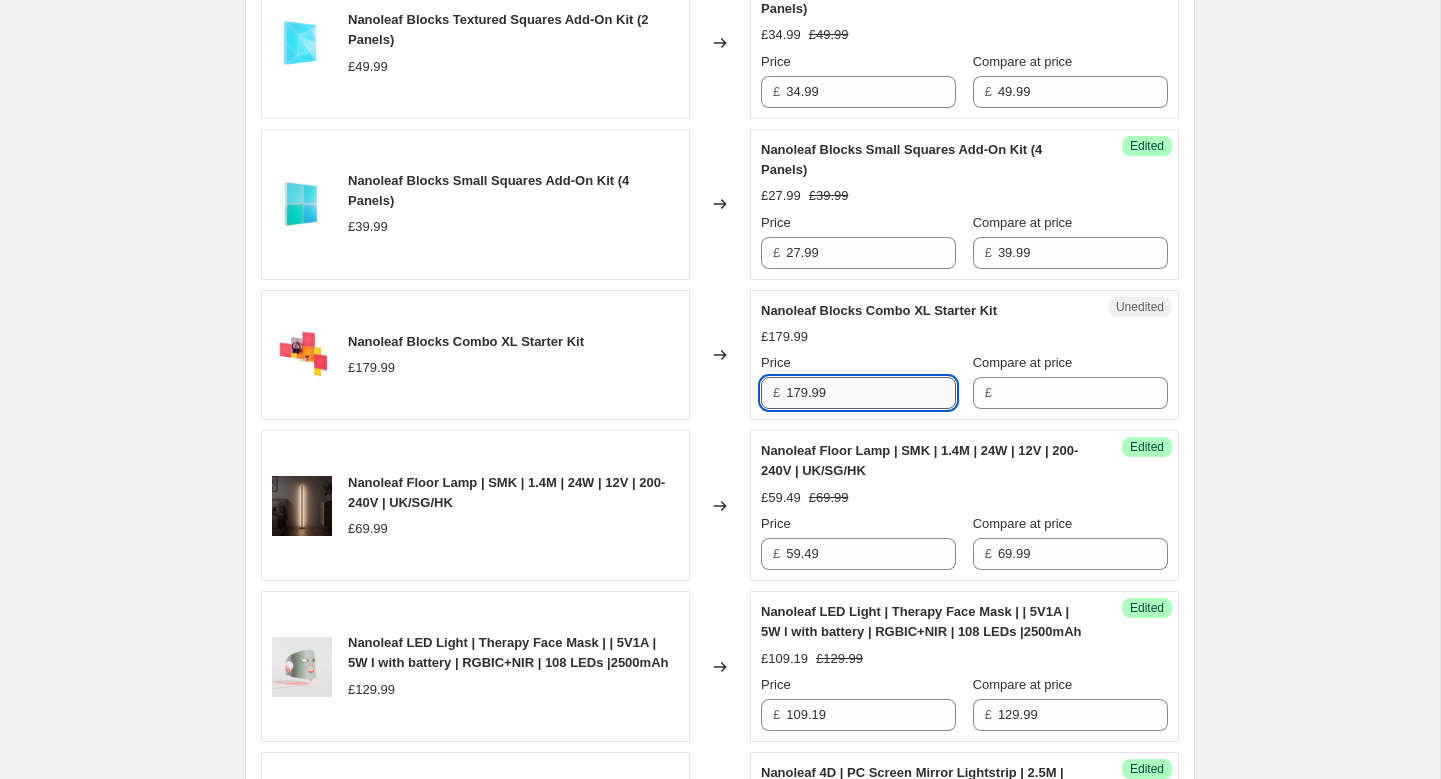 click on "179.99" at bounding box center (871, 393) 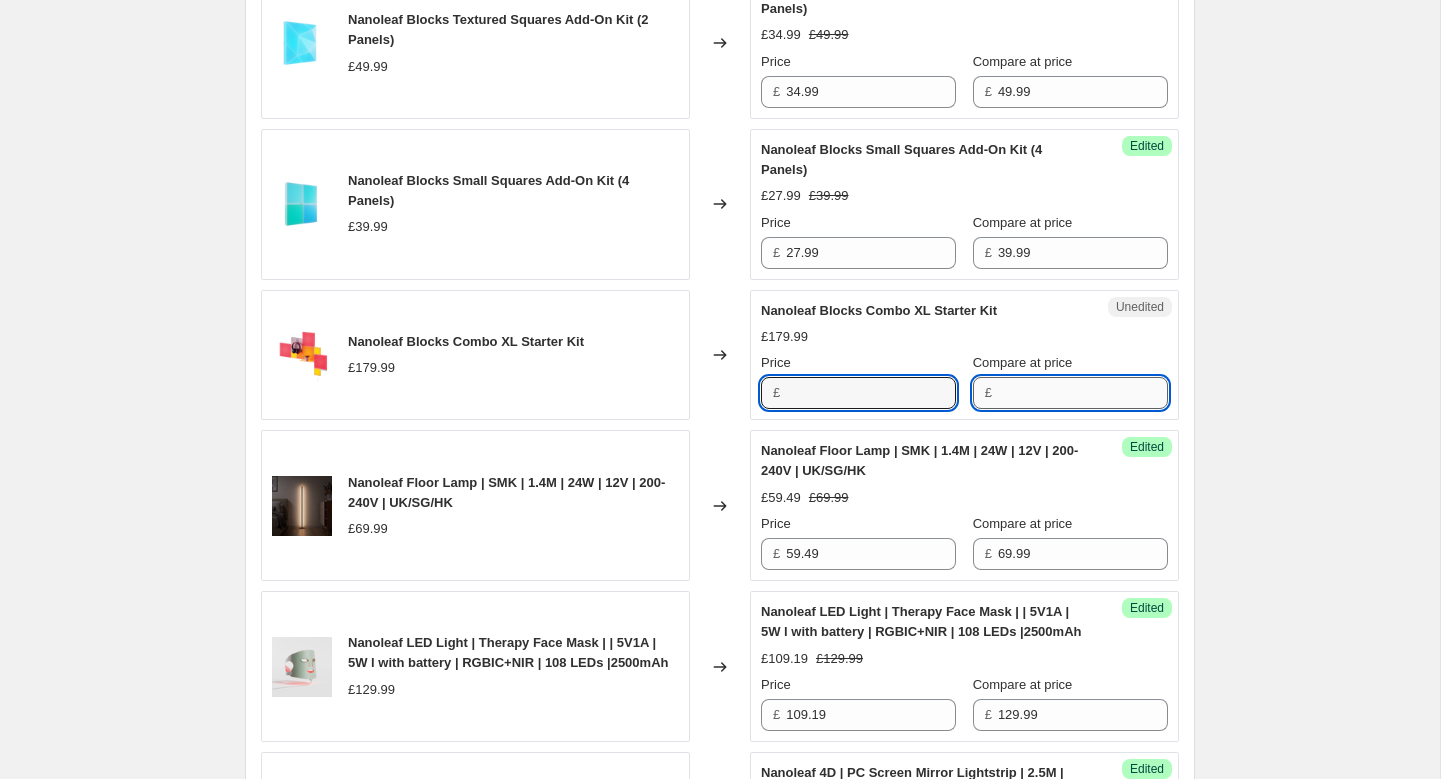 type on "179.99" 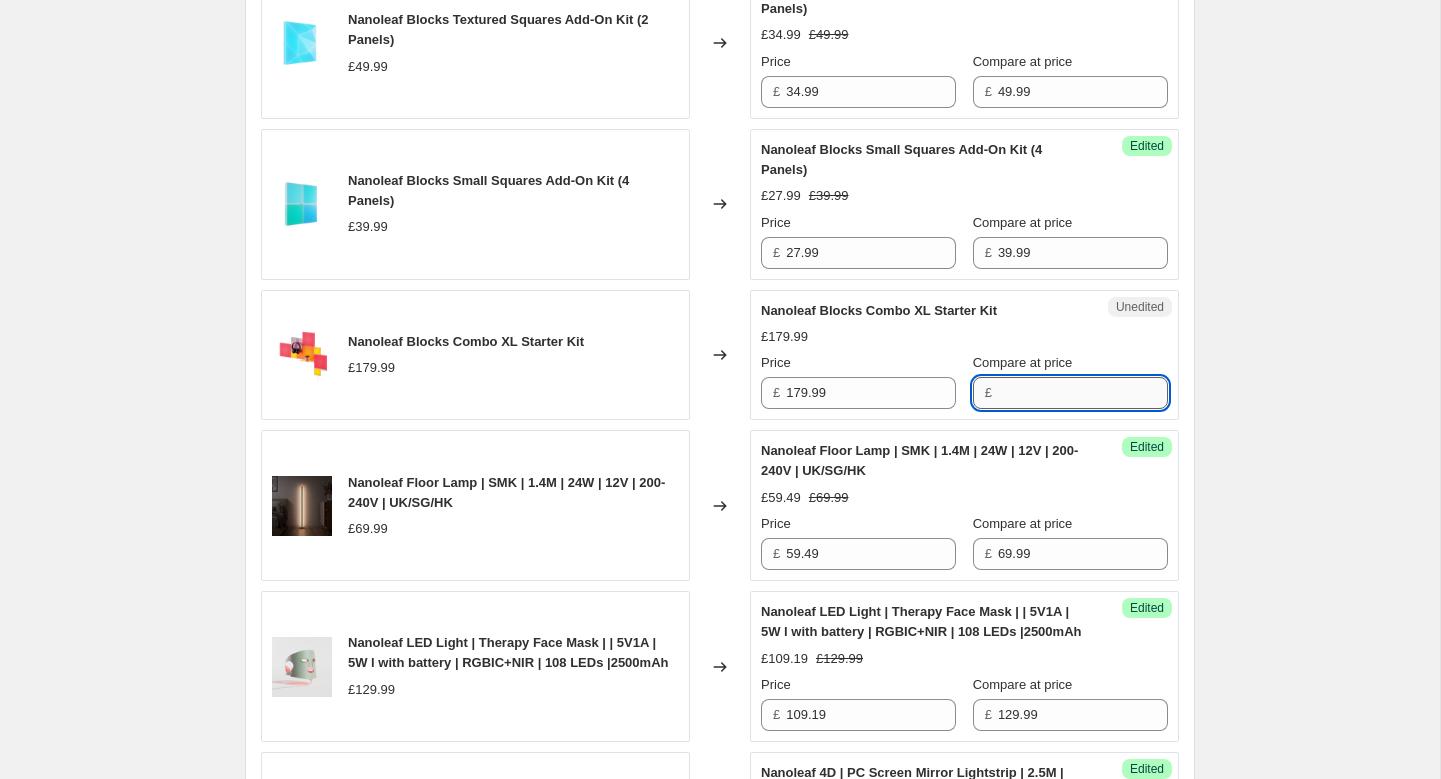 click on "Compare at price" at bounding box center [1083, 393] 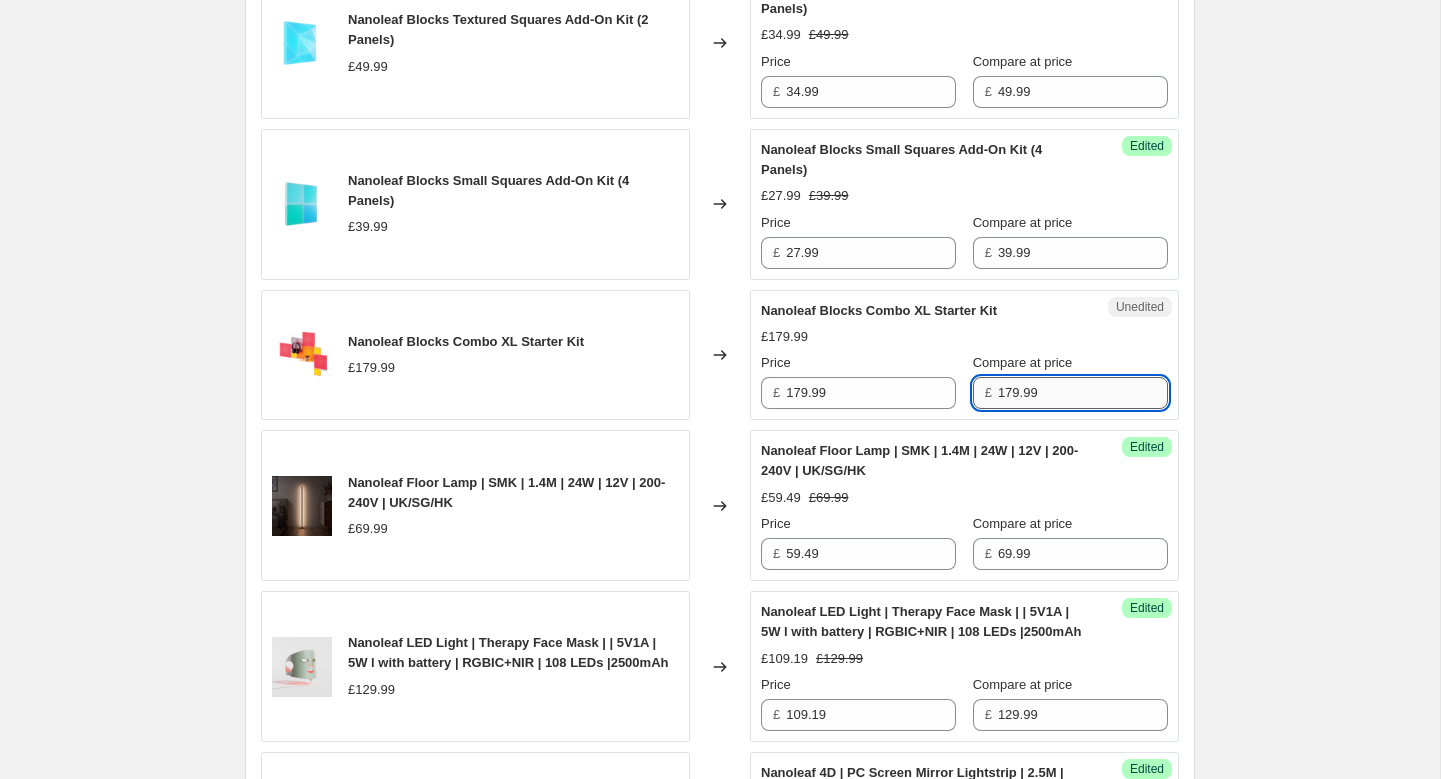 type on "179.99" 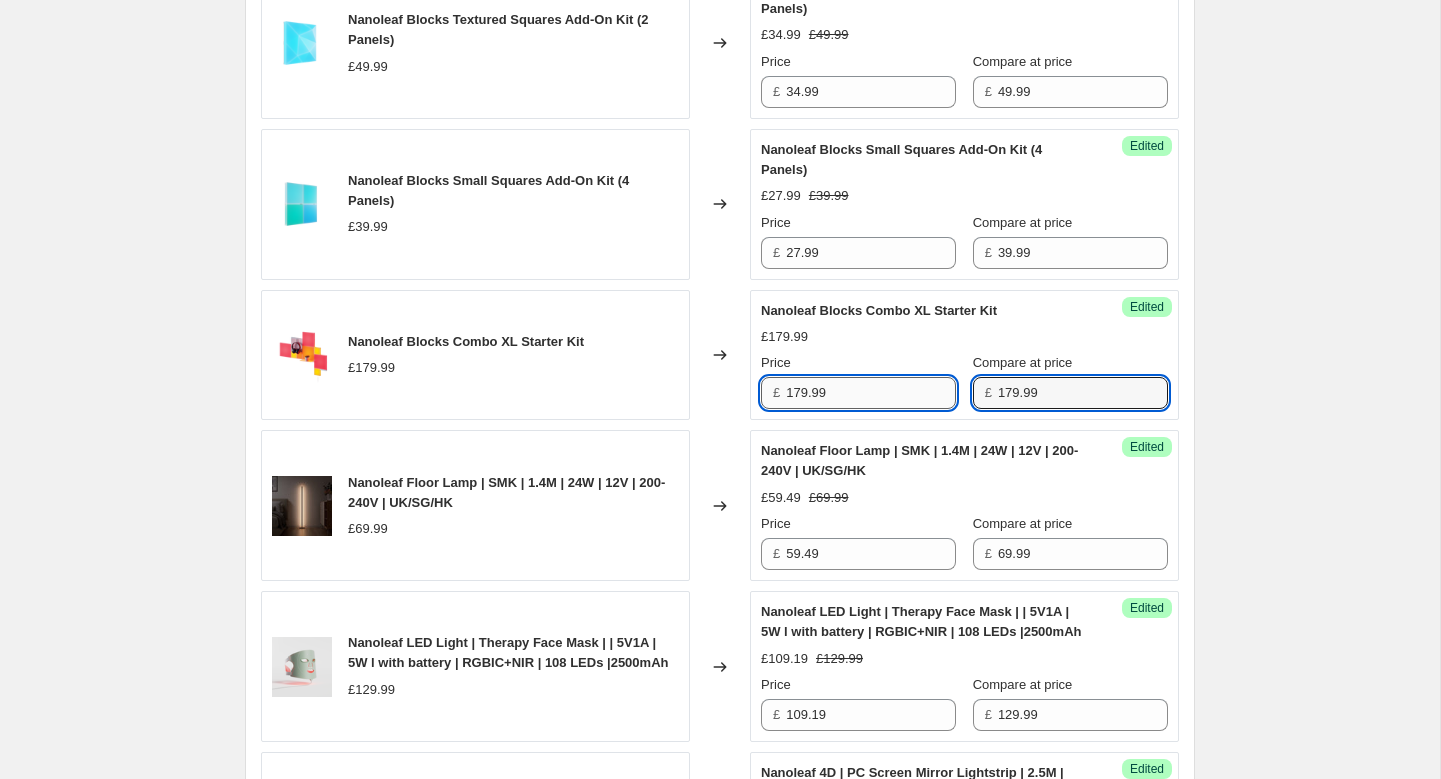 click on "179.99" at bounding box center [871, 393] 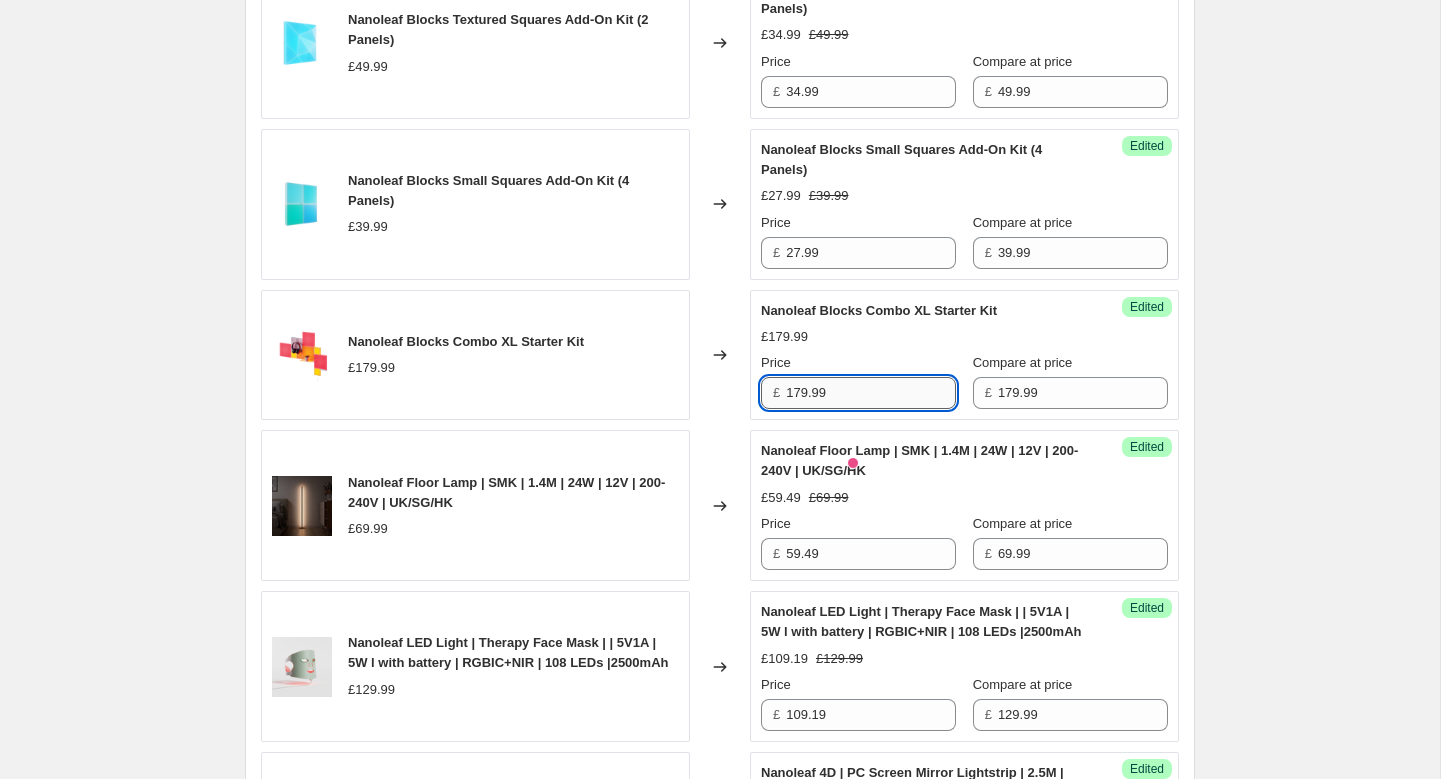 paste on "34.99" 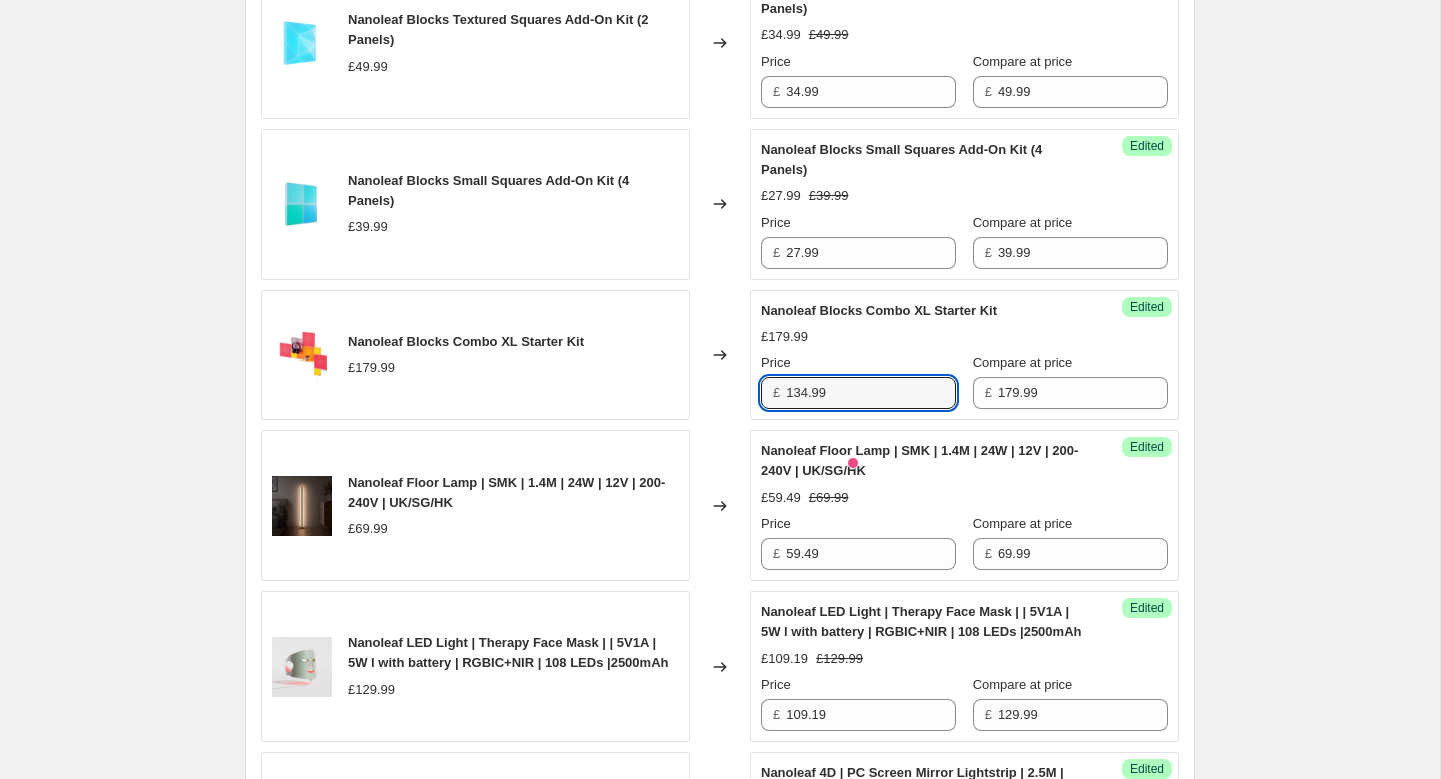 type on "134.99" 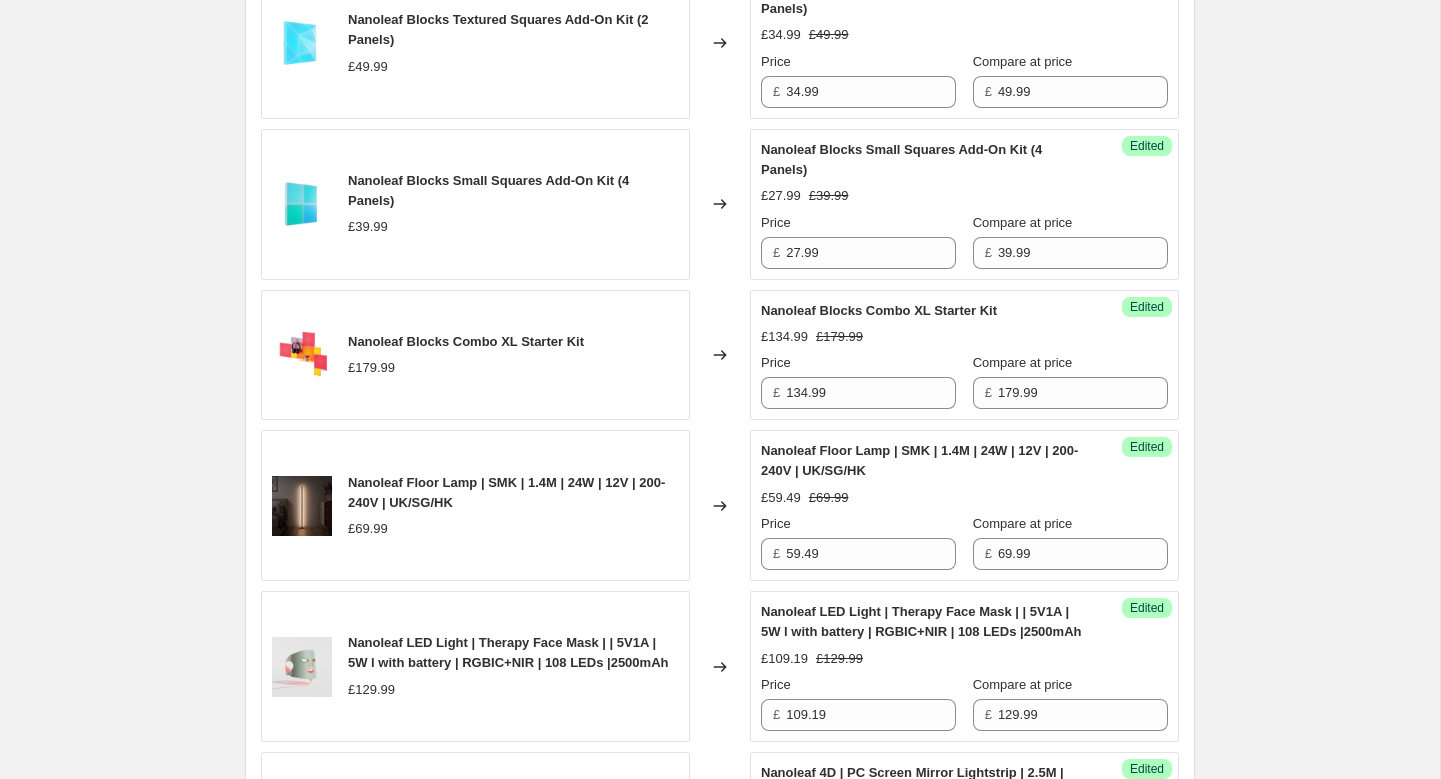 click on "Create new price change job. This page is ready Create new price change job Draft Step 1. Optionally give your price change job a title (eg "March 30% off sale on boots") [DD-DD/MM/YYYY] WHPH This title is just for internal use, customers won't see it Step 2. Select how the prices should change Use bulk price change rules Set product prices individually Use CSV upload Select tags to add while price change is active Select tags to remove while price change is active Step 3. Select which products should change in price Select all products, use filters, or select products variants individually All products Filter by product, collection, tag, vendor, product type, variant title, or inventory Select product variants individually Select product variants 20   product variants selected PRICE CHANGE PREVIEW 20 product variants selected. 20 product prices edited: Essentials Lightstrips Matter Smart Multicolor Lightstrip 16.4ft (5m) £39.99 £49.99 Changed to Success Edited £44.99 £49.99 Price £ 44.99 £ 49.99 Edited" at bounding box center [720, 424] 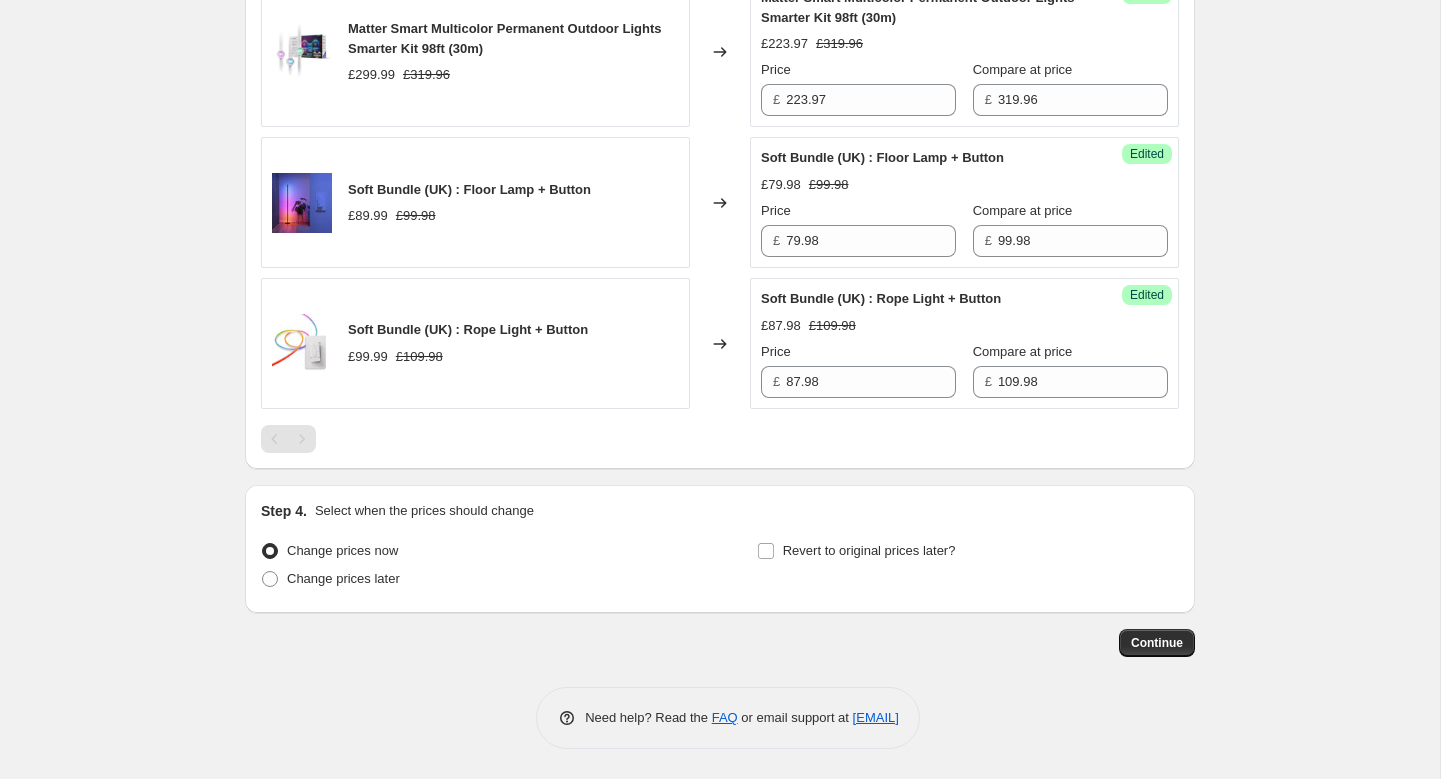 scroll, scrollTop: 3414, scrollLeft: 0, axis: vertical 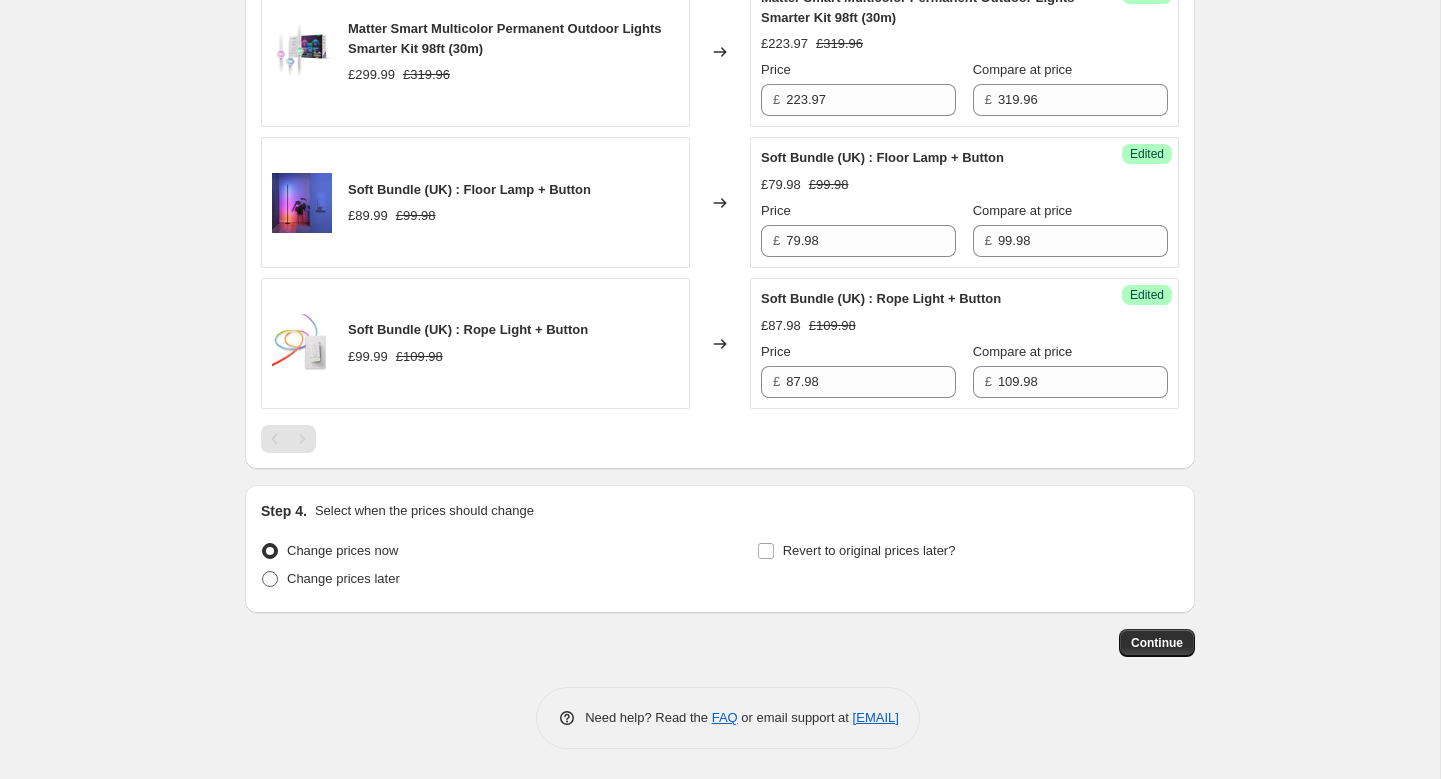 click on "Change prices later" at bounding box center [343, 578] 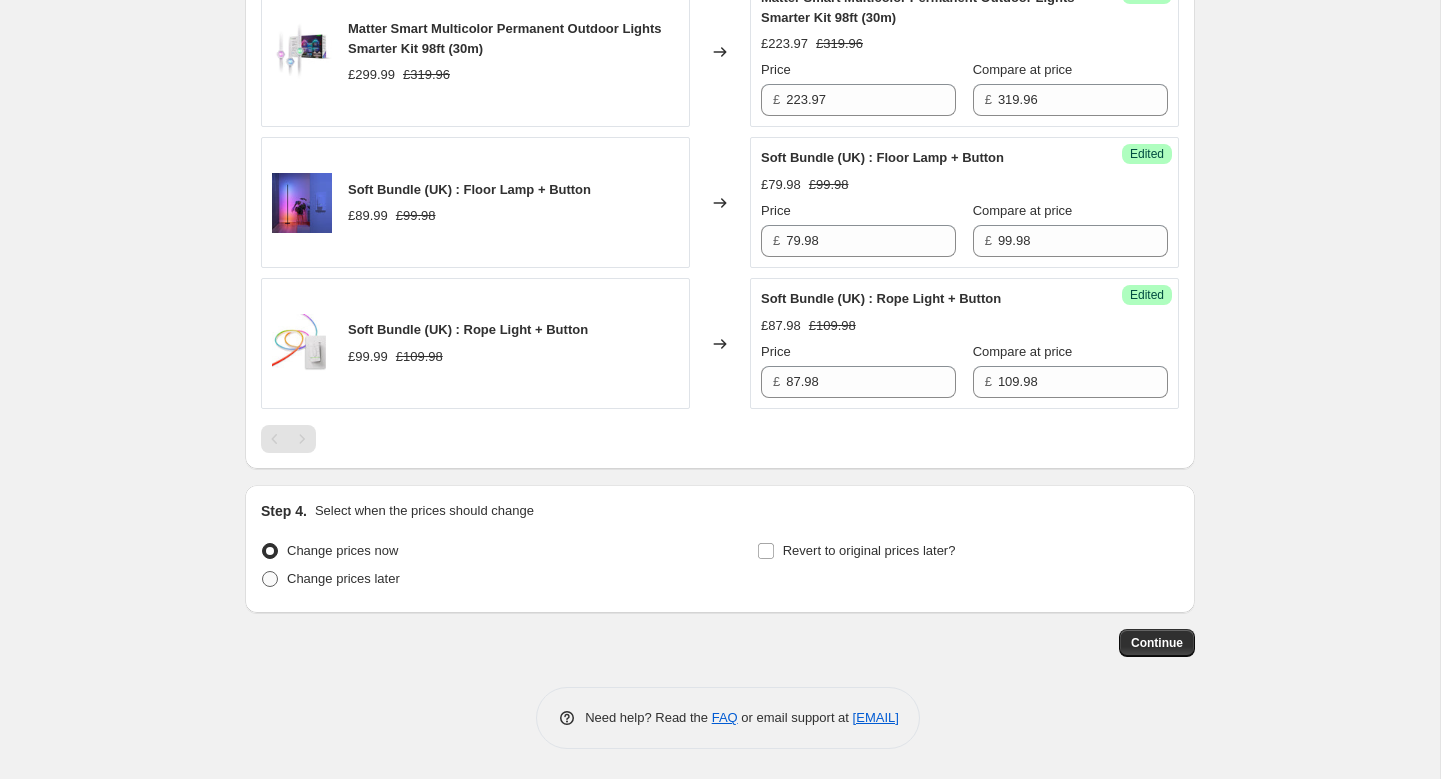 radio on "true" 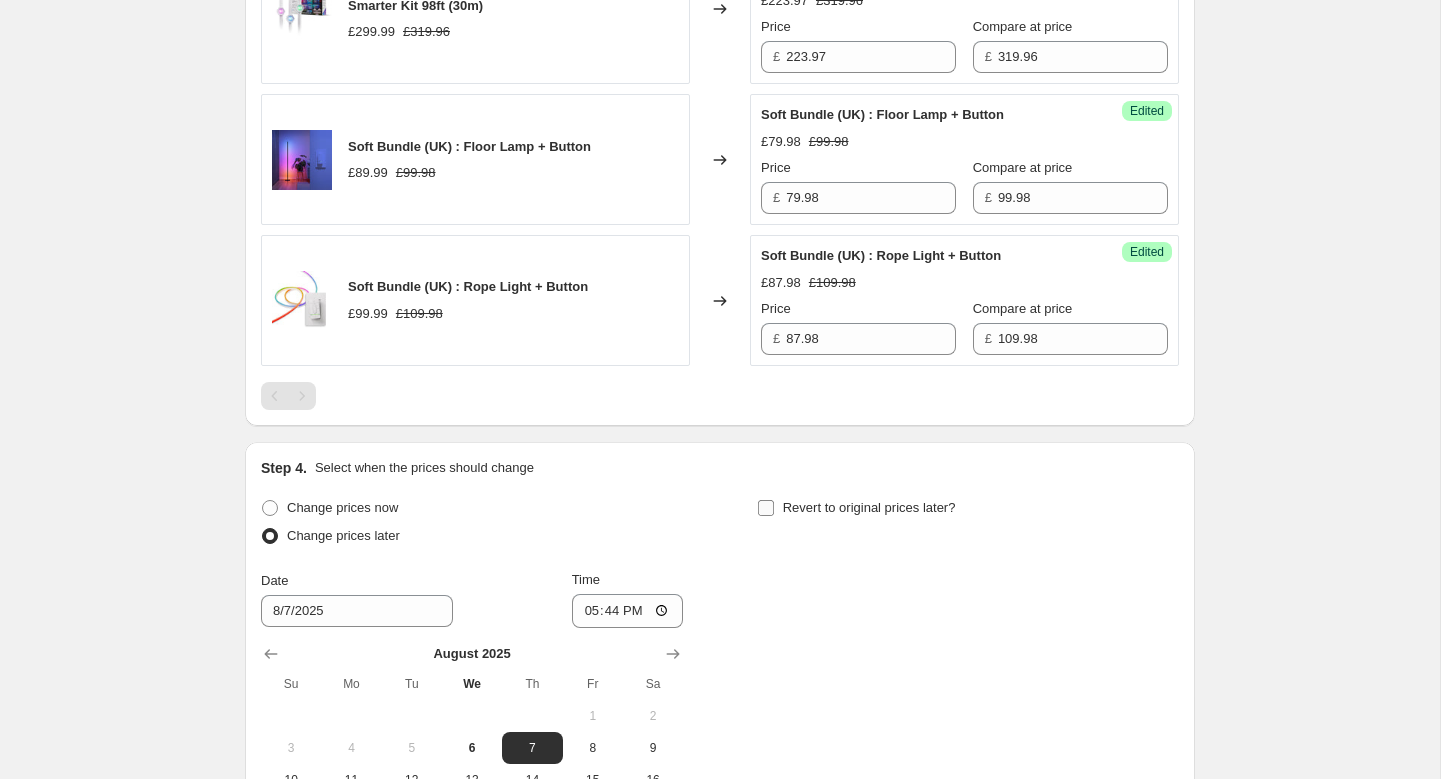click on "Revert to original prices later?" at bounding box center (766, 508) 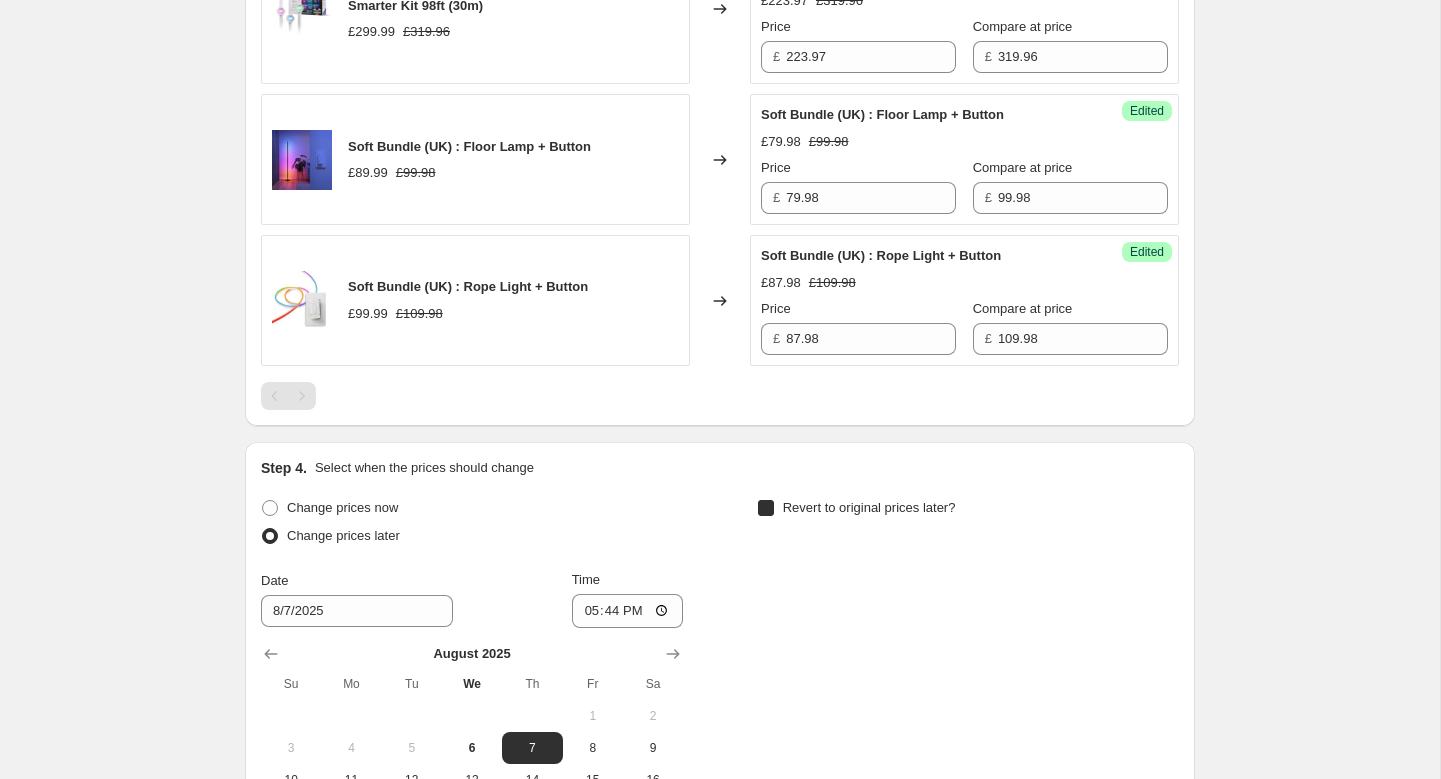 checkbox on "true" 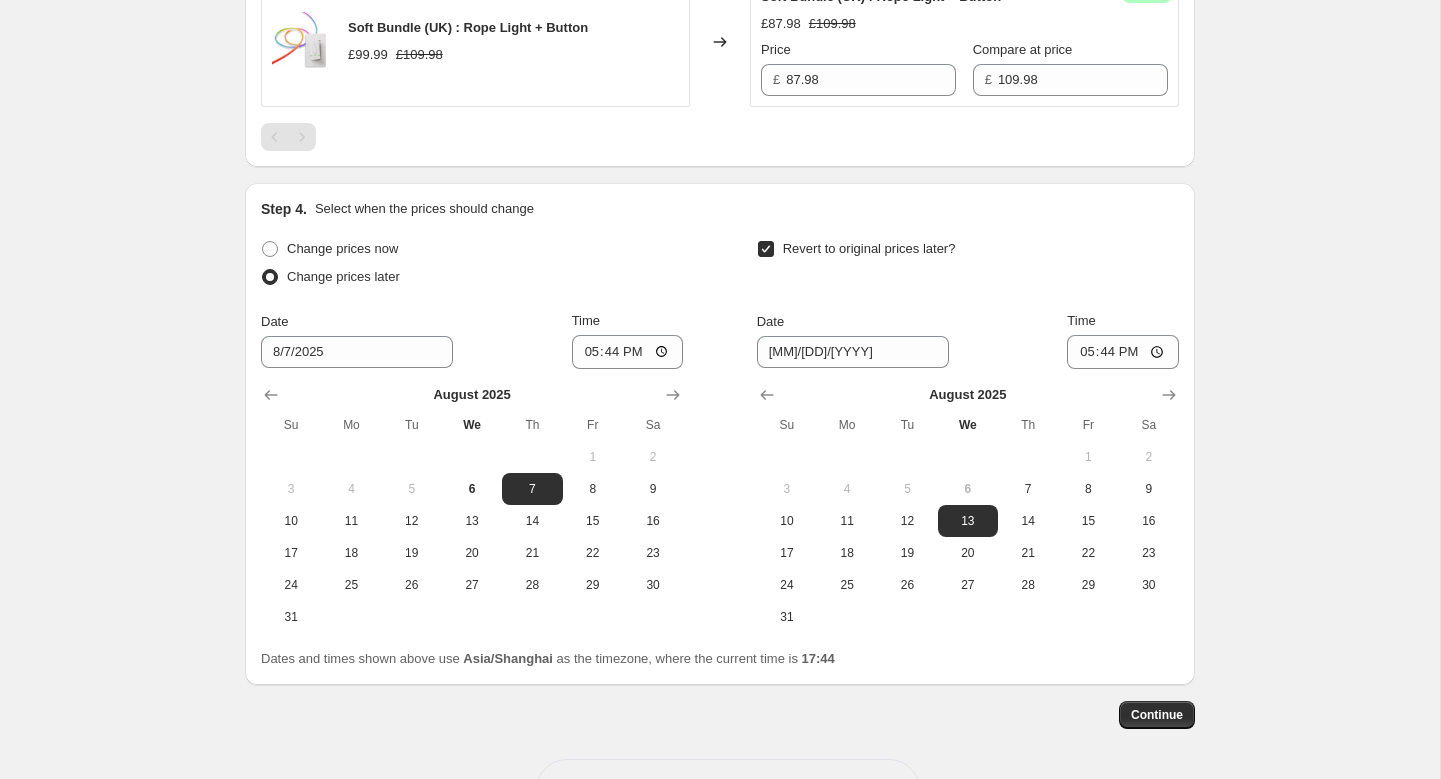 scroll, scrollTop: 3788, scrollLeft: 0, axis: vertical 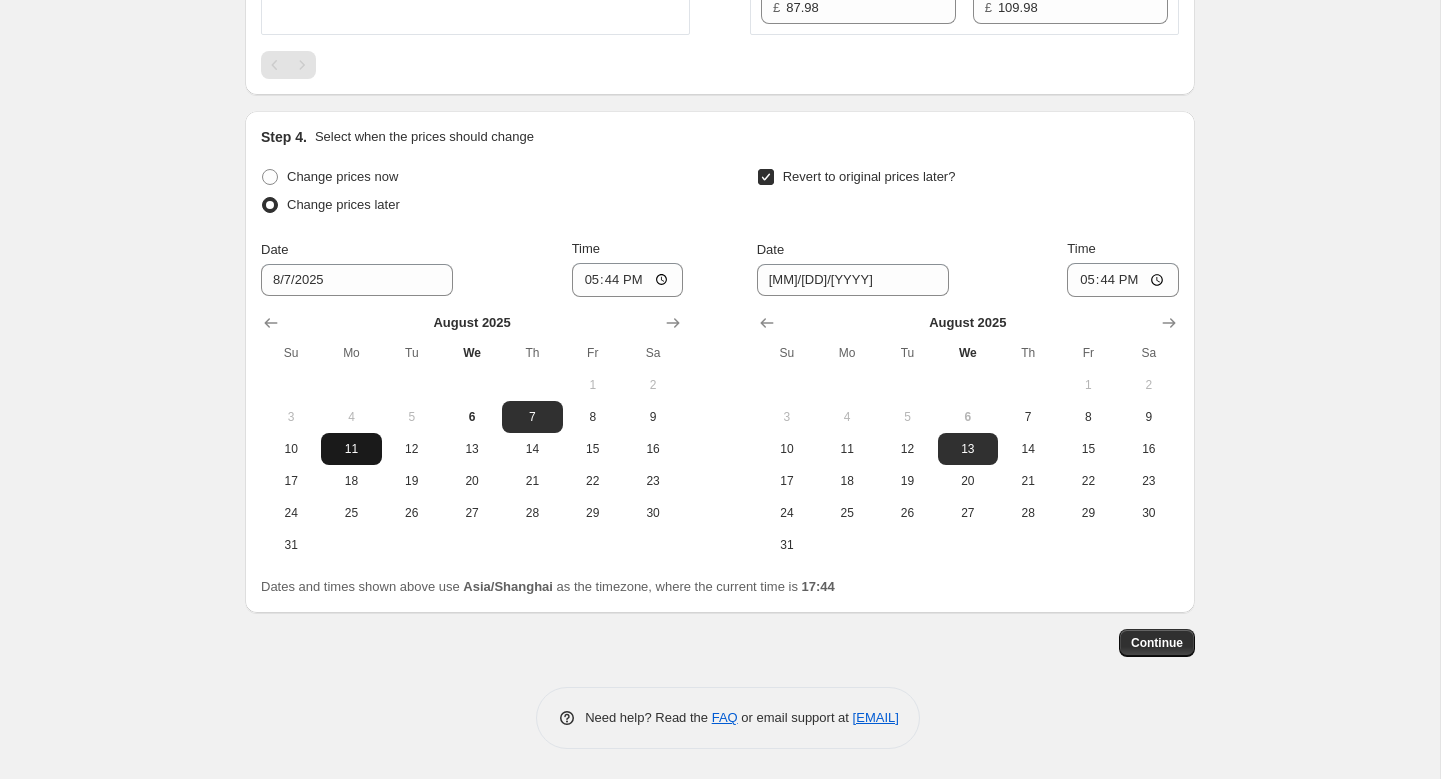 click on "11" at bounding box center (351, 449) 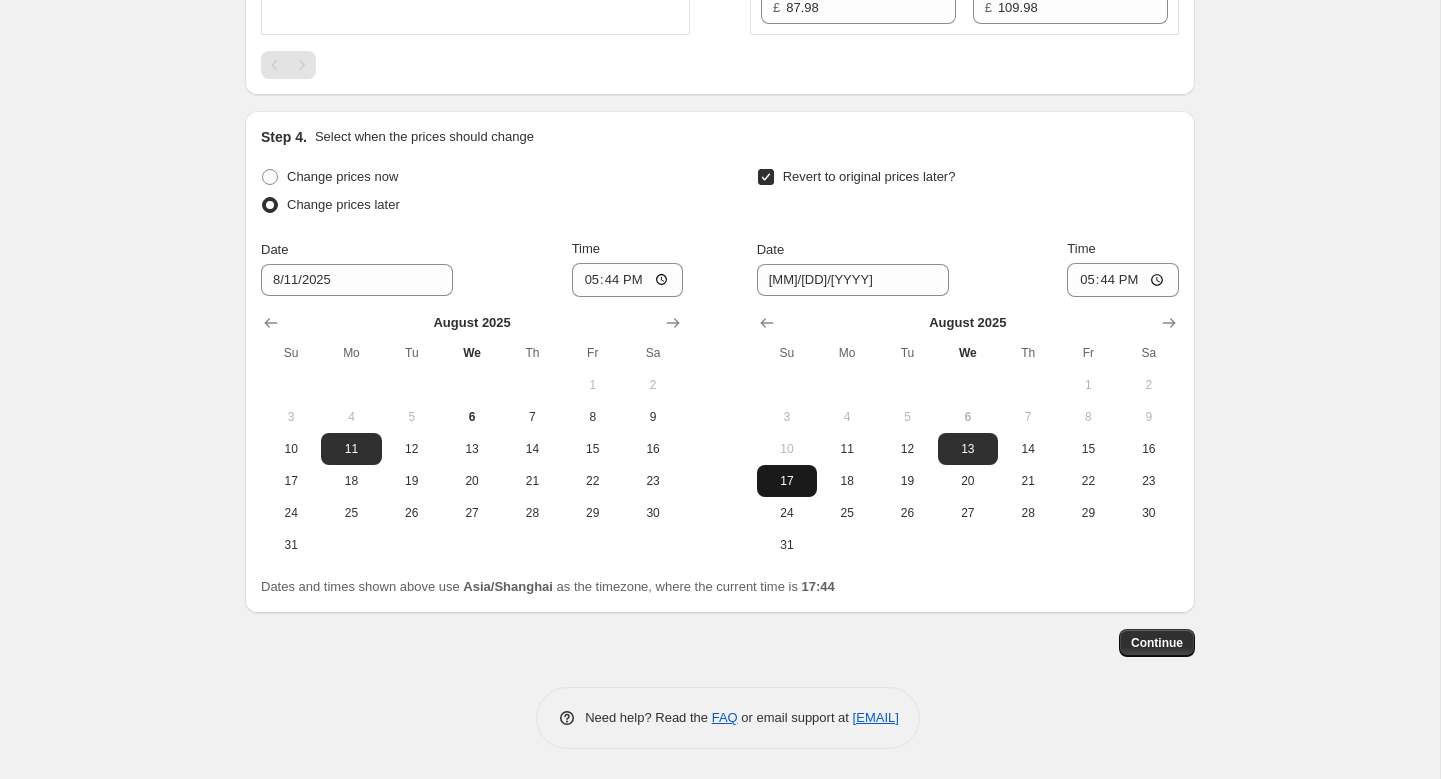 click on "17" at bounding box center (787, 481) 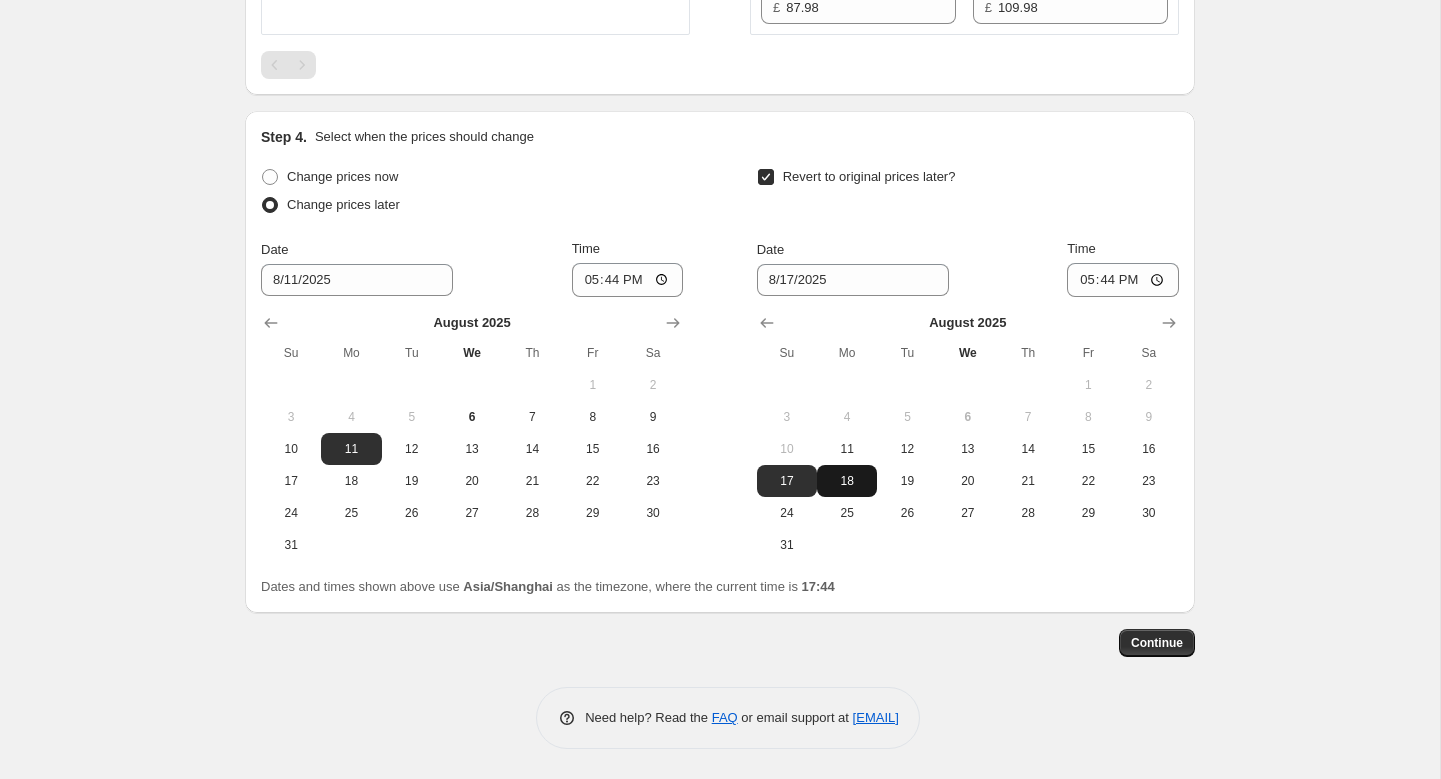 click on "18" at bounding box center [847, 481] 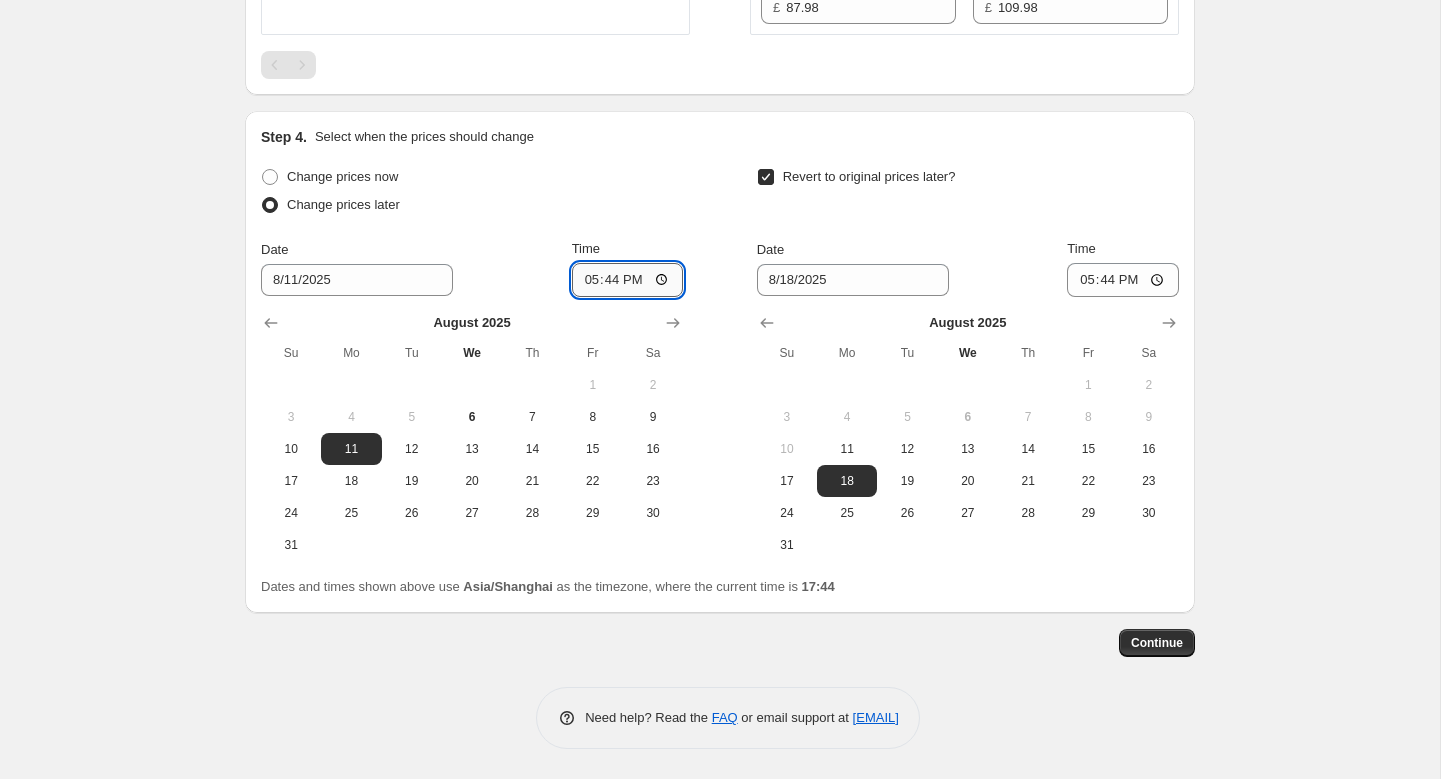 click on "17:44" at bounding box center (628, 280) 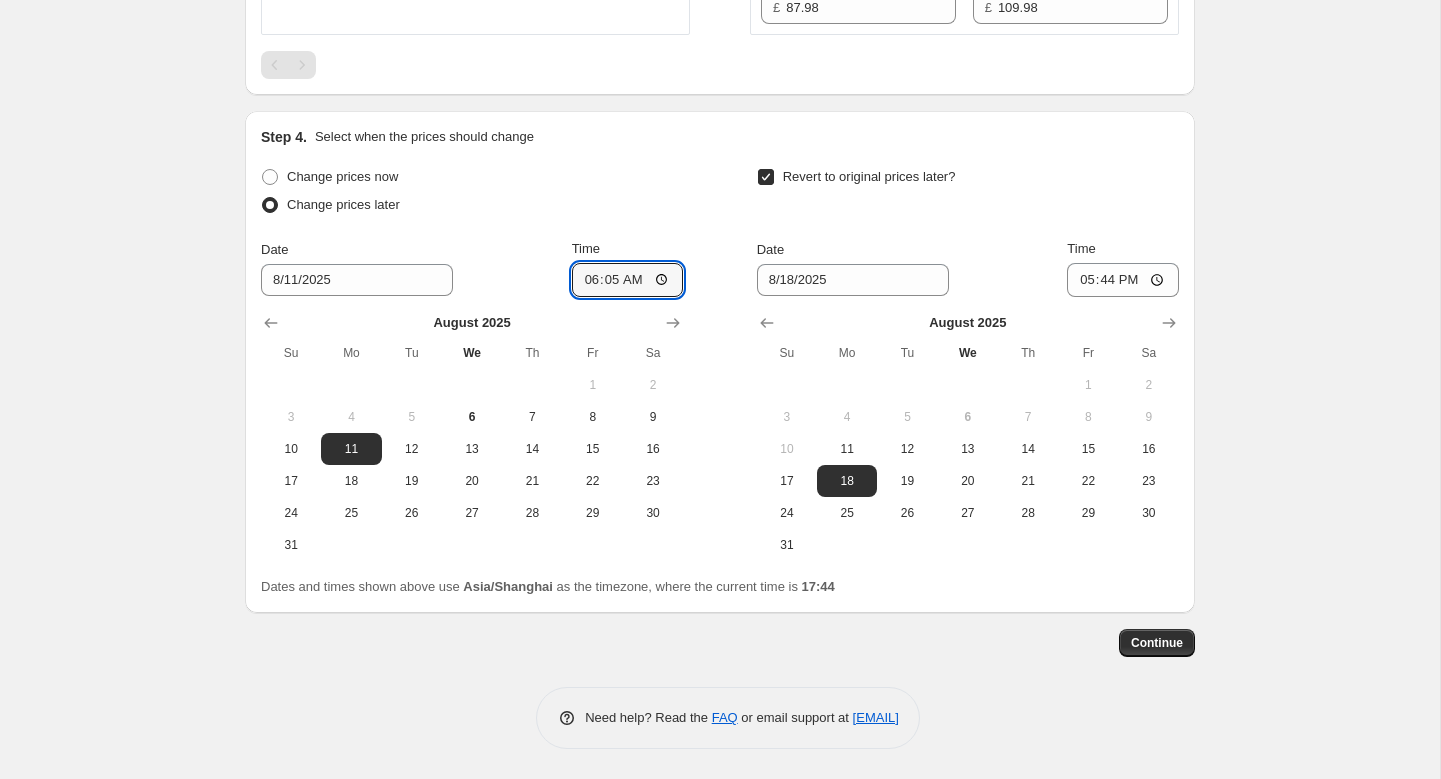 type on "[TIME]" 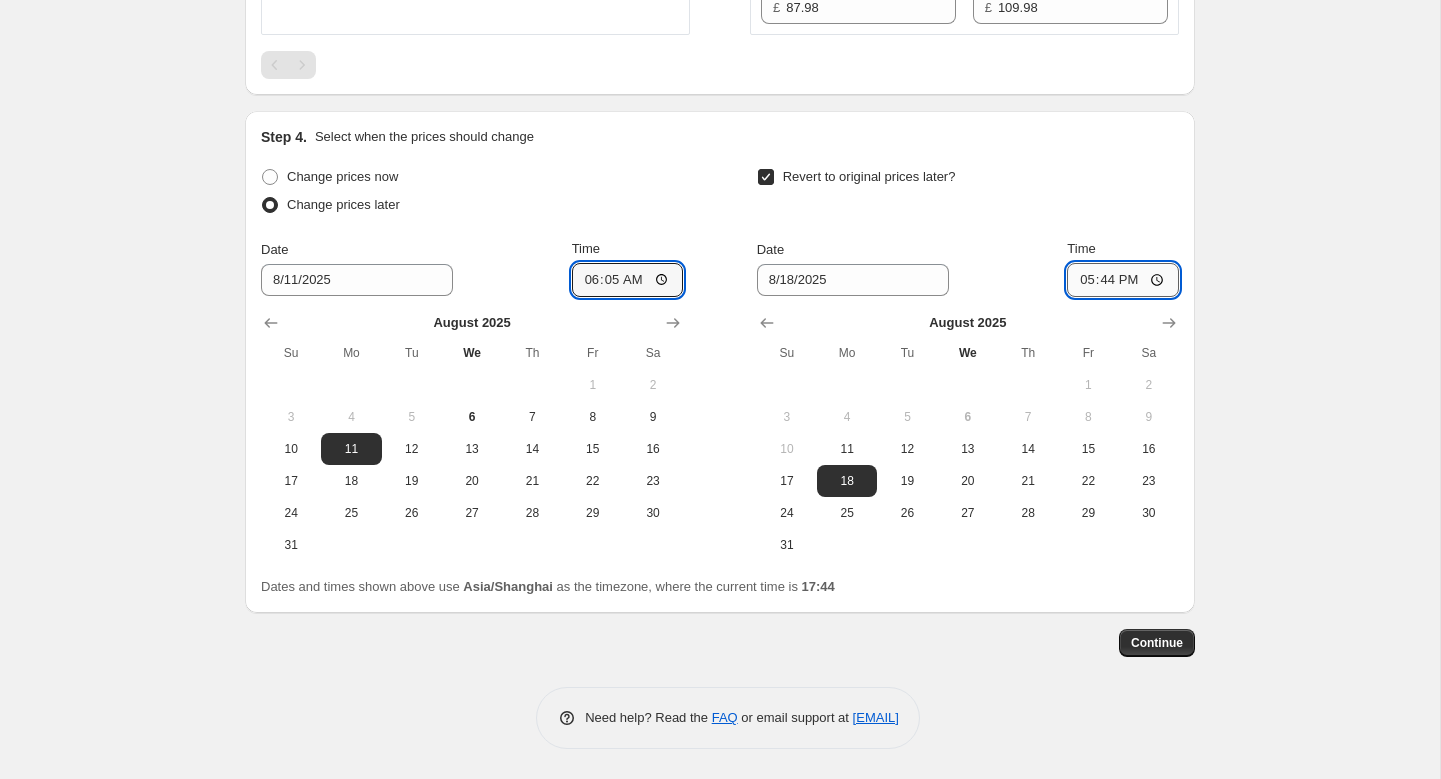 click on "17:44" at bounding box center [1123, 280] 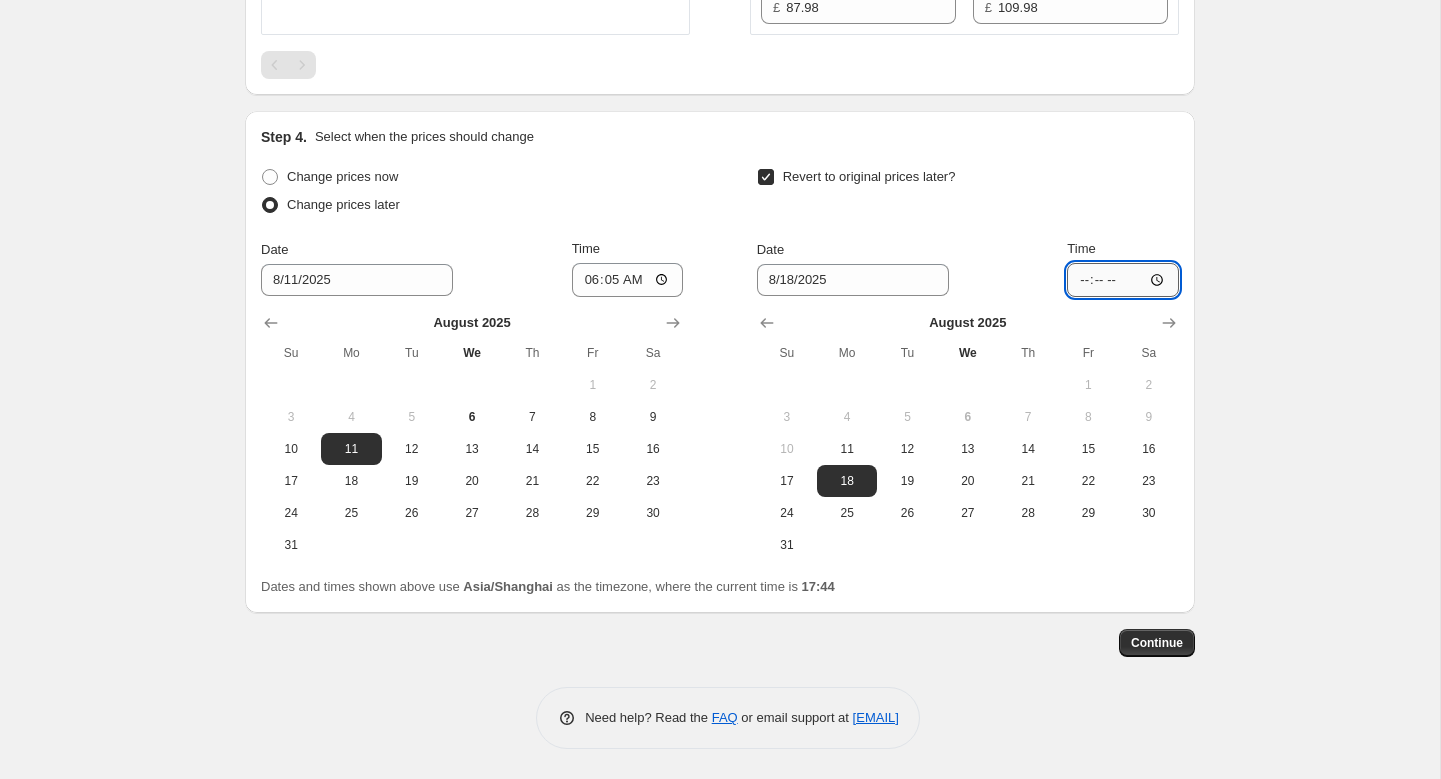 type on "07:00" 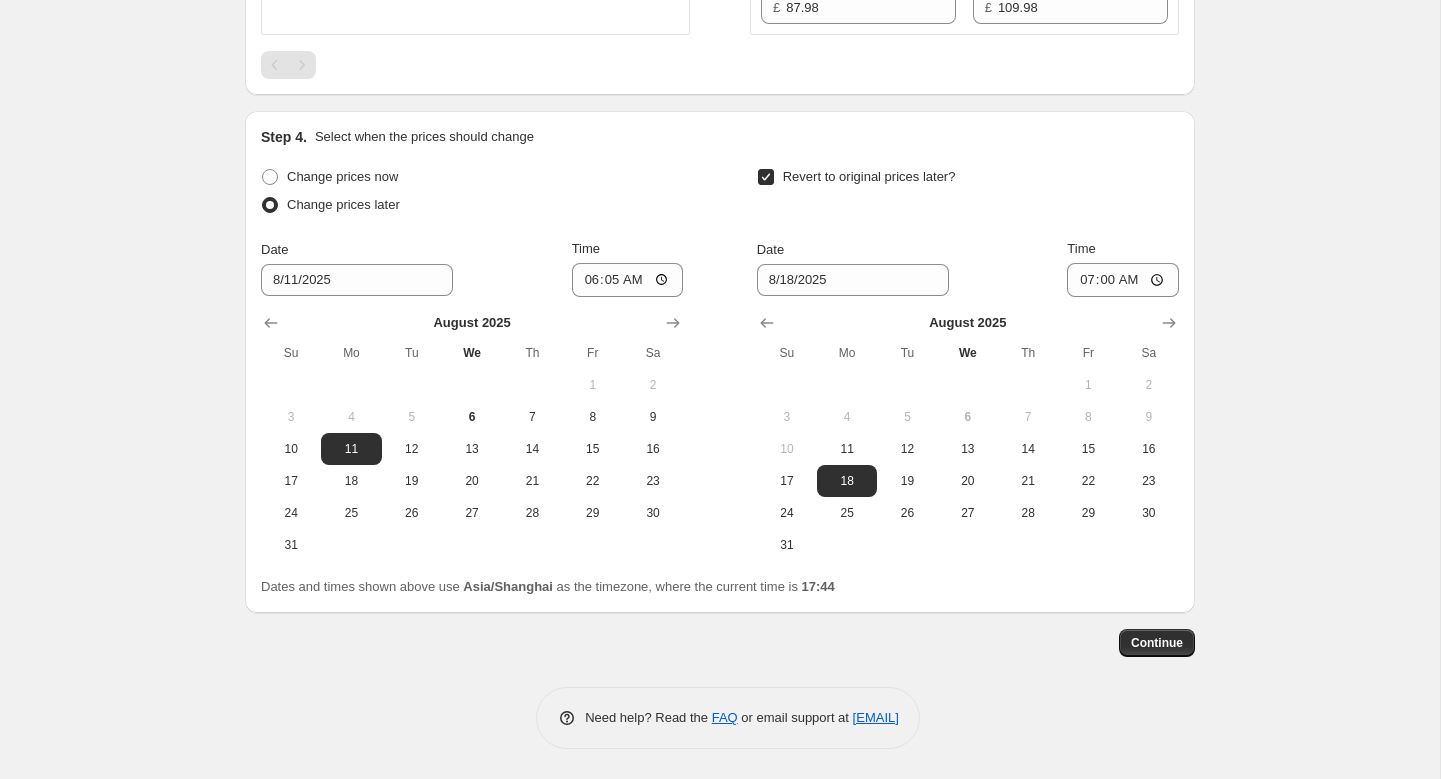 click on "Create new price change job. This page is ready Create new price change job Draft Step 1. Optionally give your price change job a title (eg "March 30% off sale on boots") [DD-DD/MM/YYYY] WHPH This title is just for internal use, customers won't see it Step 2. Select how the prices should change Use bulk price change rules Set product prices individually Use CSV upload Select tags to add while price change is active Select tags to remove while price change is active Step 3. Select which products should change in price Select all products, use filters, or select products variants individually All products Filter by product, collection, tag, vendor, product type, variant title, or inventory Select product variants individually Select product variants 20   product variants selected PRICE CHANGE PREVIEW 20 product variants selected. 20 product prices edited: Essentials Lightstrips Matter Smart Multicolor Lightstrip 16.4ft (5m) £39.99 £49.99 Changed to Success Edited £44.99 £49.99 Price £ 44.99 £ 49.99 Edited" at bounding box center [720, -1483] 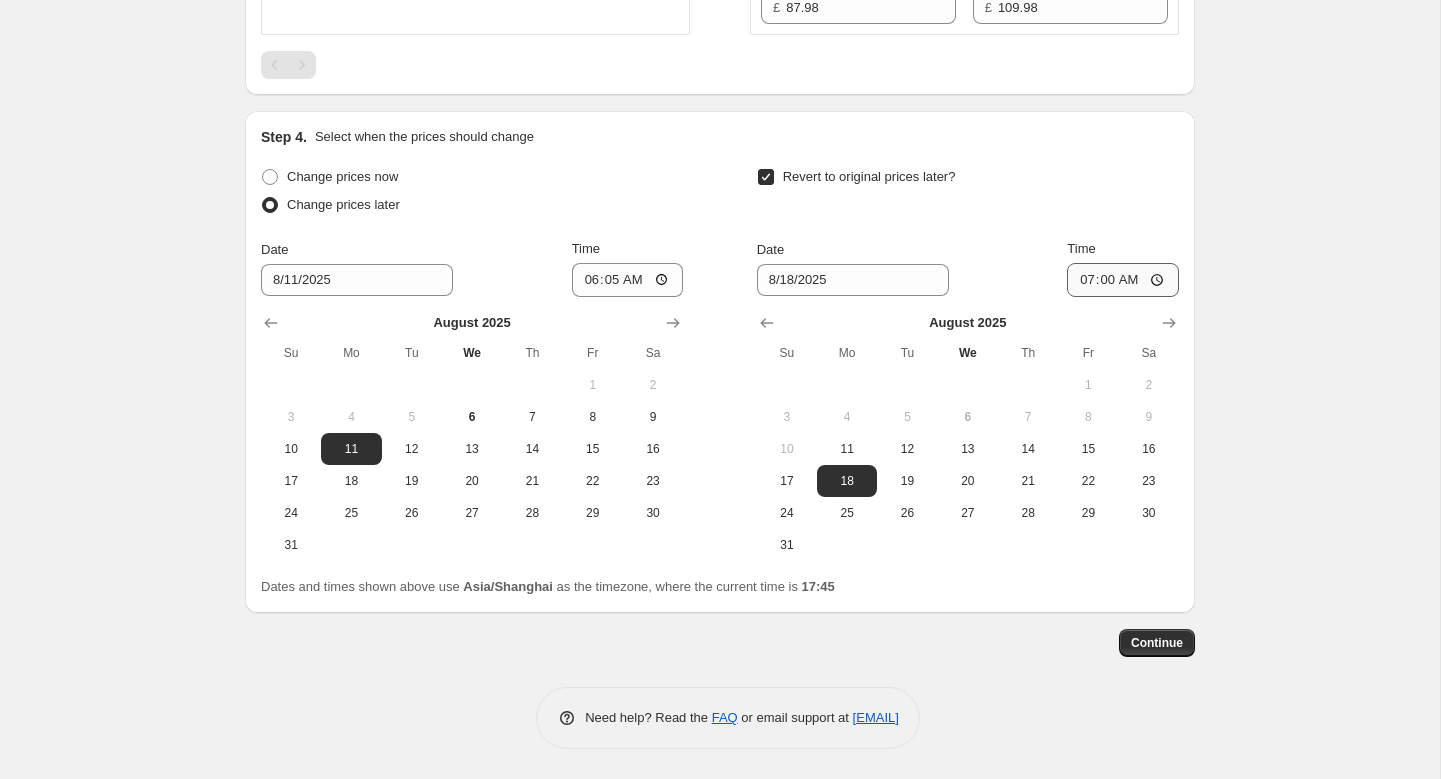scroll, scrollTop: 3788, scrollLeft: 0, axis: vertical 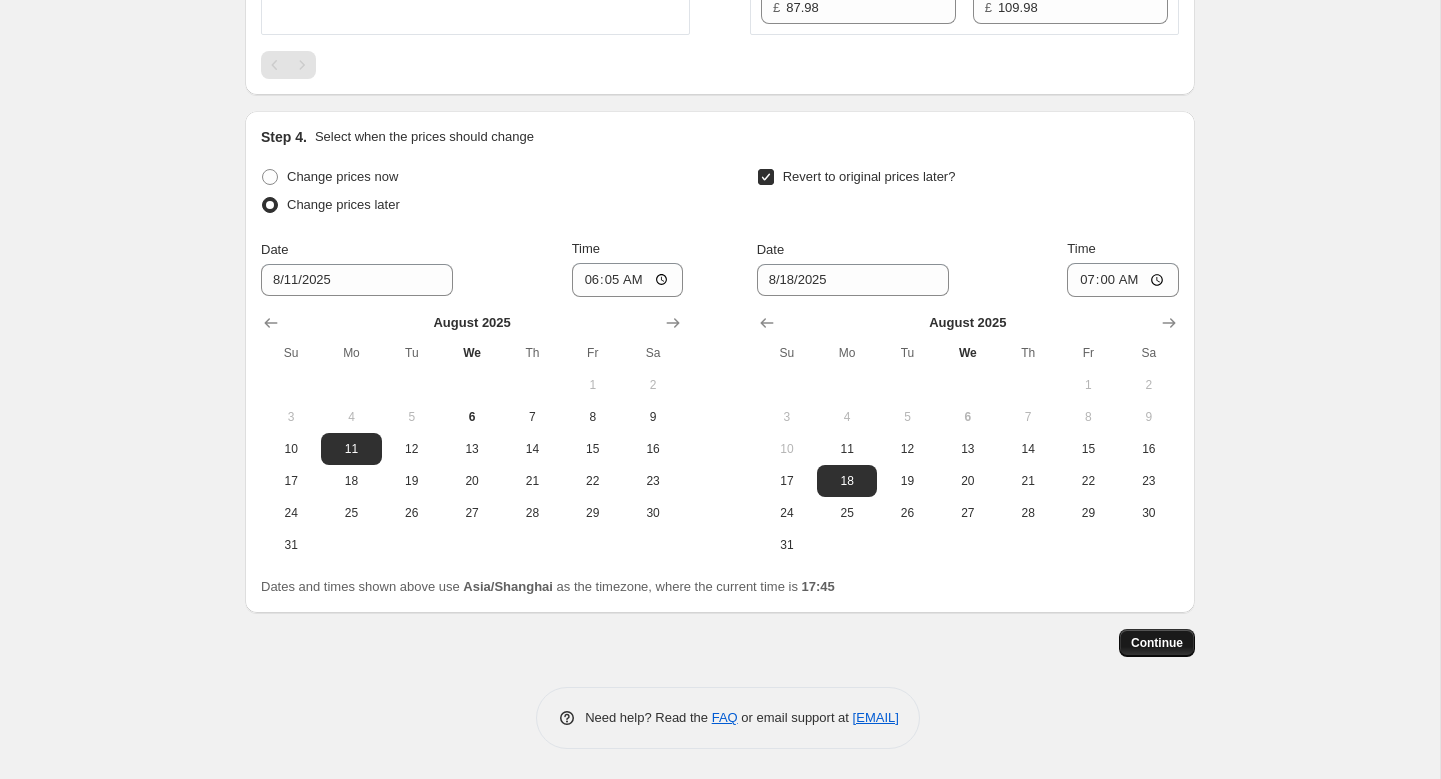 click on "Continue" at bounding box center (1157, 643) 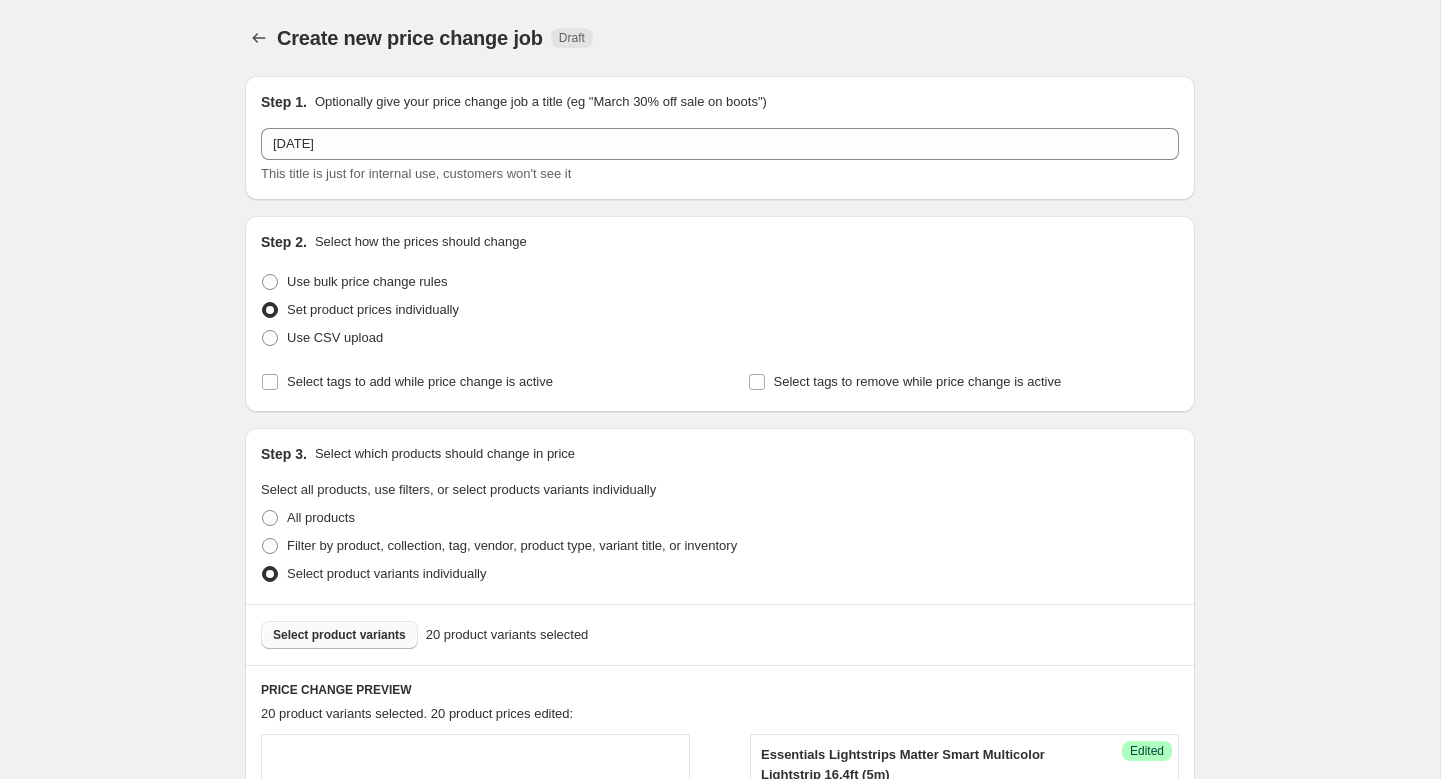 scroll, scrollTop: 3788, scrollLeft: 0, axis: vertical 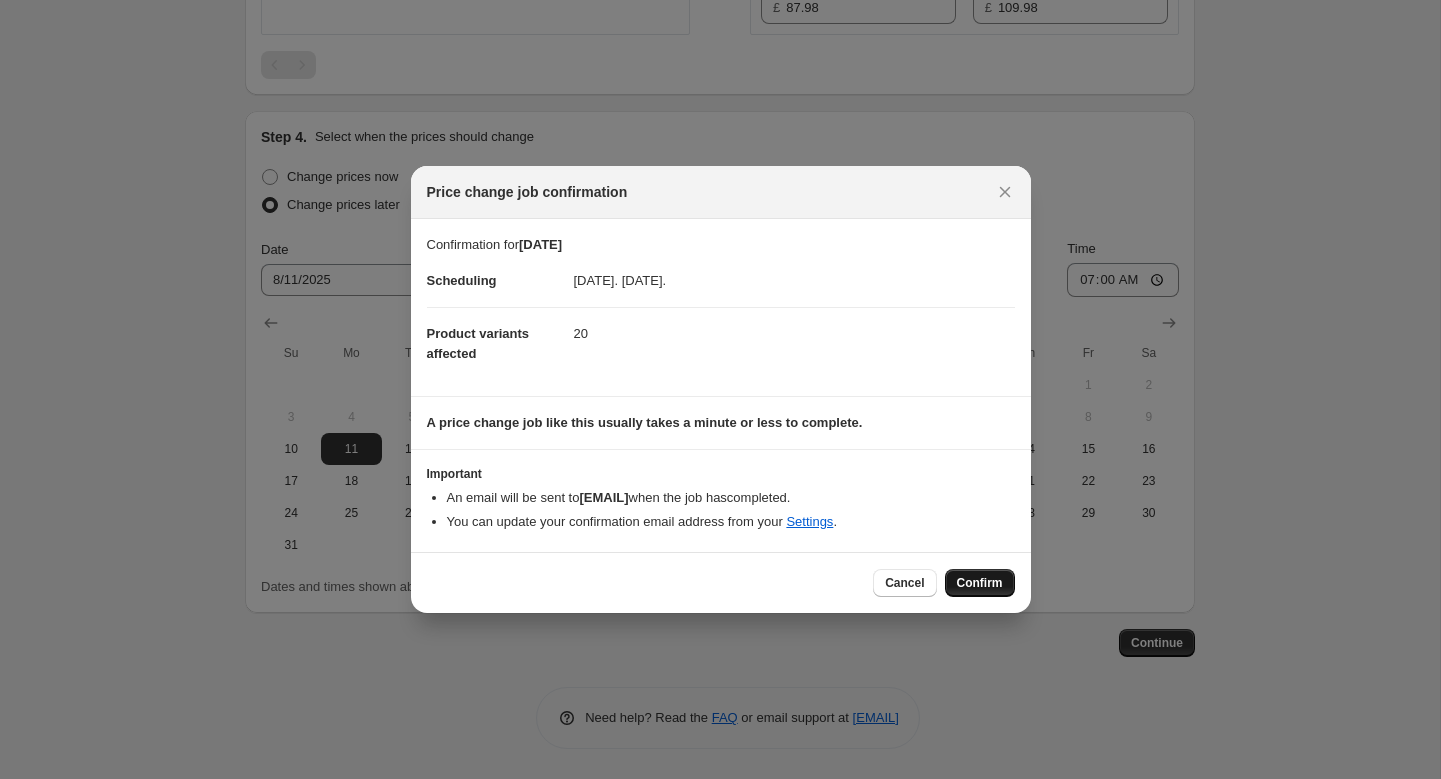 click on "Confirm" at bounding box center (980, 583) 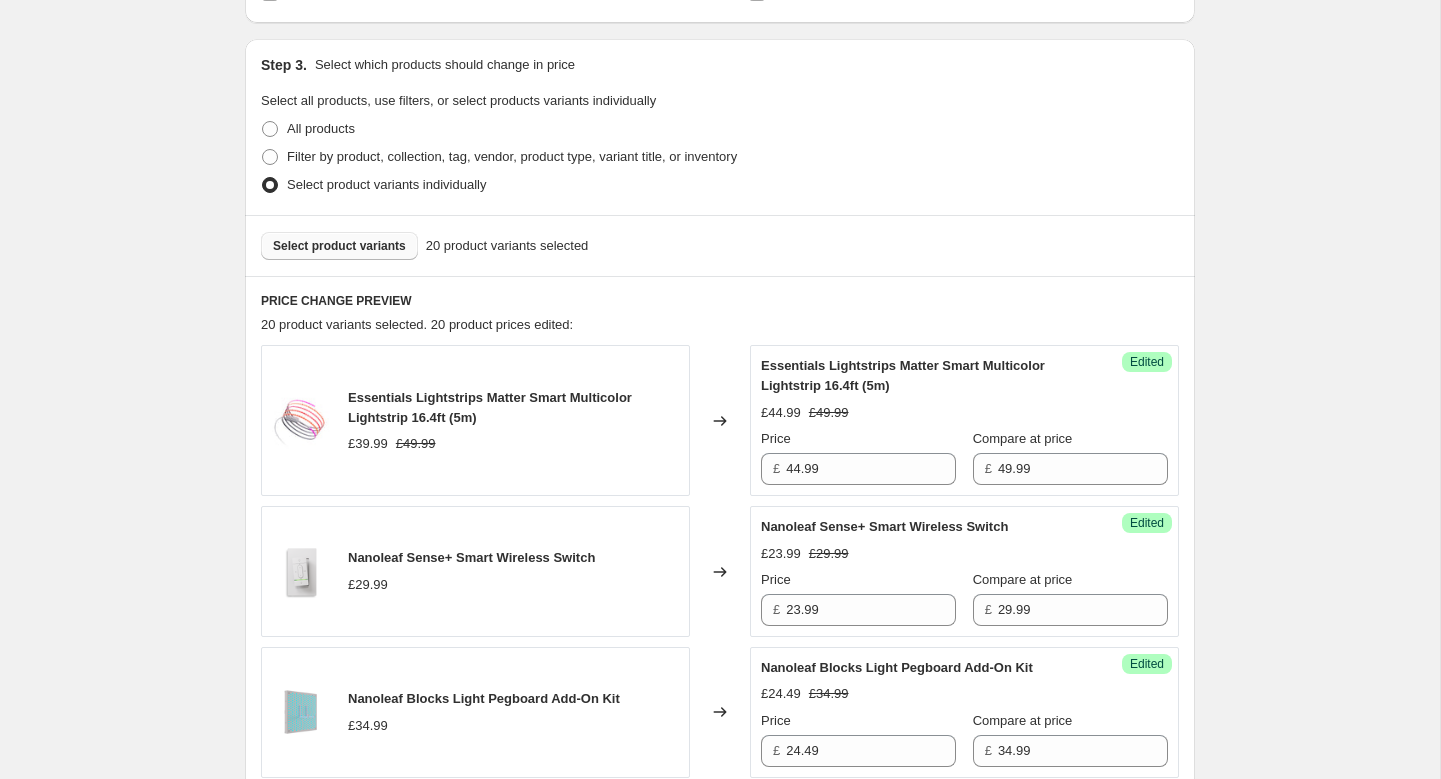 scroll, scrollTop: 518, scrollLeft: 0, axis: vertical 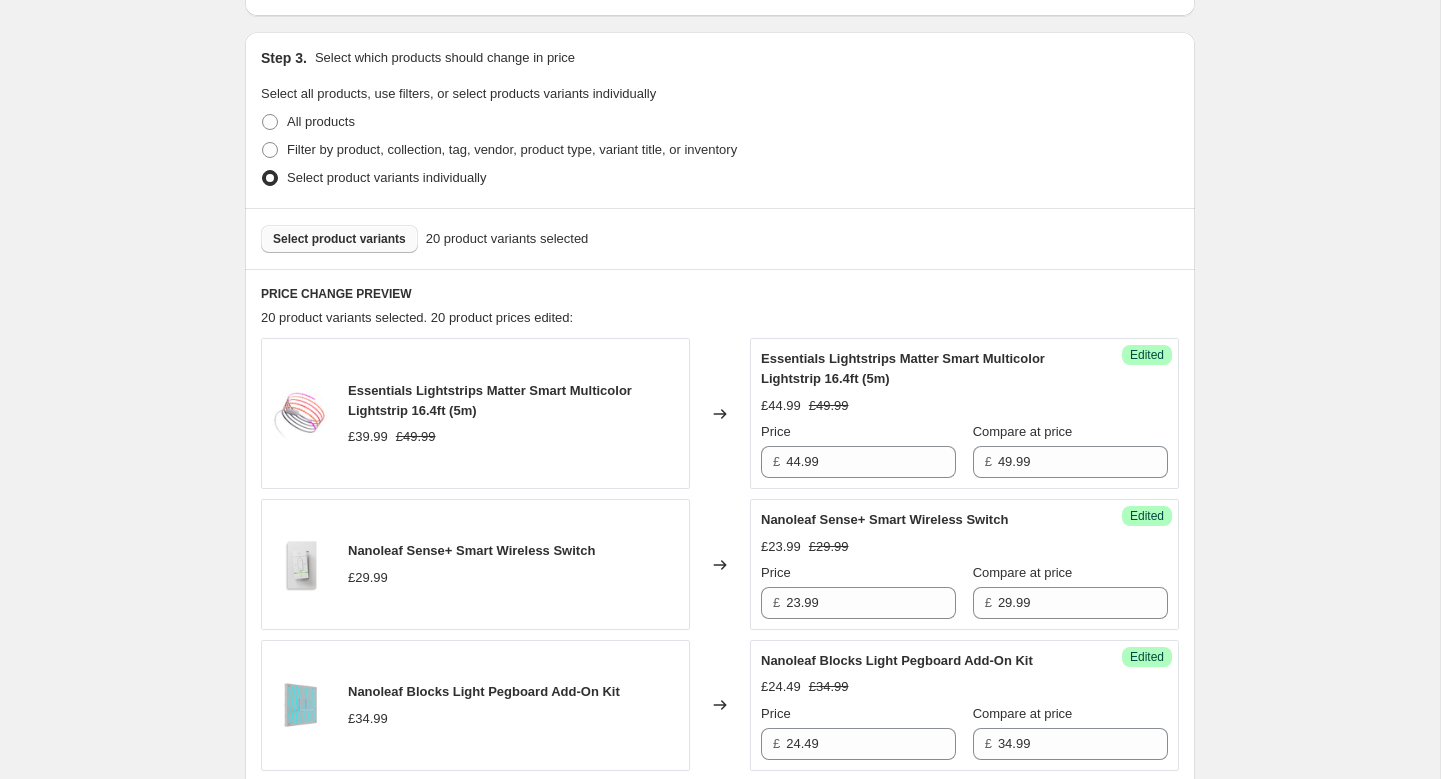 click on "Select product variants" at bounding box center (339, 239) 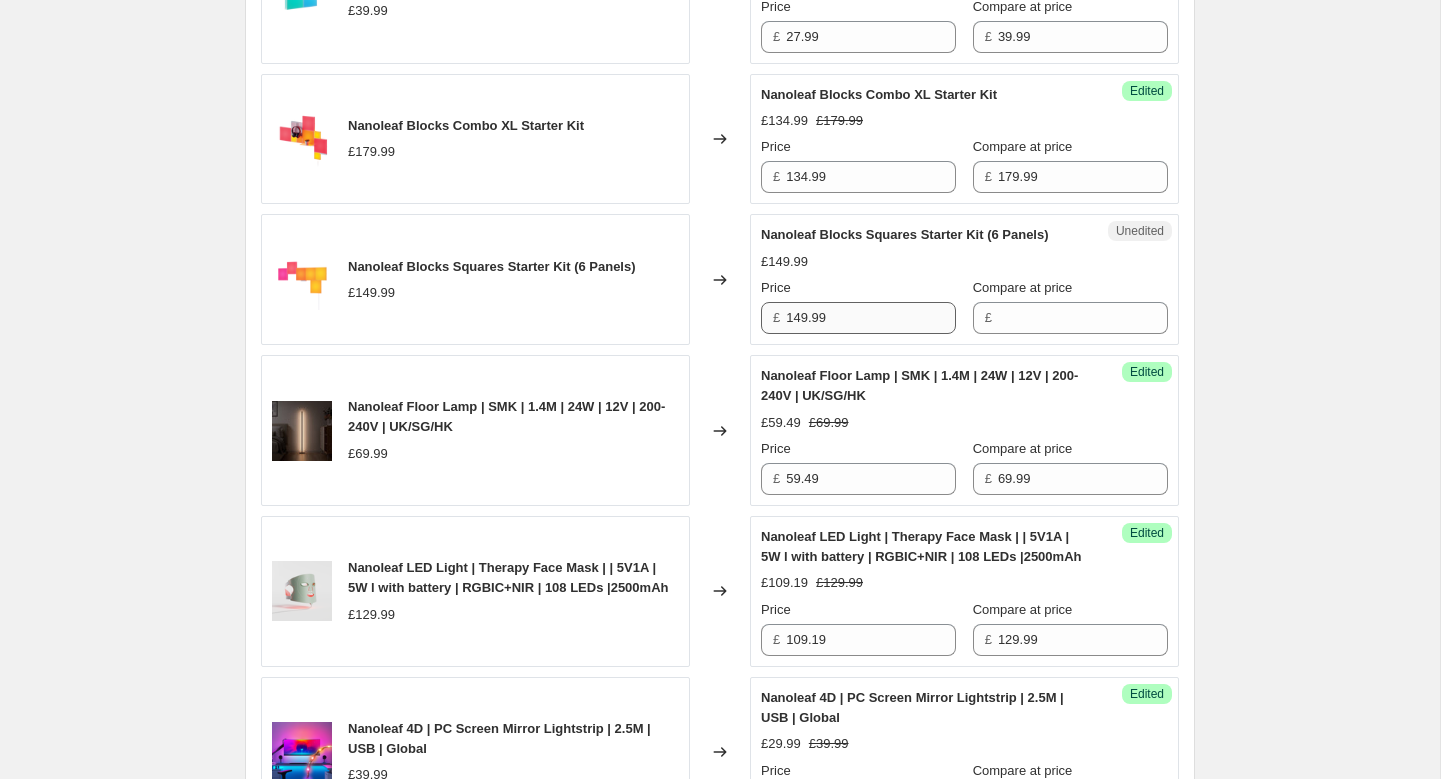 scroll, scrollTop: 1991, scrollLeft: 0, axis: vertical 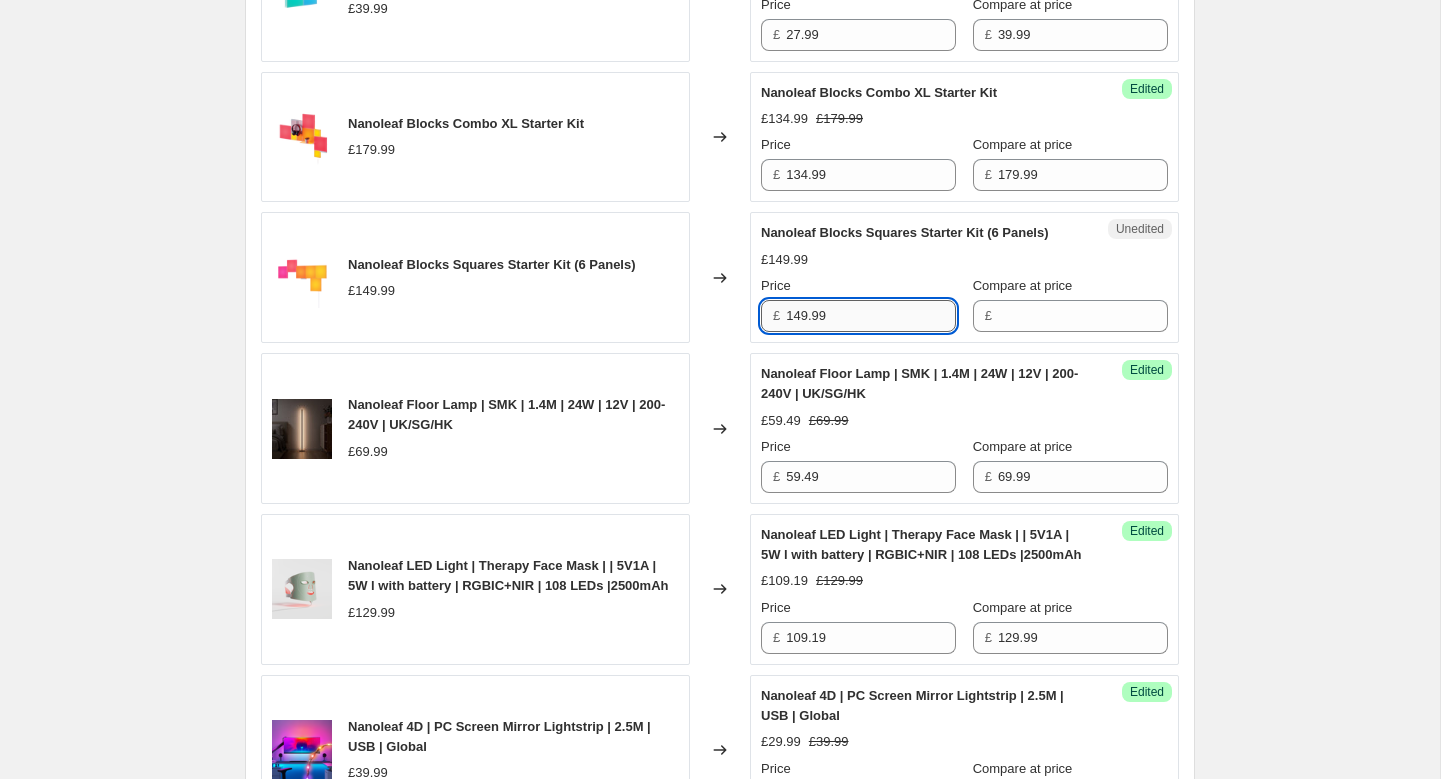 click on "149.99" at bounding box center (871, 316) 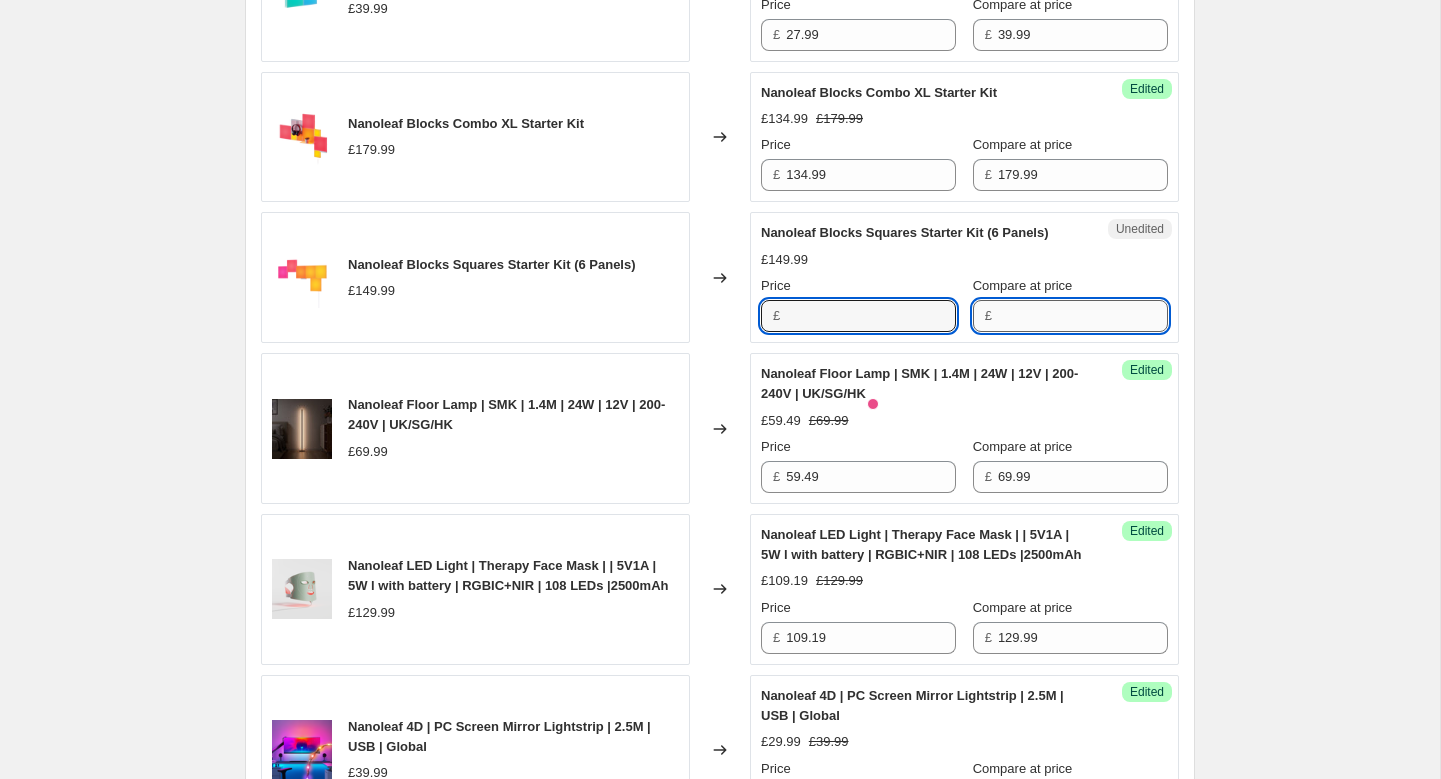 type on "149.99" 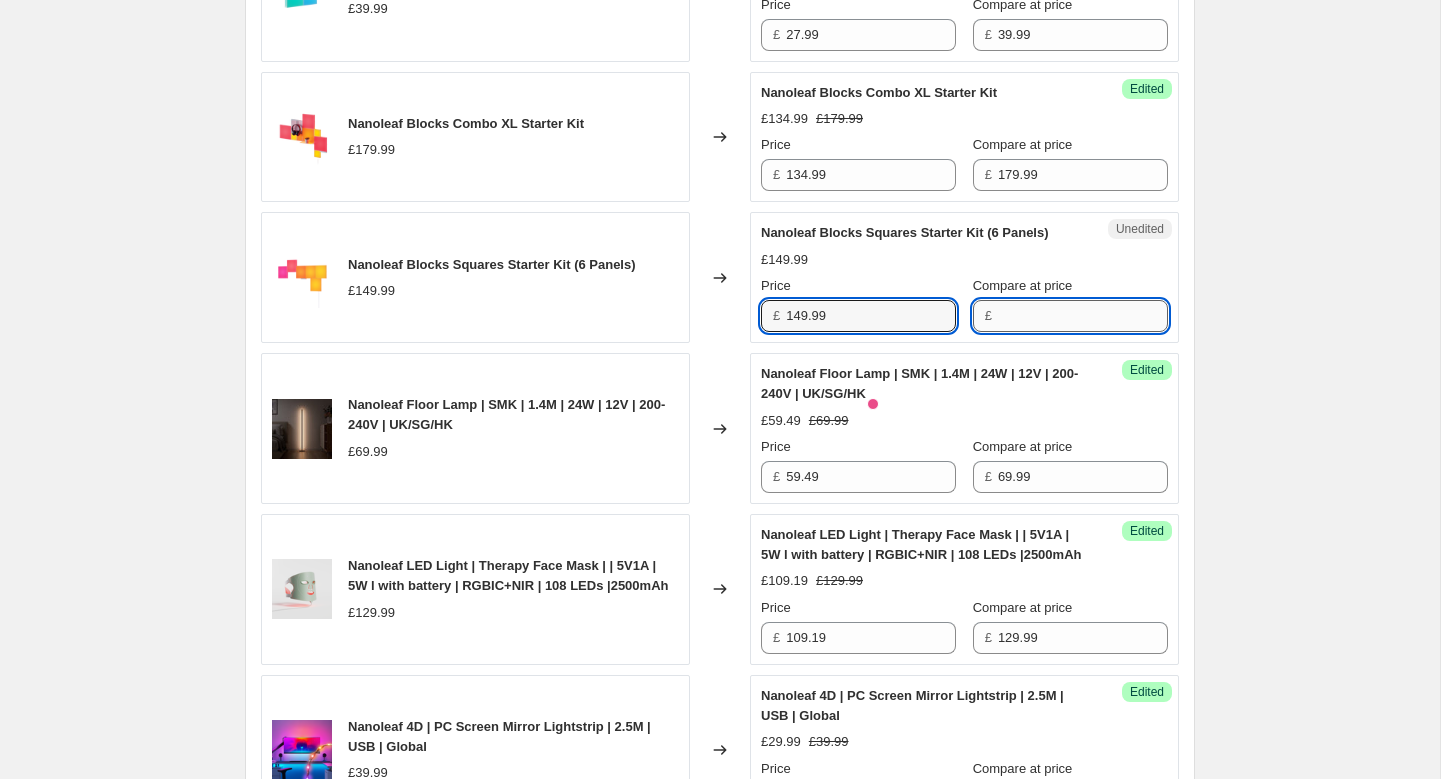 click on "Compare at price" at bounding box center [1083, 316] 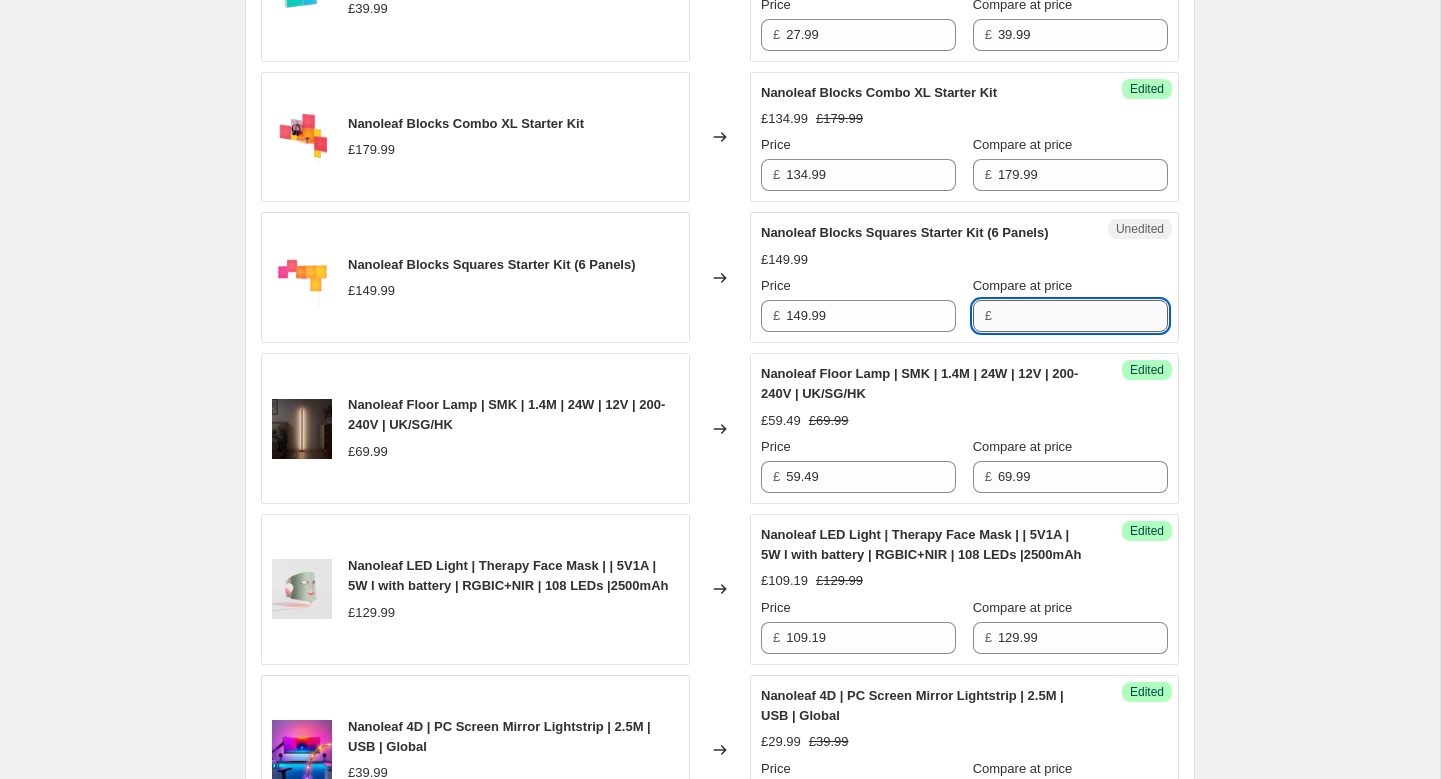 paste on "149.99" 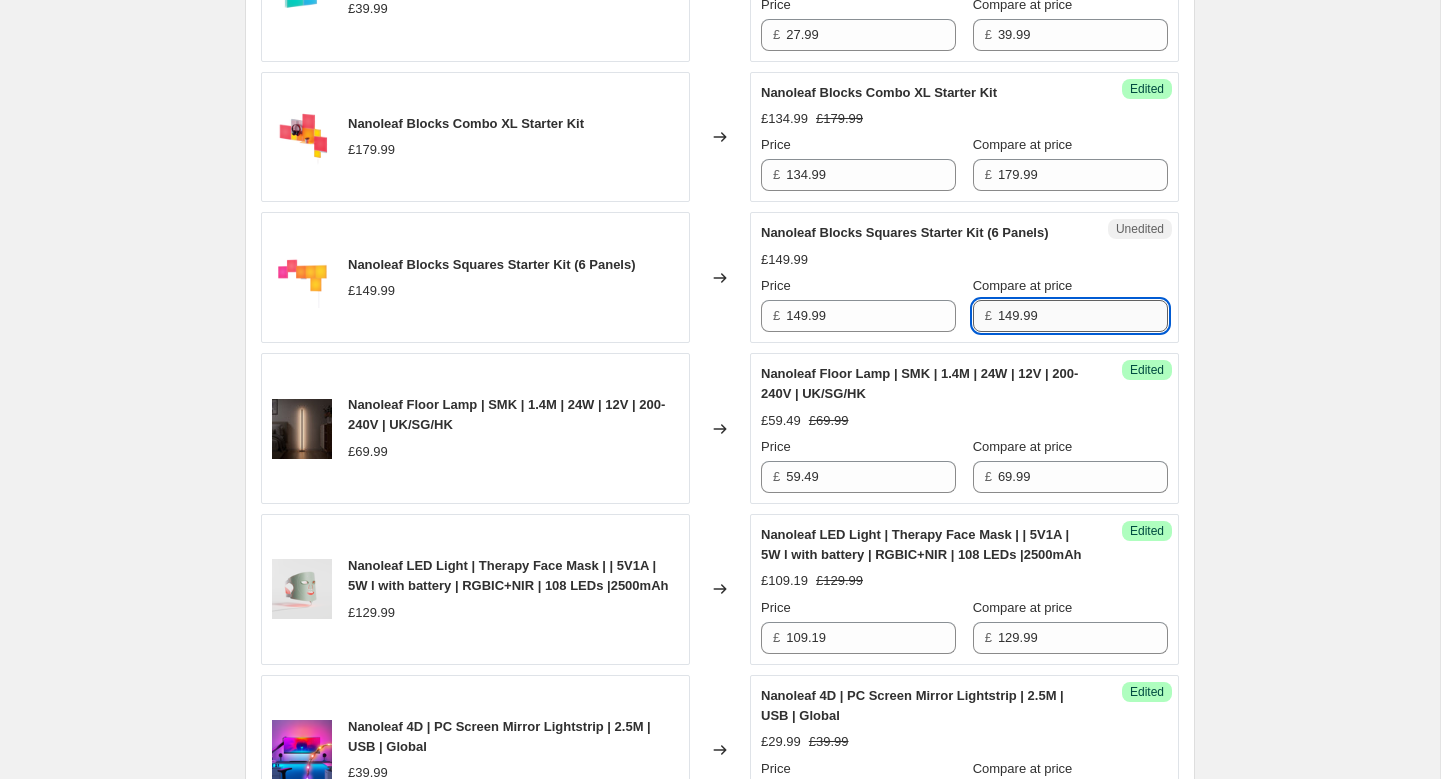 type on "149.99" 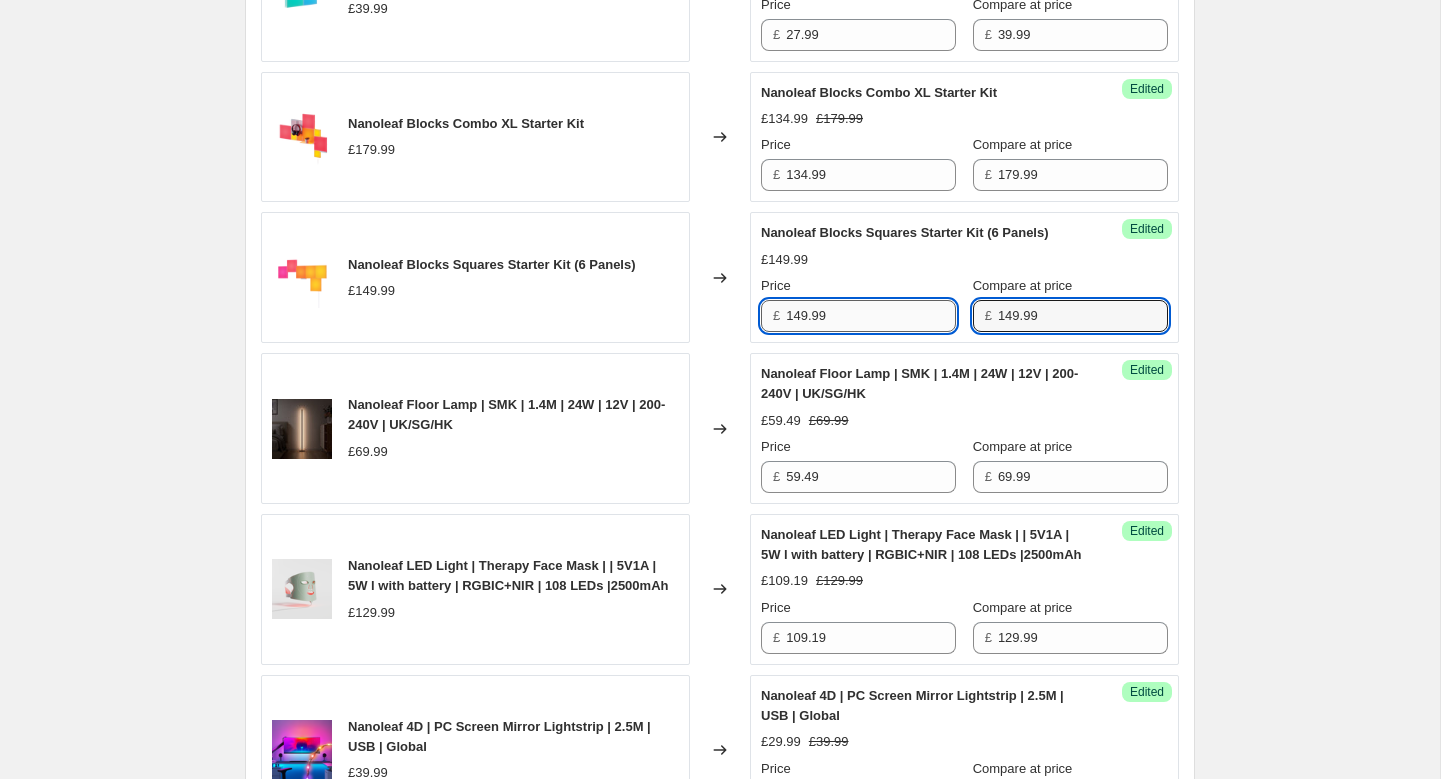 click on "149.99" at bounding box center (871, 316) 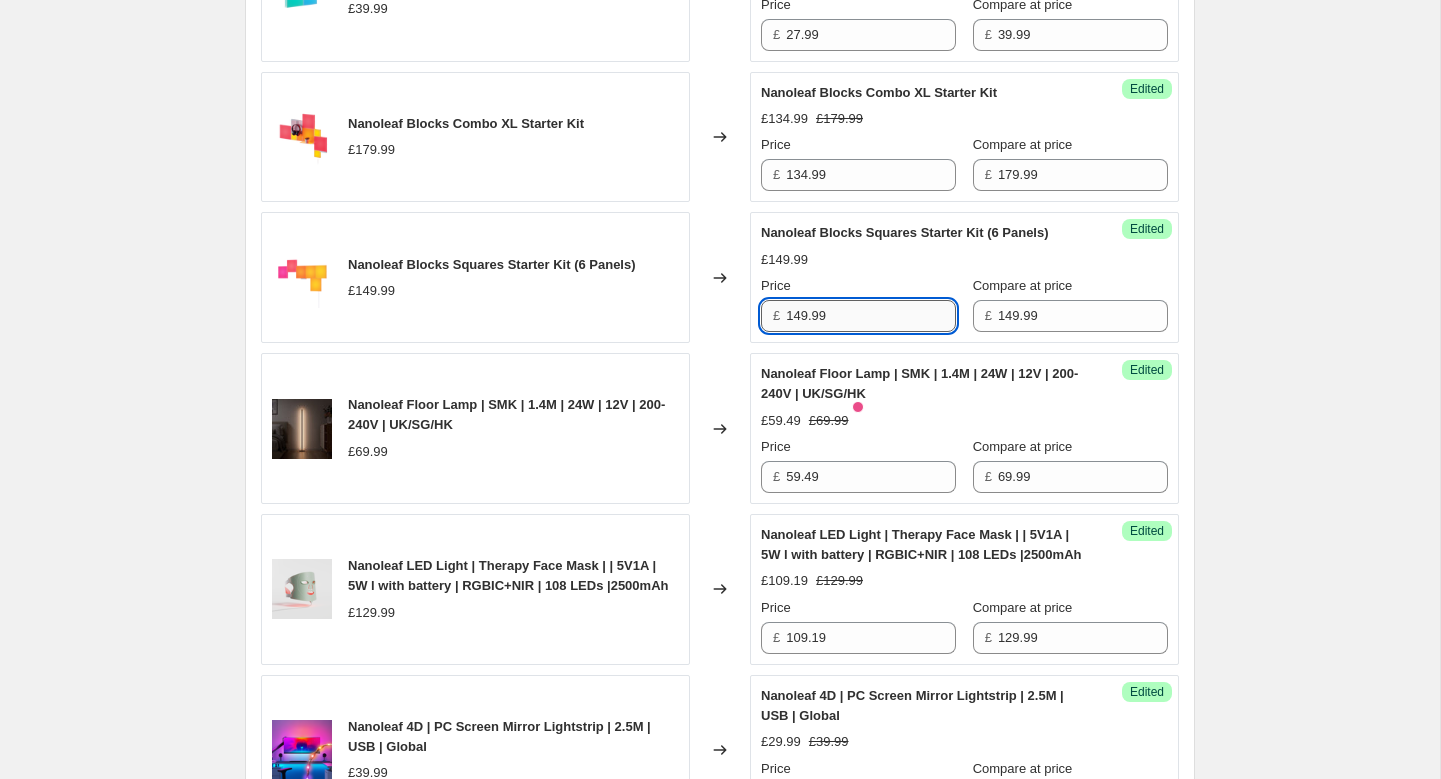paste on "04.99" 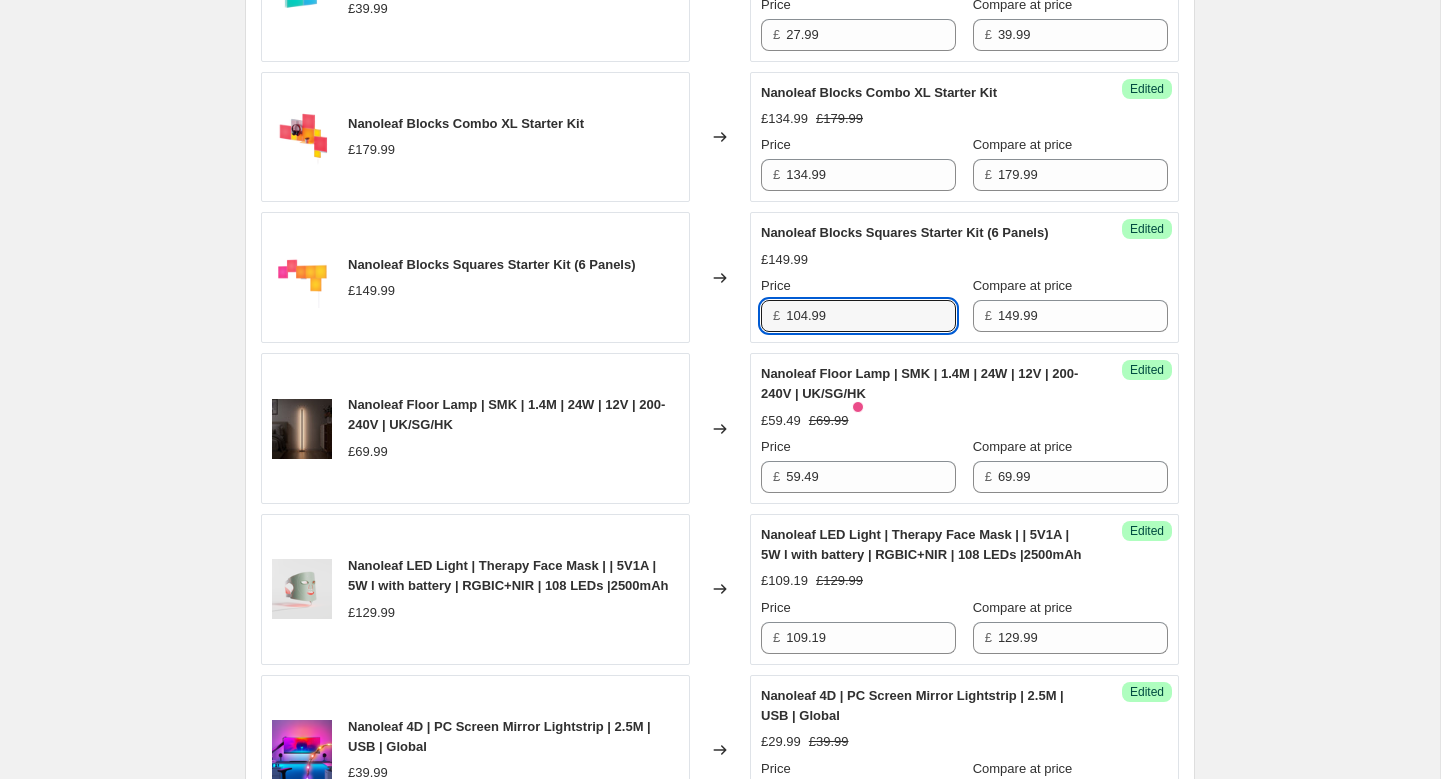 type on "104.99" 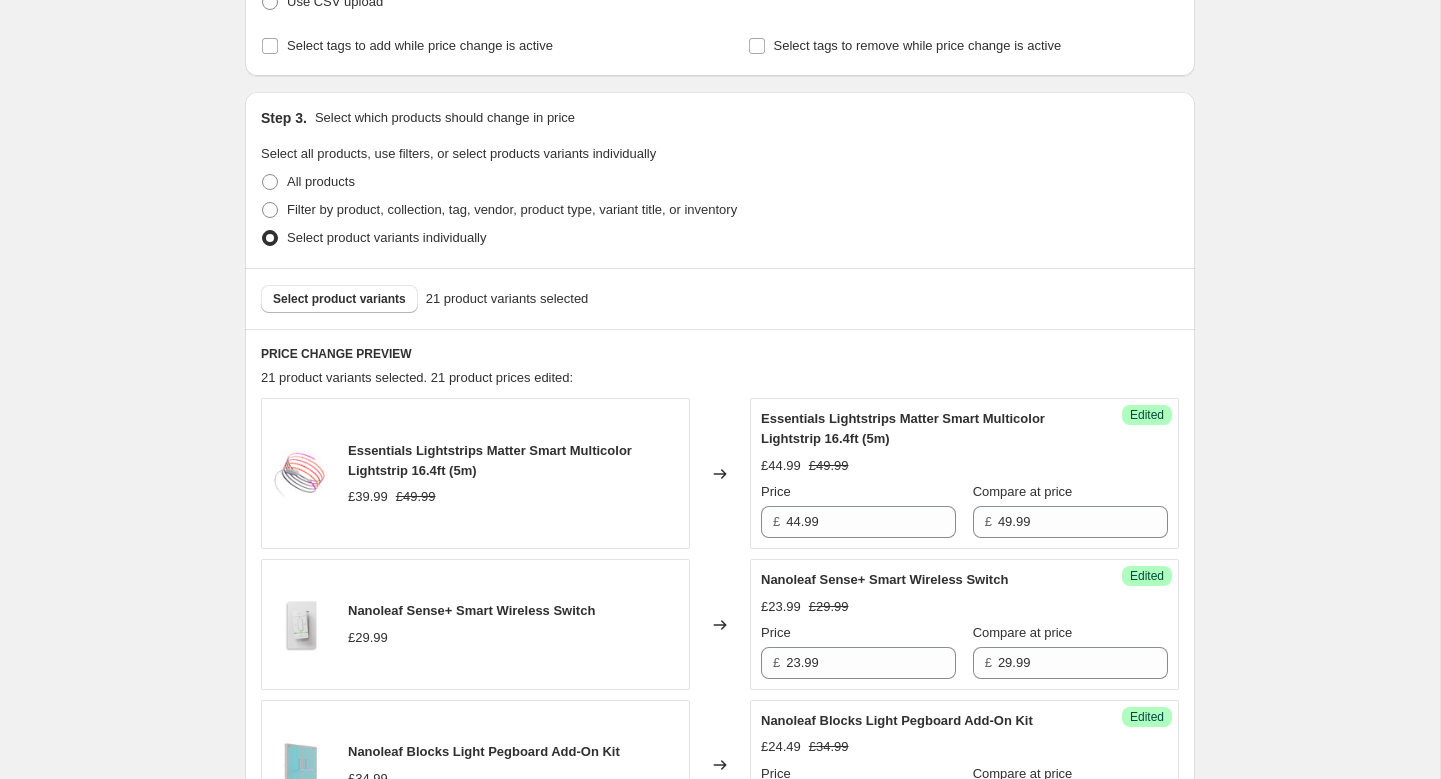 scroll, scrollTop: 445, scrollLeft: 0, axis: vertical 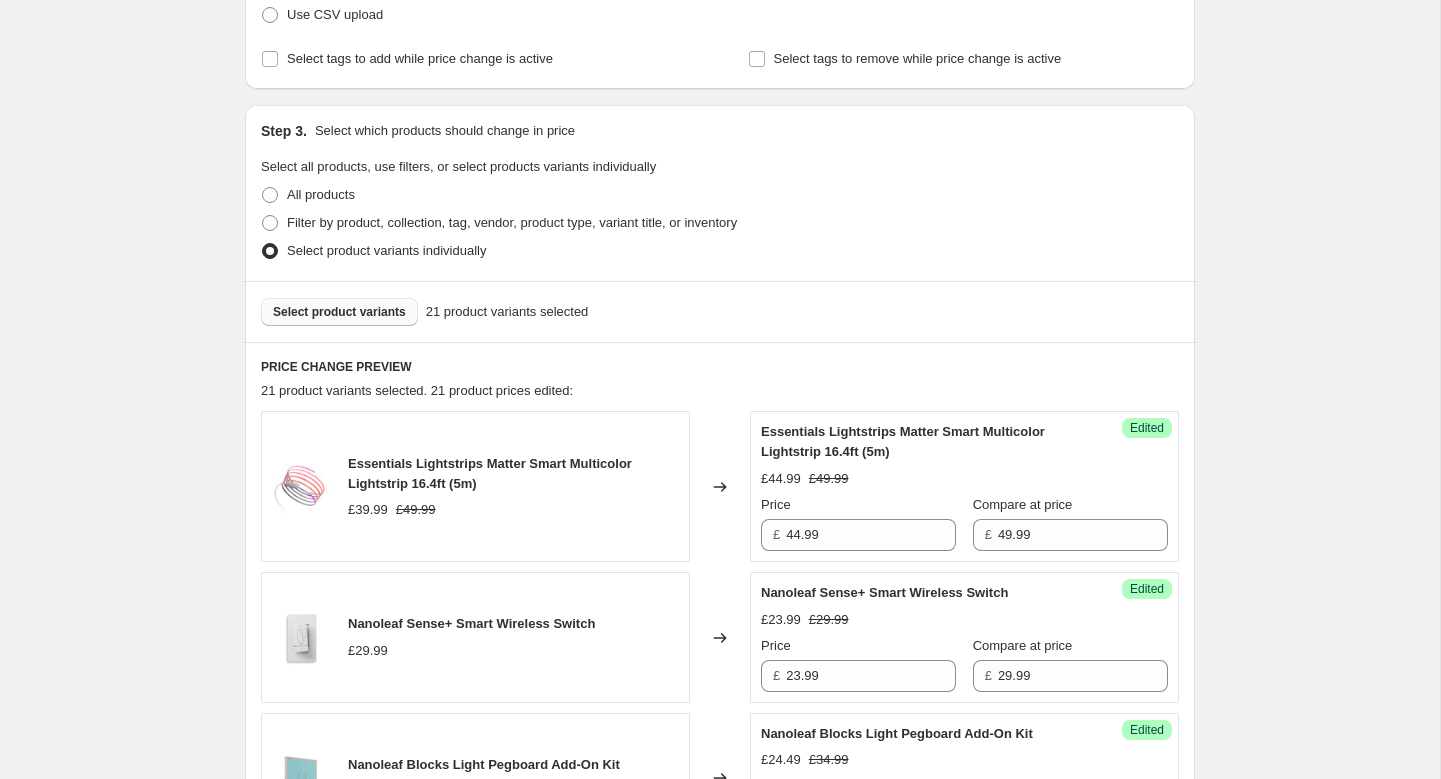 click on "Select product variants" at bounding box center (339, 312) 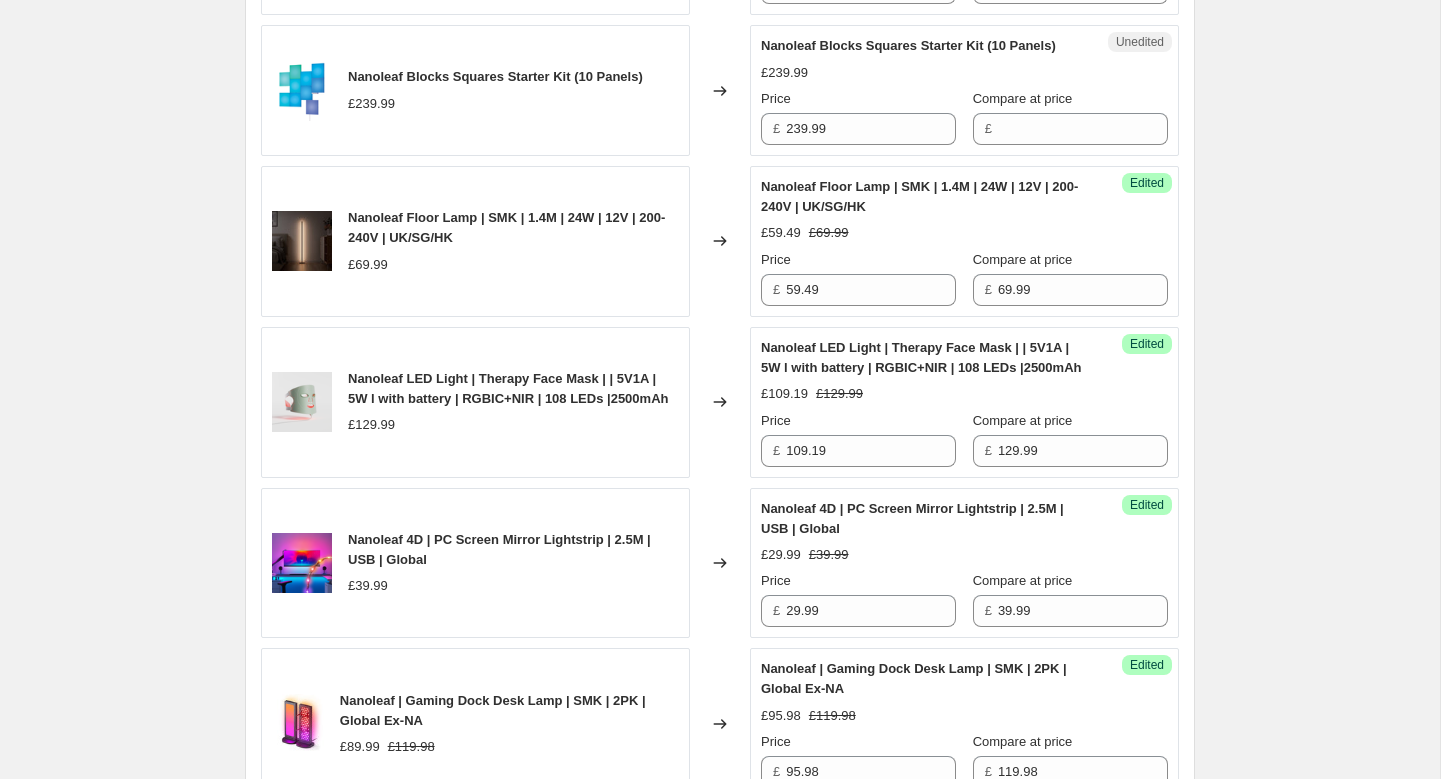 scroll, scrollTop: 2341, scrollLeft: 0, axis: vertical 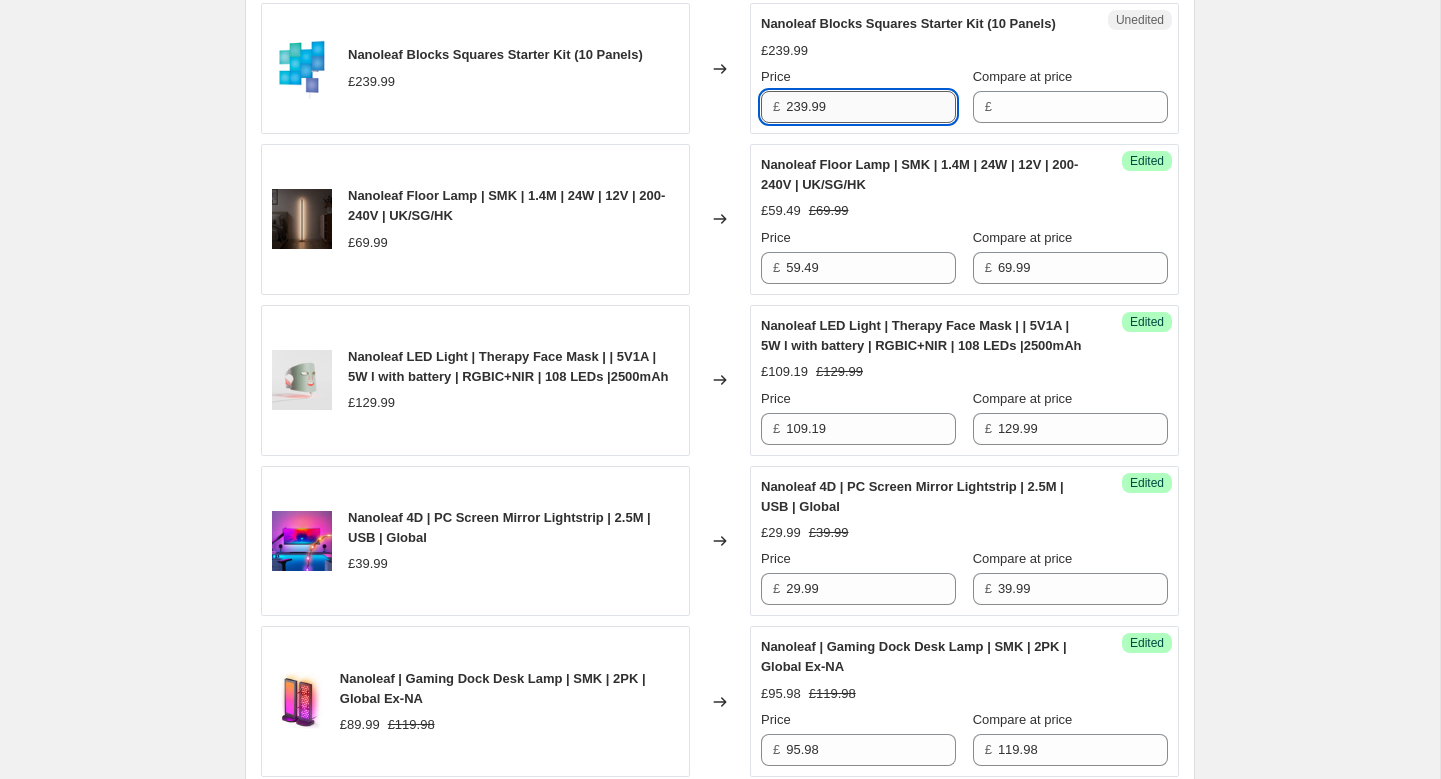 click on "239.99" at bounding box center [871, 107] 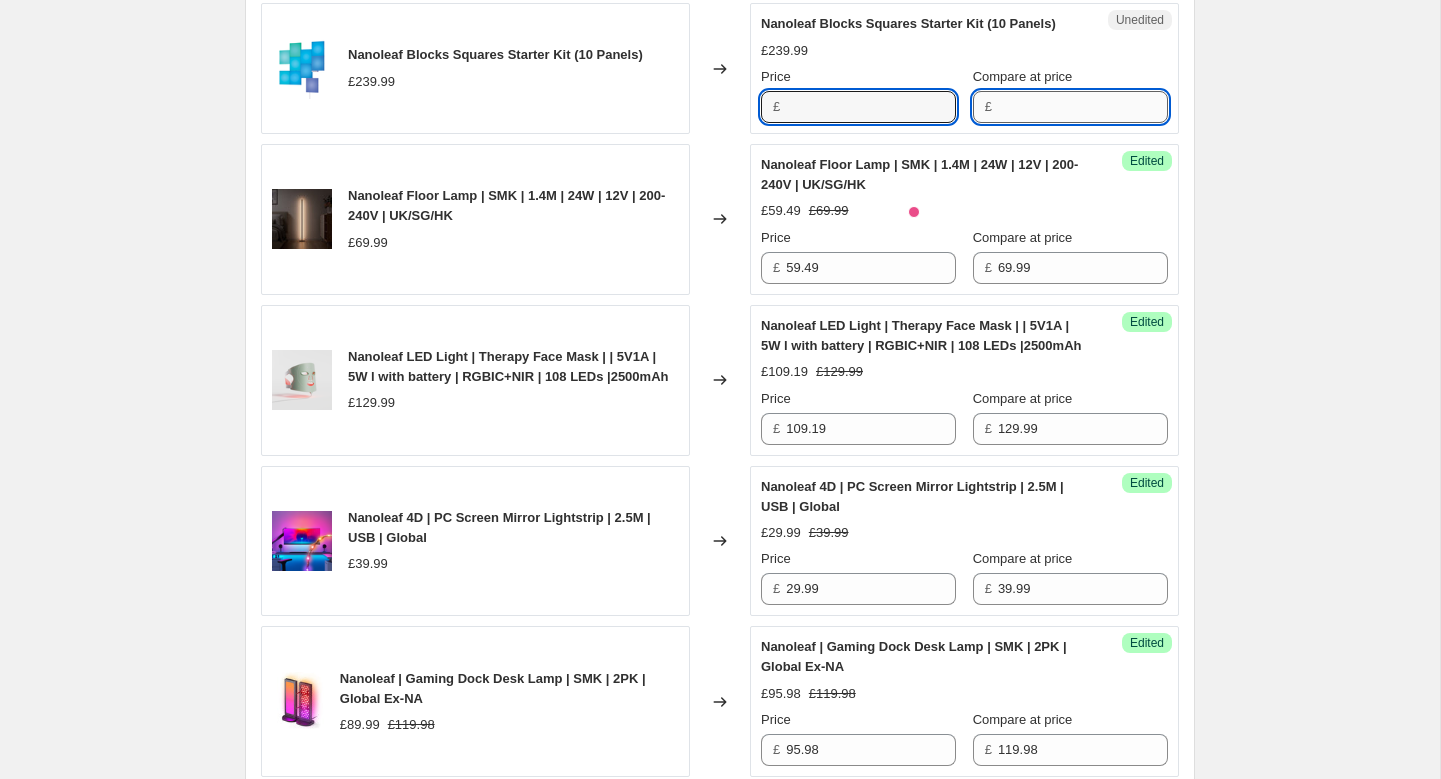 type on "239.99" 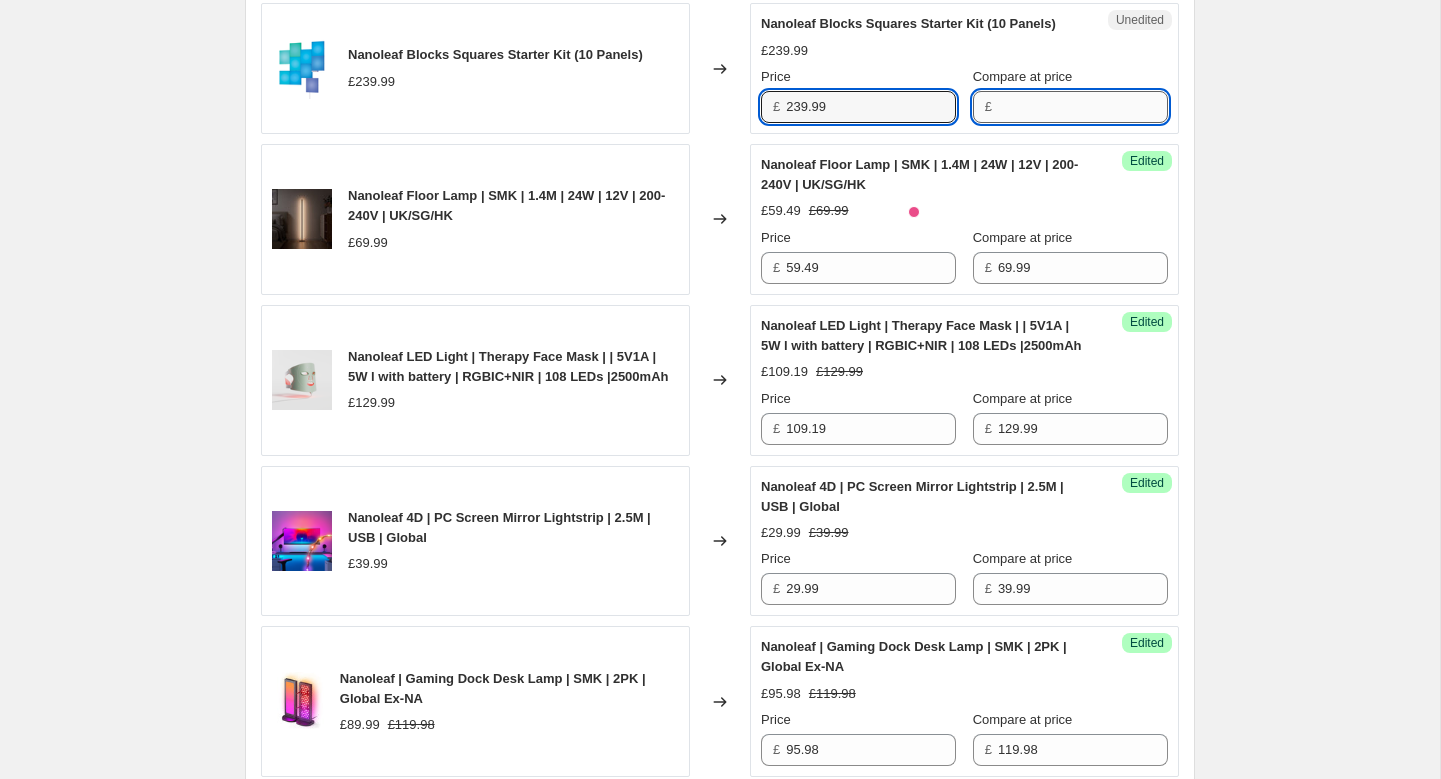 click on "Compare at price" at bounding box center (1083, 107) 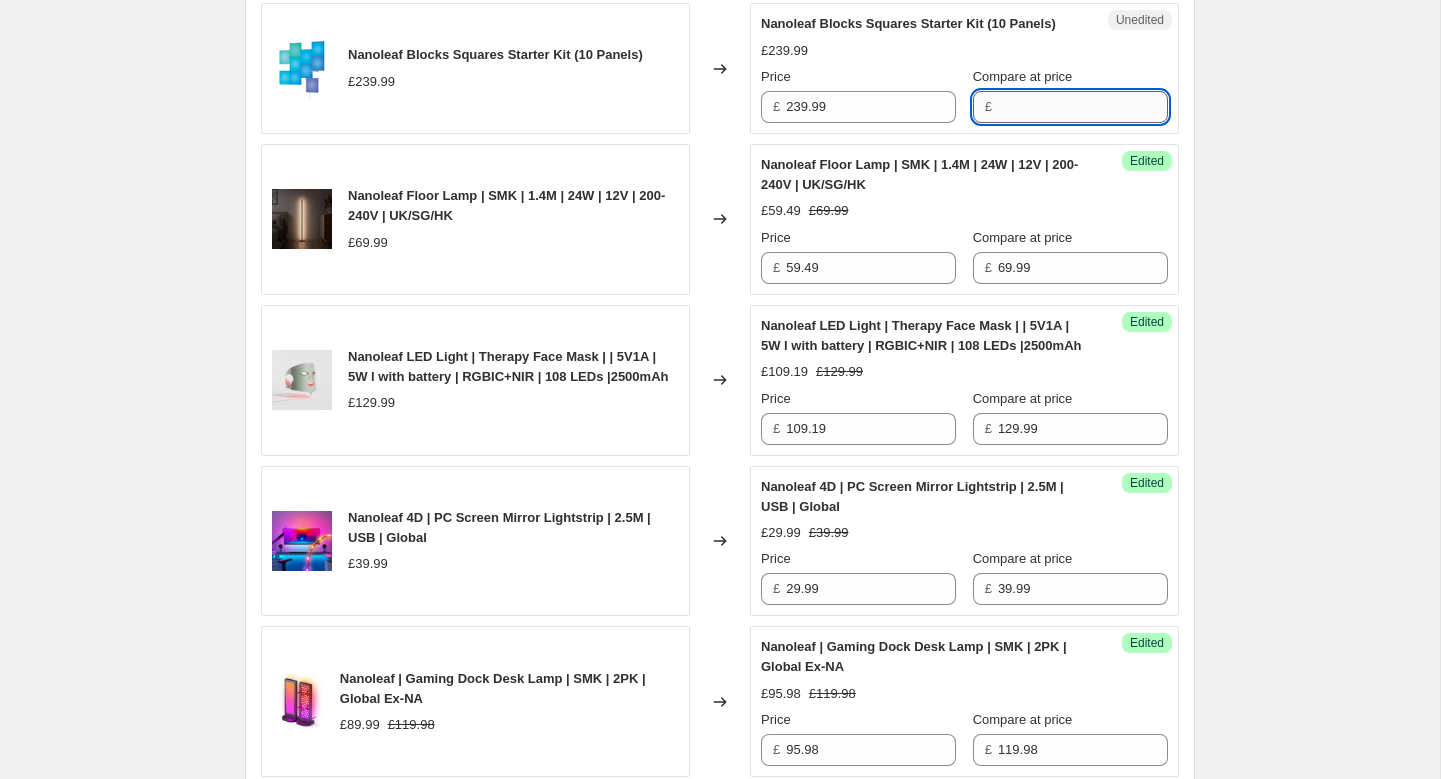 paste on "239.99" 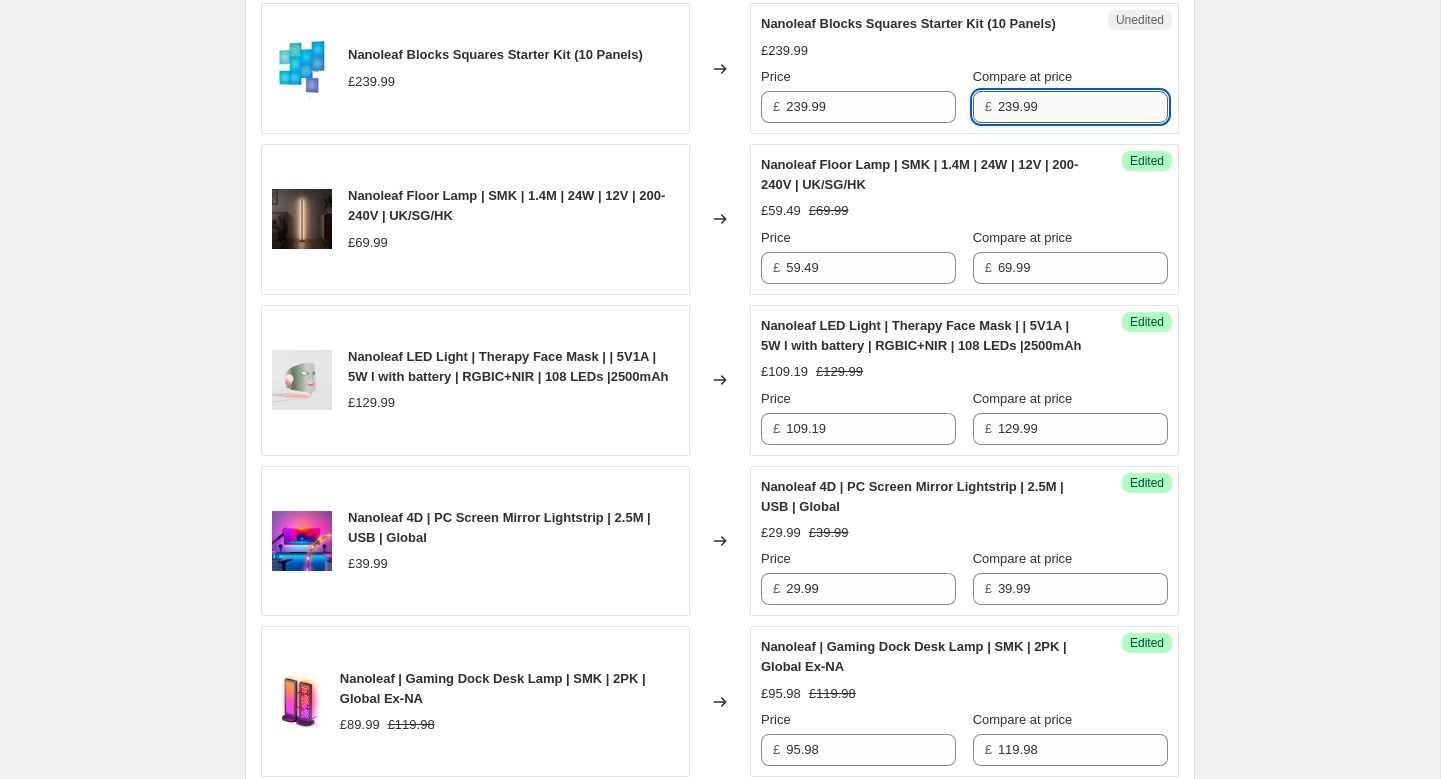 type on "239.99" 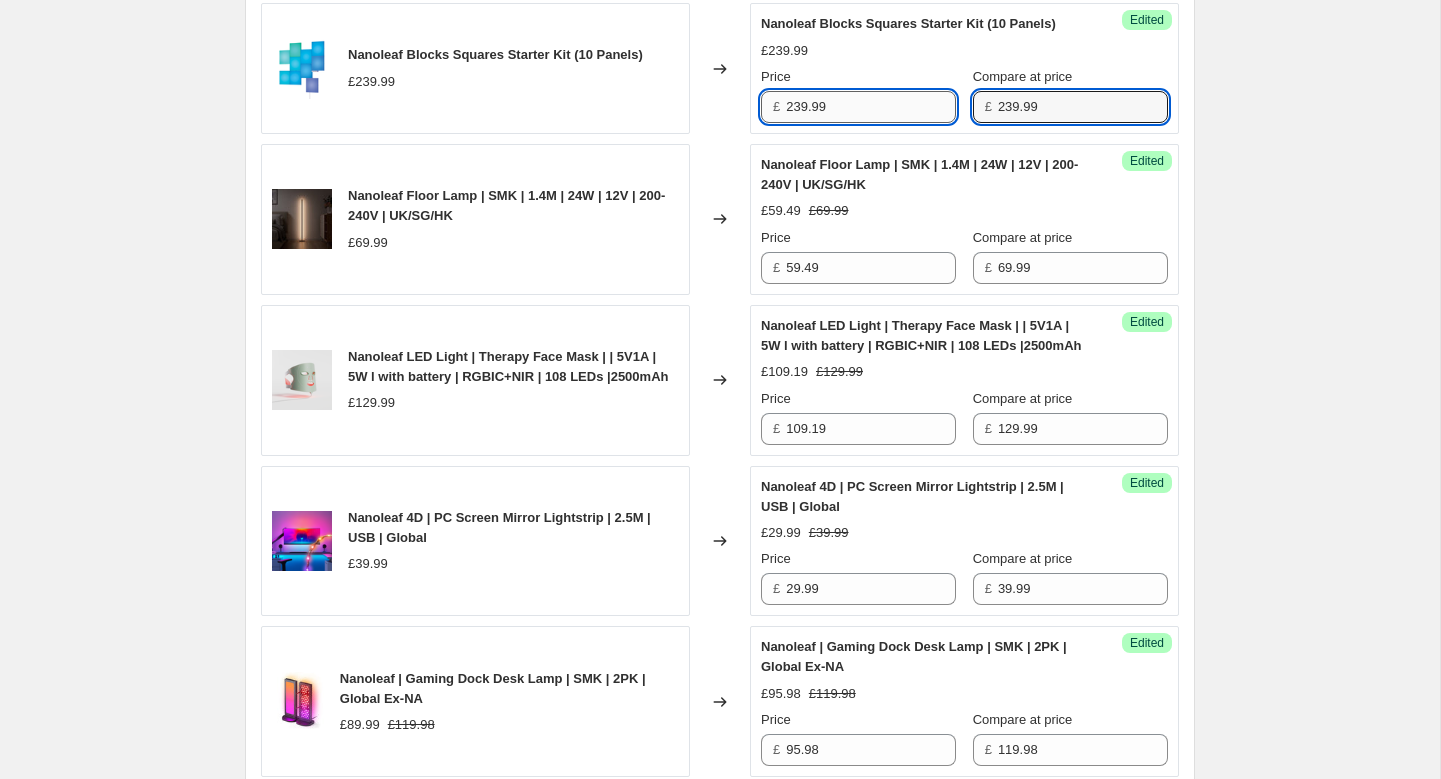 click on "239.99" at bounding box center (871, 107) 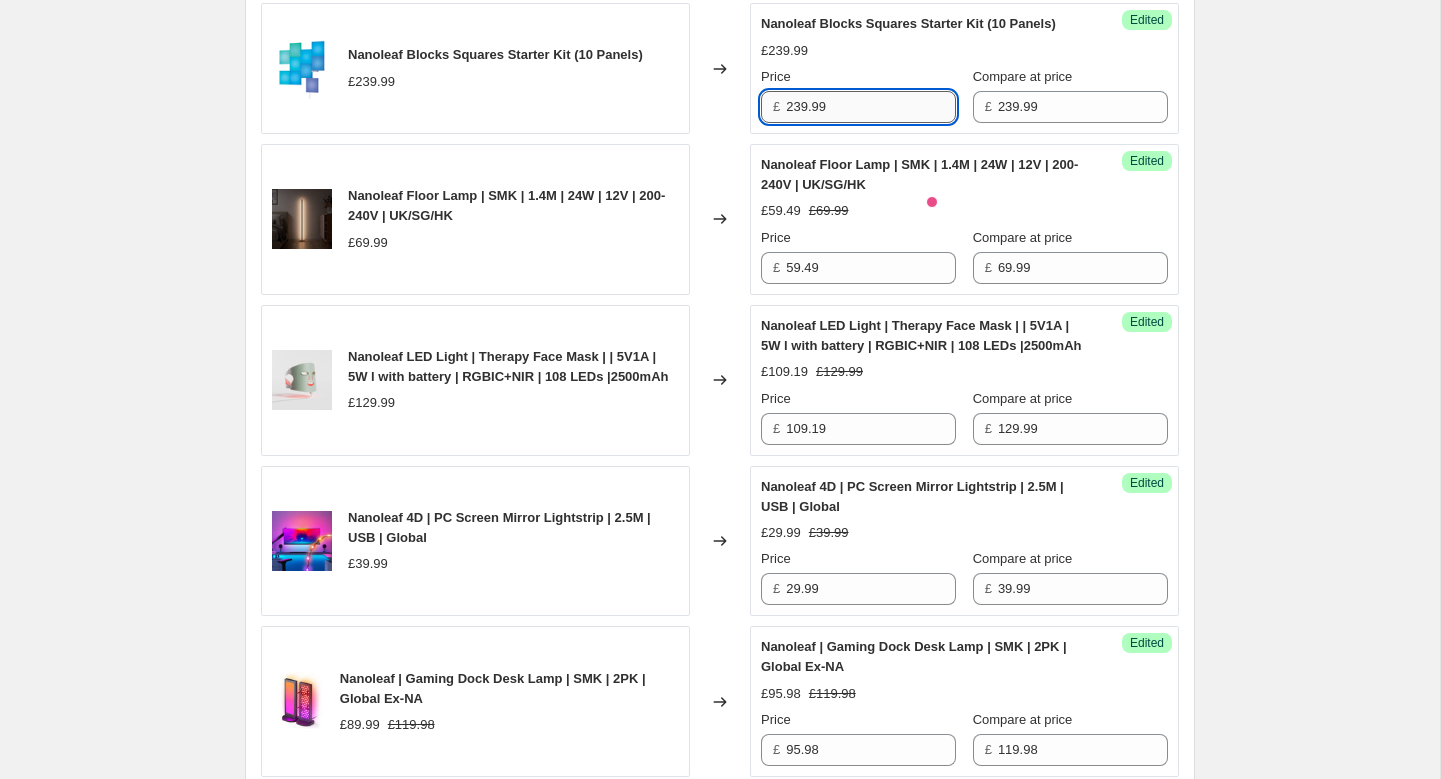 paste on "167.99" 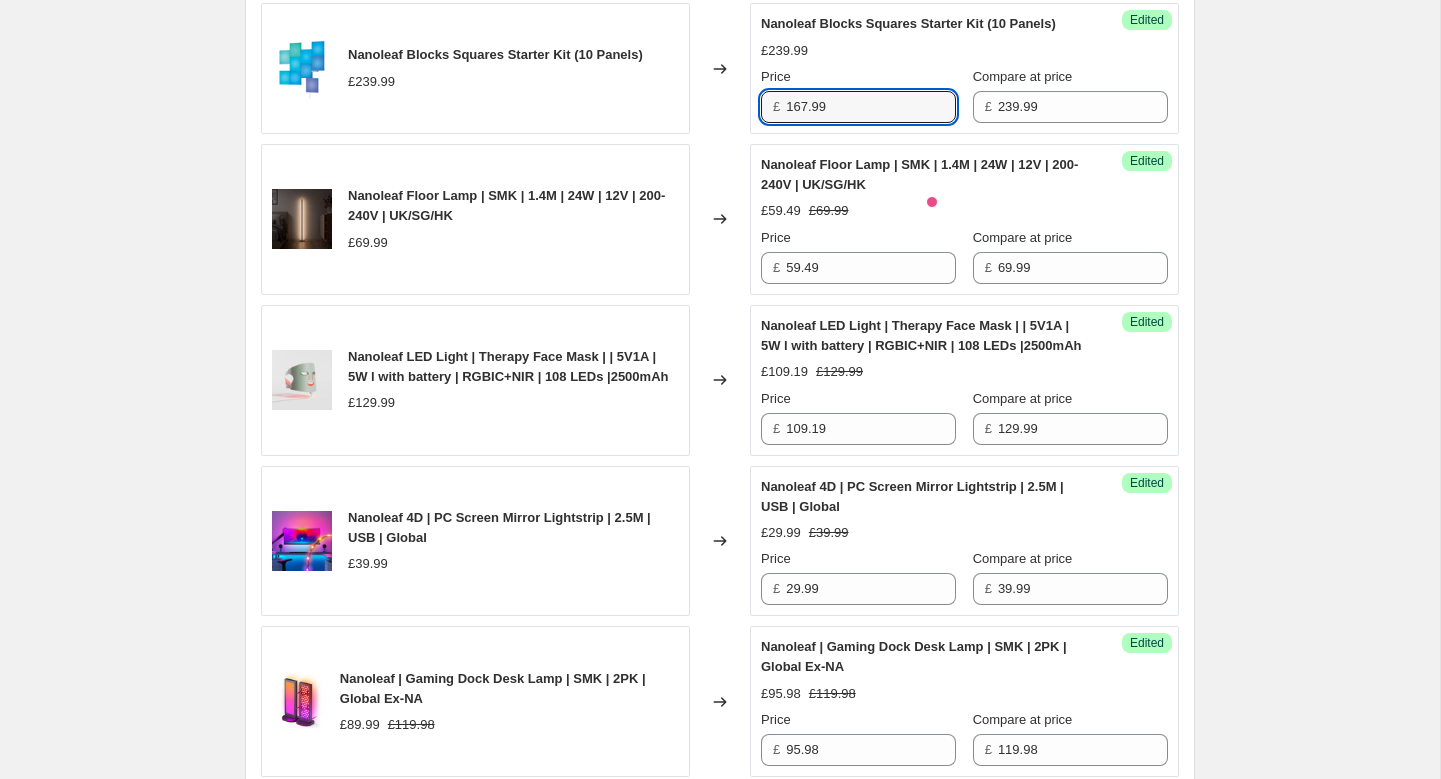 type on "167.99" 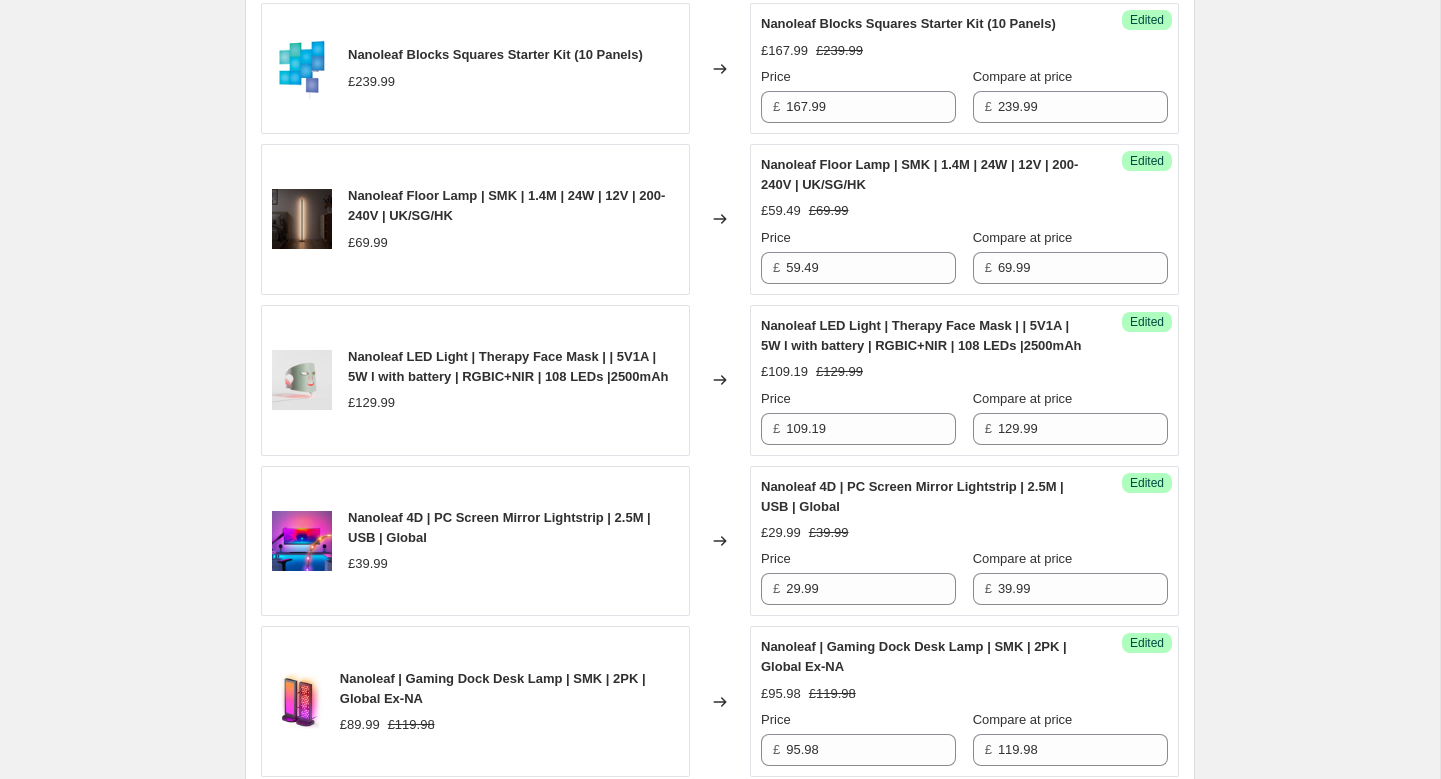 click on "[PRICE] [PRICE]" at bounding box center [964, 51] 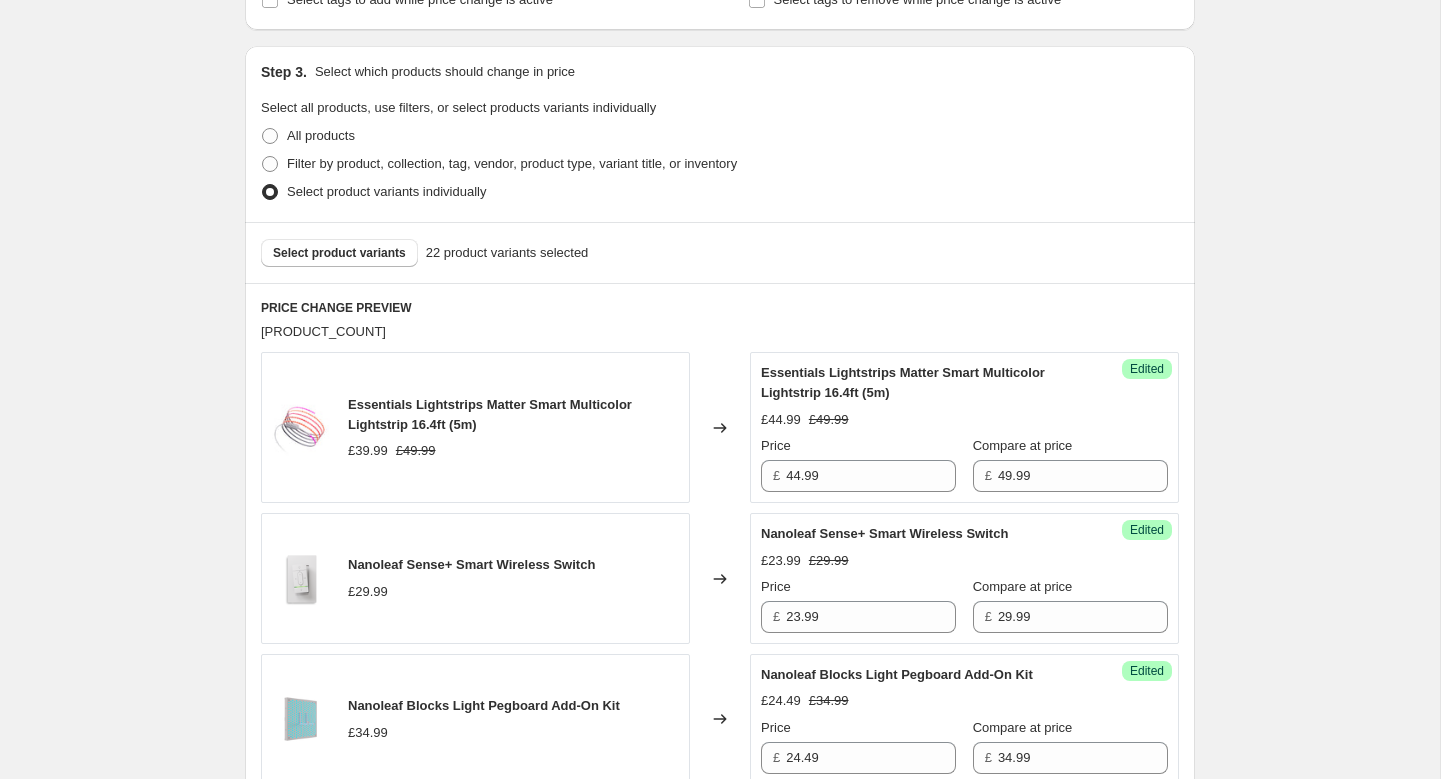 scroll, scrollTop: 489, scrollLeft: 0, axis: vertical 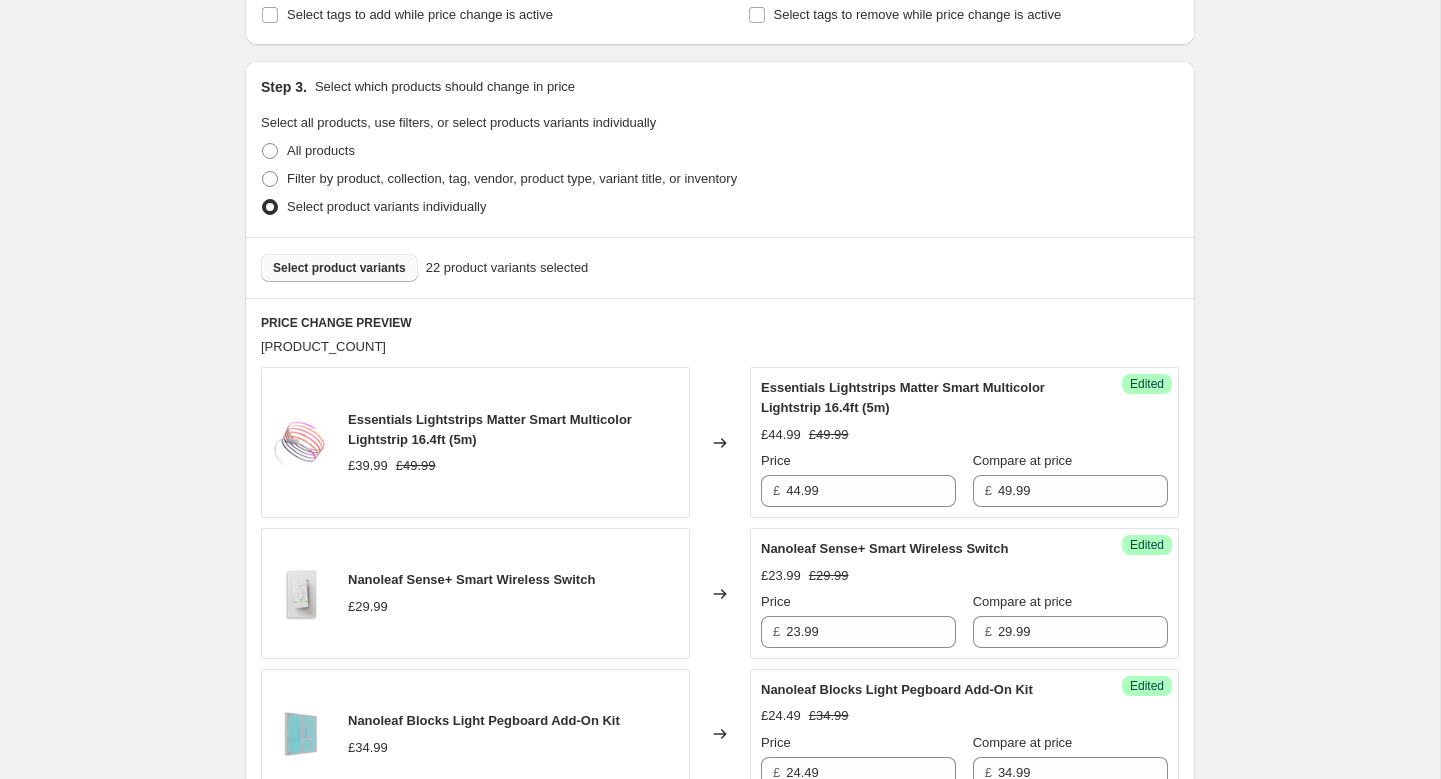 click on "Select product variants" at bounding box center [339, 268] 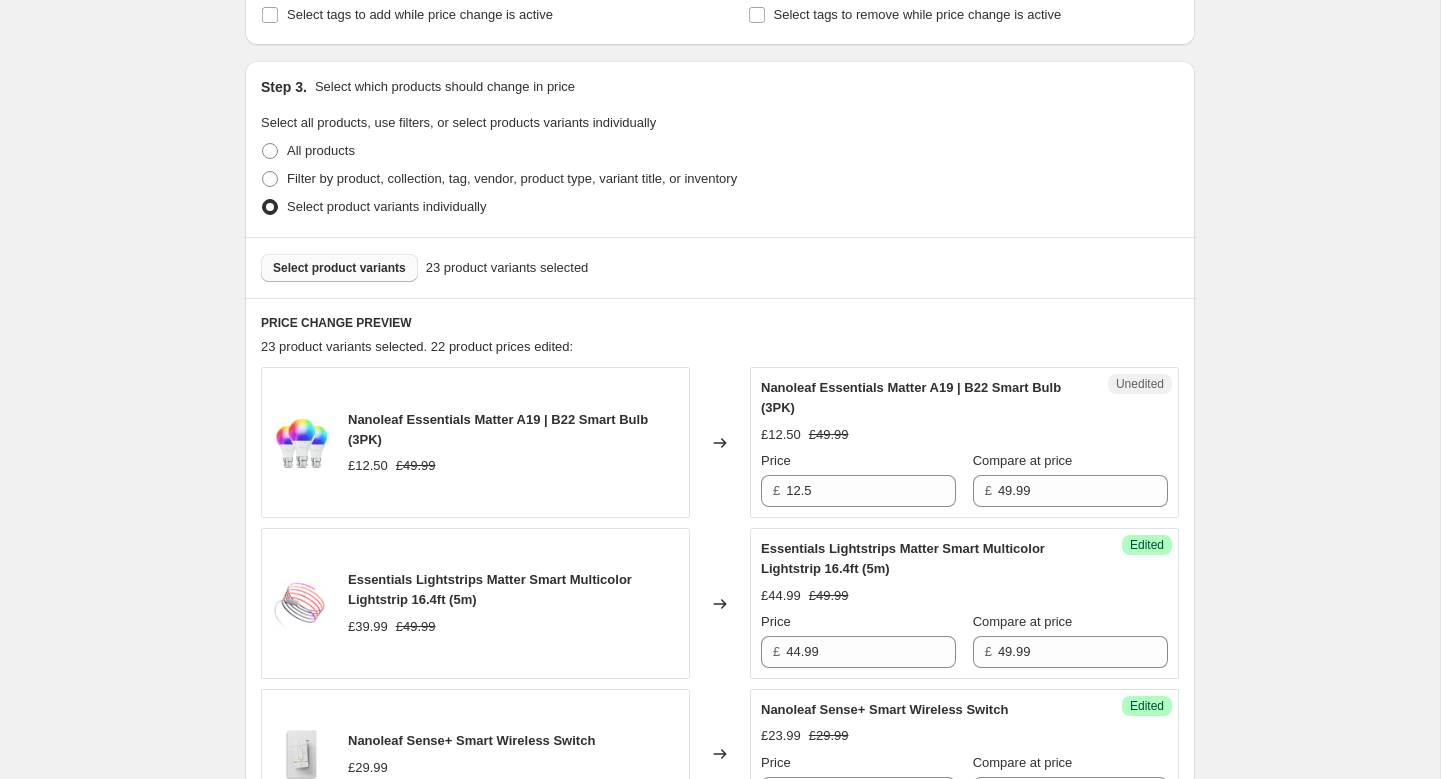 click on "Select product variants 23   product variants selected" at bounding box center [720, 267] 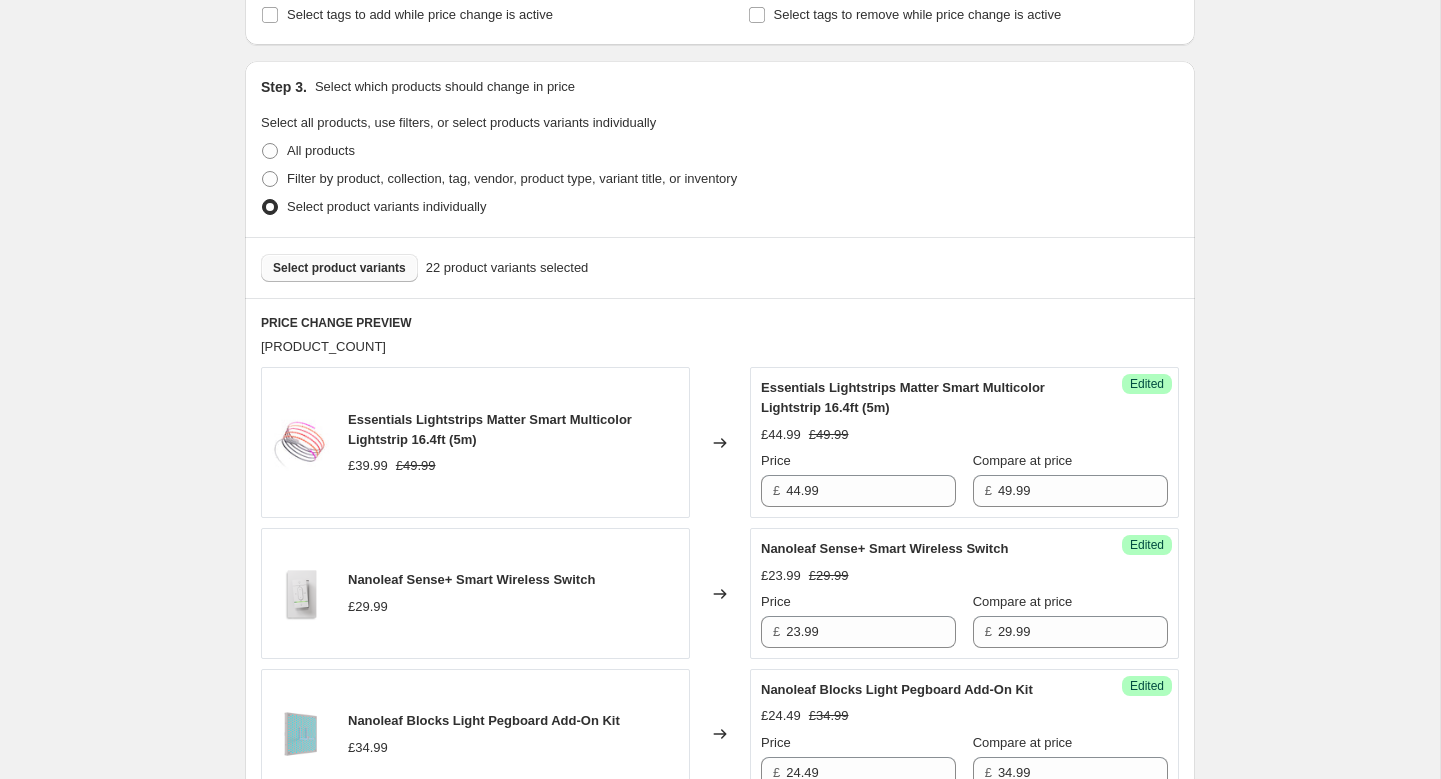 click on "Select product variants" at bounding box center (339, 268) 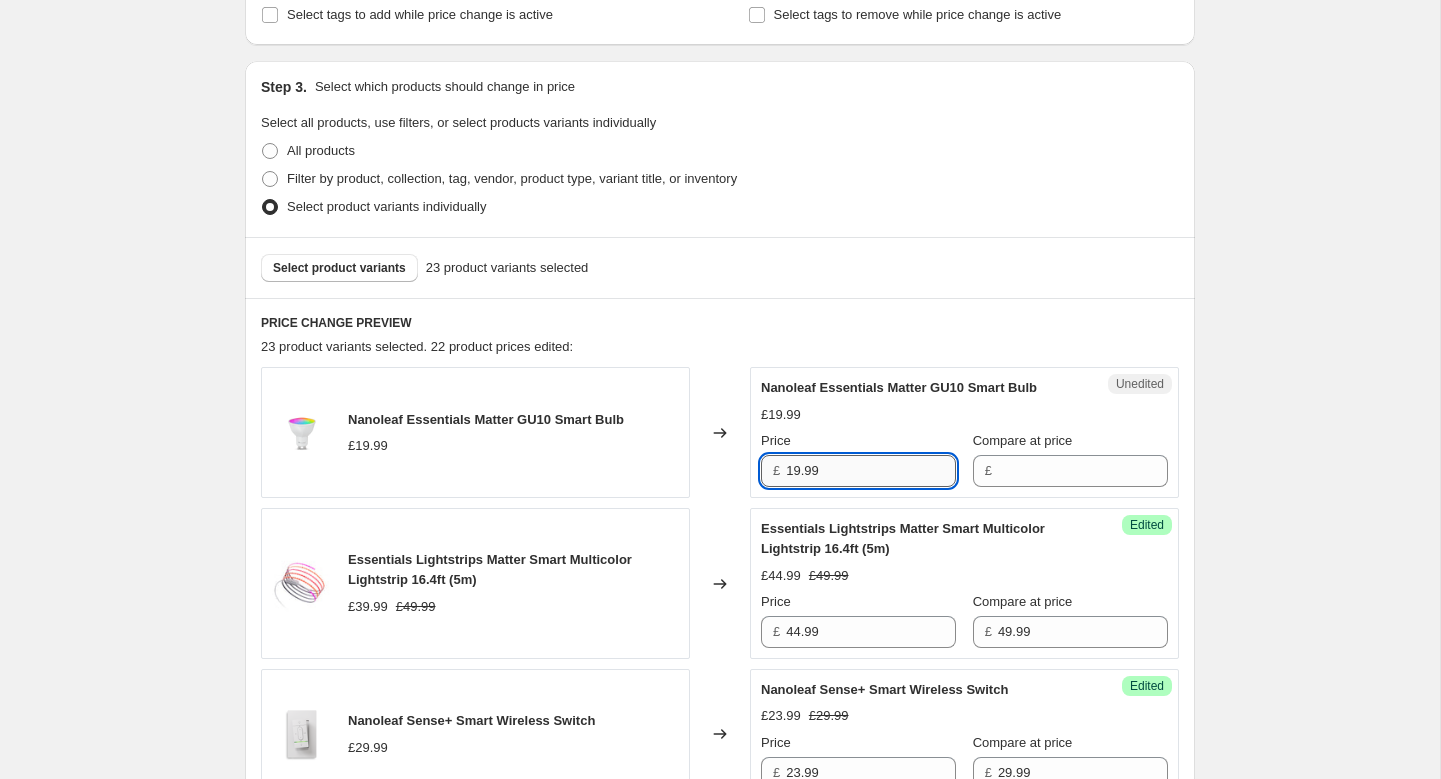 click on "19.99" at bounding box center [871, 471] 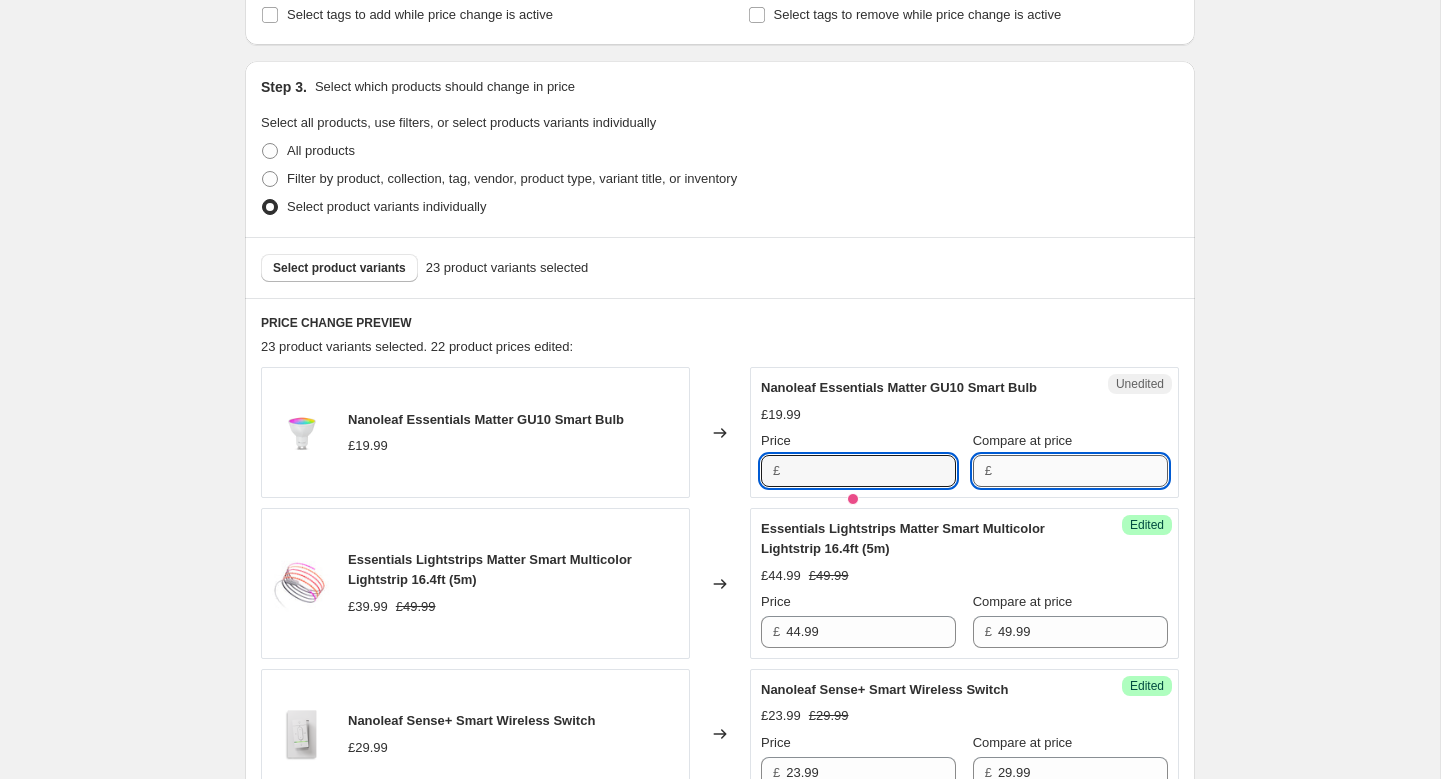 type on "19.99" 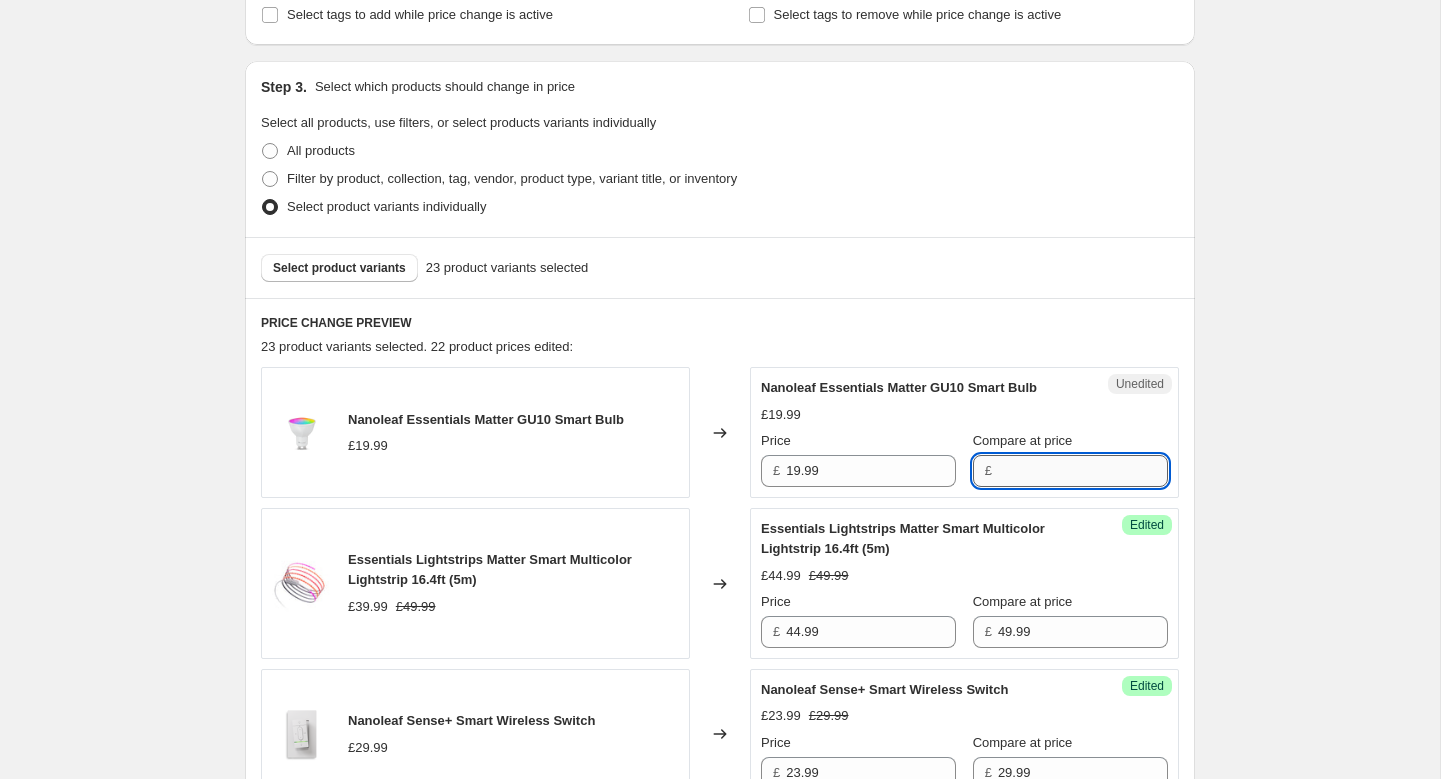 click on "Compare at price" at bounding box center [1083, 471] 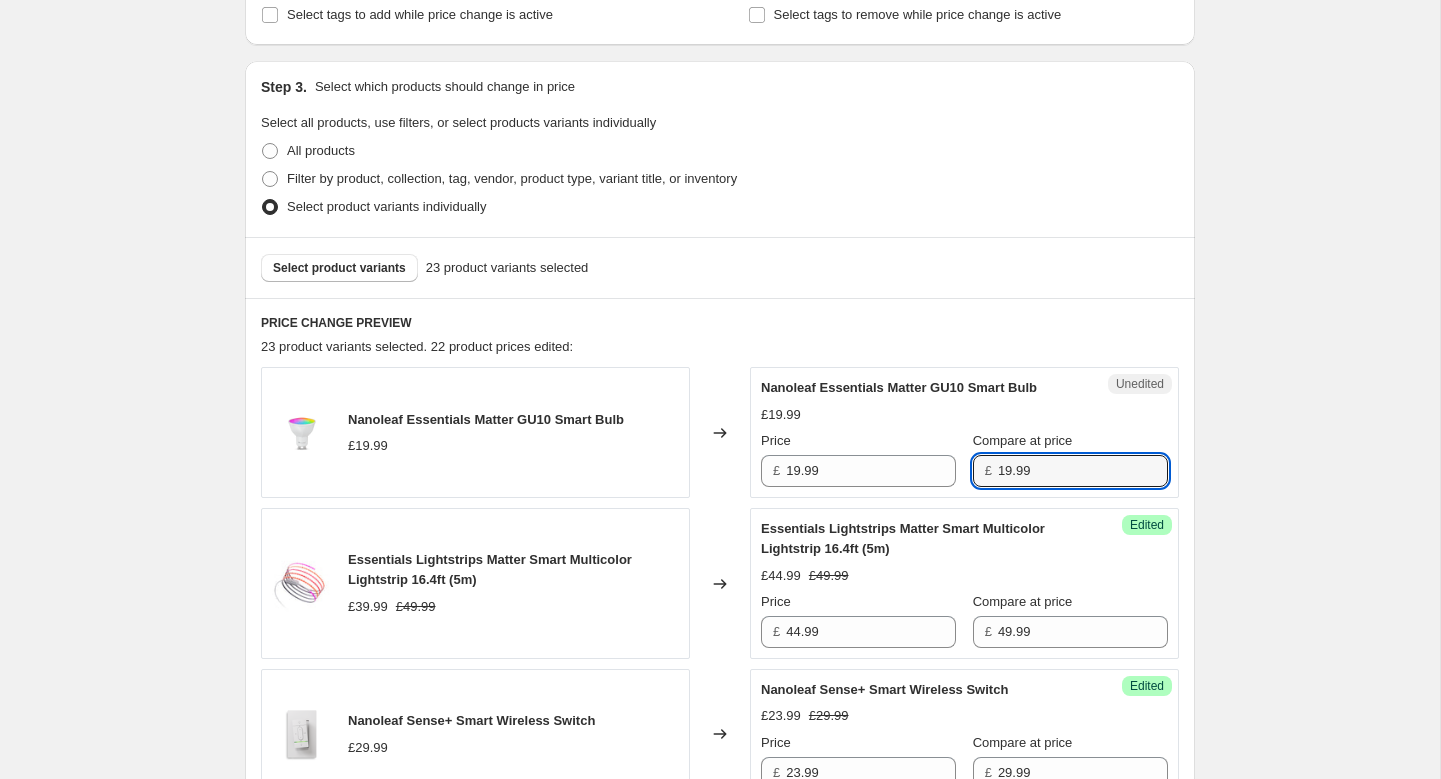 type on "19.99" 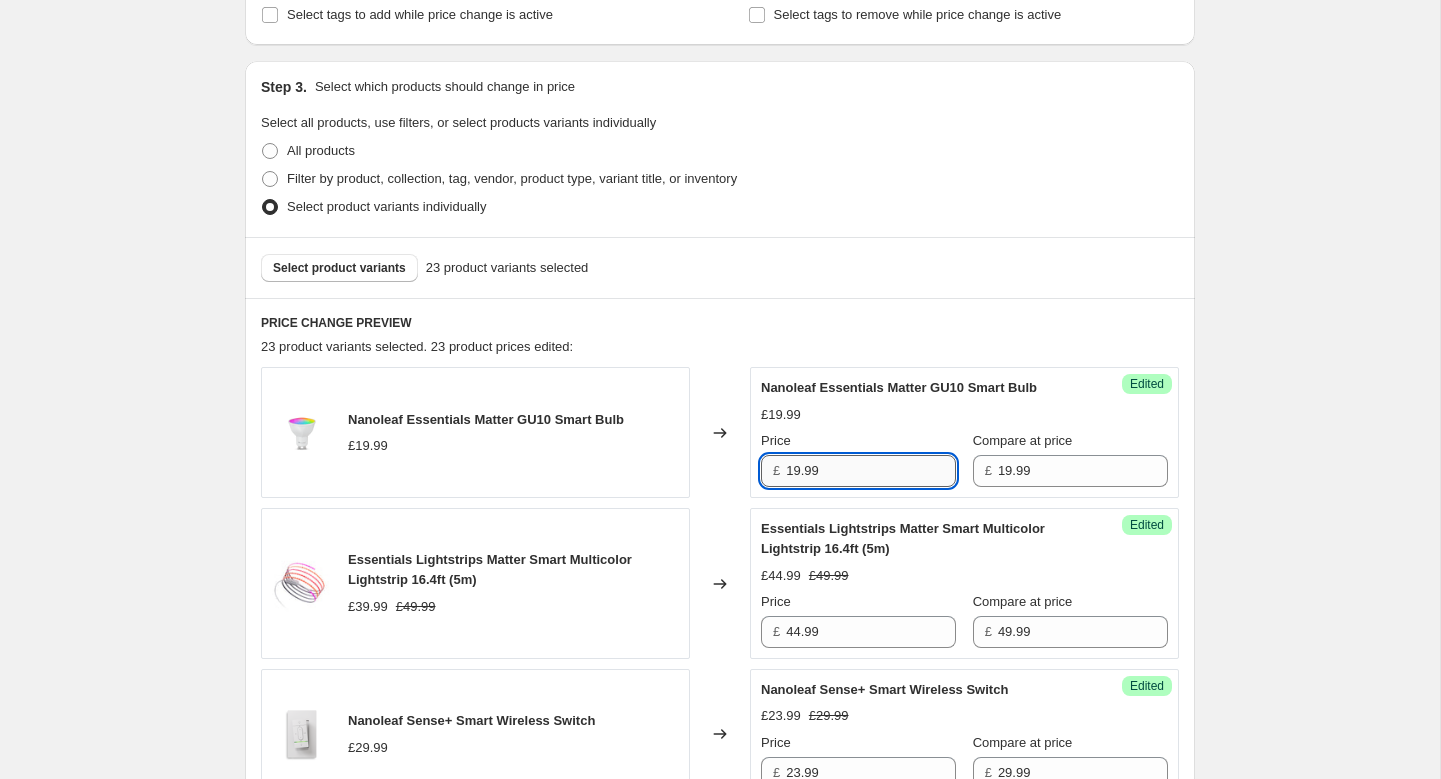 click on "19.99" at bounding box center [871, 471] 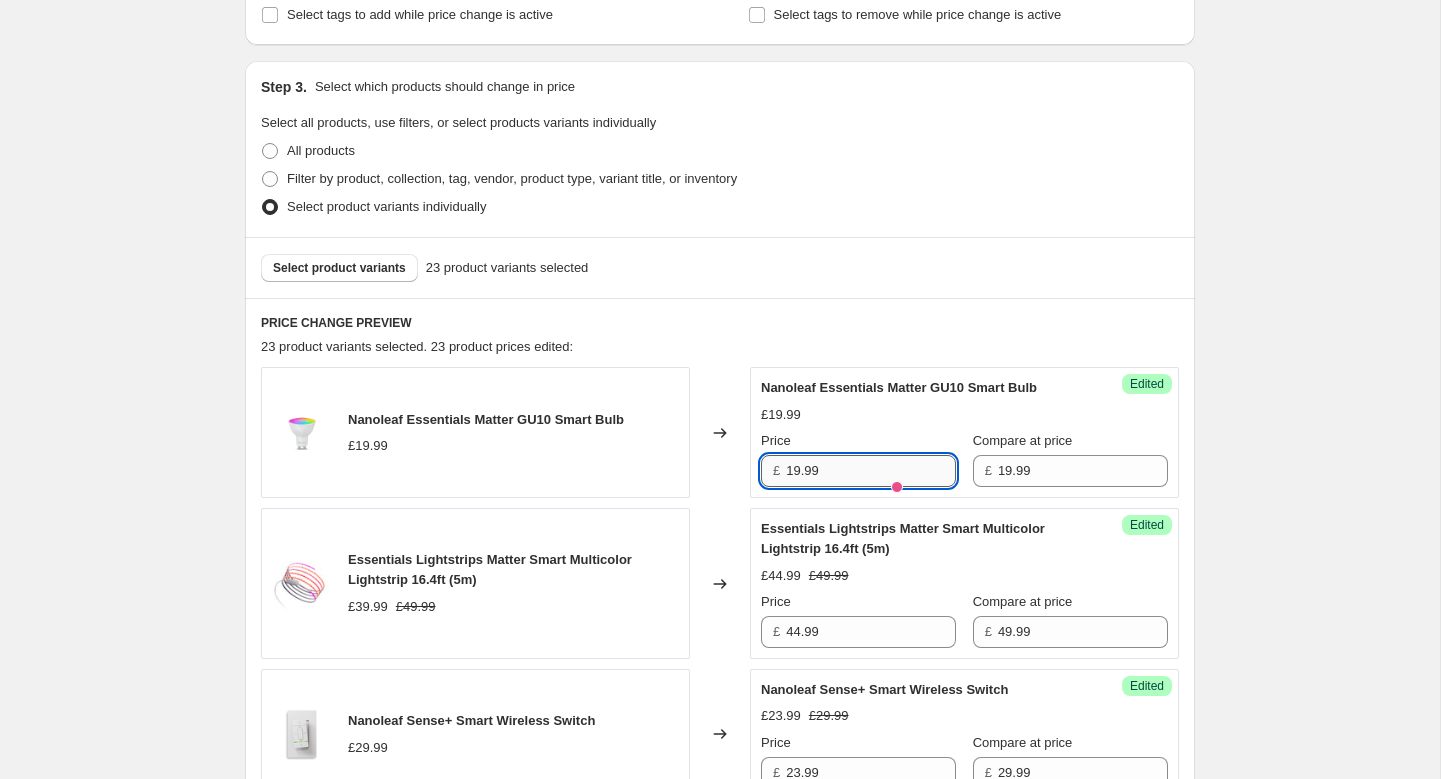 paste on "0.00" 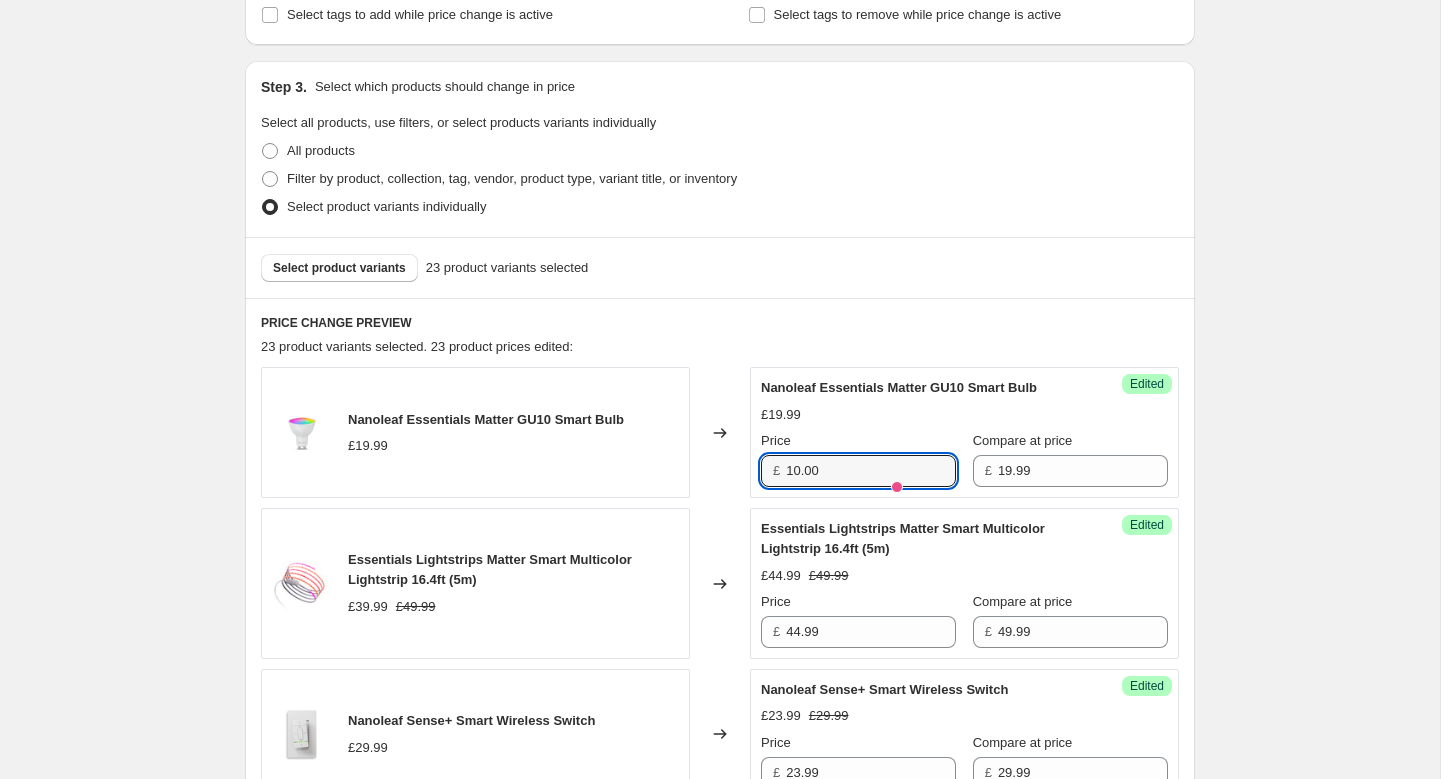 click on "£19.99" at bounding box center [964, 415] 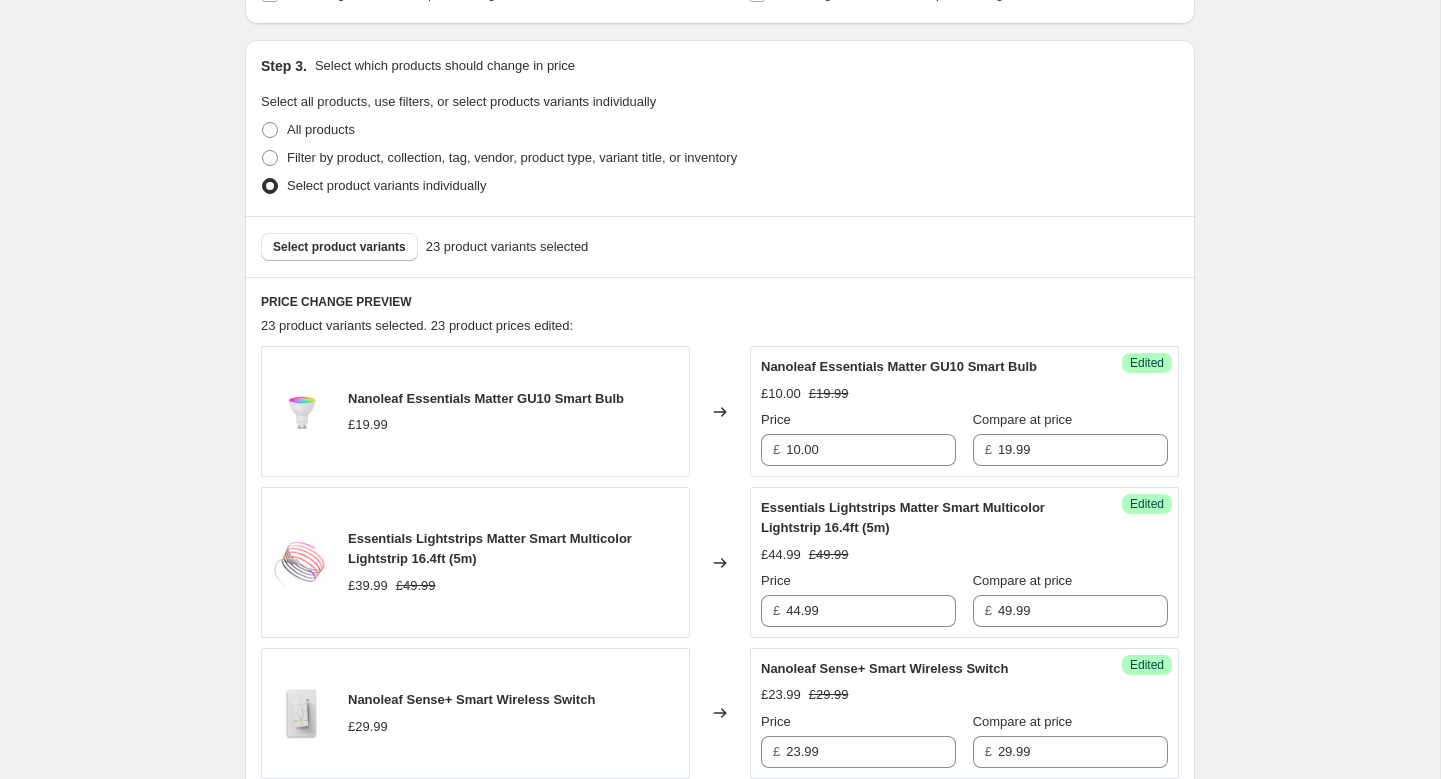 scroll, scrollTop: 505, scrollLeft: 0, axis: vertical 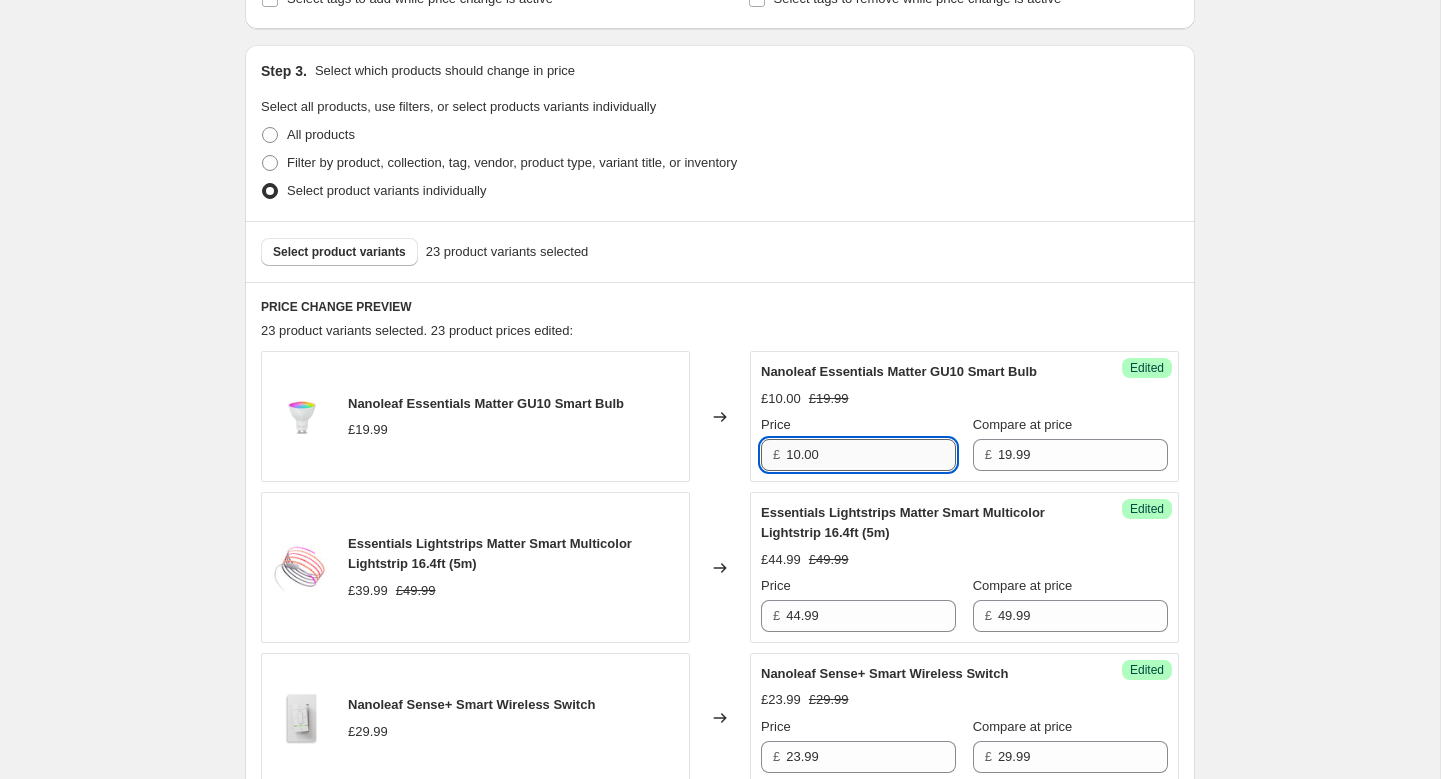 click on "10.00" at bounding box center [871, 455] 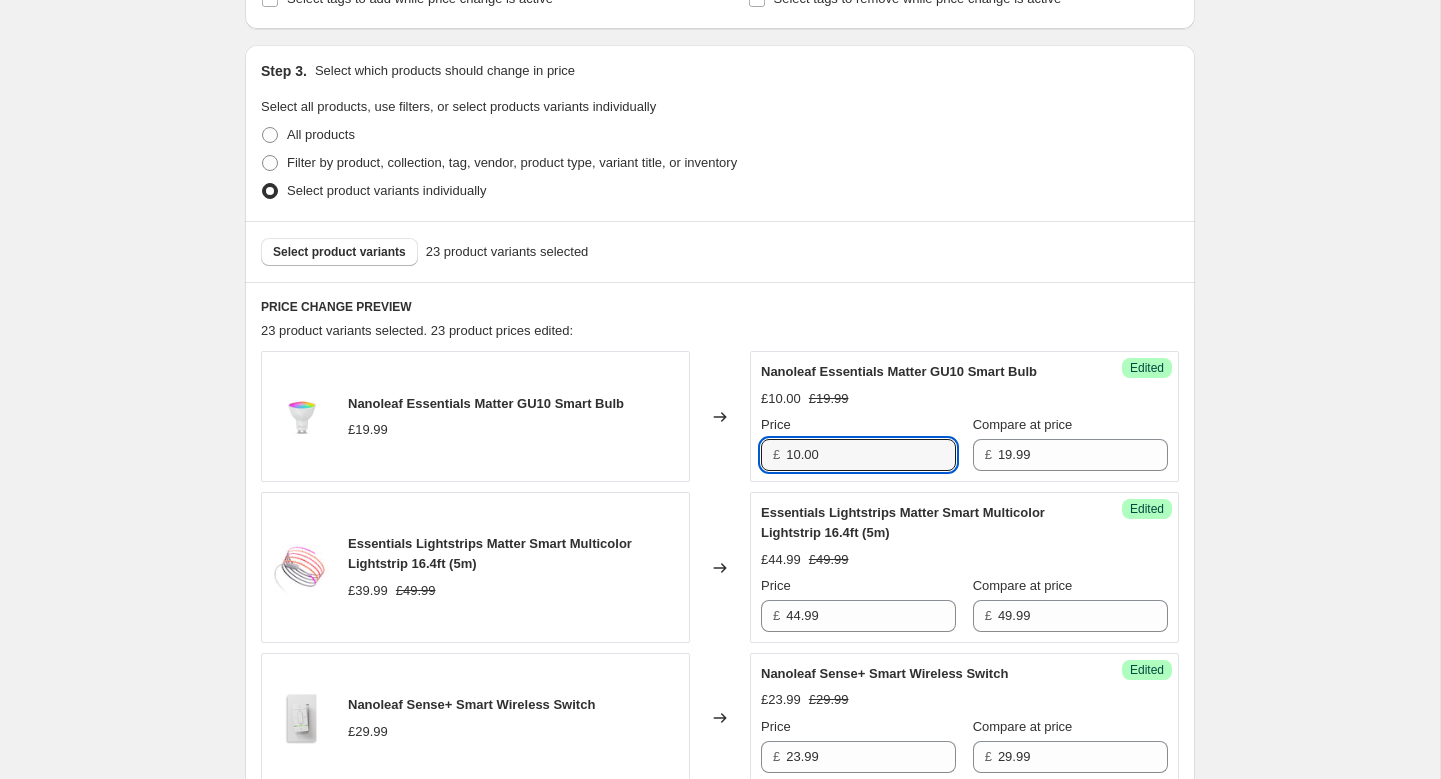 drag, startPoint x: 836, startPoint y: 455, endPoint x: 771, endPoint y: 455, distance: 65 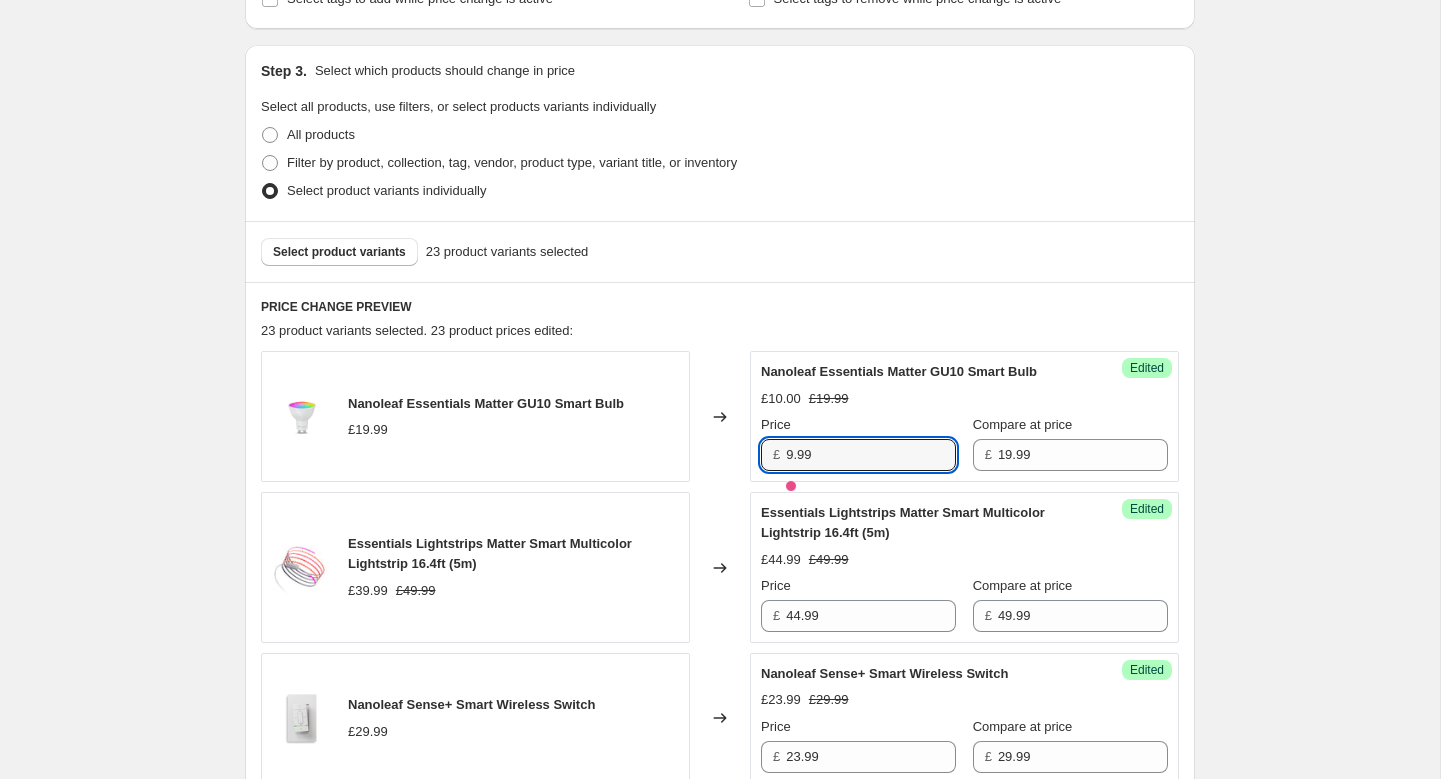 type on "9.99" 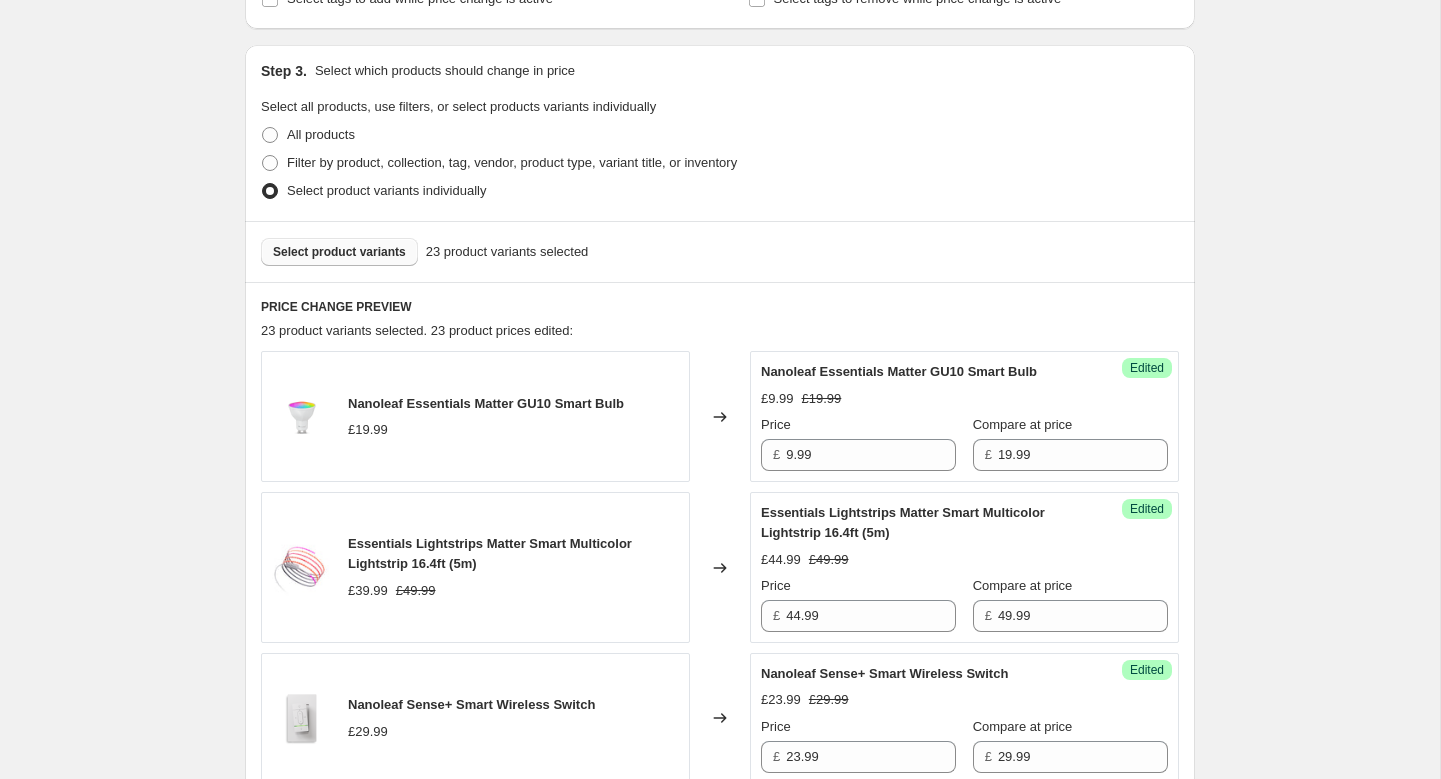 click on "Select product variants" at bounding box center (339, 252) 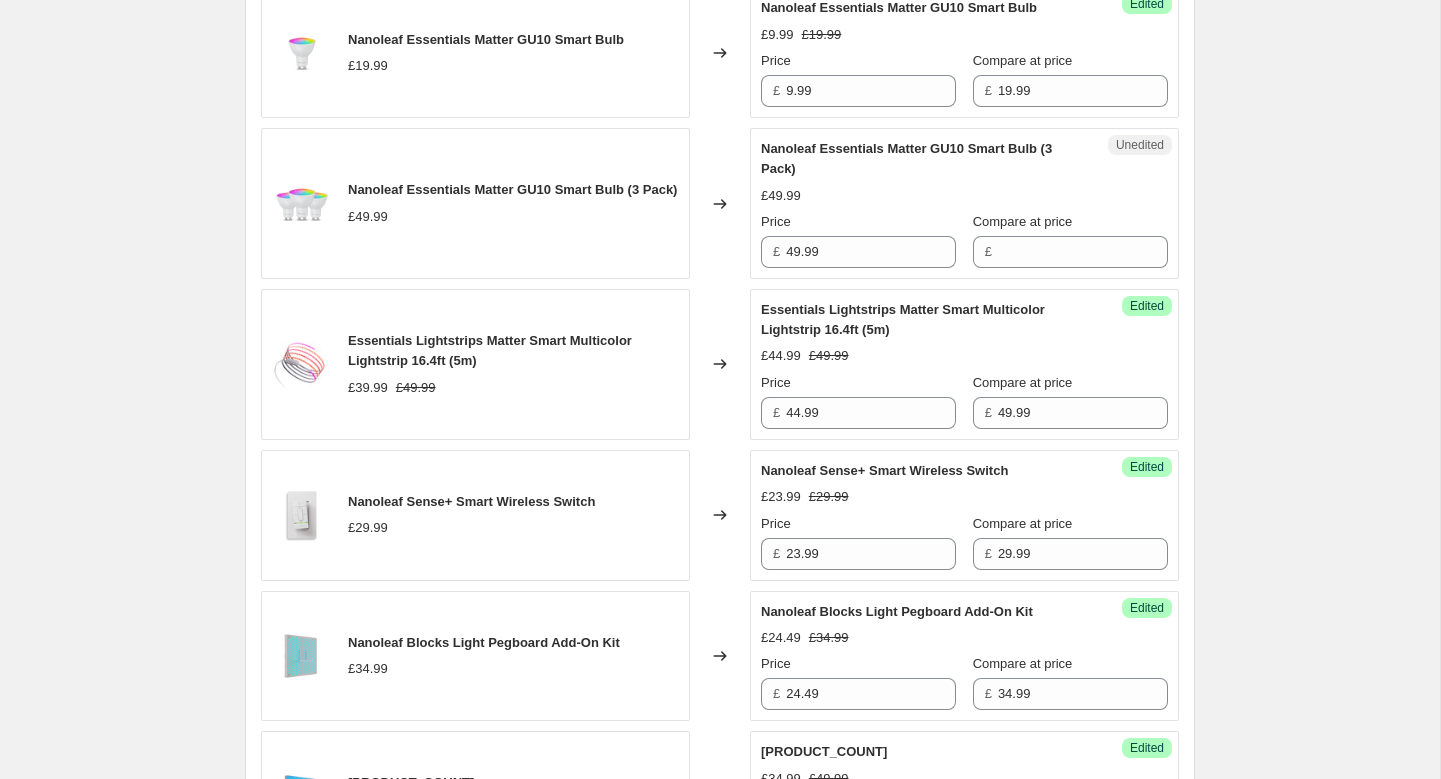 scroll, scrollTop: 905, scrollLeft: 0, axis: vertical 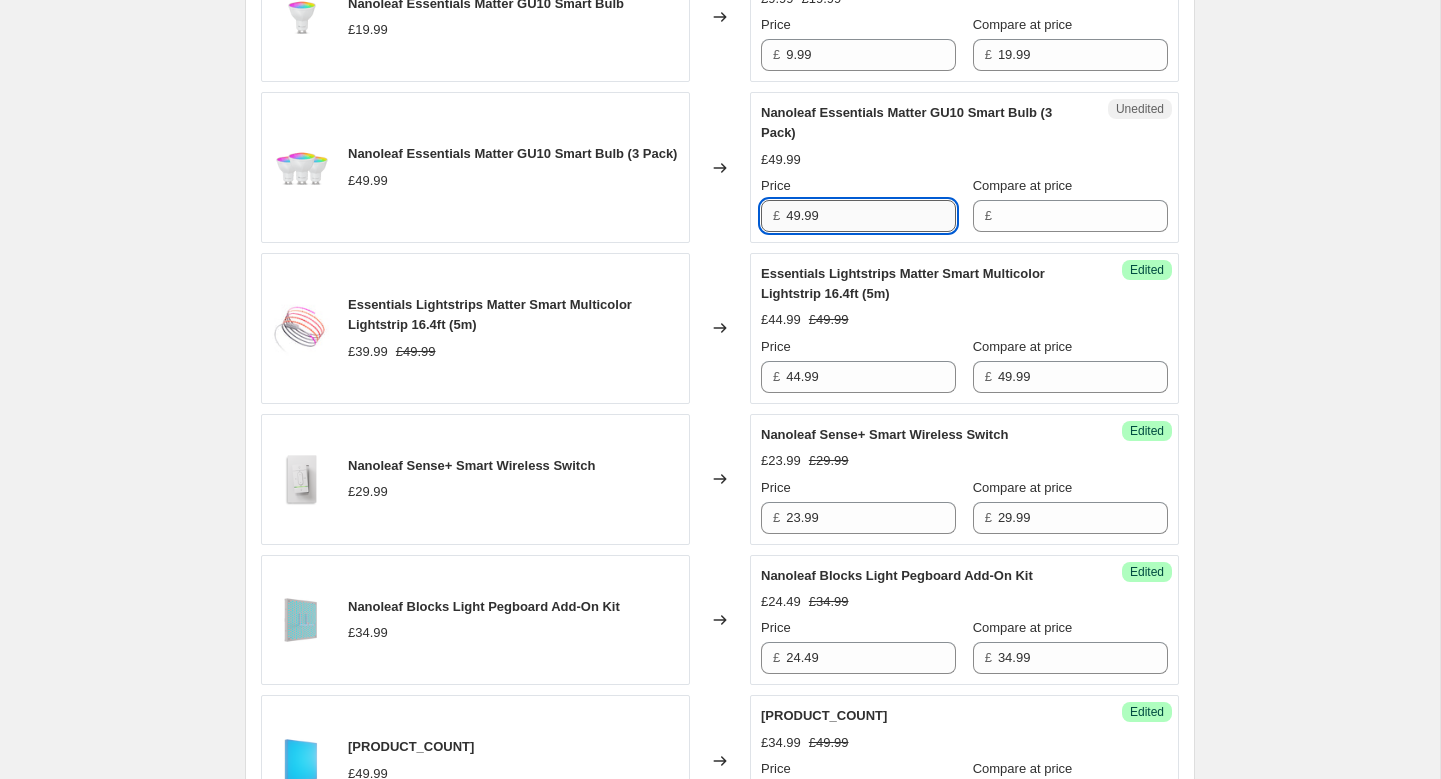 click on "49.99" at bounding box center [871, 216] 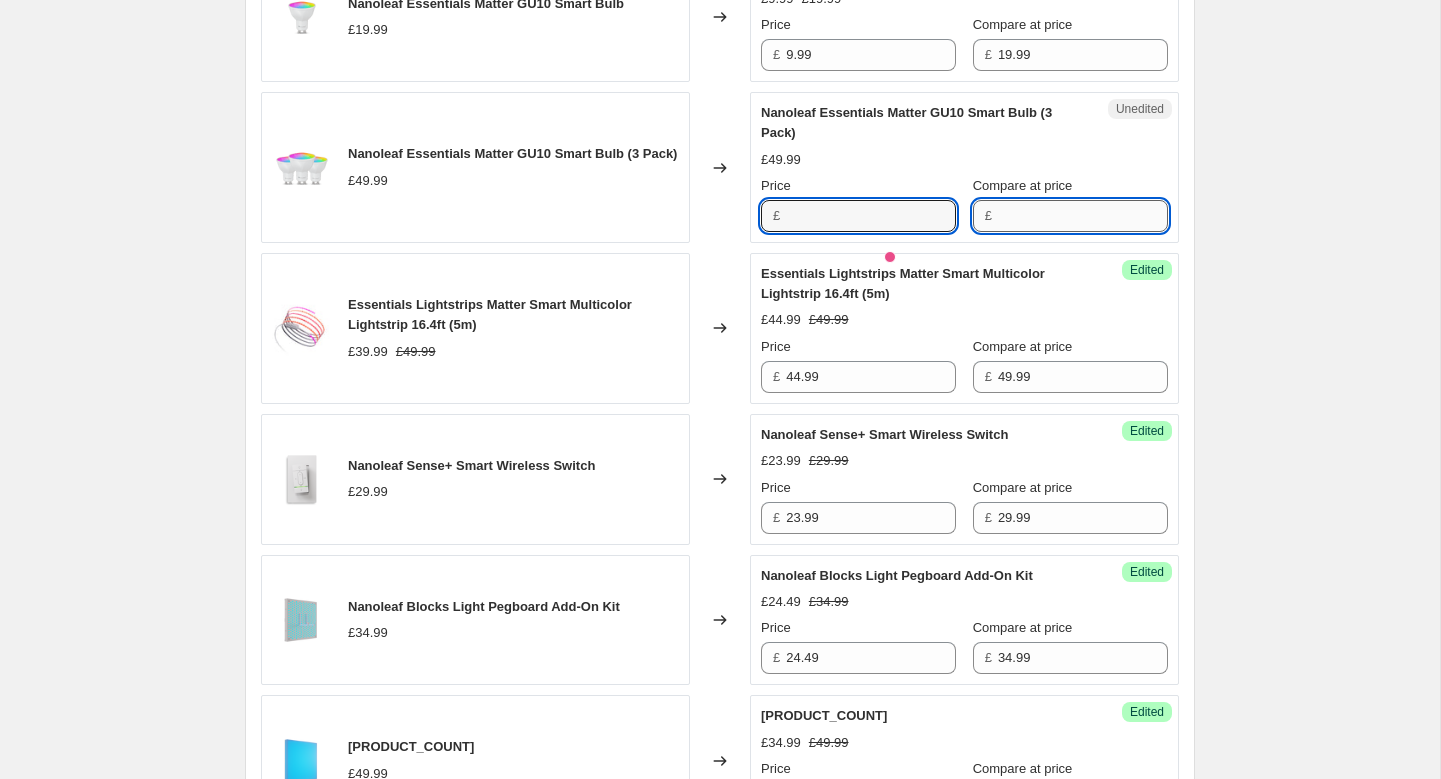 type on "49.99" 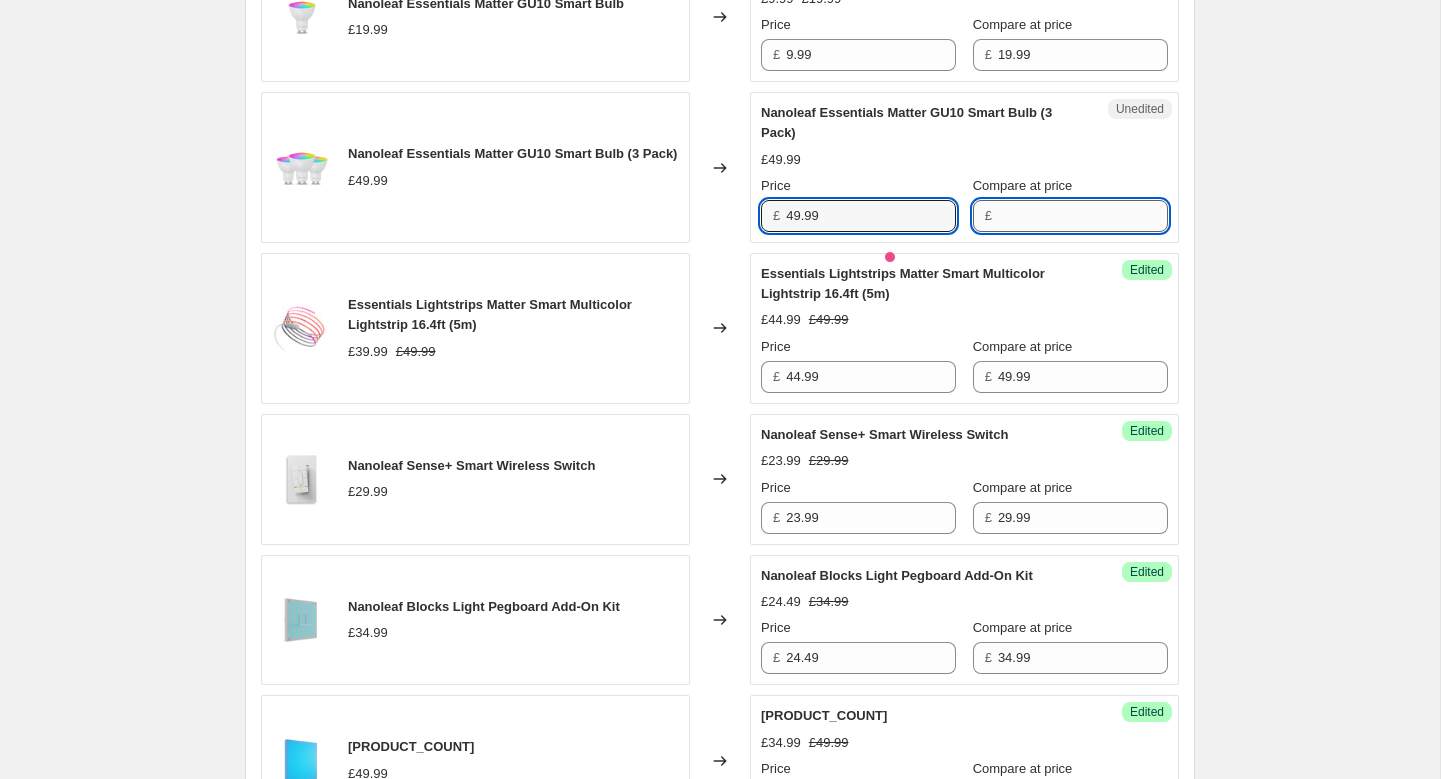click on "Compare at price" at bounding box center [1083, 216] 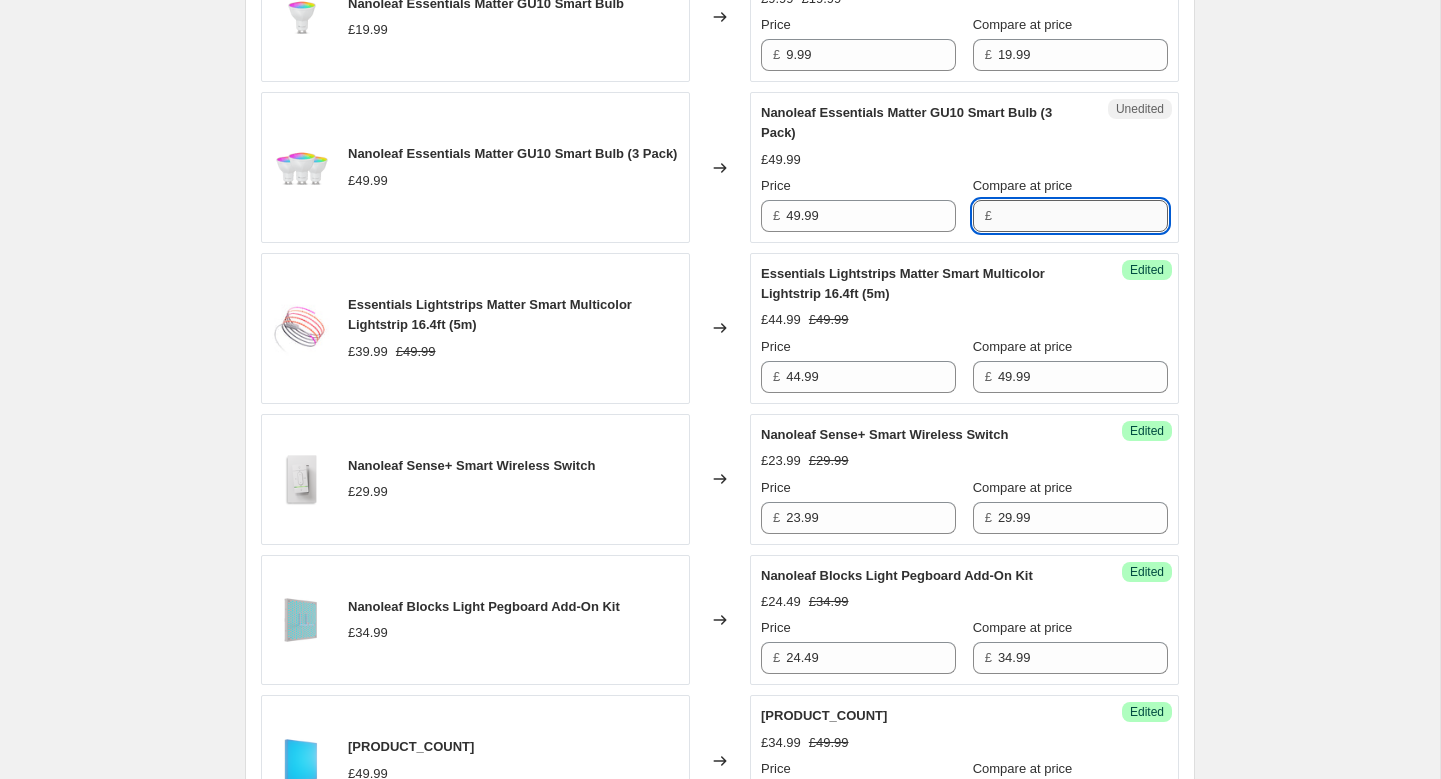 paste on "49.99" 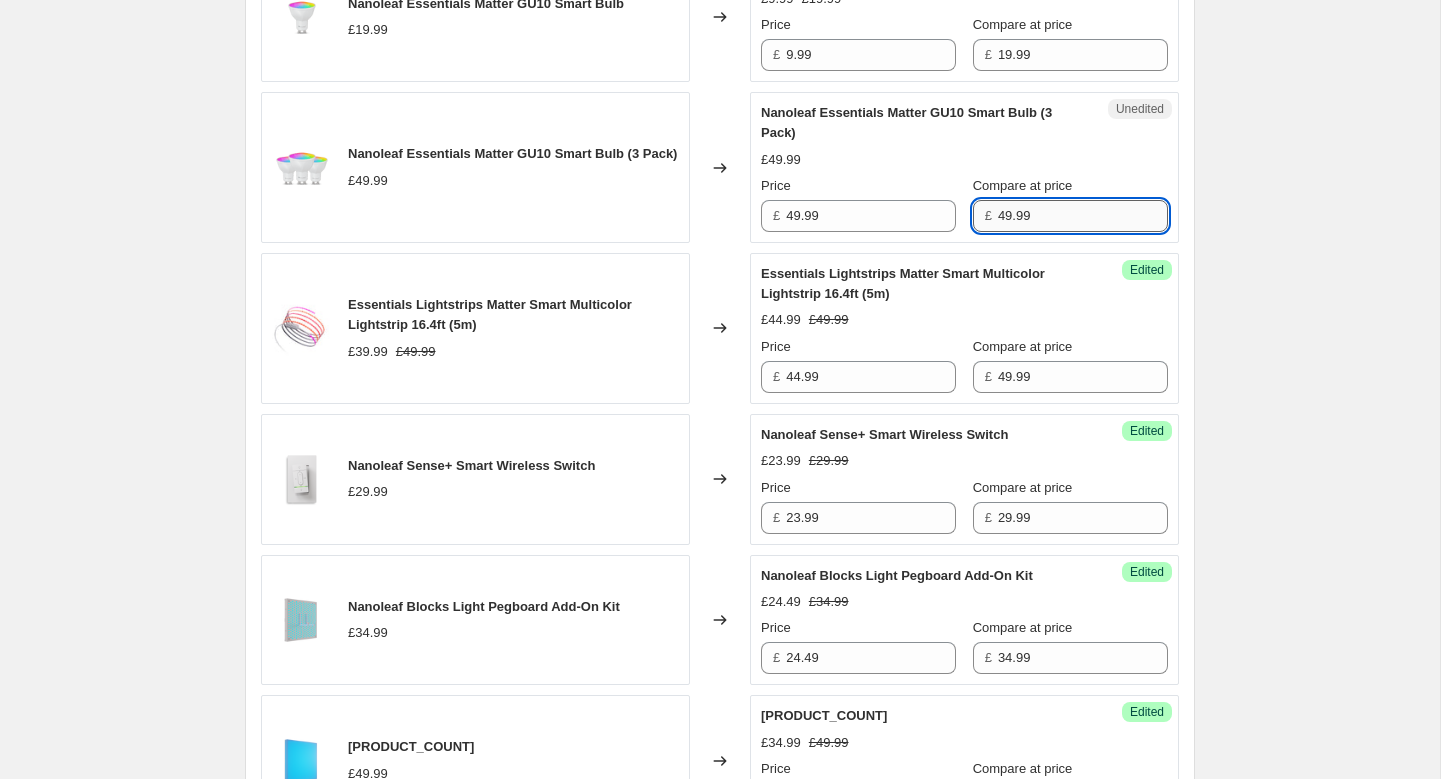 type on "49.99" 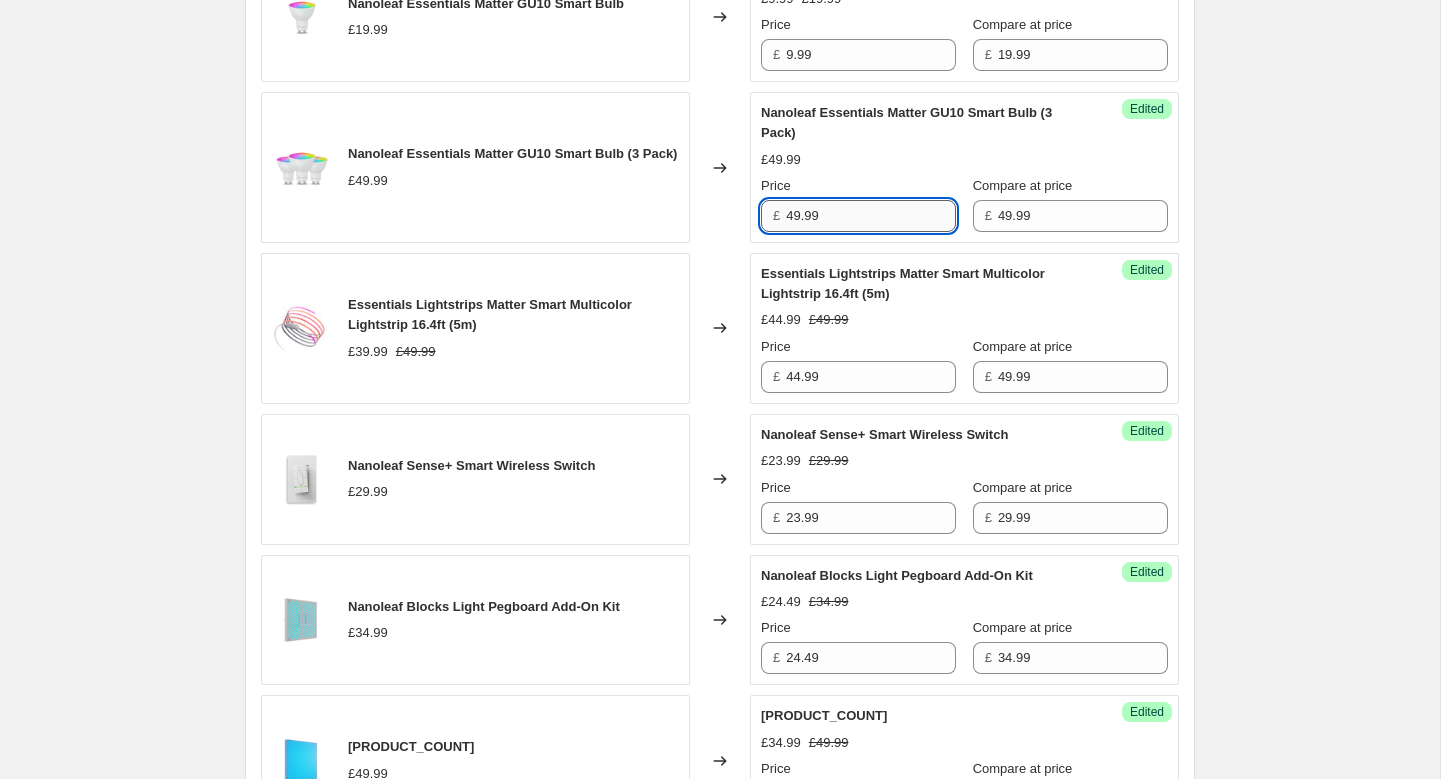 click on "49.99" at bounding box center (871, 216) 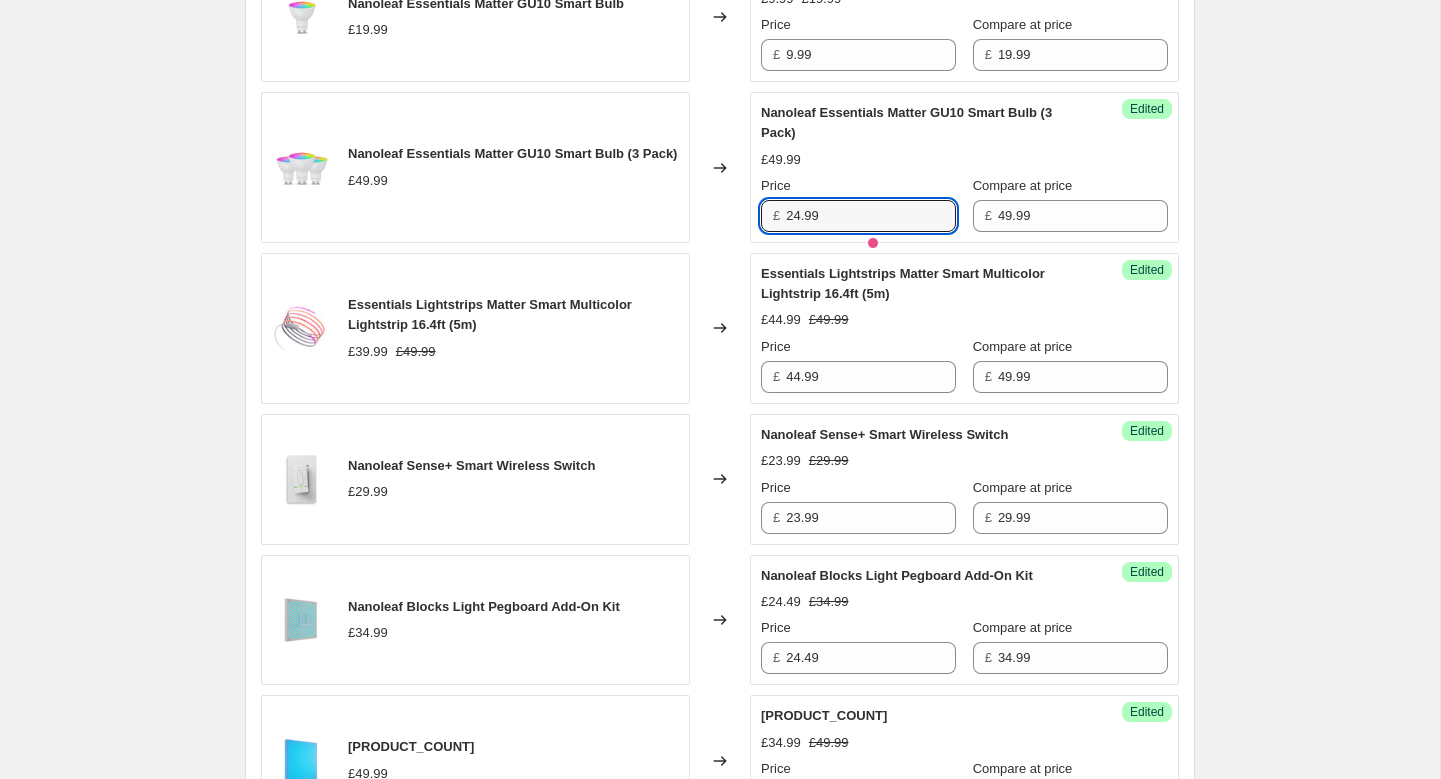 type on "24.99" 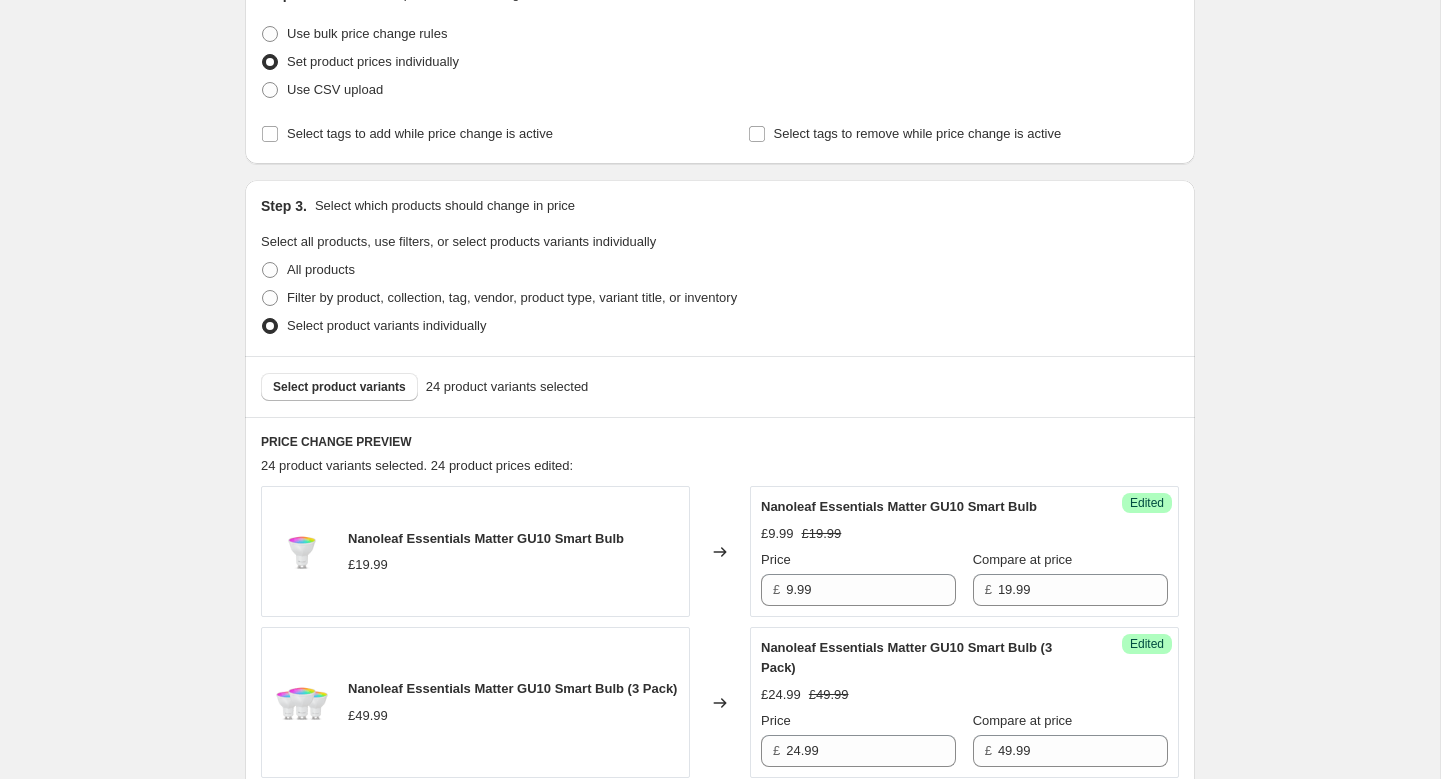 scroll, scrollTop: 334, scrollLeft: 0, axis: vertical 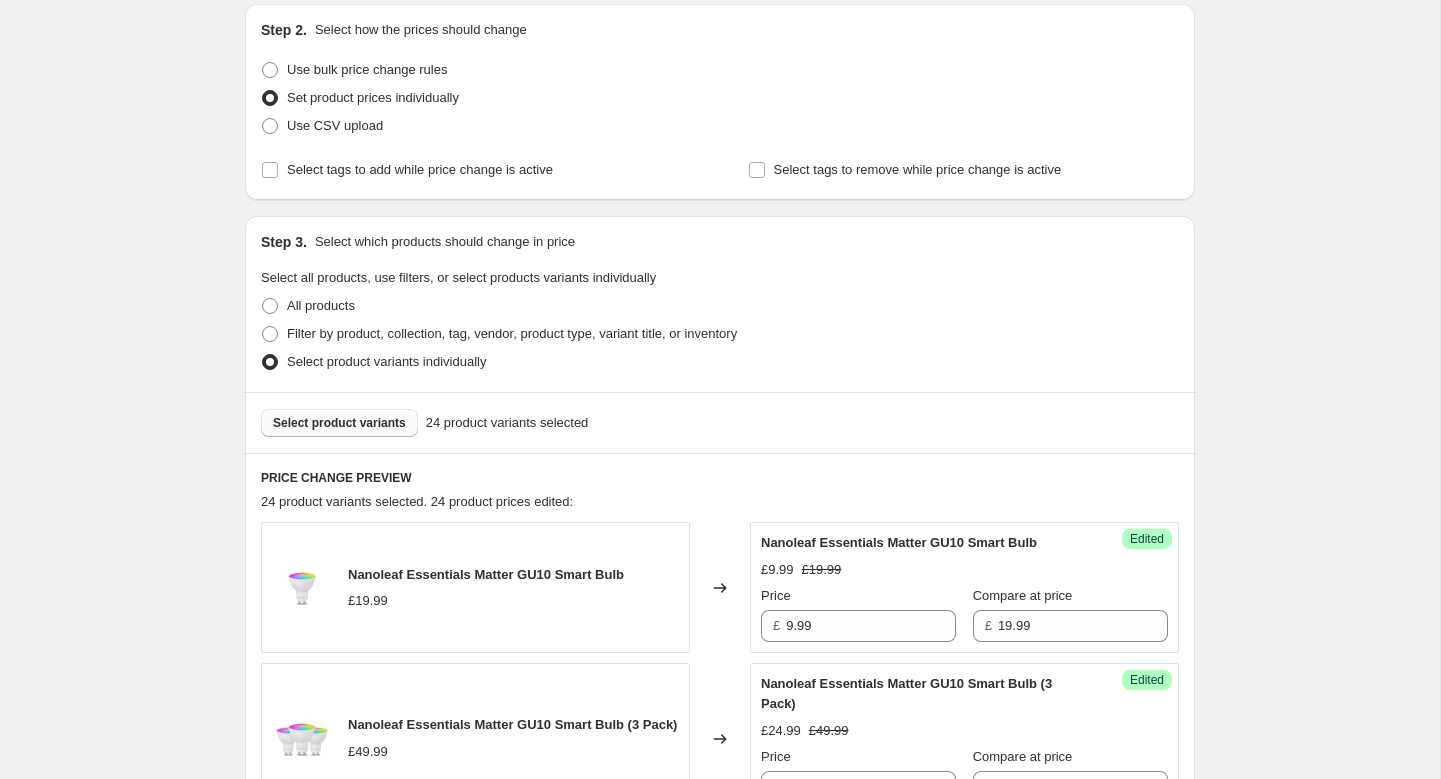click on "Select product variants" at bounding box center [339, 423] 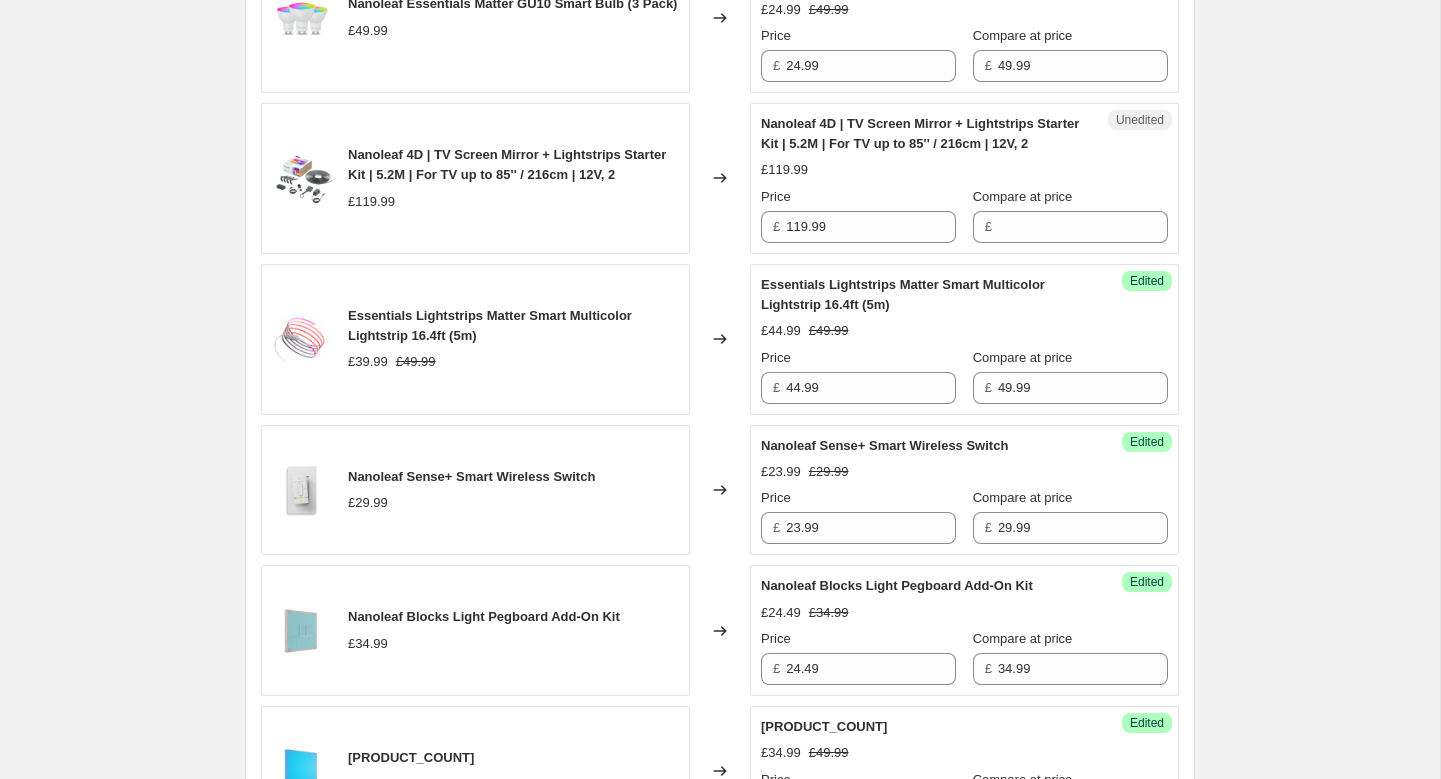 scroll, scrollTop: 1084, scrollLeft: 0, axis: vertical 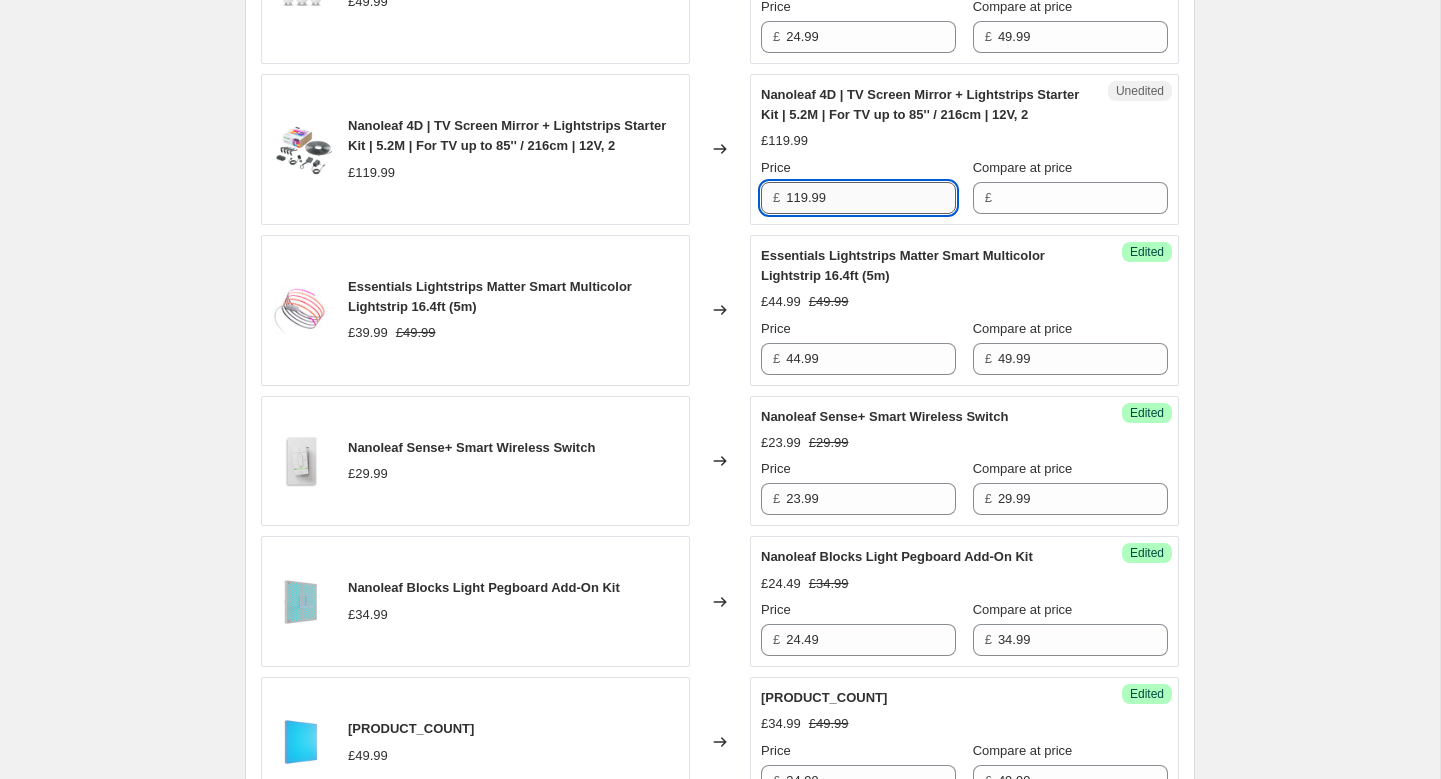click on "119.99" at bounding box center (871, 198) 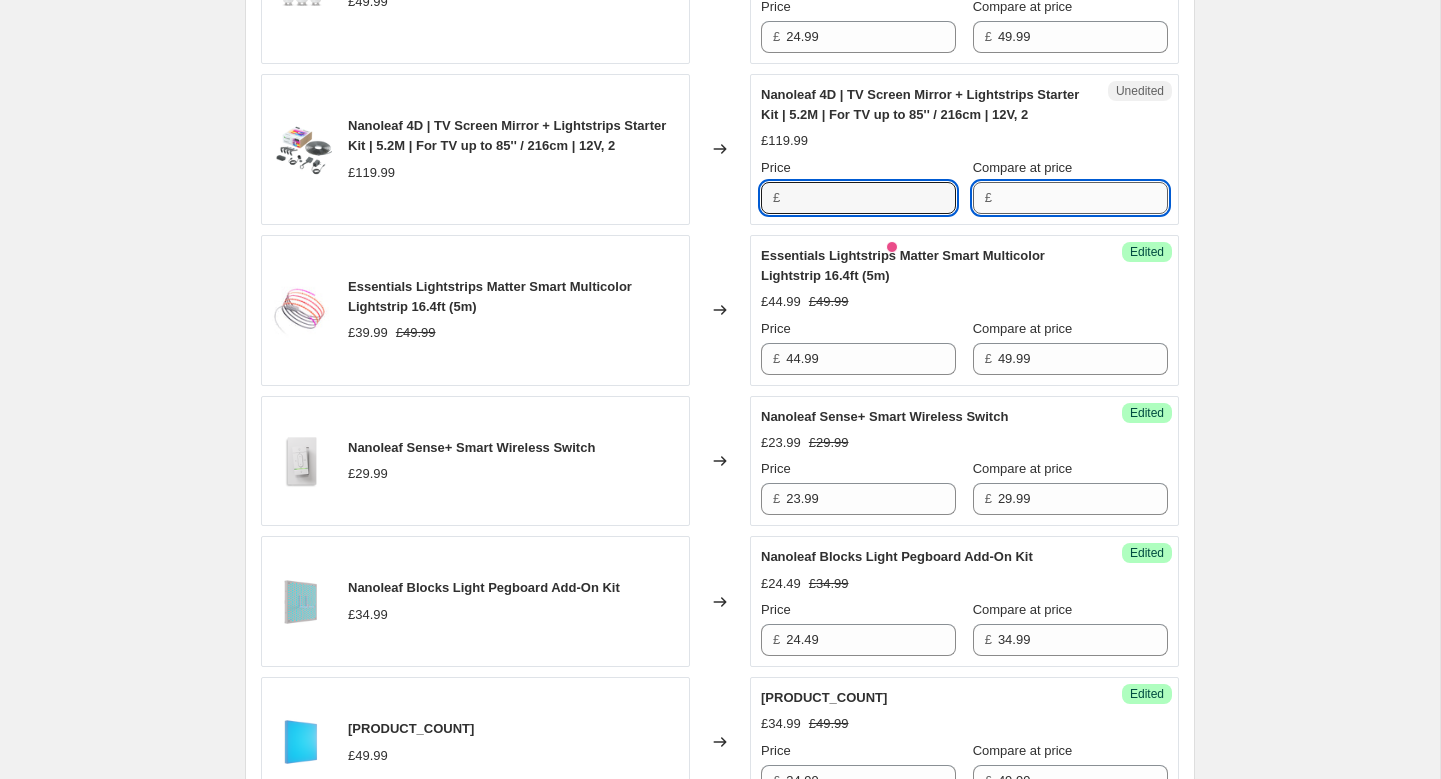 type on "119.99" 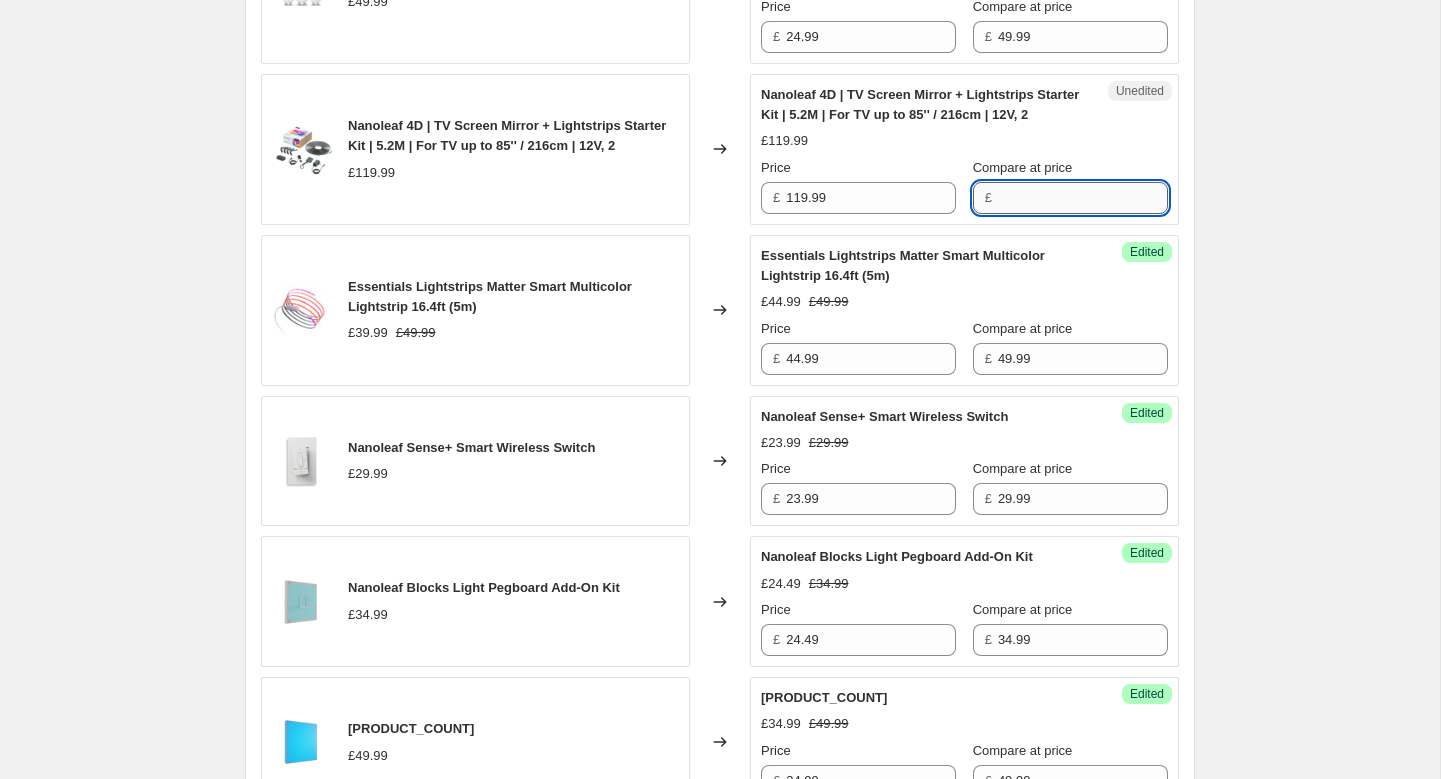 click on "Compare at price" at bounding box center (1083, 198) 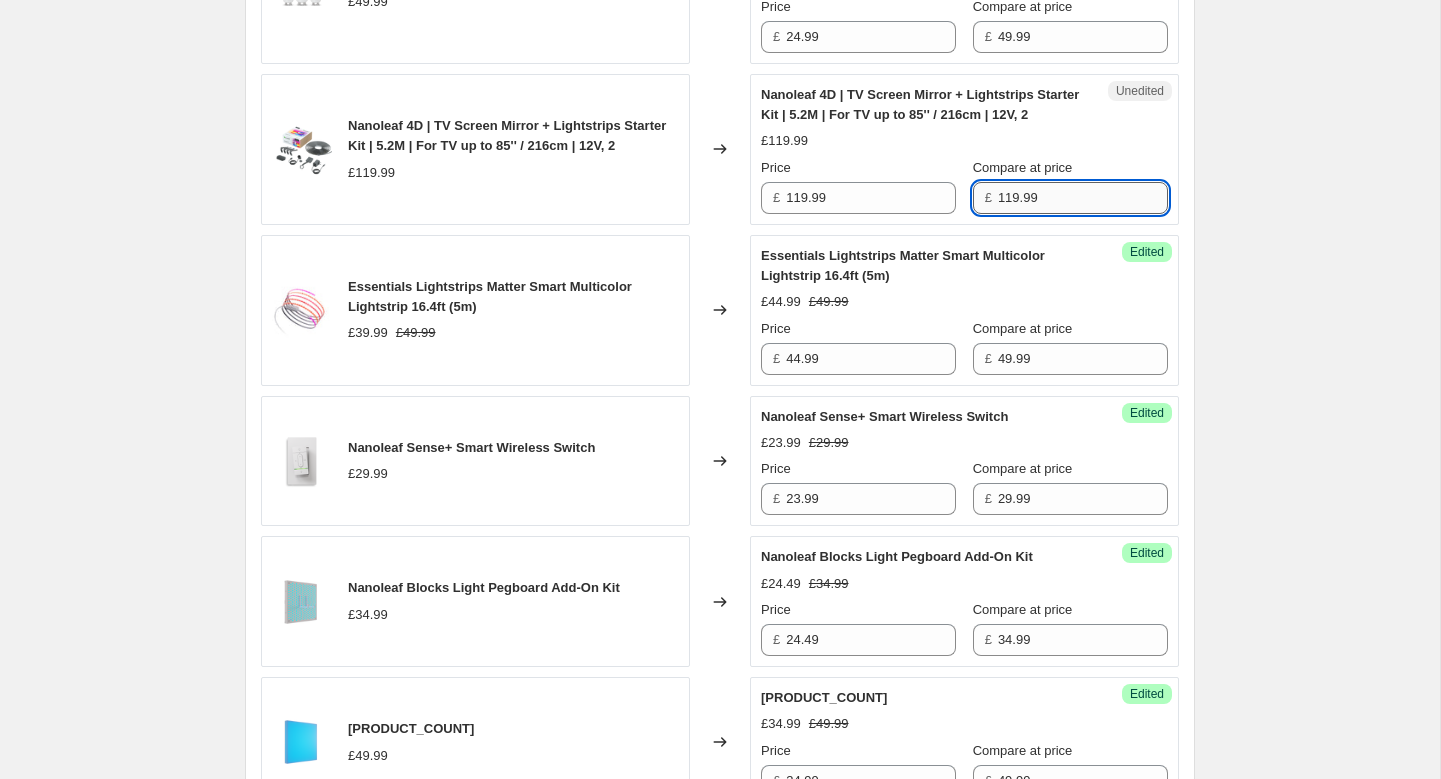 type on "119.99" 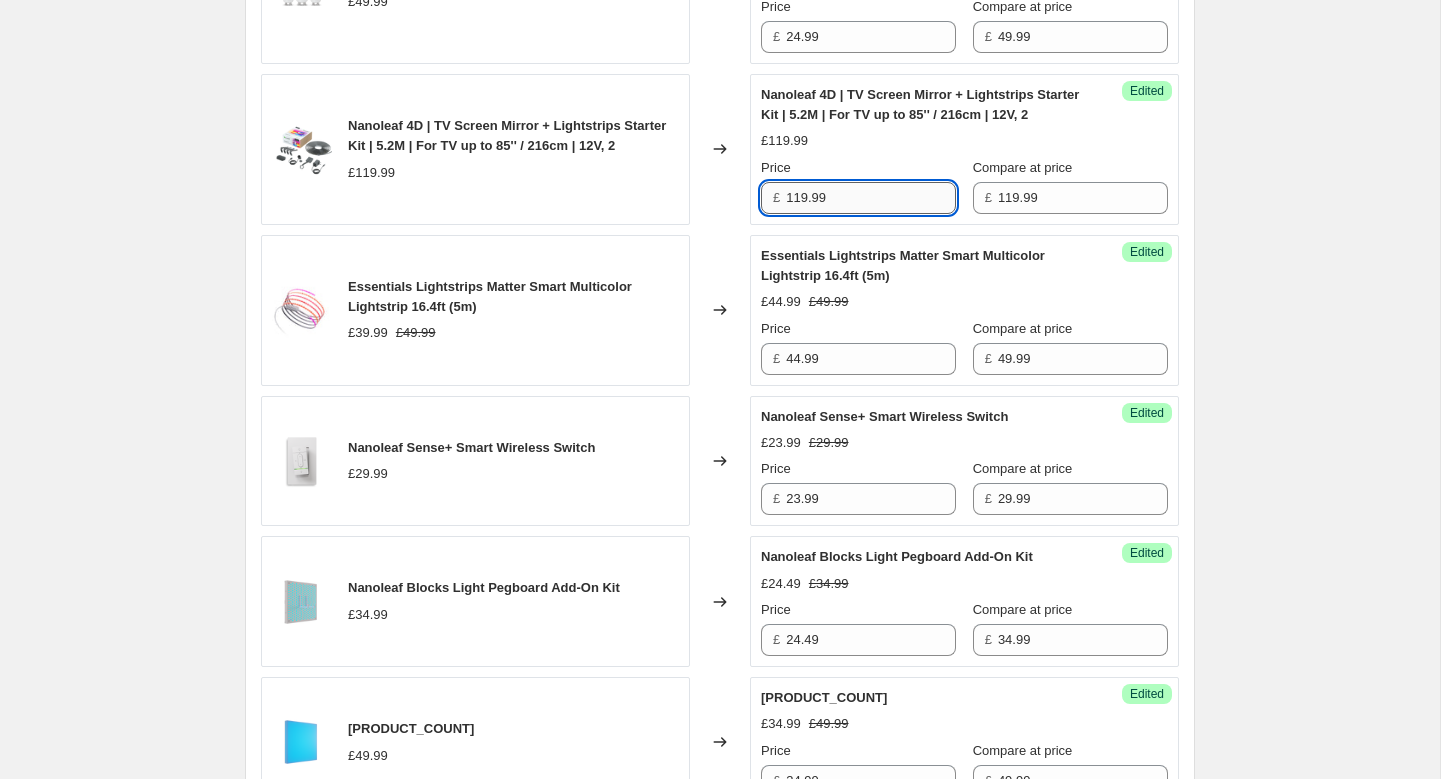 click on "119.99" at bounding box center (871, 198) 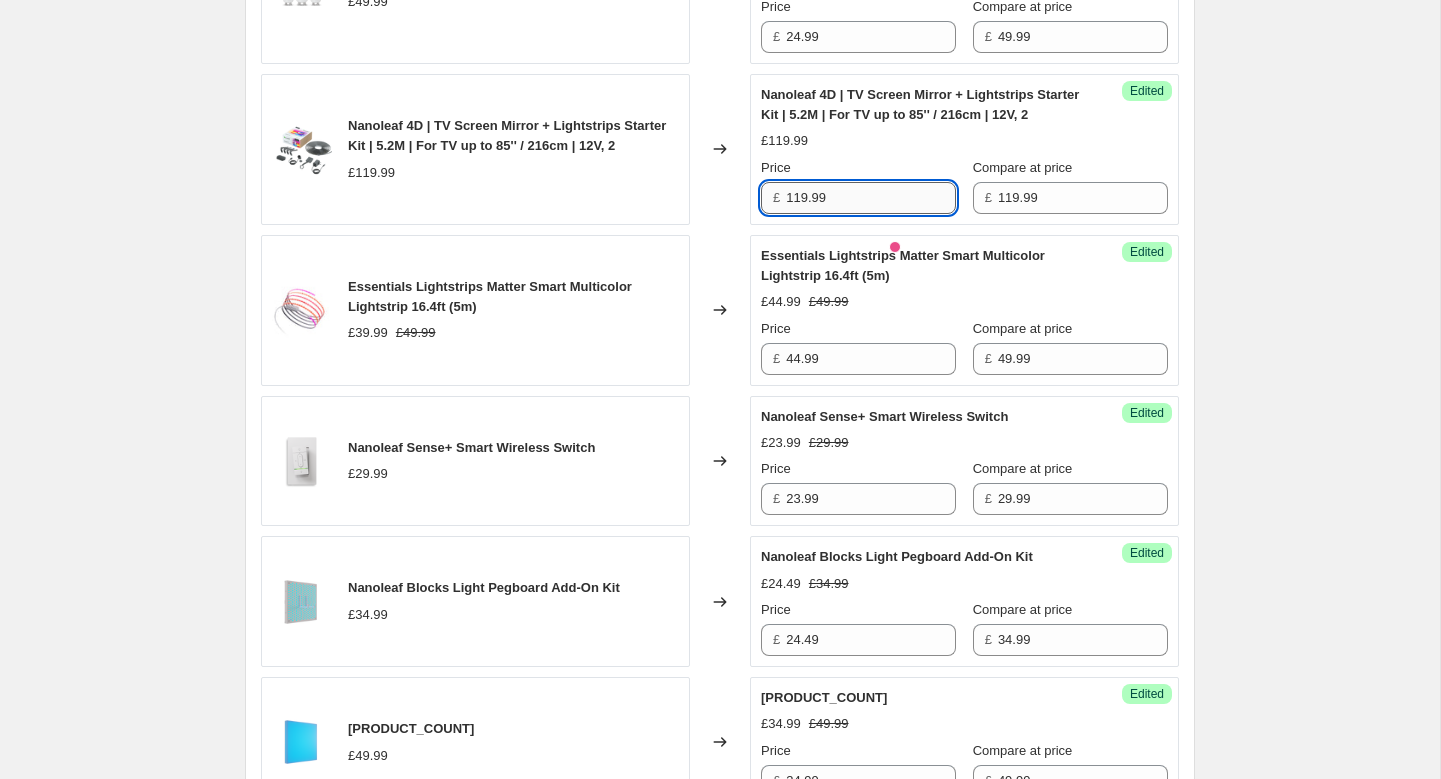 paste on "95.99" 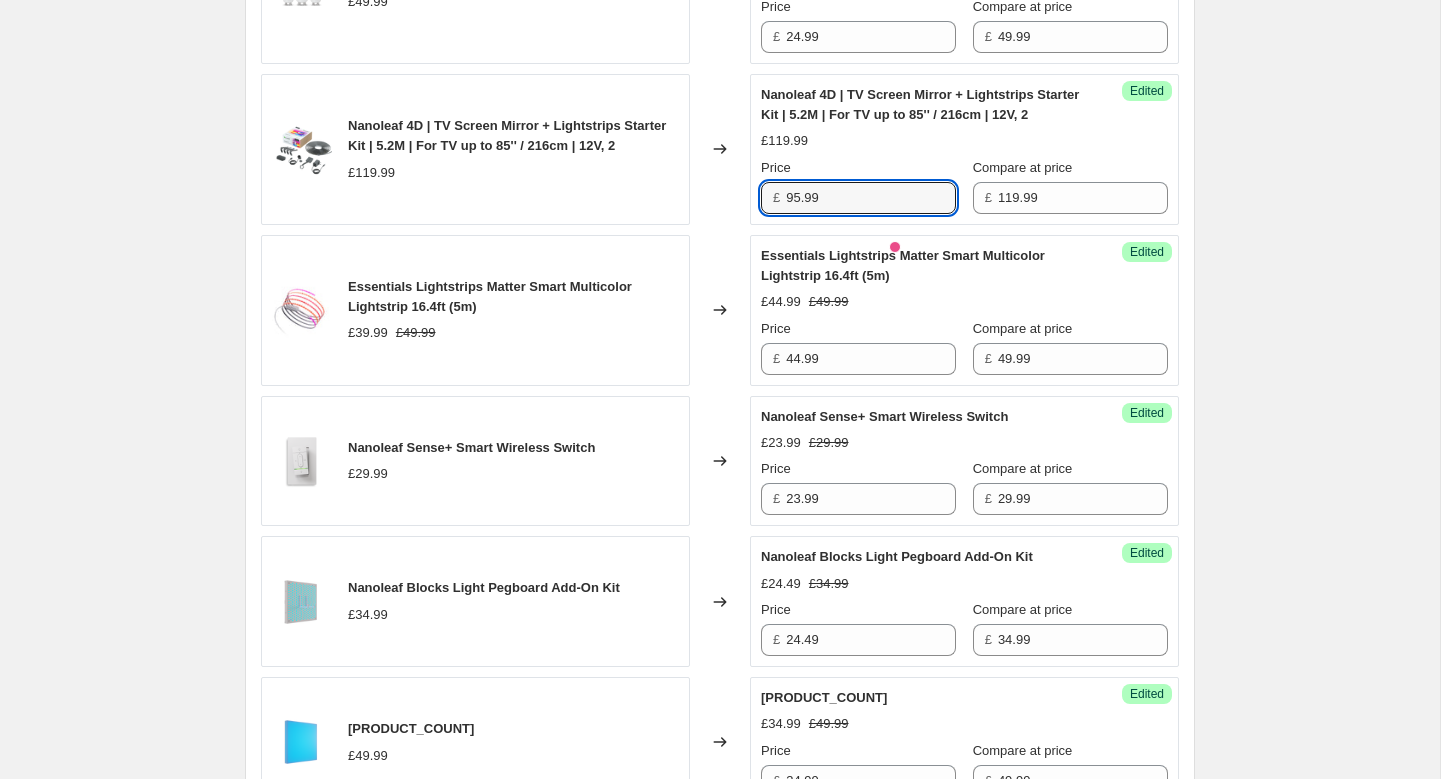 type on "95.99" 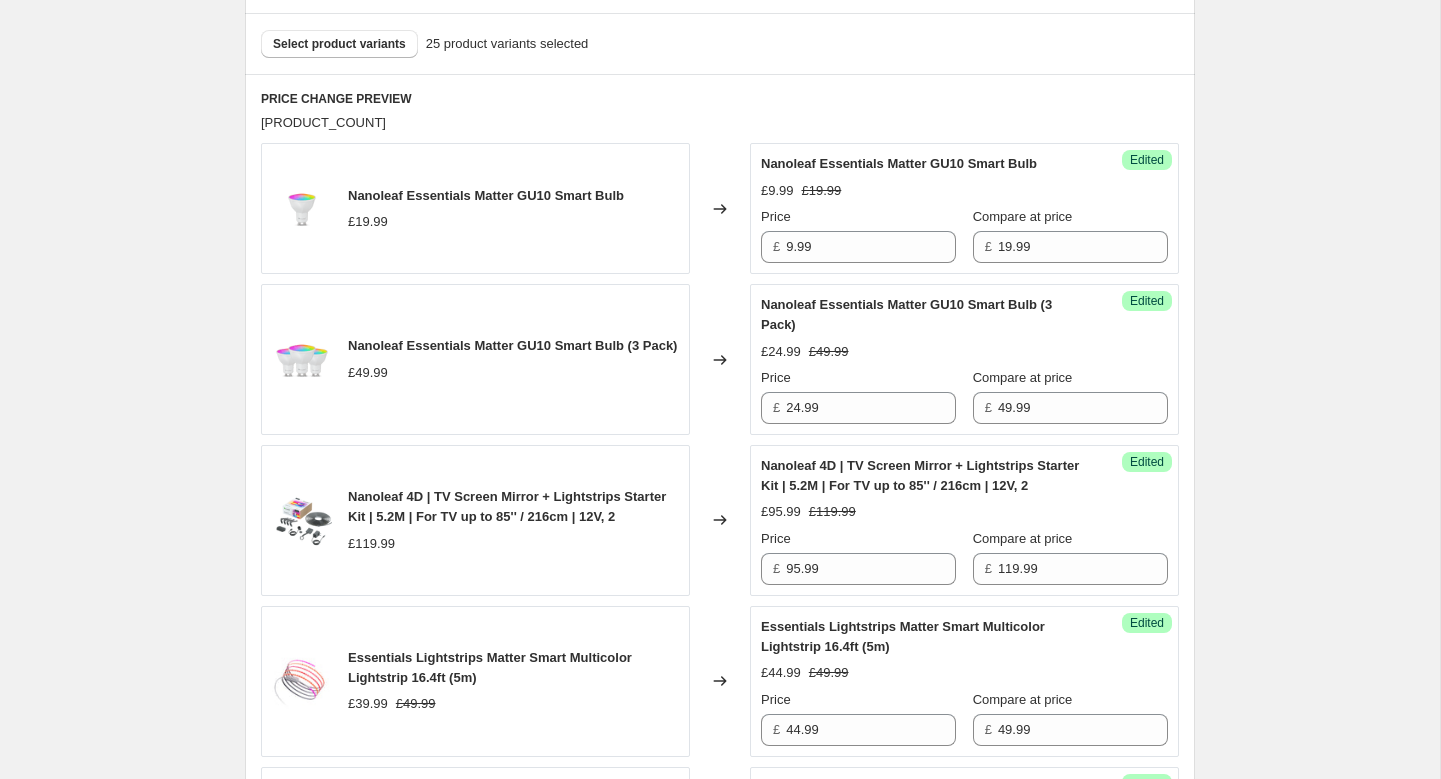 scroll, scrollTop: 691, scrollLeft: 0, axis: vertical 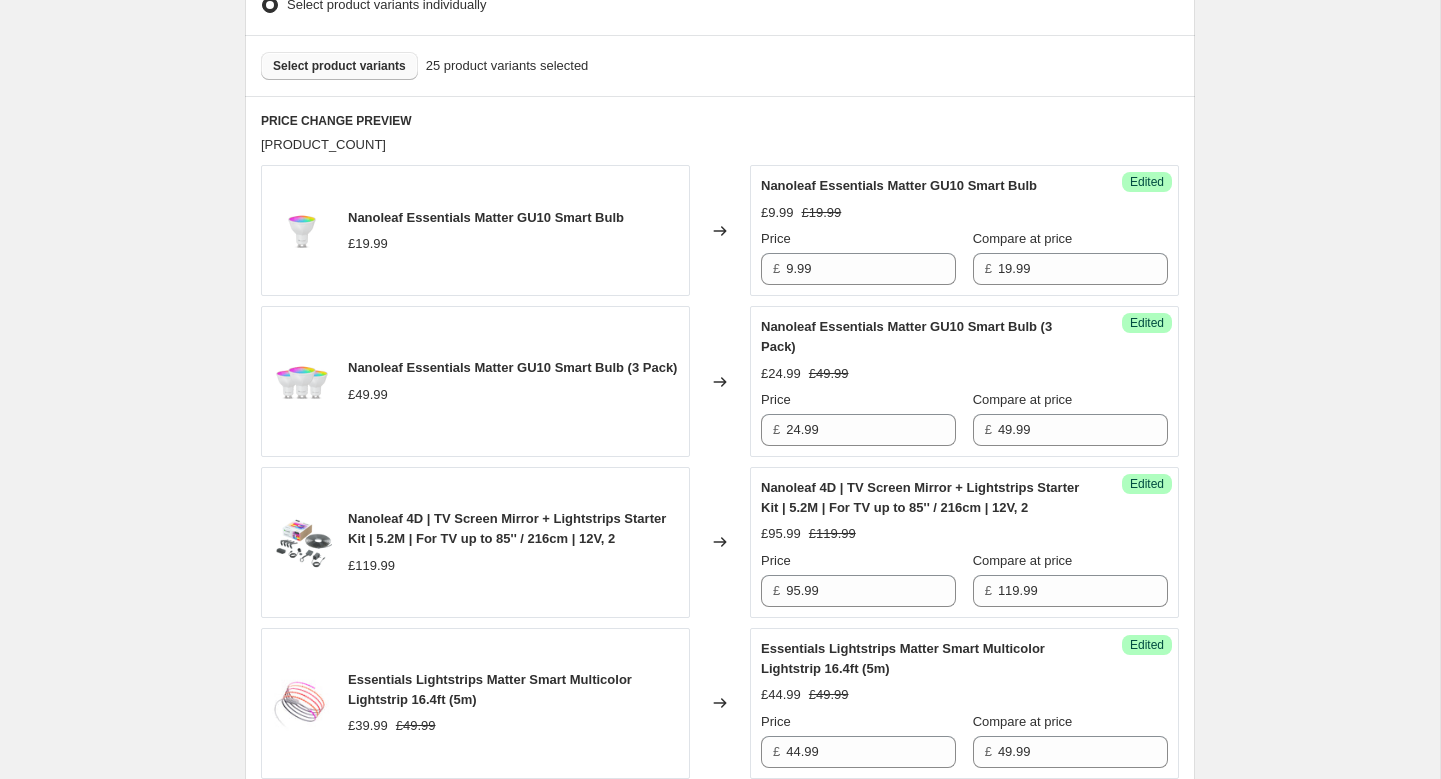 click on "Select product variants" at bounding box center [339, 66] 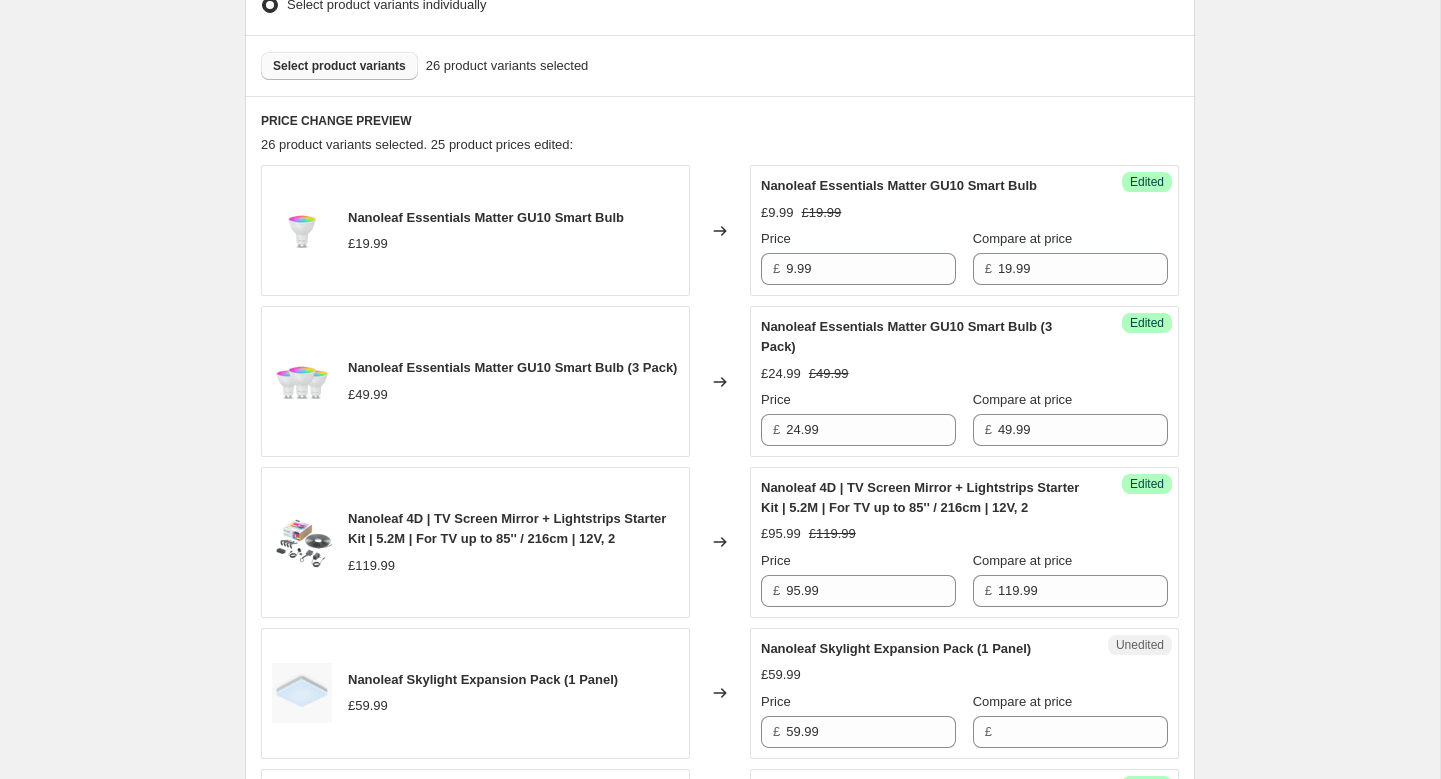 click on "Select product variants" at bounding box center (339, 66) 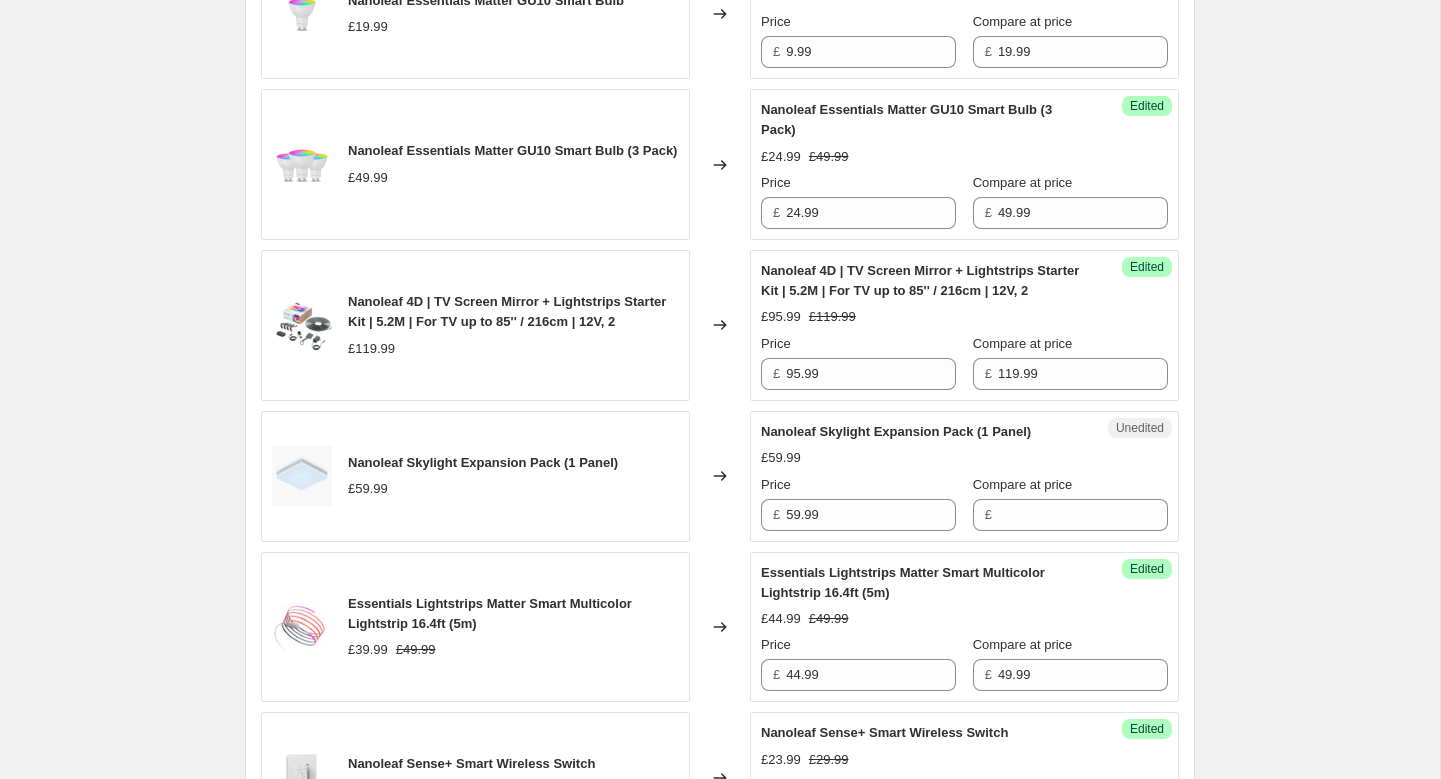 scroll, scrollTop: 911, scrollLeft: 0, axis: vertical 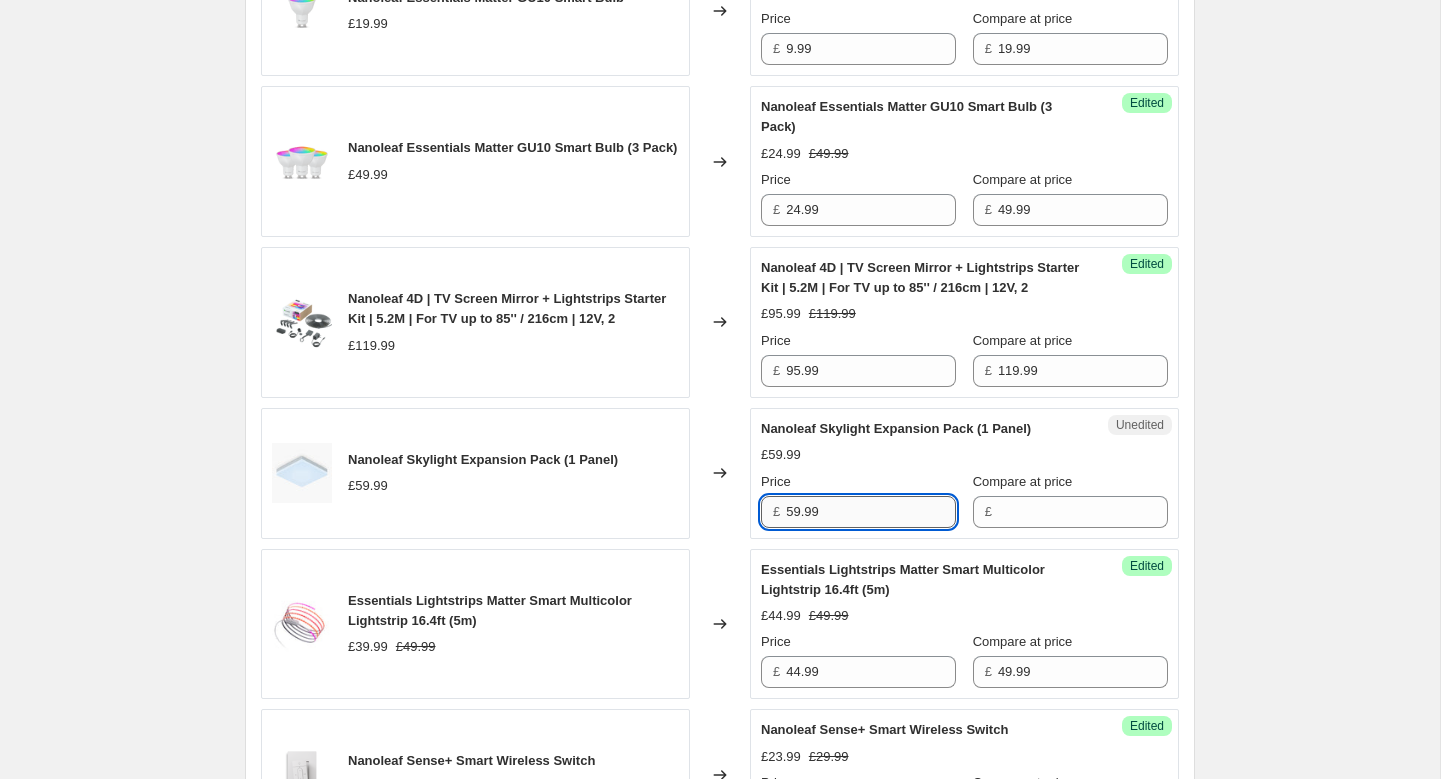click on "59.99" at bounding box center (871, 512) 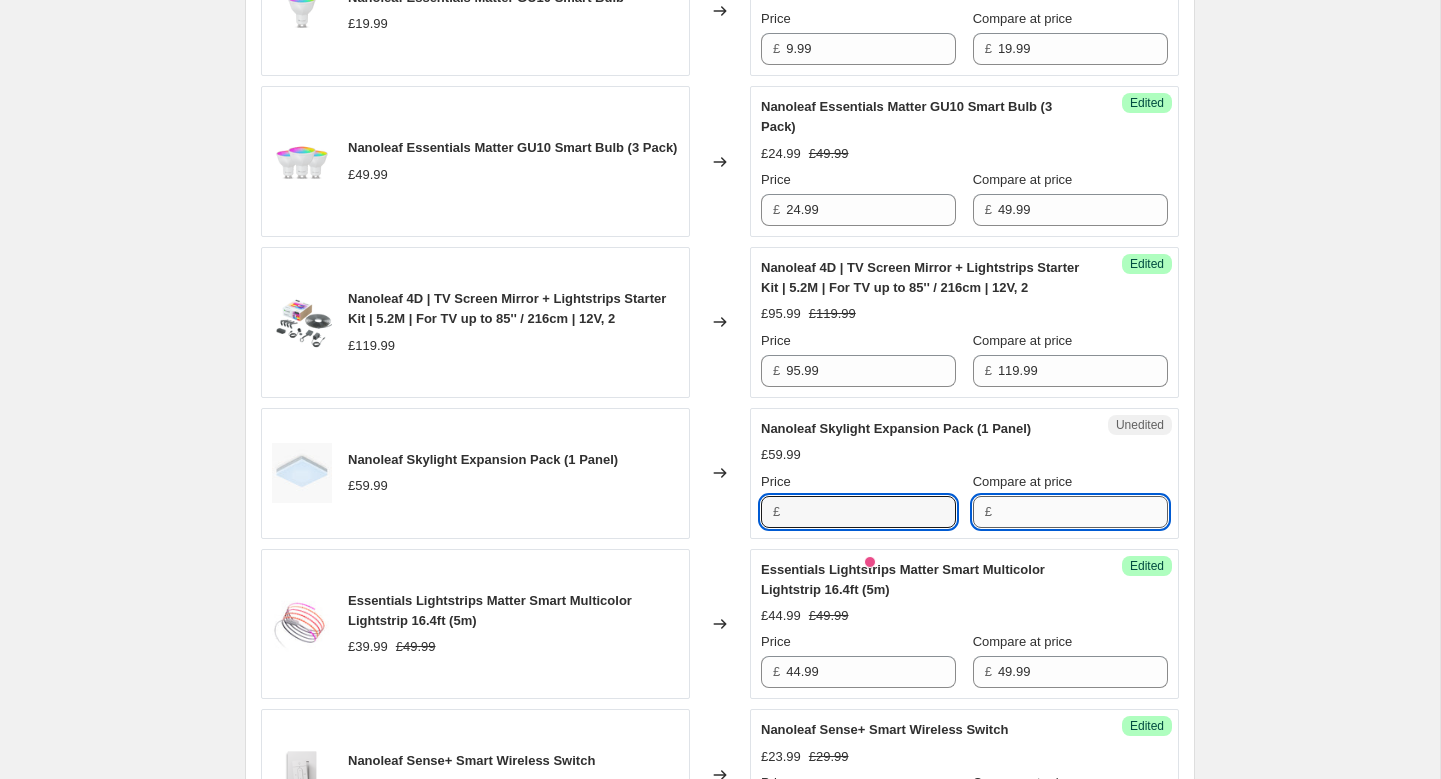 type on "59.99" 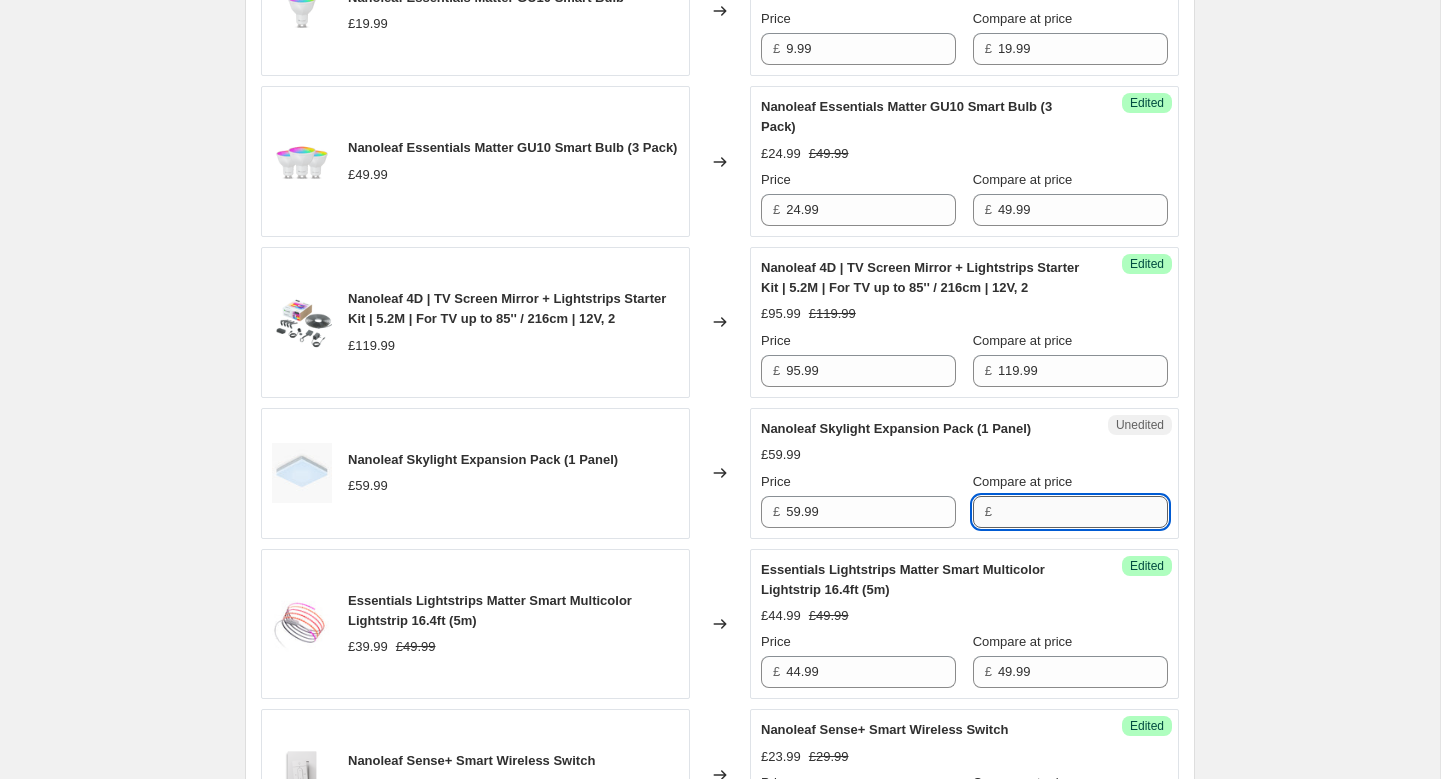 click on "Compare at price" at bounding box center (1083, 512) 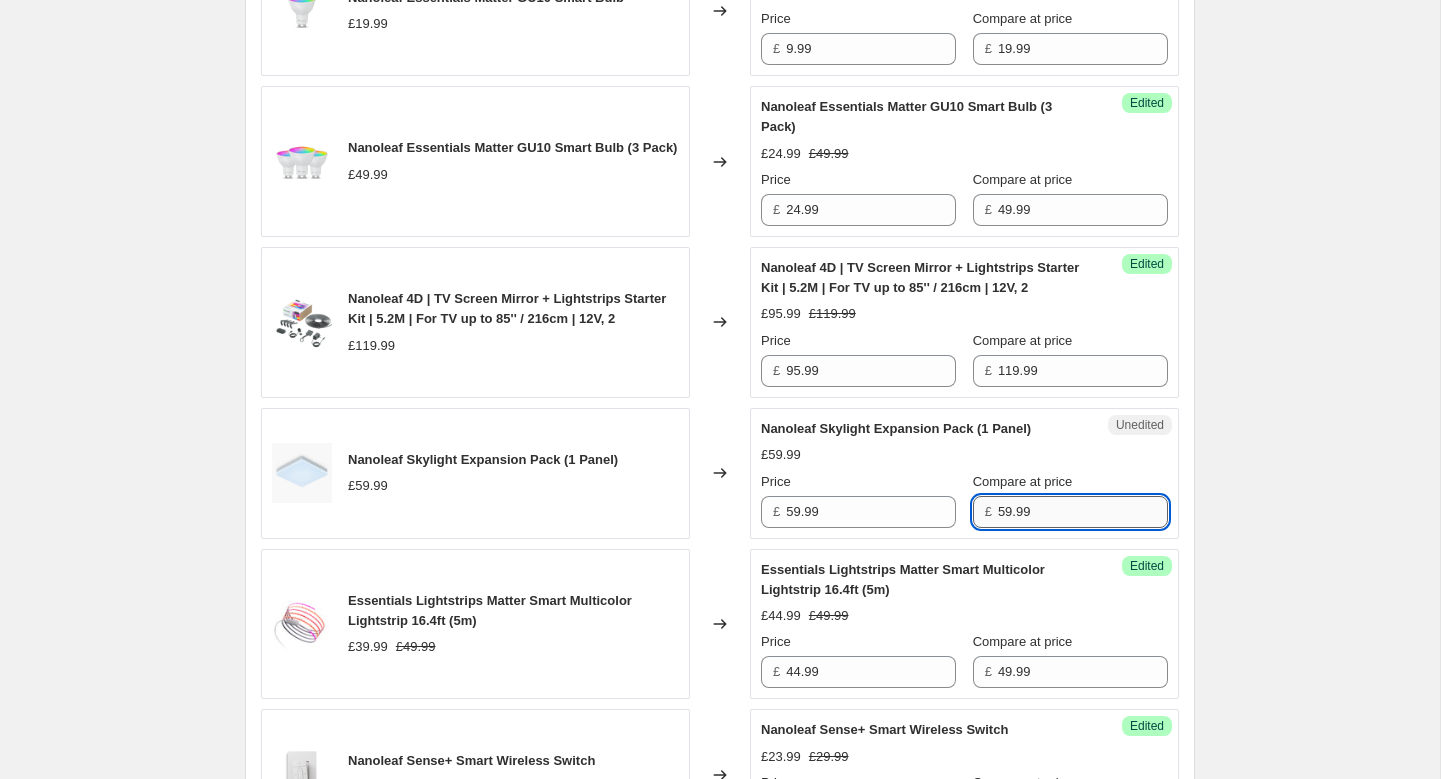 type on "59.99" 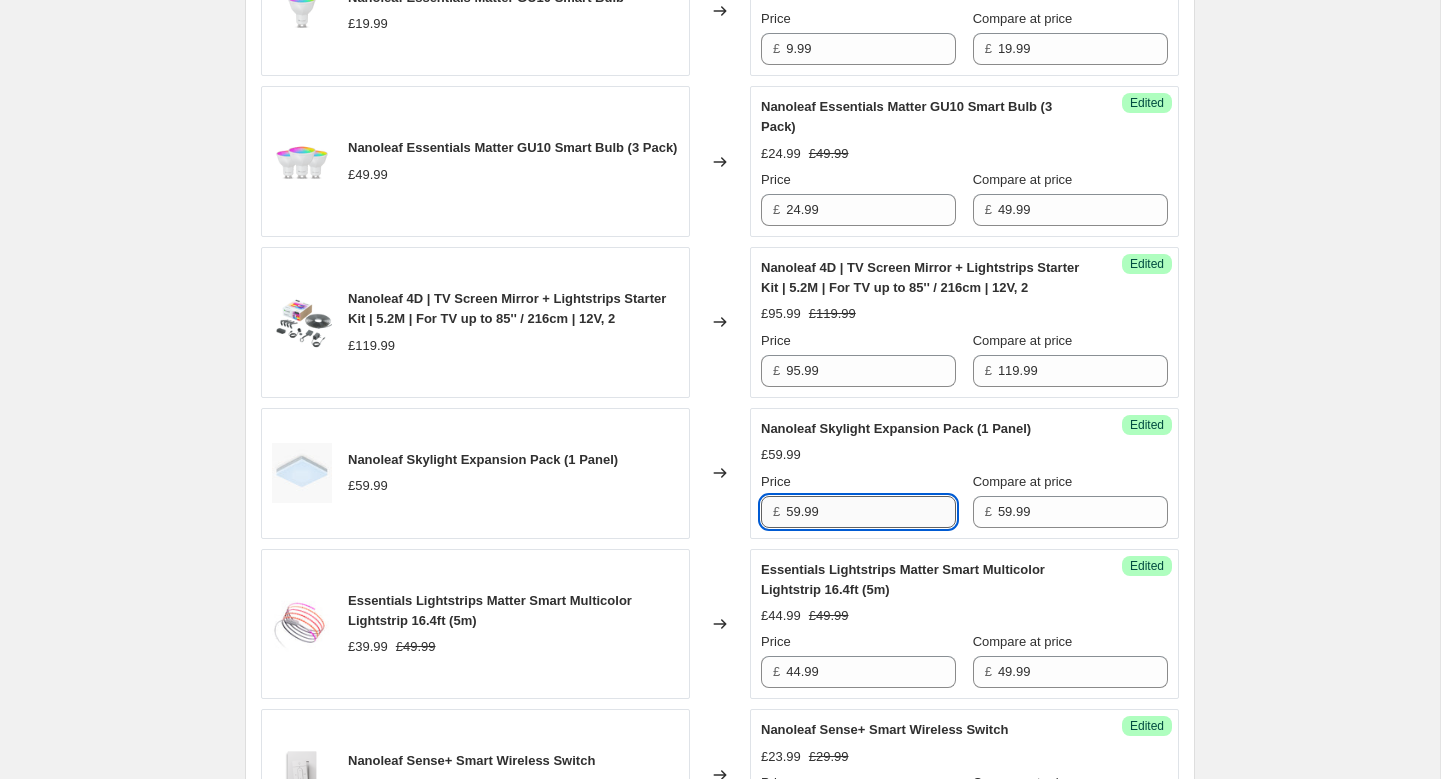 click on "59.99" at bounding box center [871, 512] 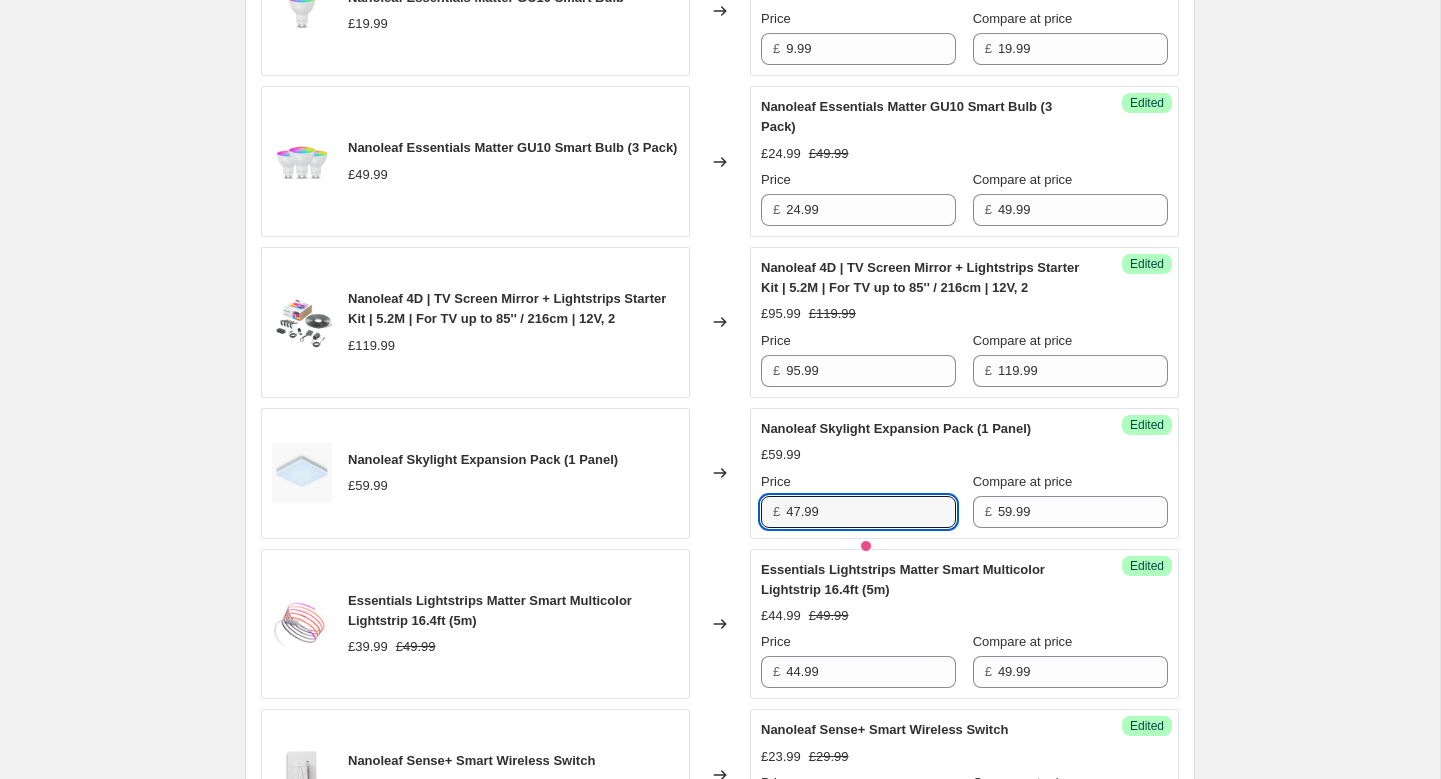 type on "47.99" 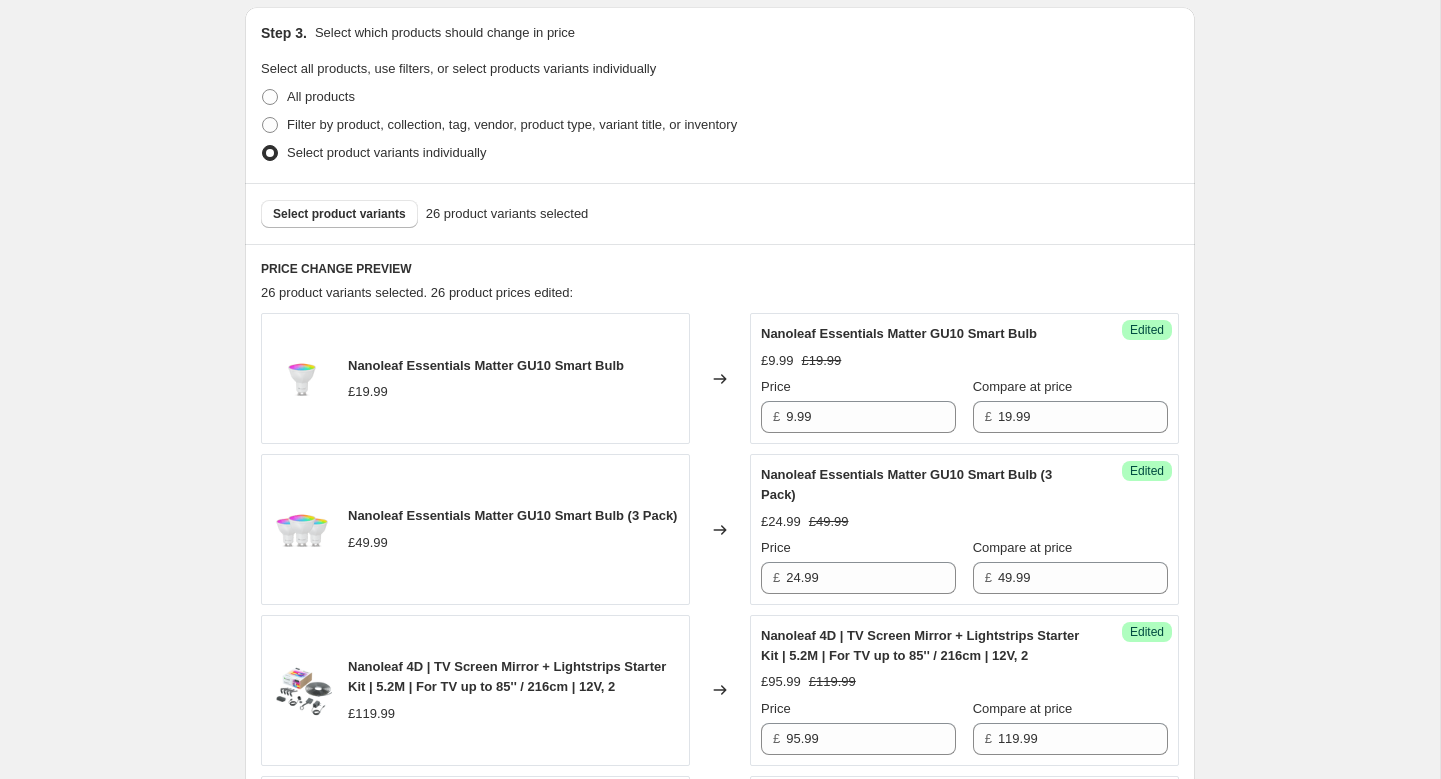 scroll, scrollTop: 520, scrollLeft: 0, axis: vertical 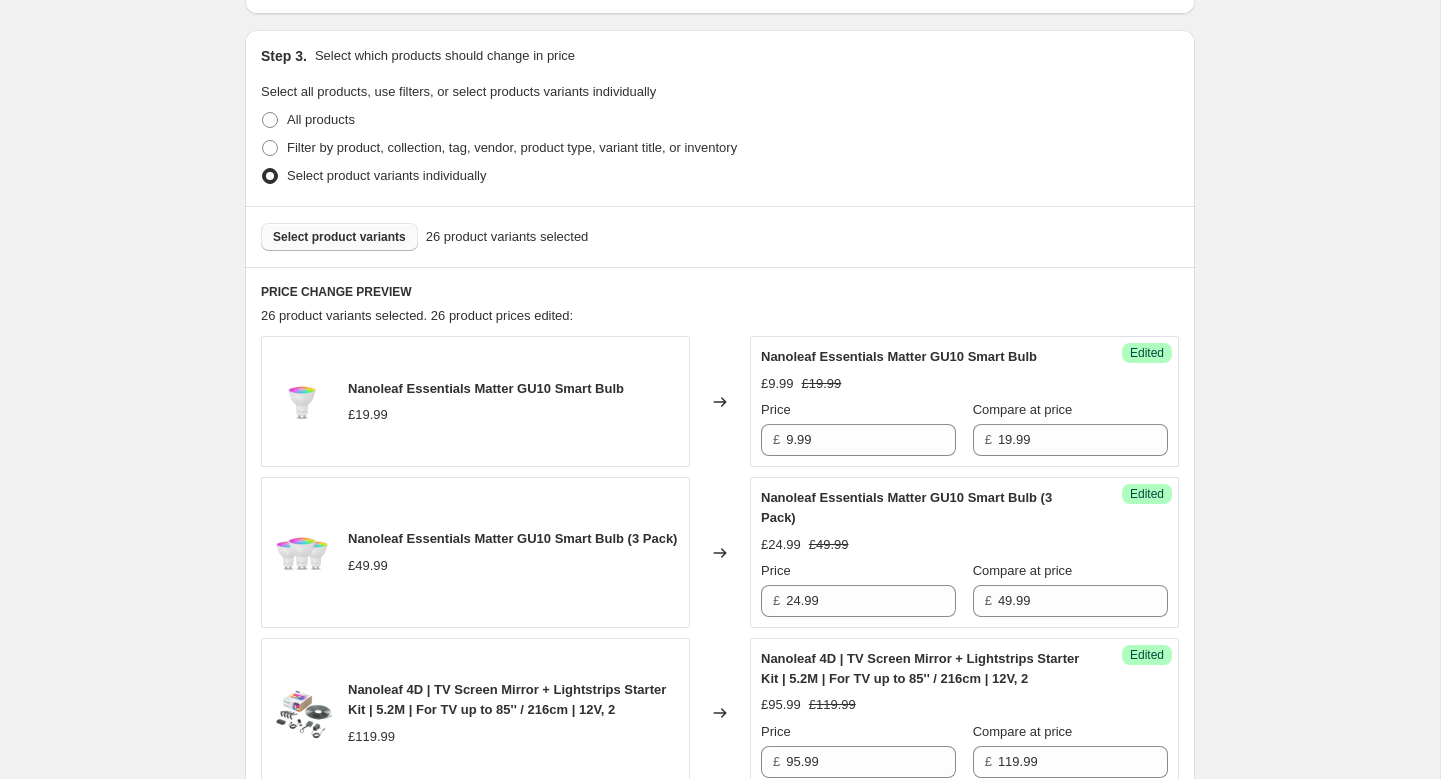 click on "Select product variants" at bounding box center [339, 237] 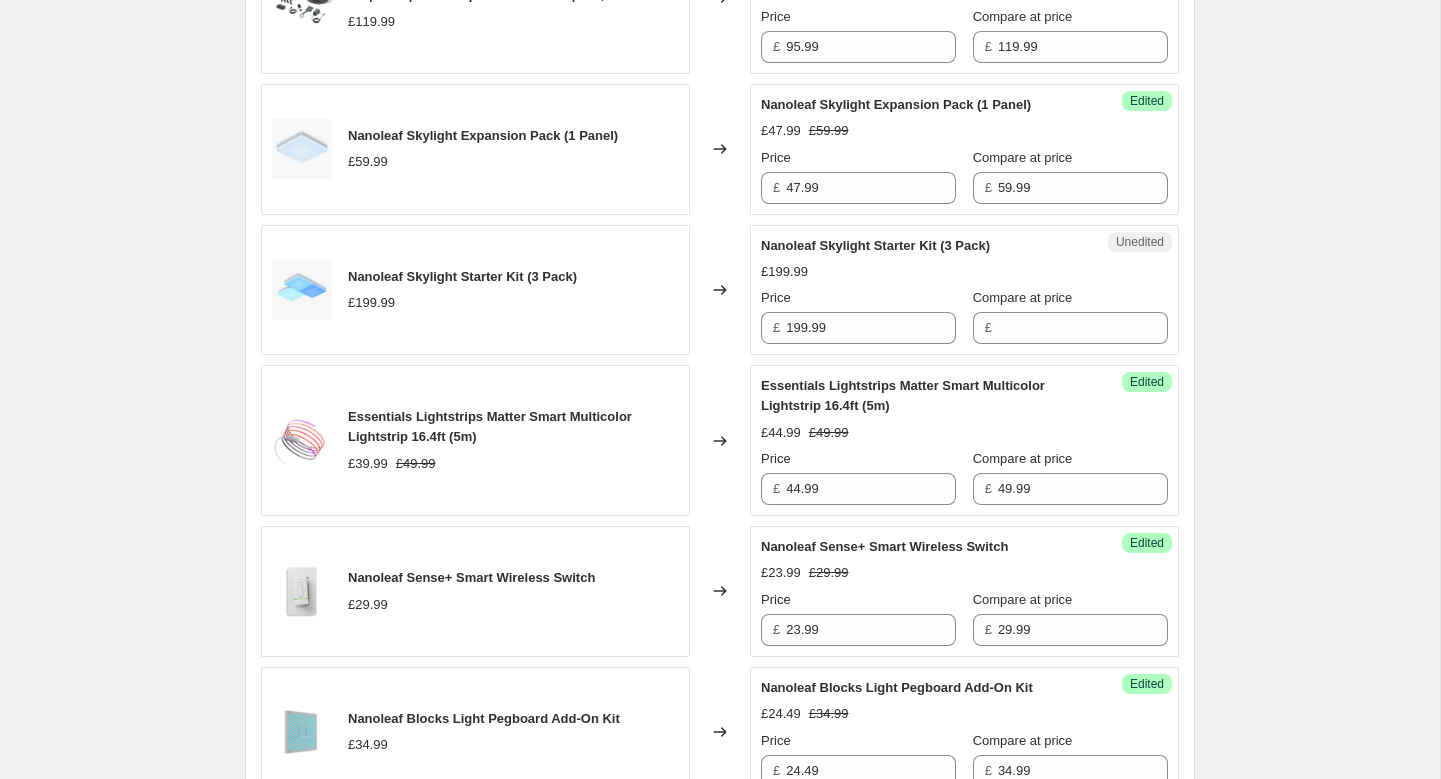 scroll, scrollTop: 1236, scrollLeft: 0, axis: vertical 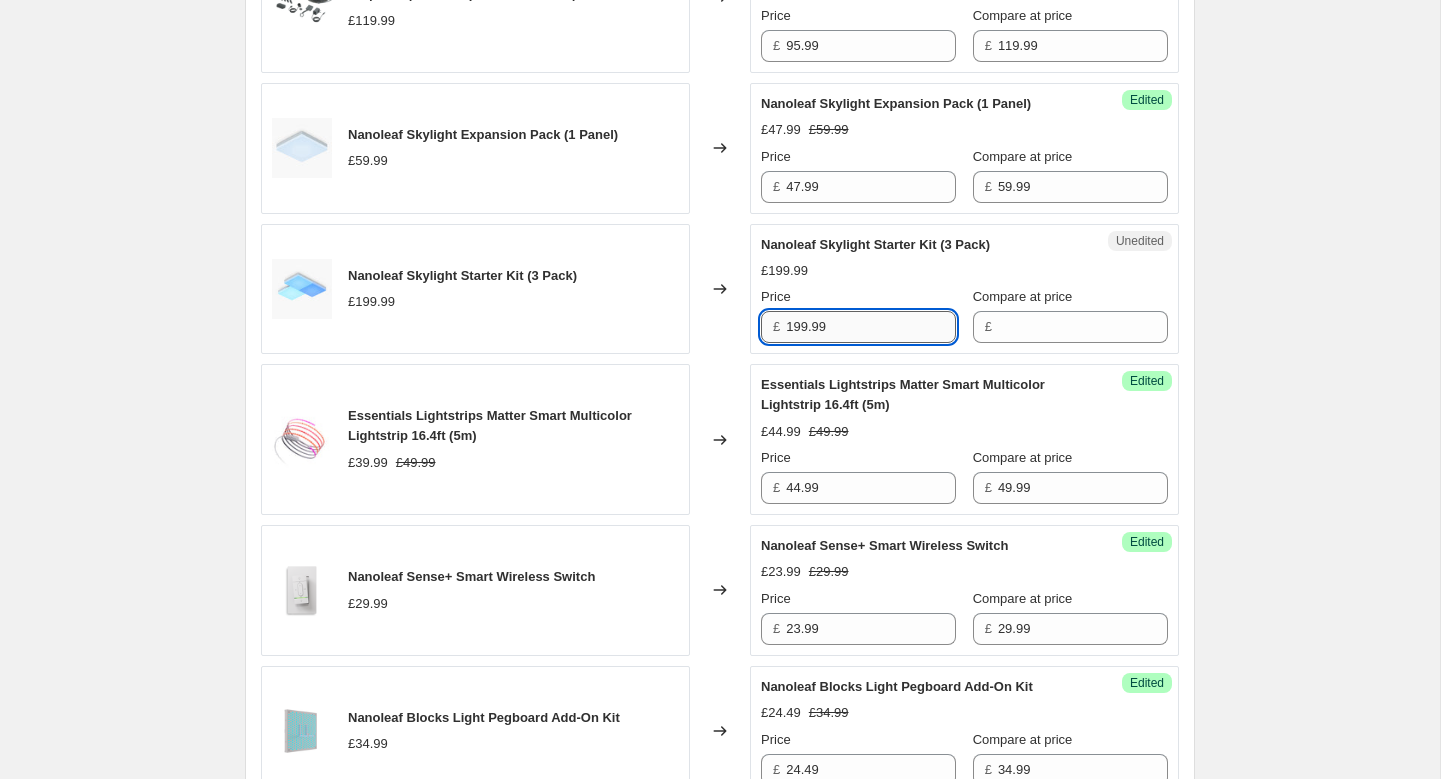 click on "199.99" at bounding box center (871, 327) 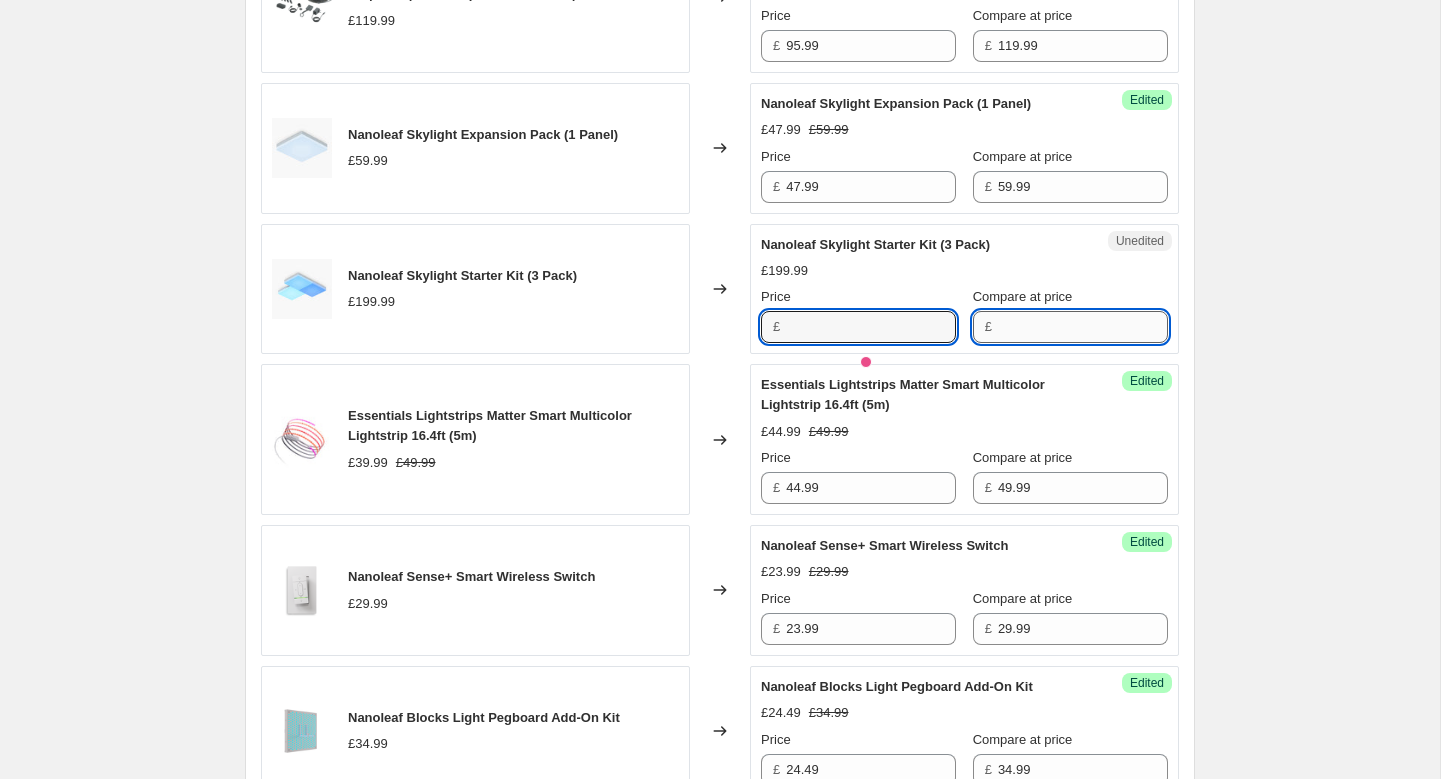 type on "199.99" 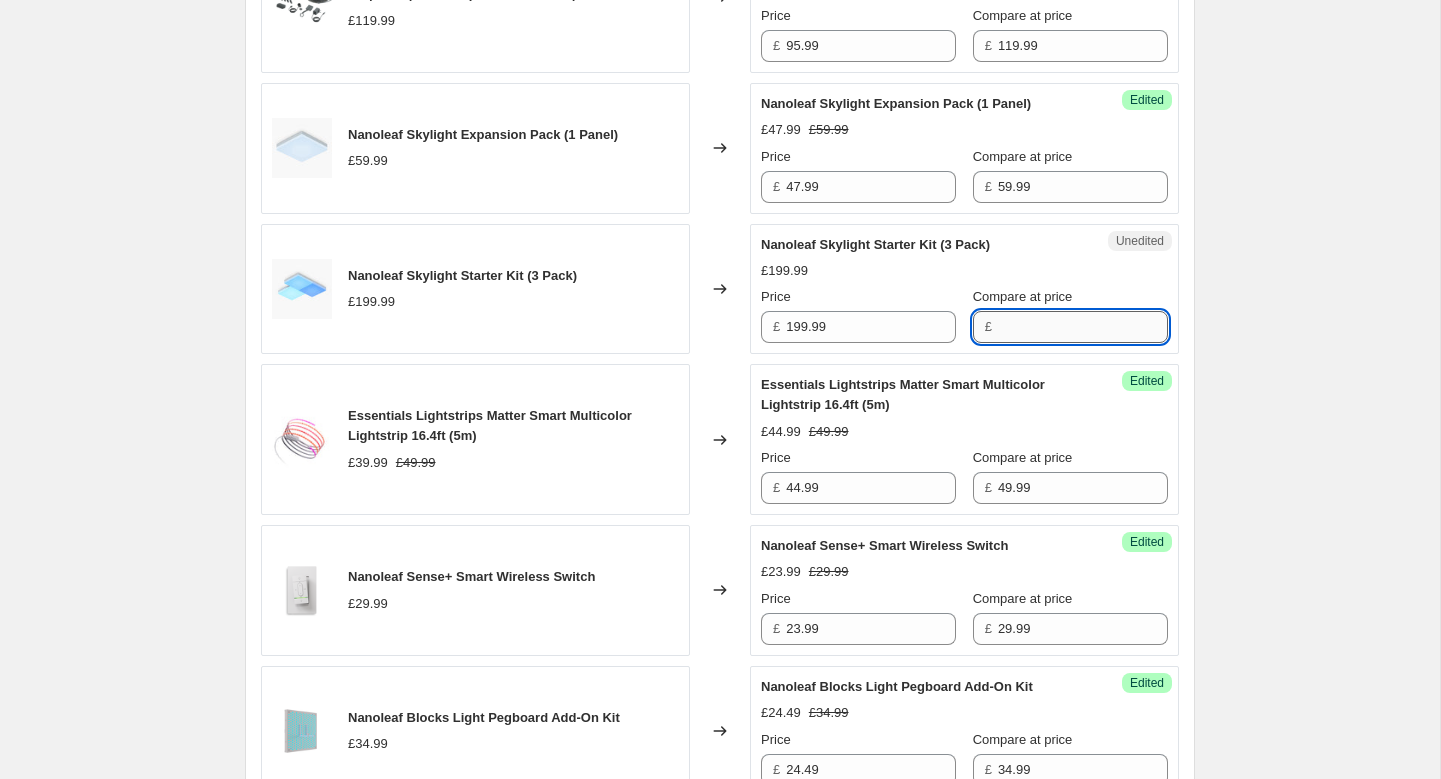 click on "Compare at price" at bounding box center [1083, 327] 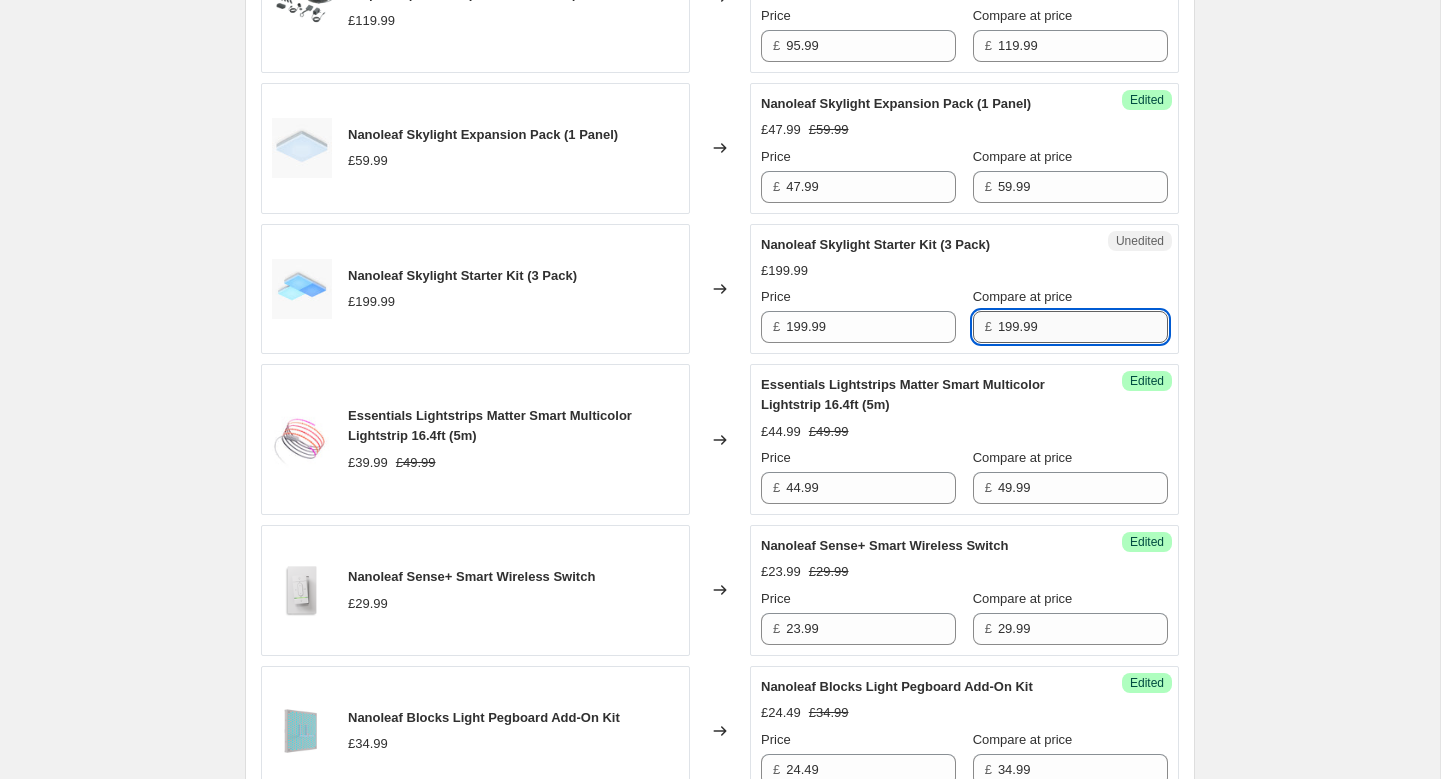 type on "199.99" 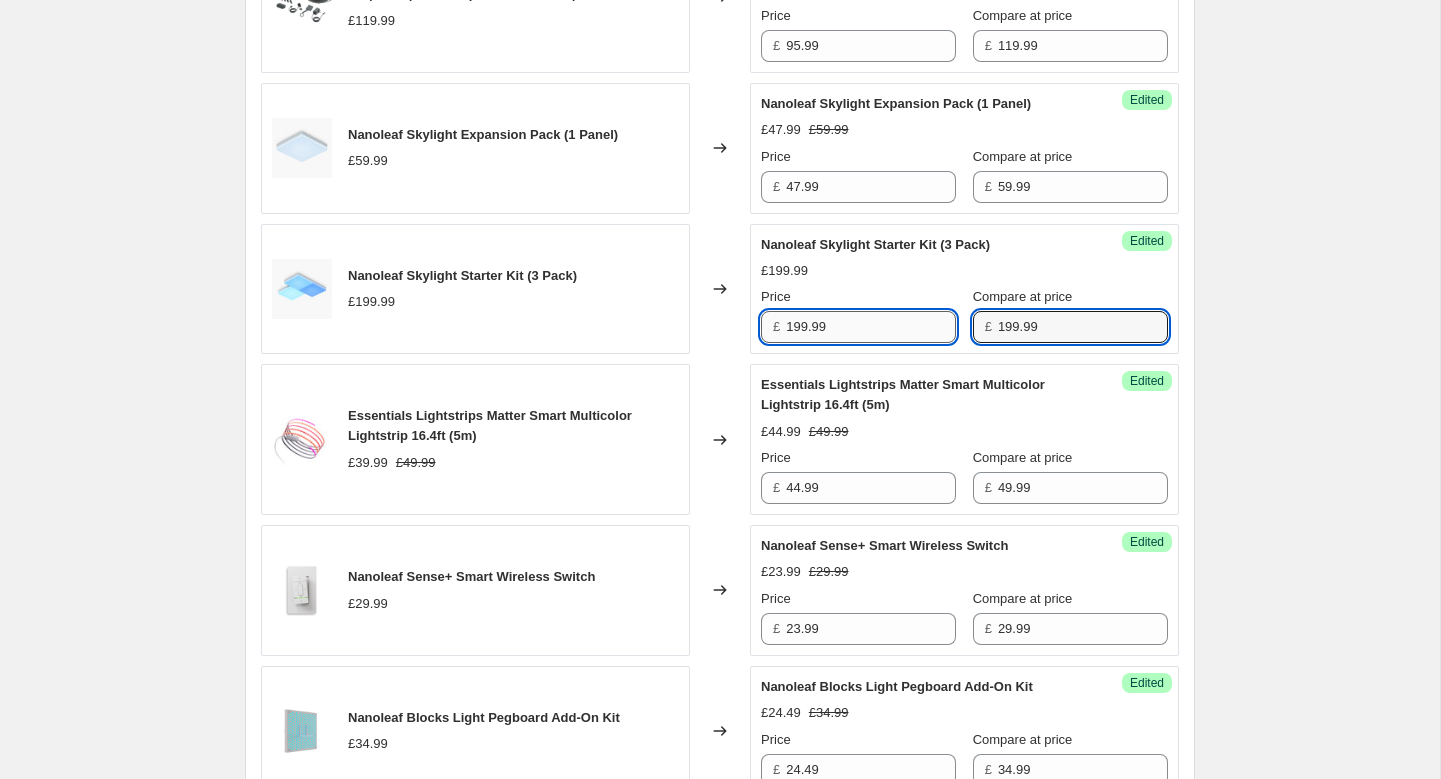click on "199.99" at bounding box center [871, 327] 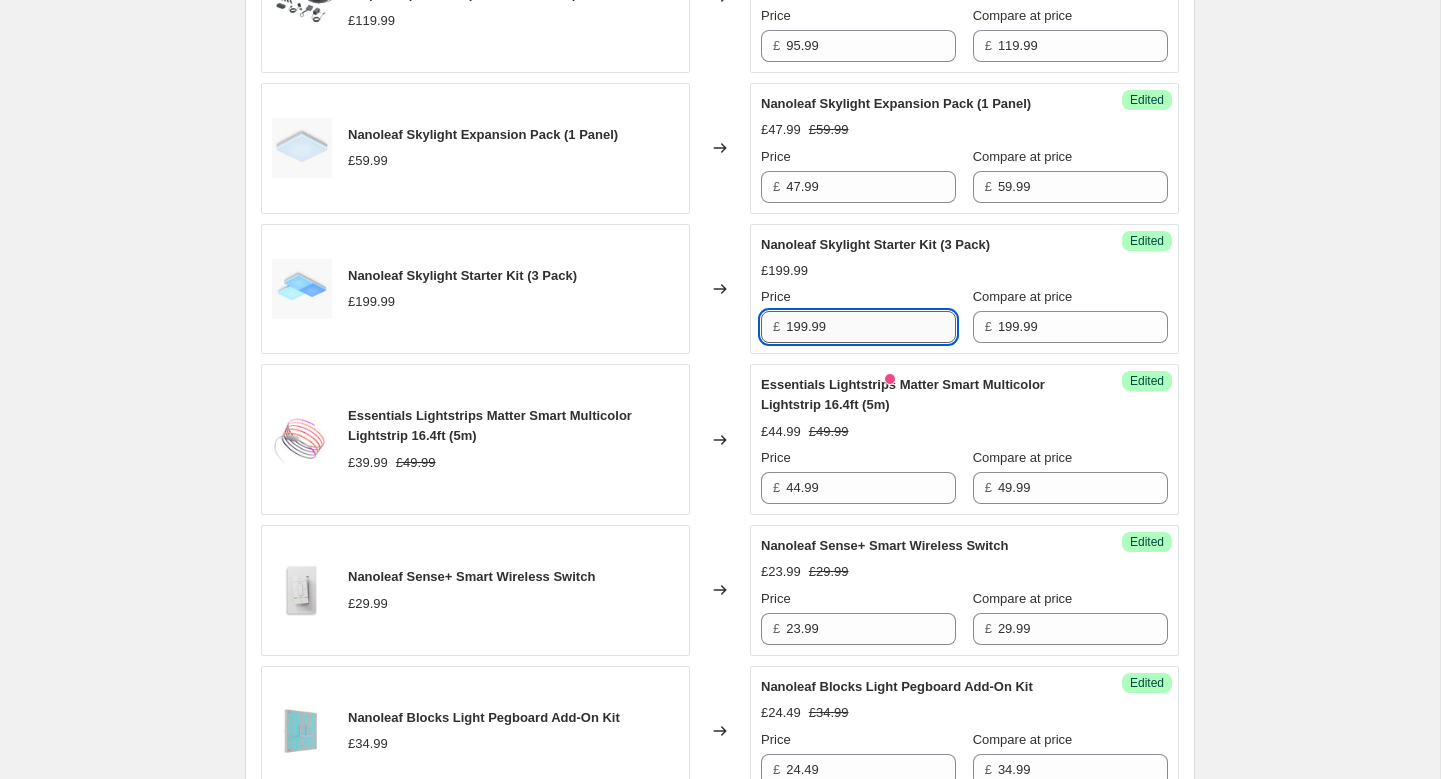paste on "59.99" 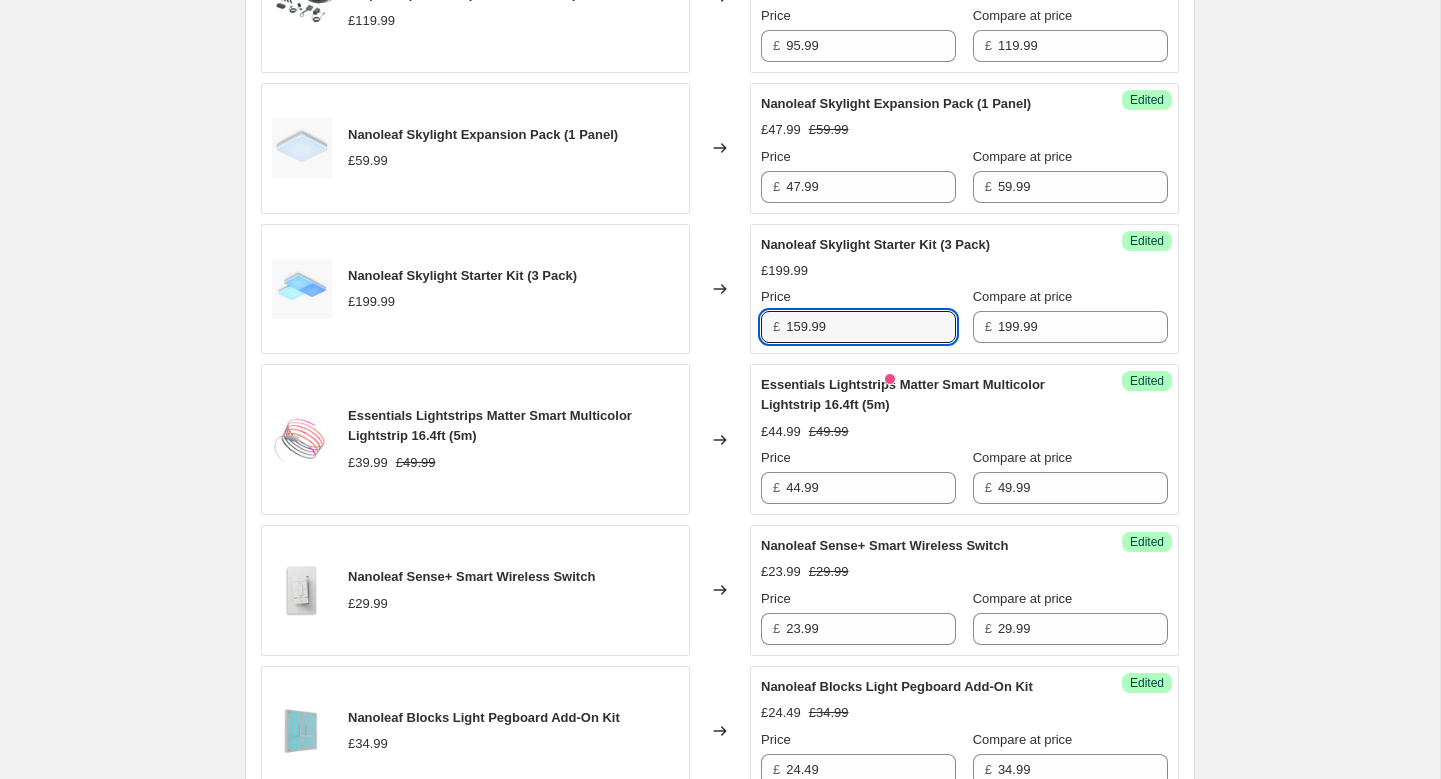 type on "159.99" 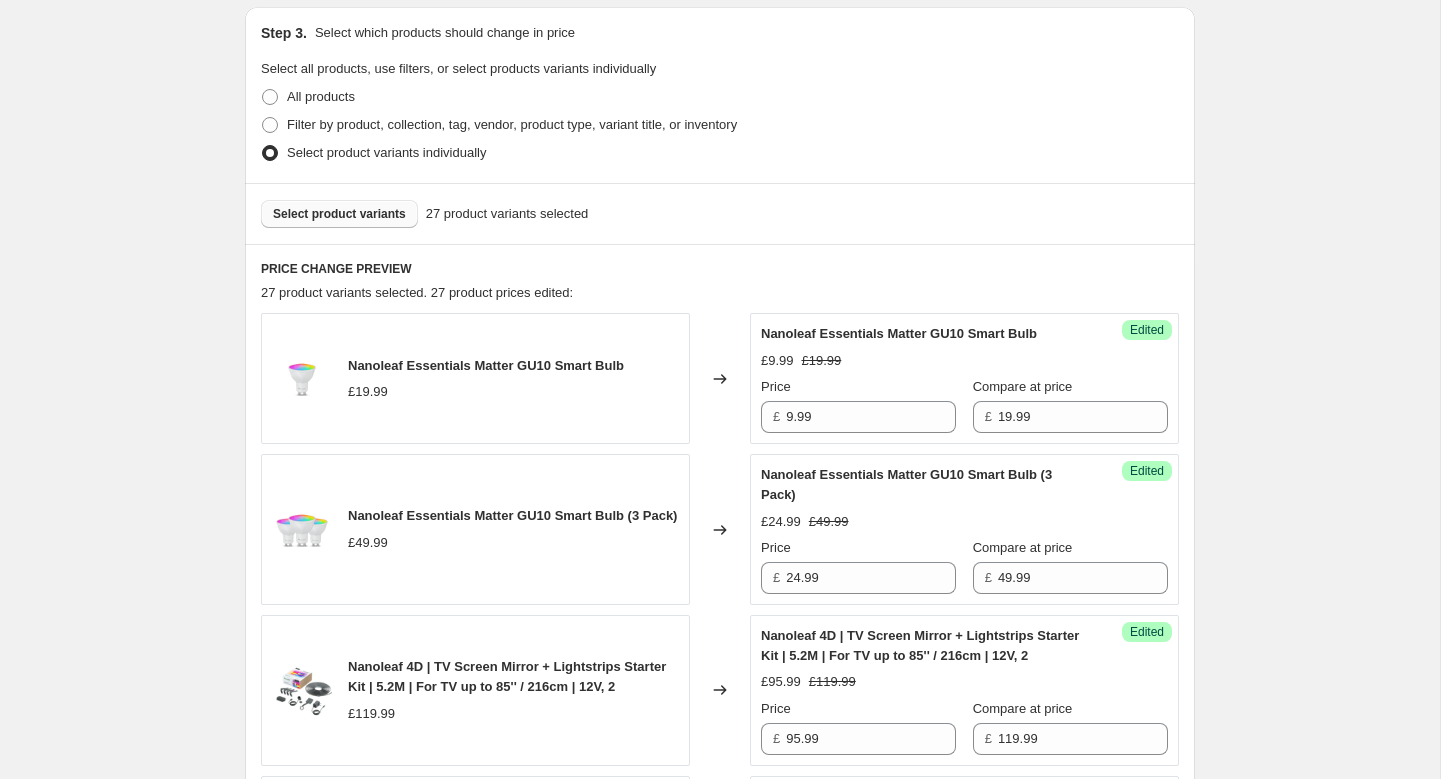 scroll, scrollTop: 523, scrollLeft: 0, axis: vertical 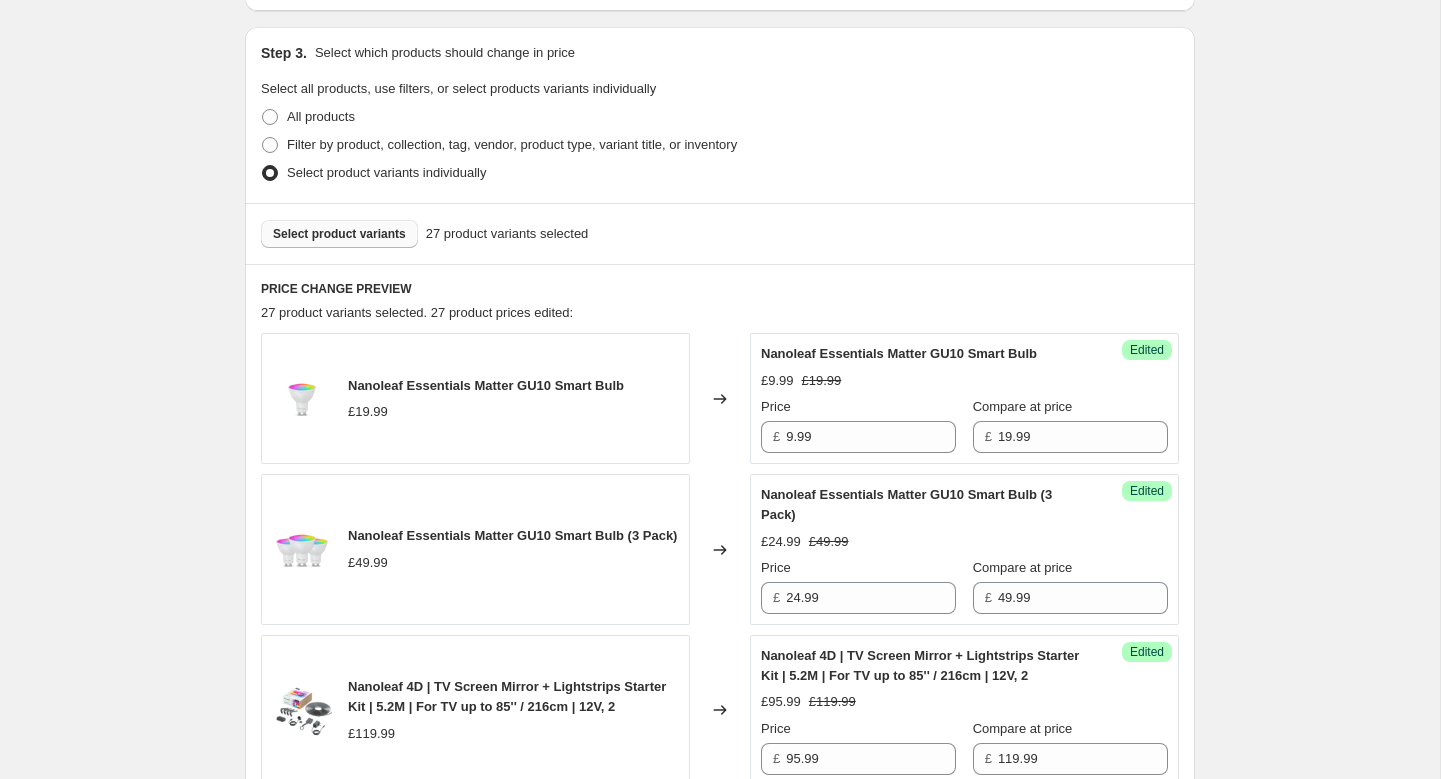 click on "Select product variants" at bounding box center (339, 234) 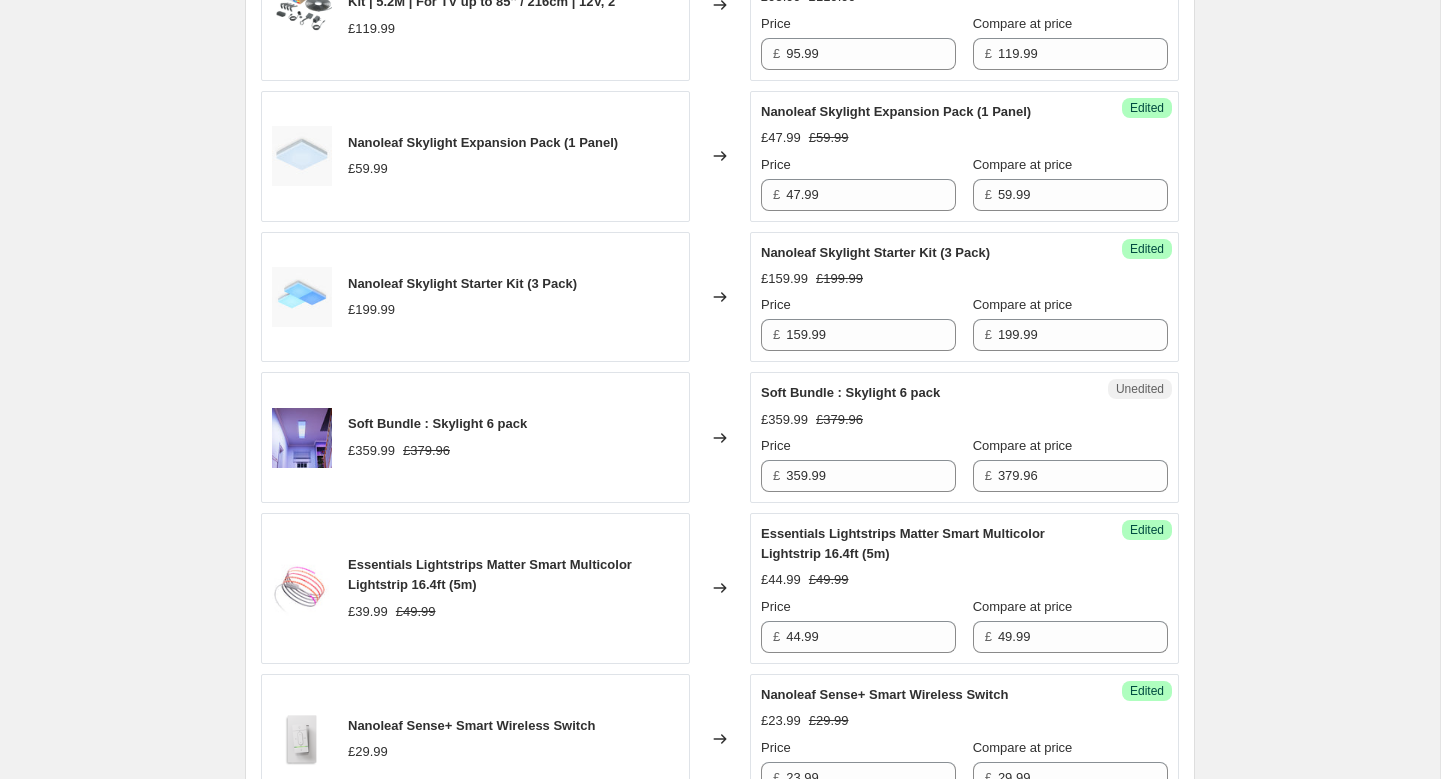 scroll, scrollTop: 1303, scrollLeft: 0, axis: vertical 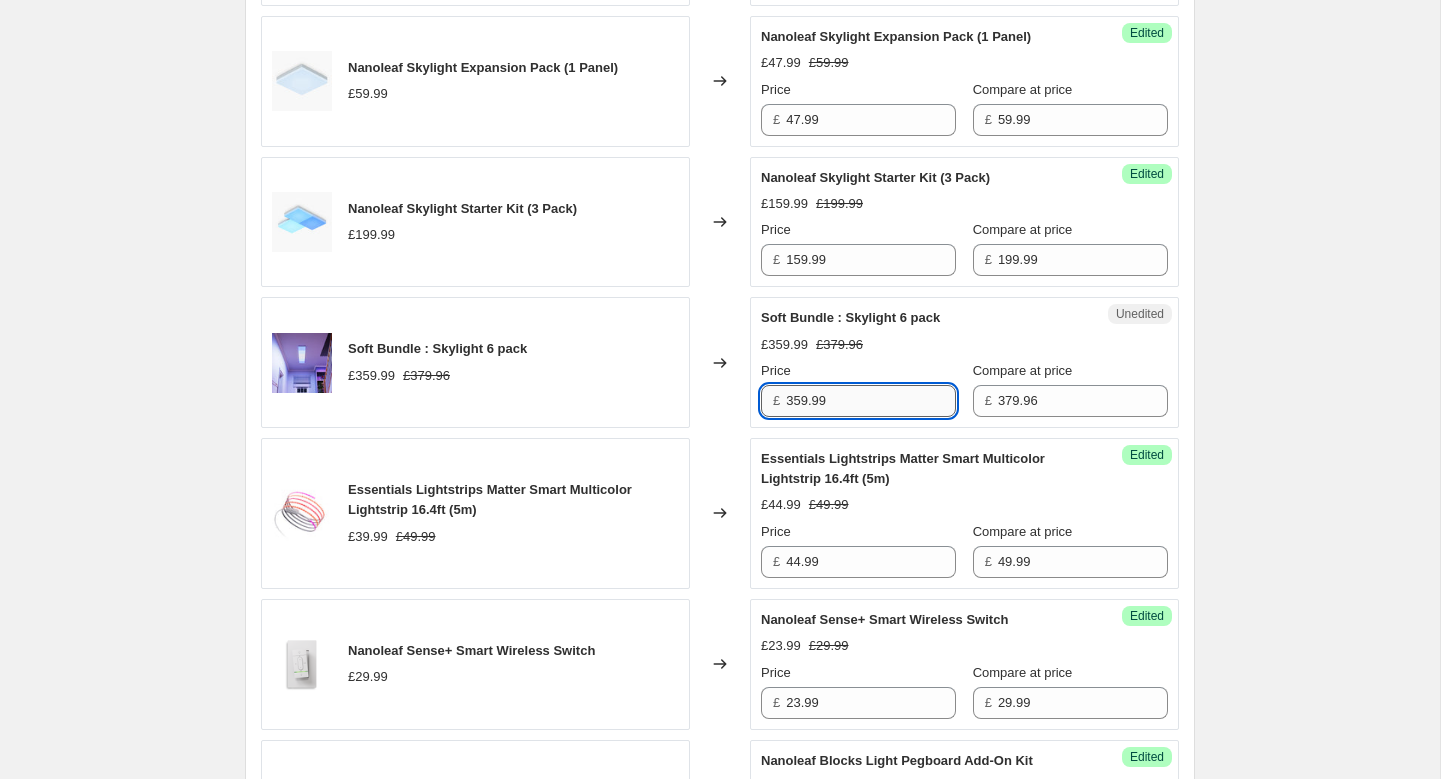 click on "359.99" at bounding box center [871, 401] 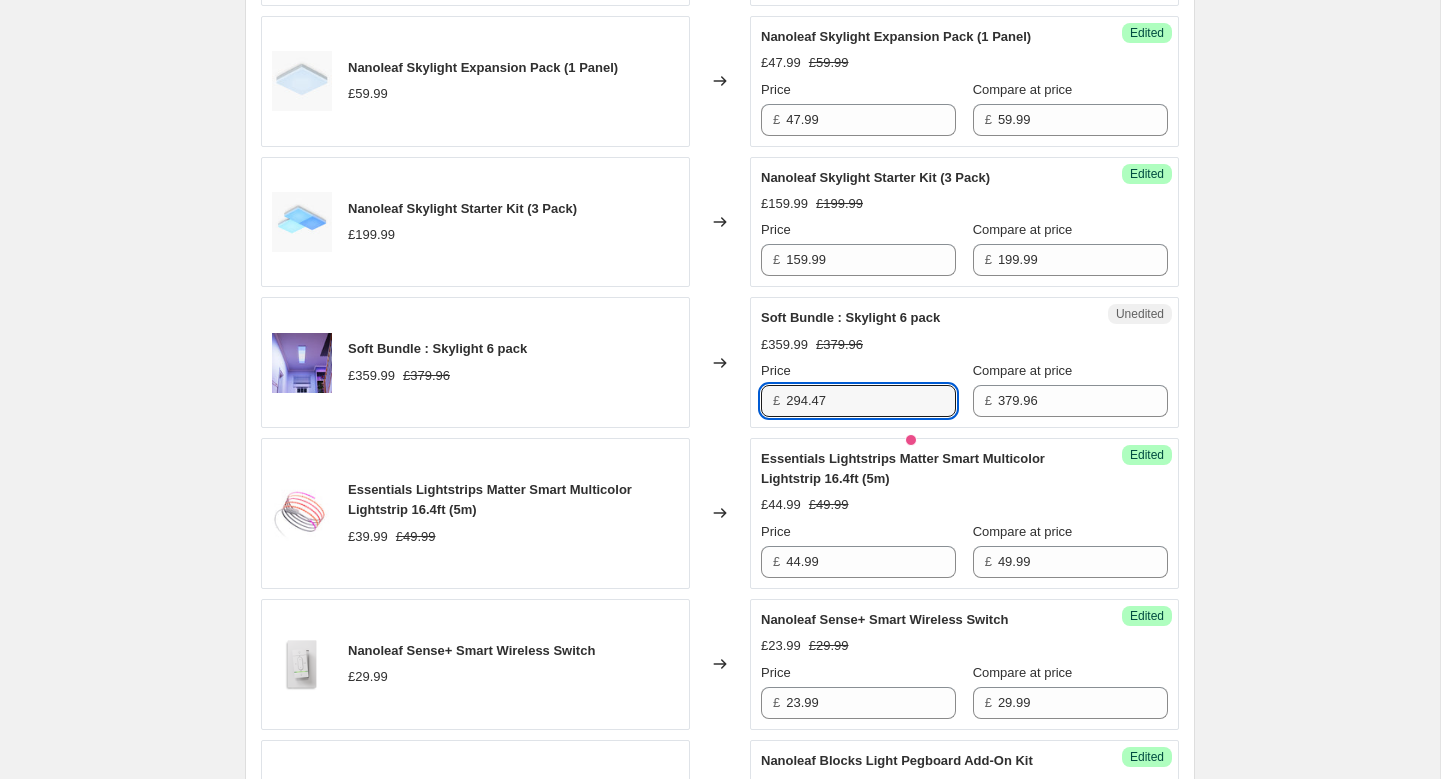type on "294.47" 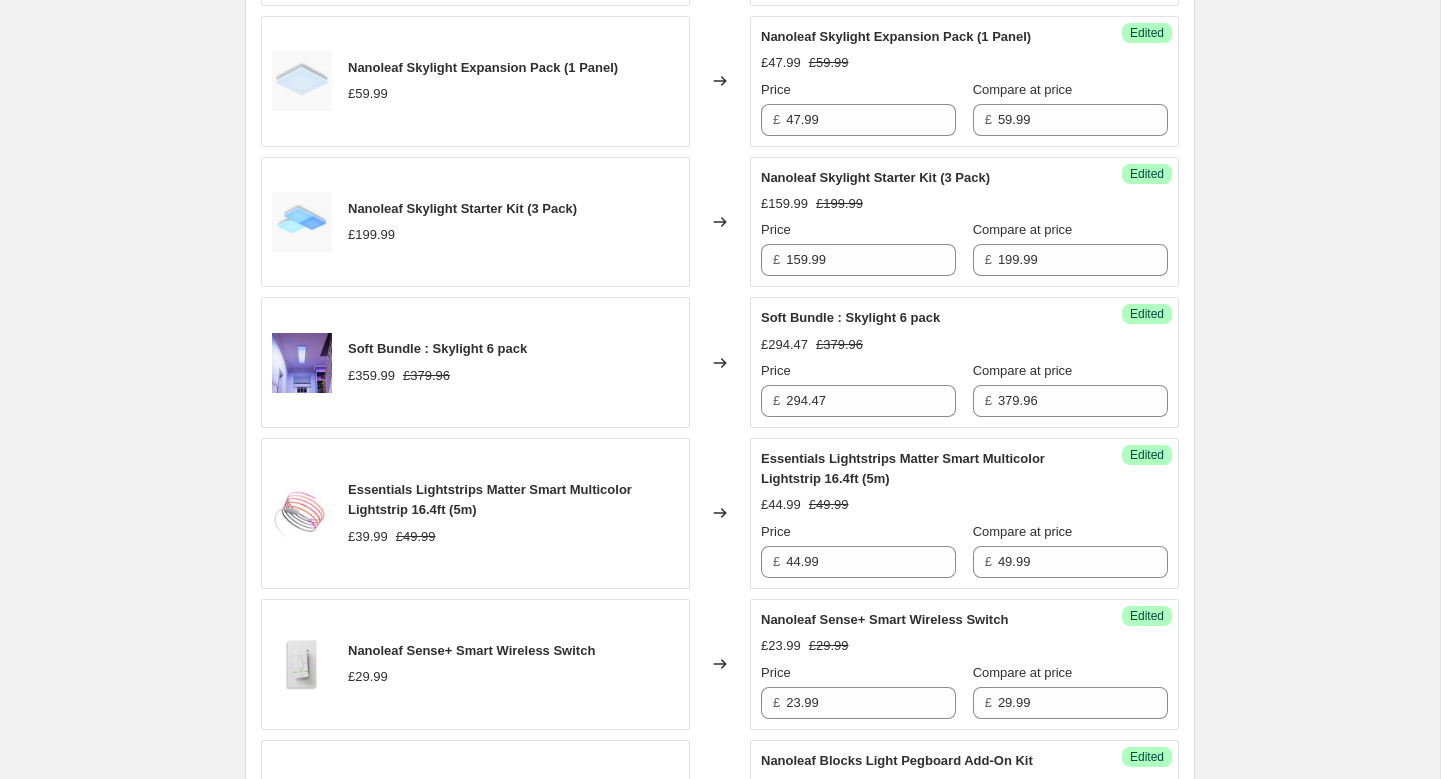 click on "£294.47 £379.96" at bounding box center [964, 345] 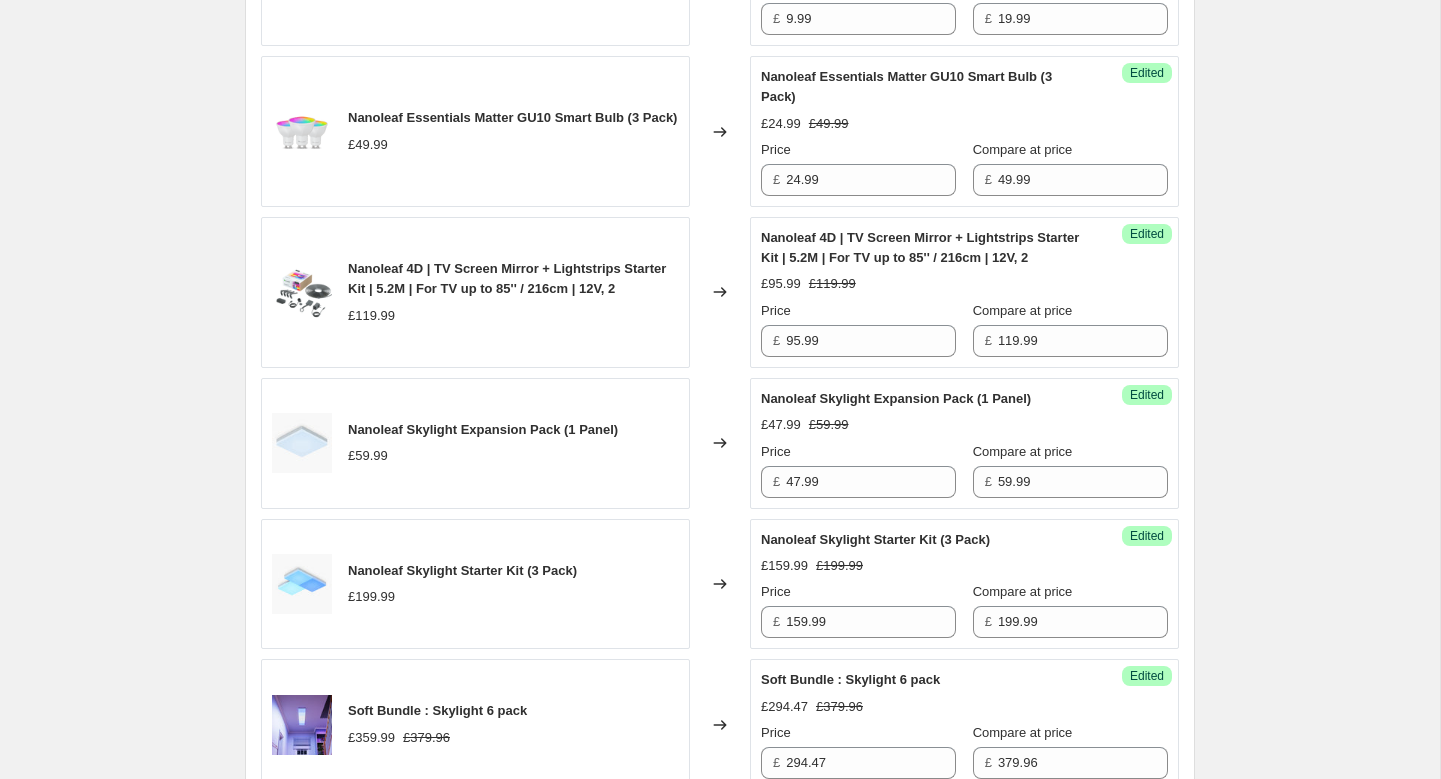 scroll, scrollTop: 664, scrollLeft: 0, axis: vertical 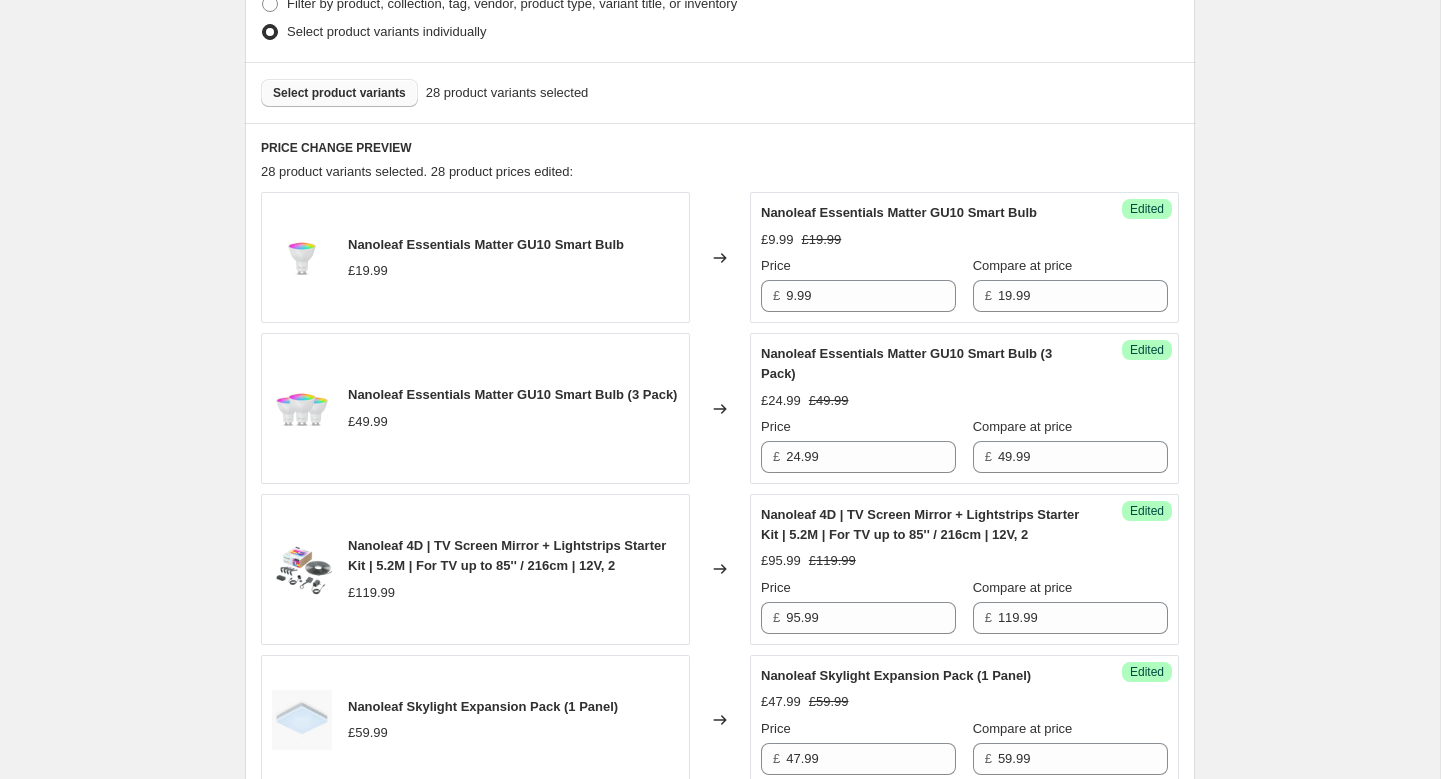 click on "Select product variants" at bounding box center (339, 93) 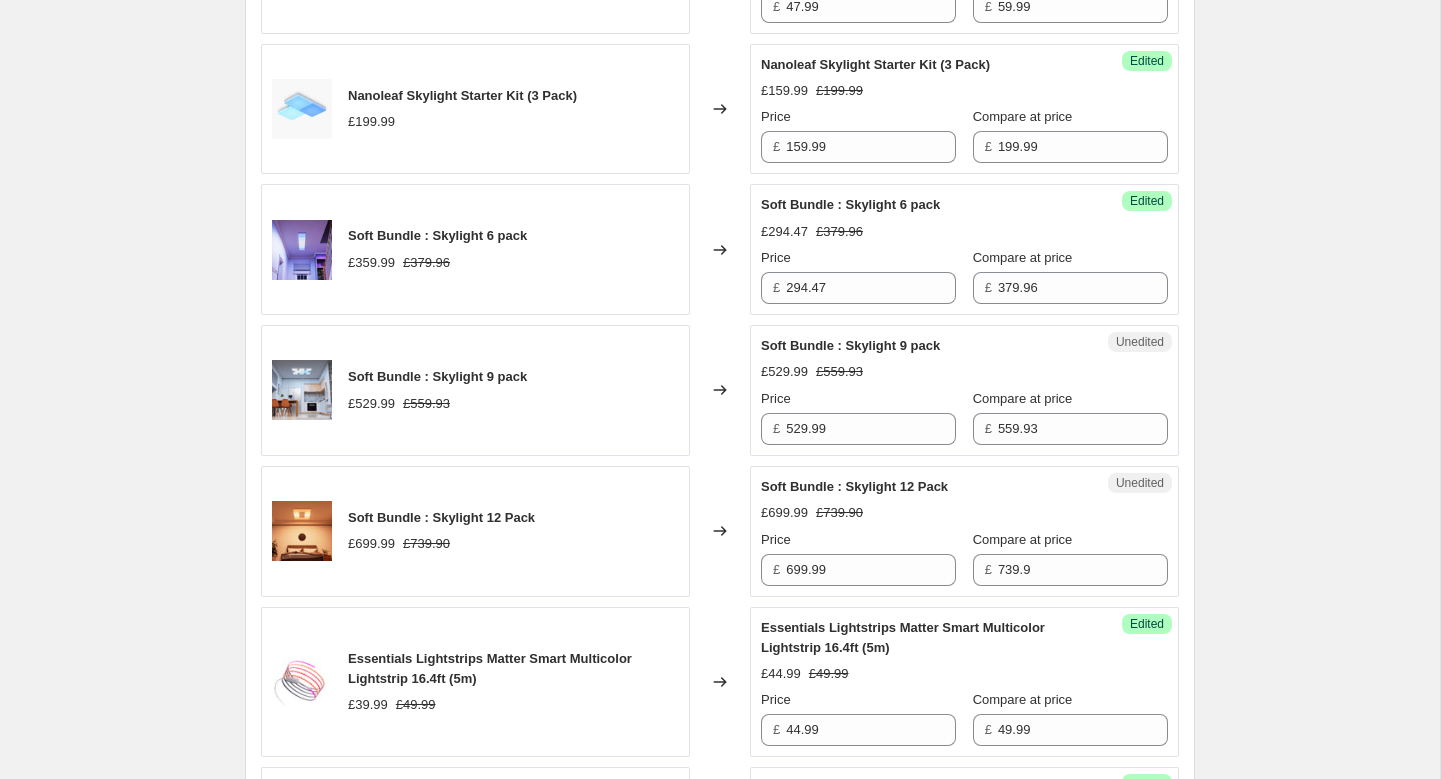 scroll, scrollTop: 1419, scrollLeft: 0, axis: vertical 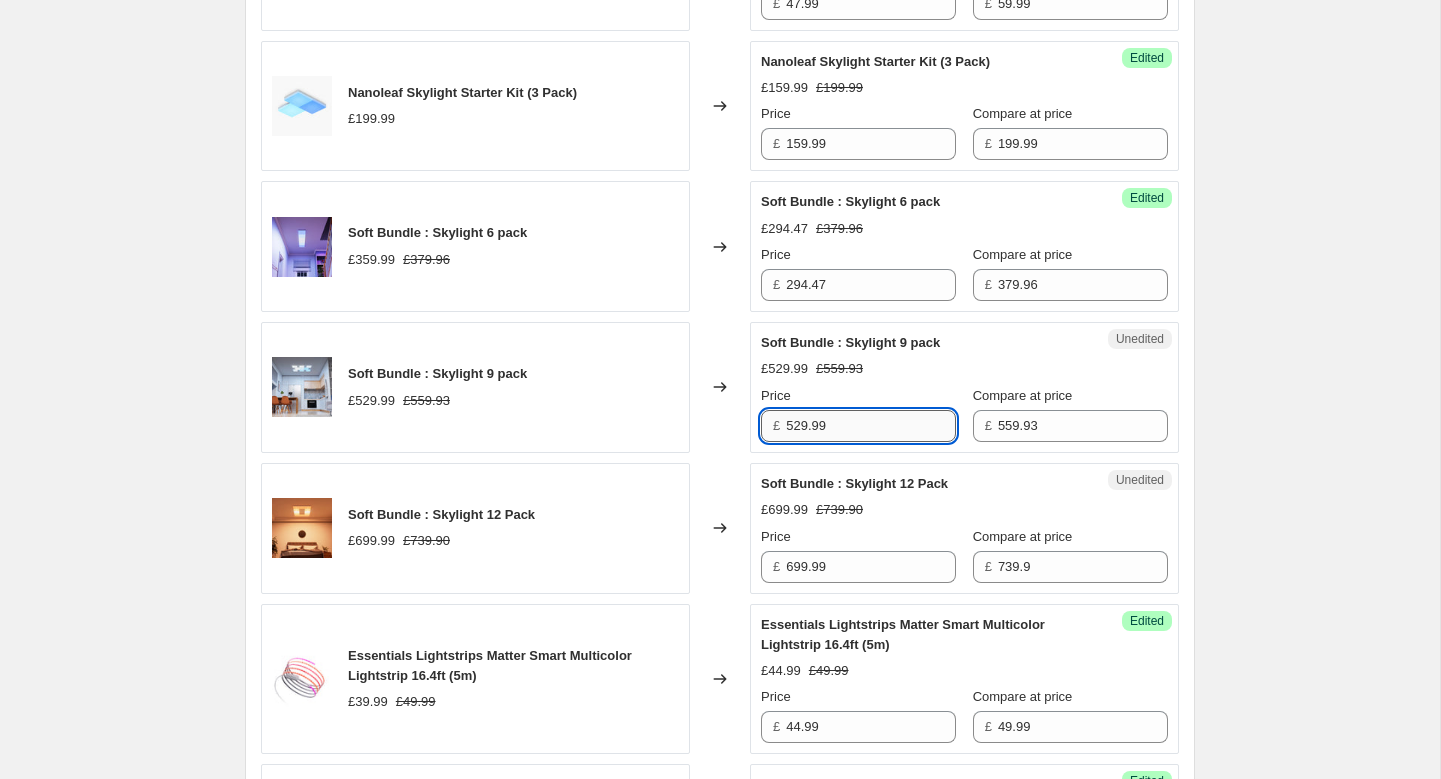 click on "529.99" at bounding box center (871, 426) 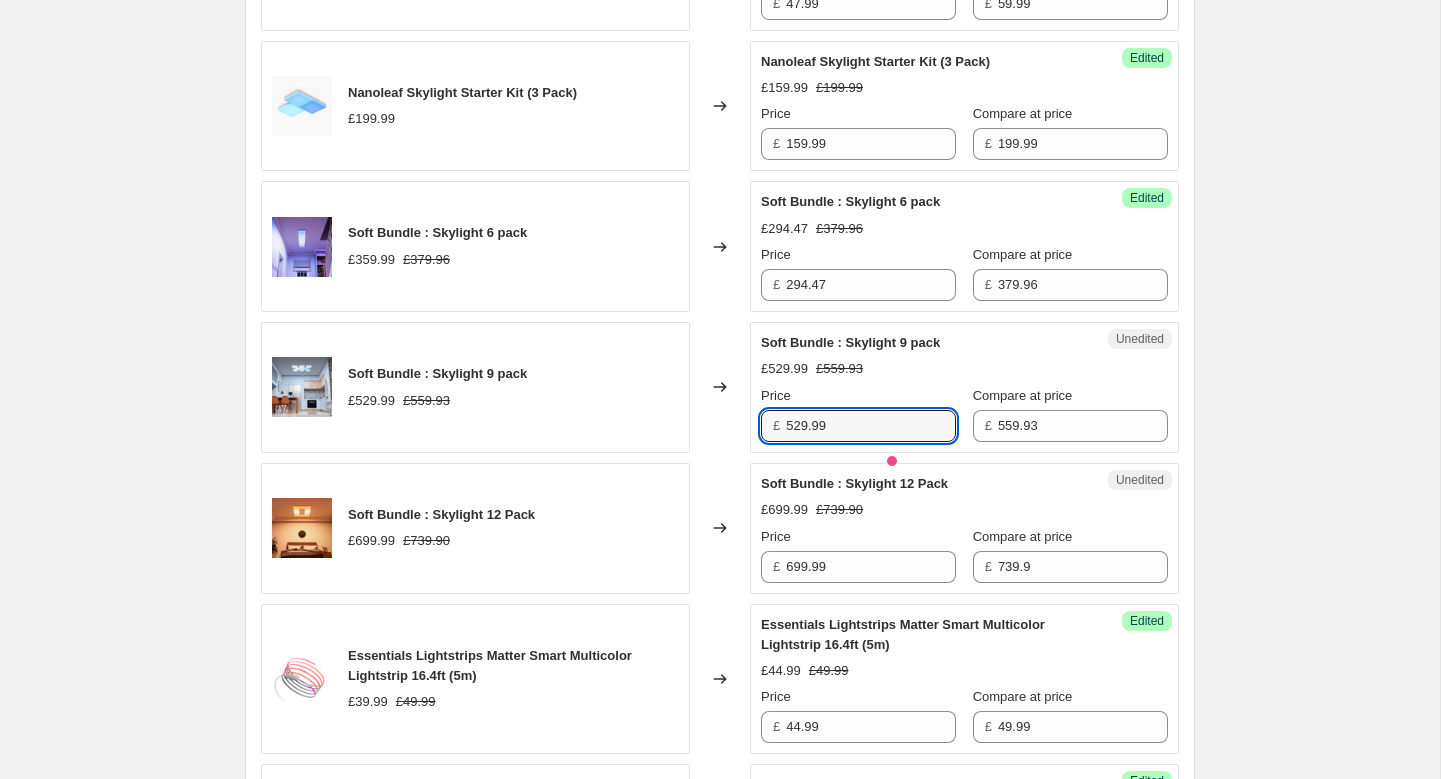 paste on "419.95" 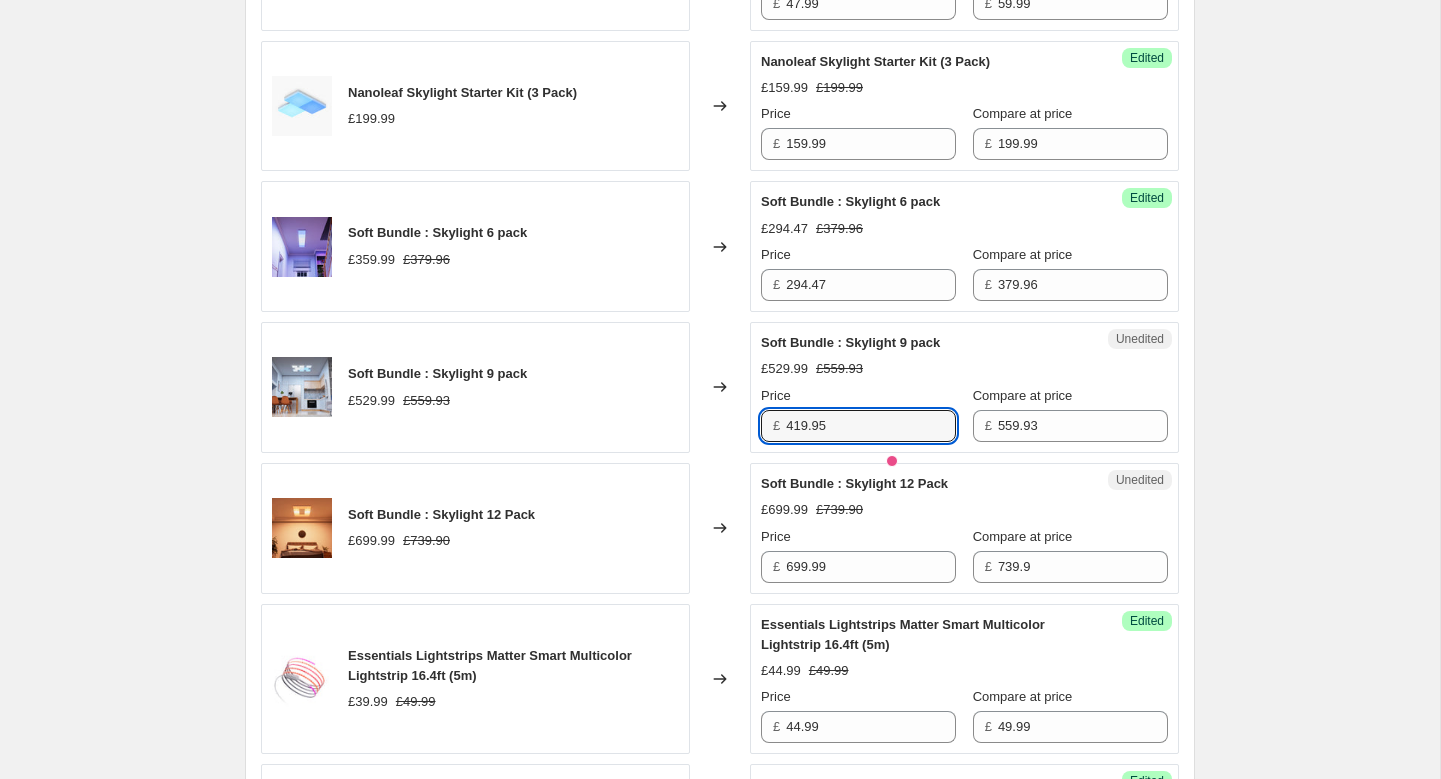 type on "419.95" 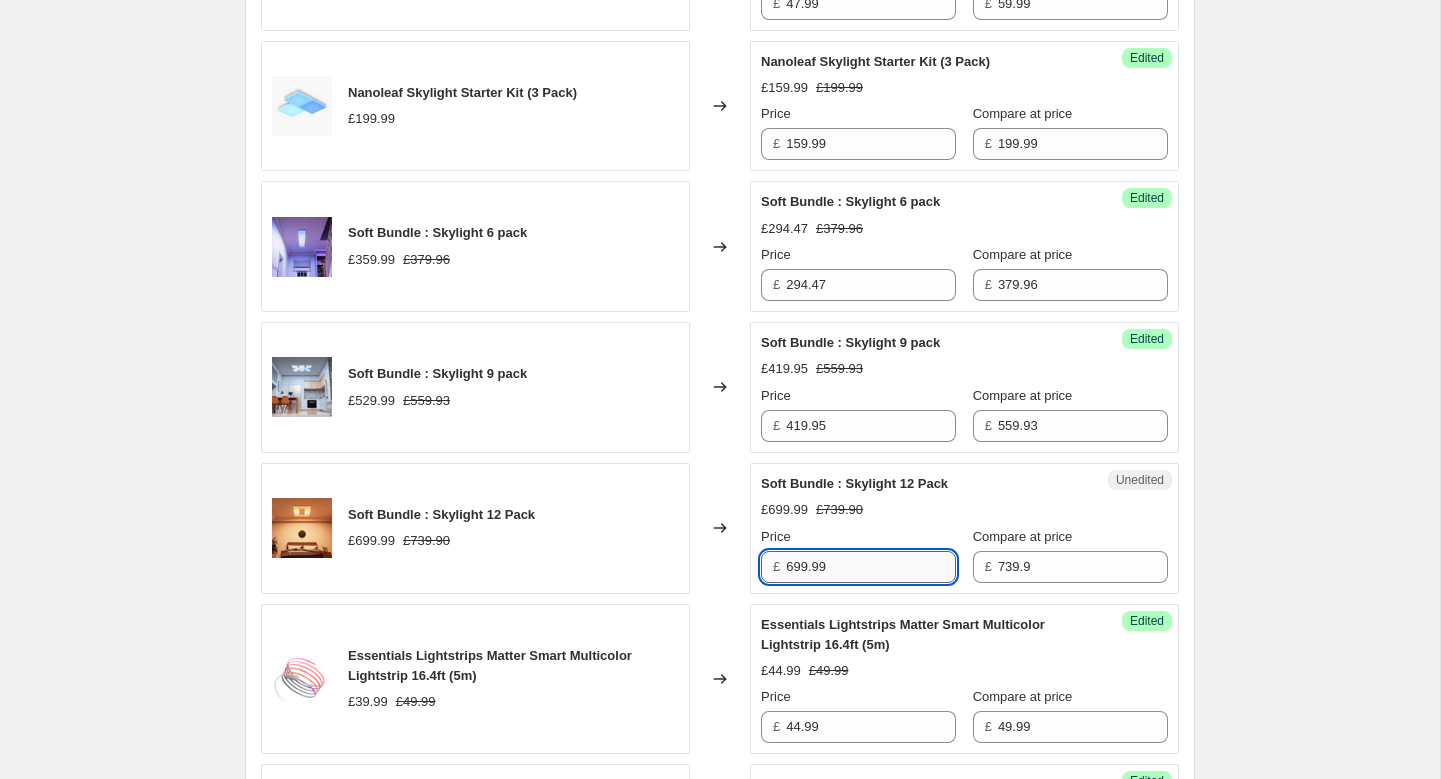 click on "699.99" at bounding box center (871, 567) 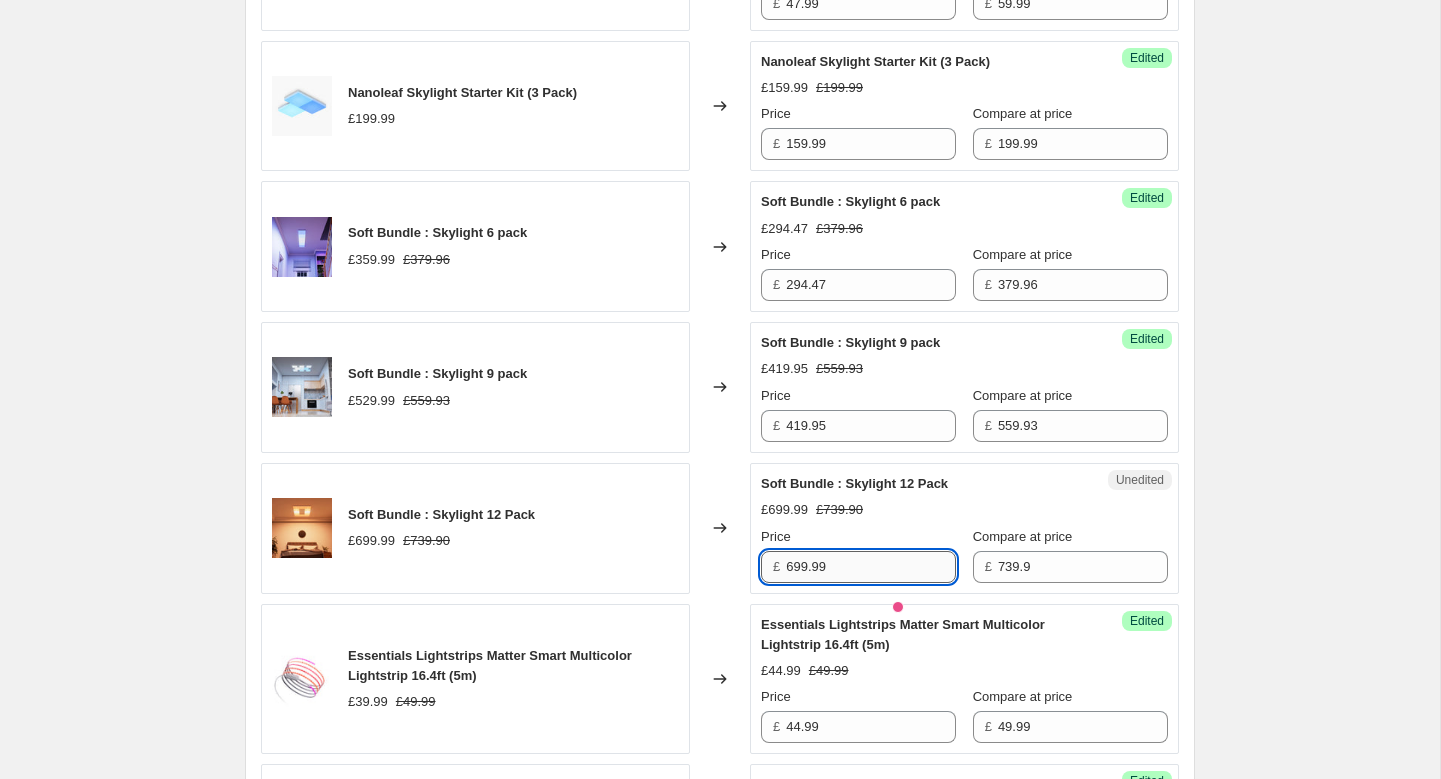 paste on "536.43" 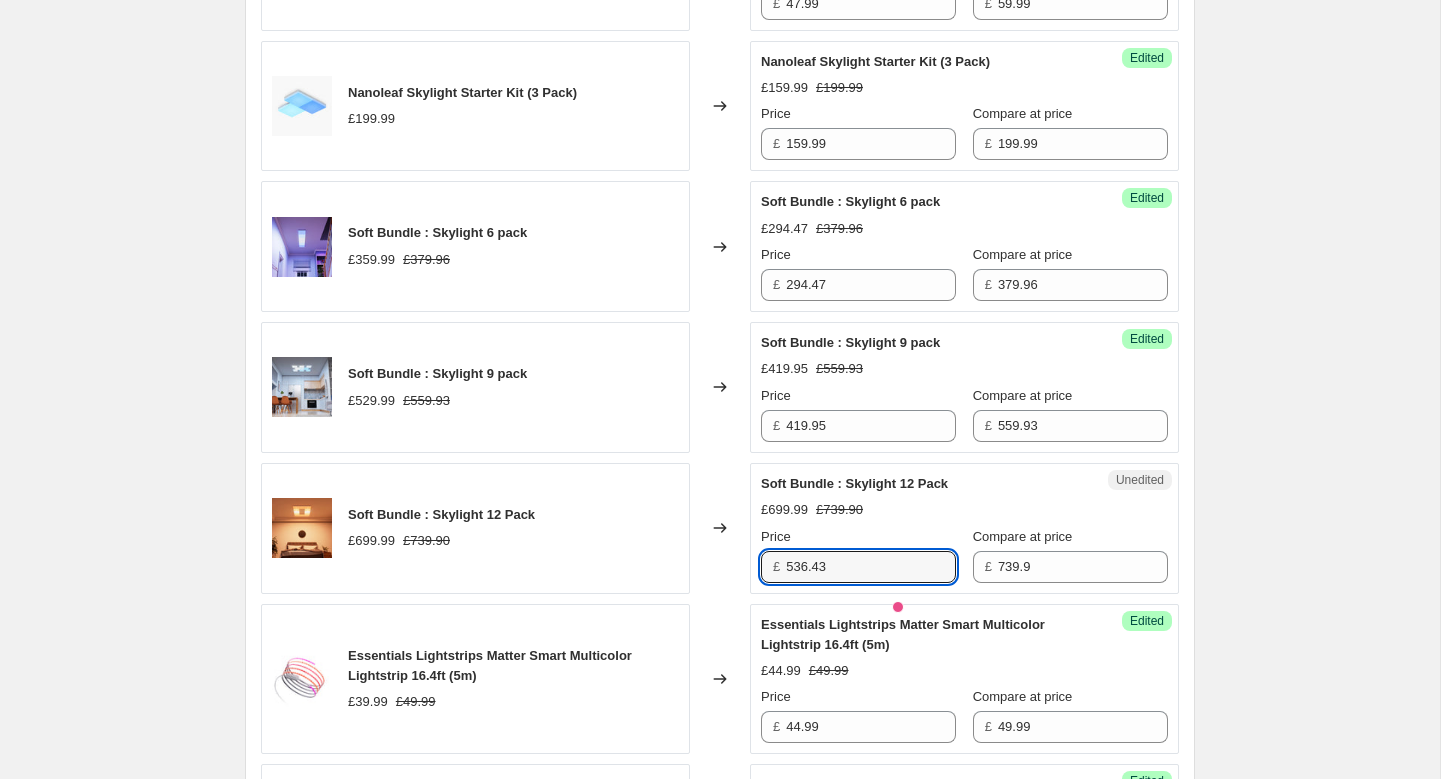 type on "536.43" 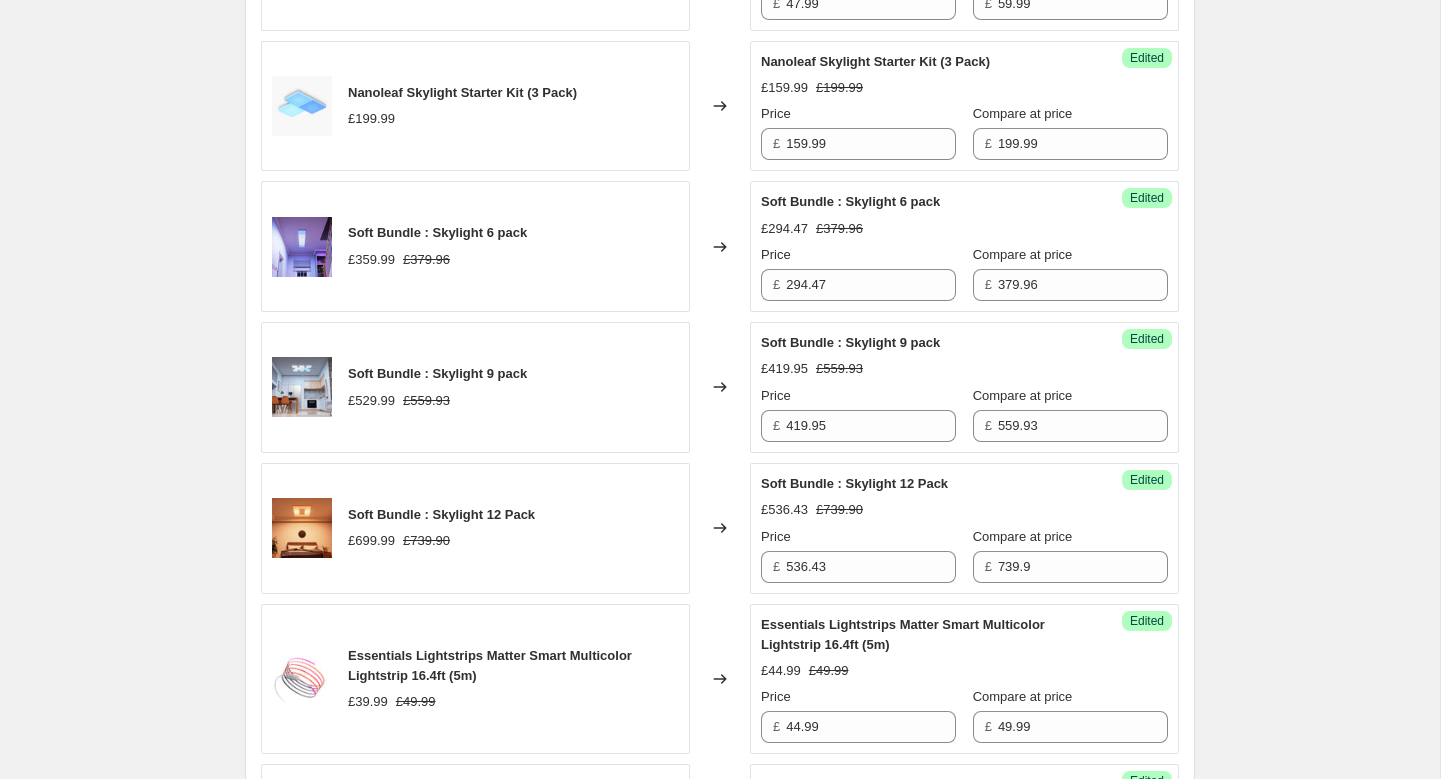 click on "£536.43 £739.90" at bounding box center (964, 510) 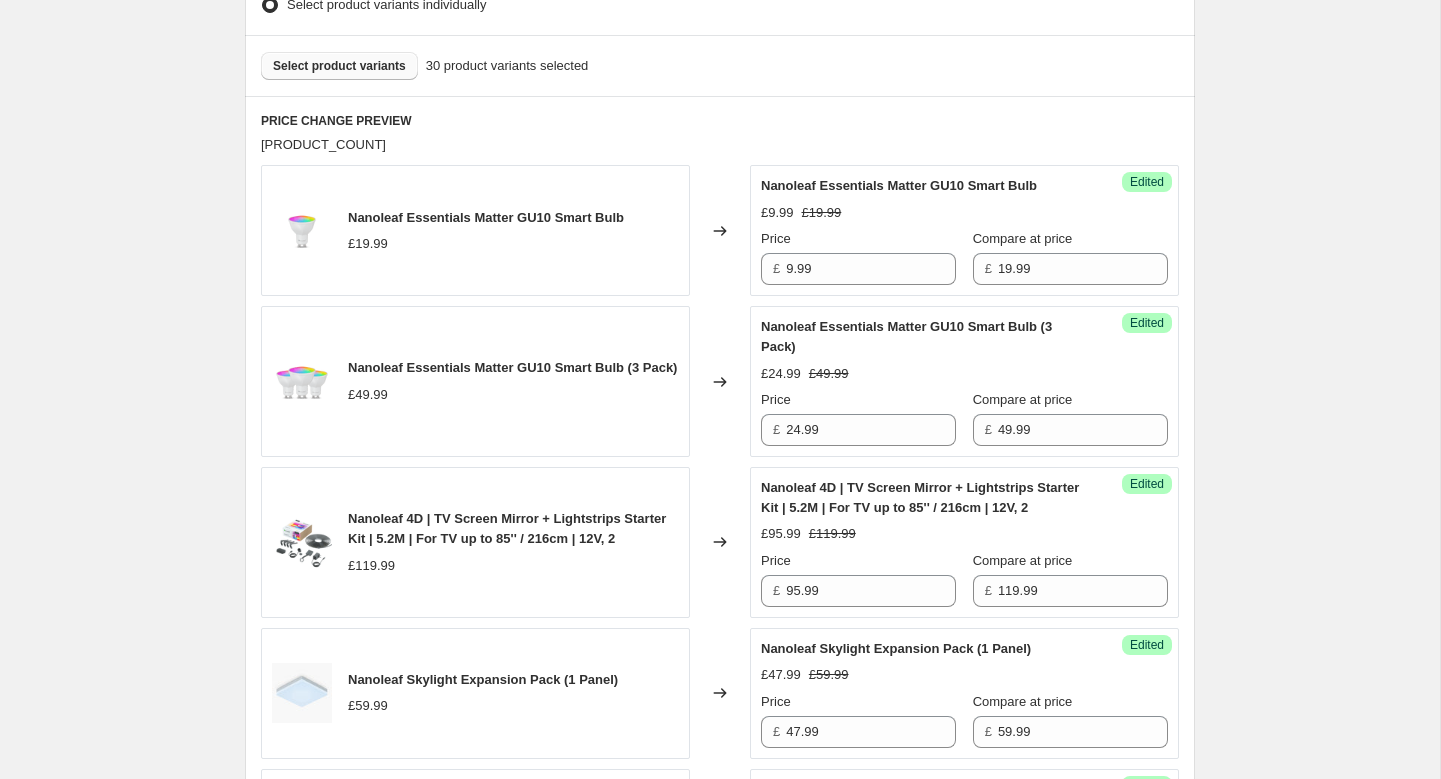 scroll, scrollTop: 525, scrollLeft: 0, axis: vertical 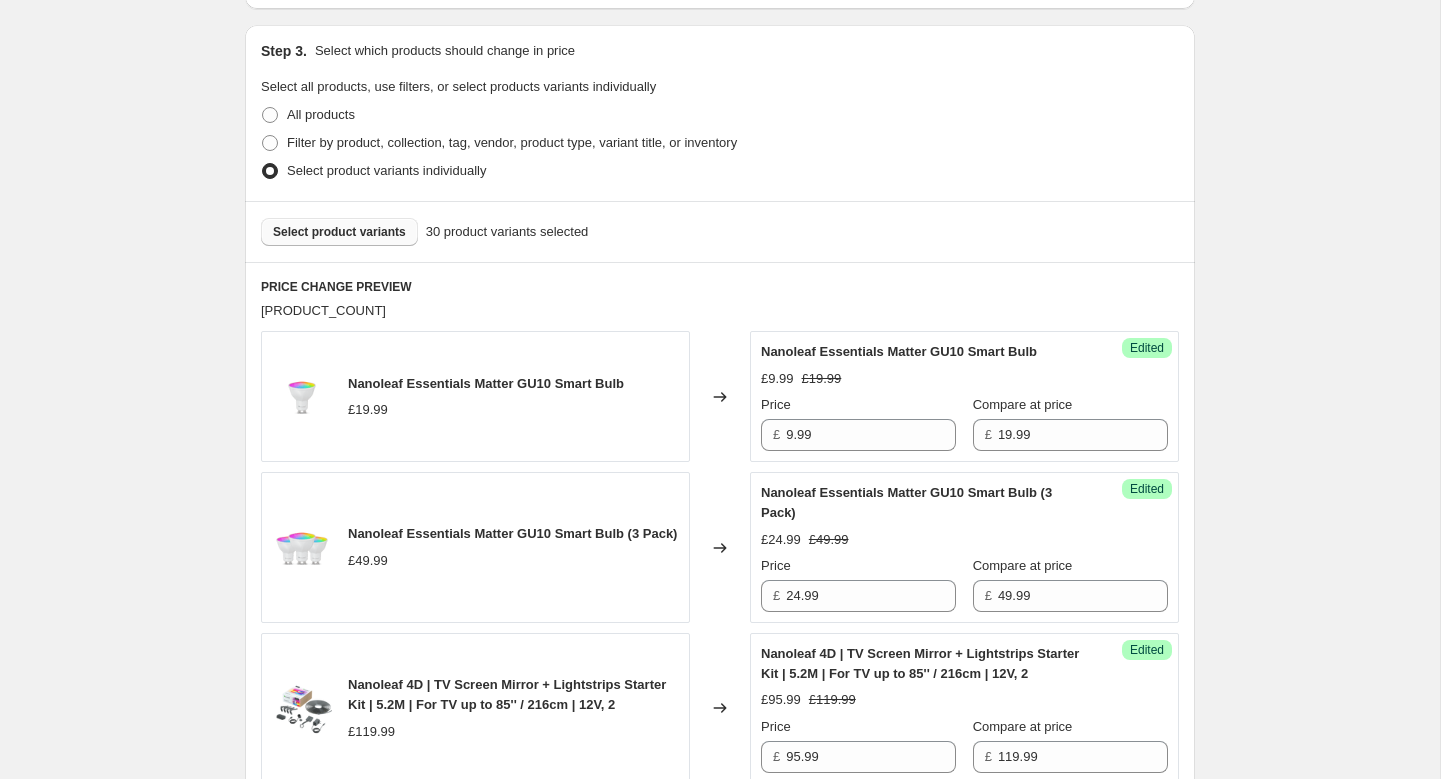 click on "Select product variants" at bounding box center [339, 232] 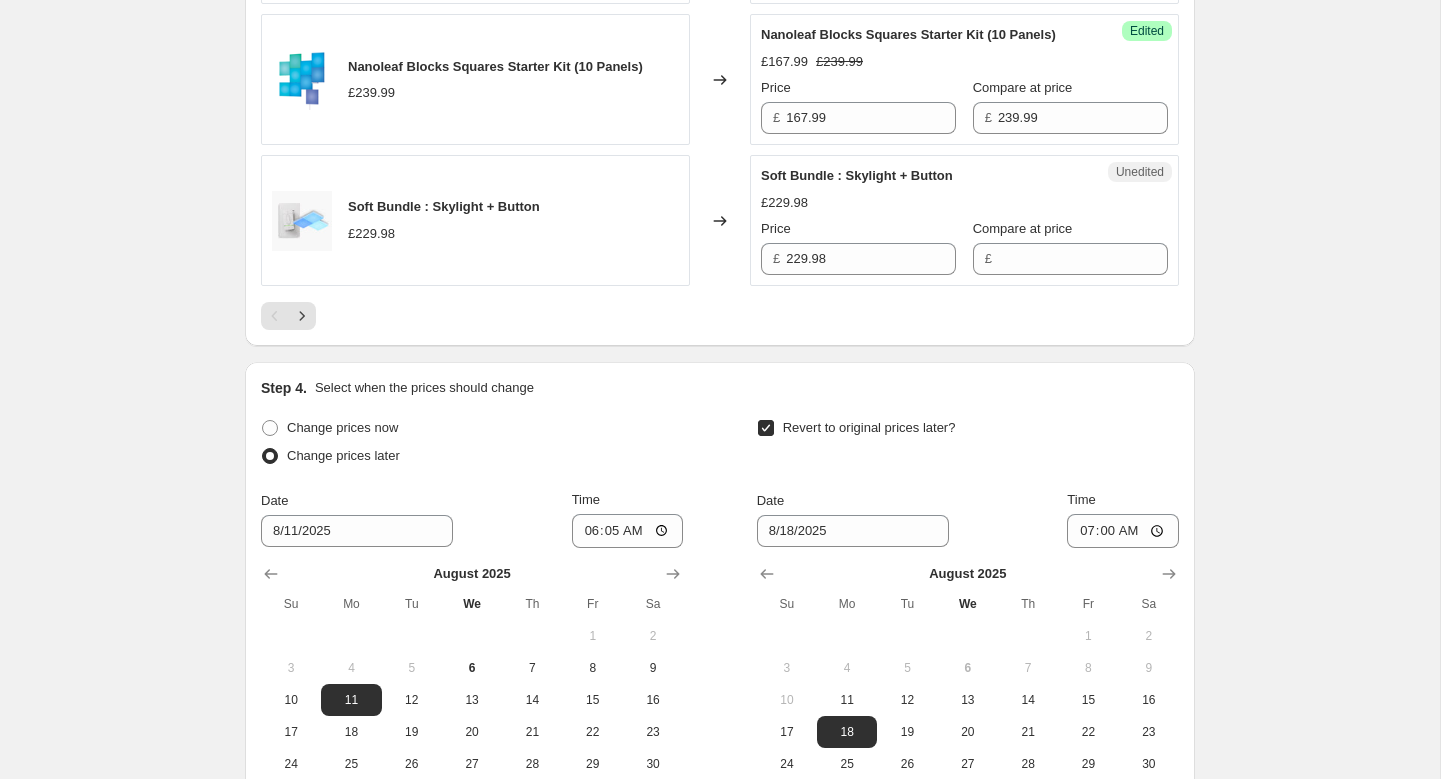 scroll, scrollTop: 3504, scrollLeft: 0, axis: vertical 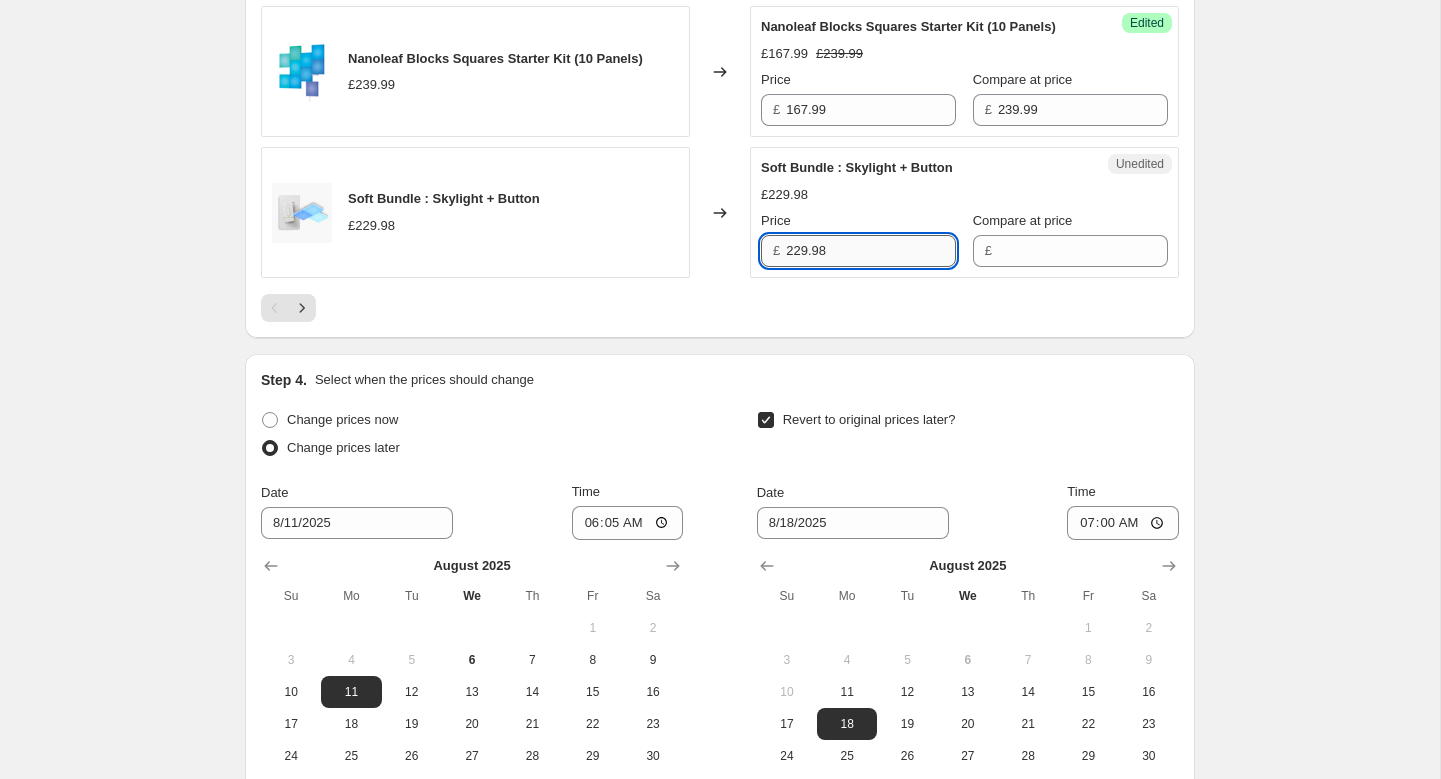 click on "229.98" at bounding box center [871, 251] 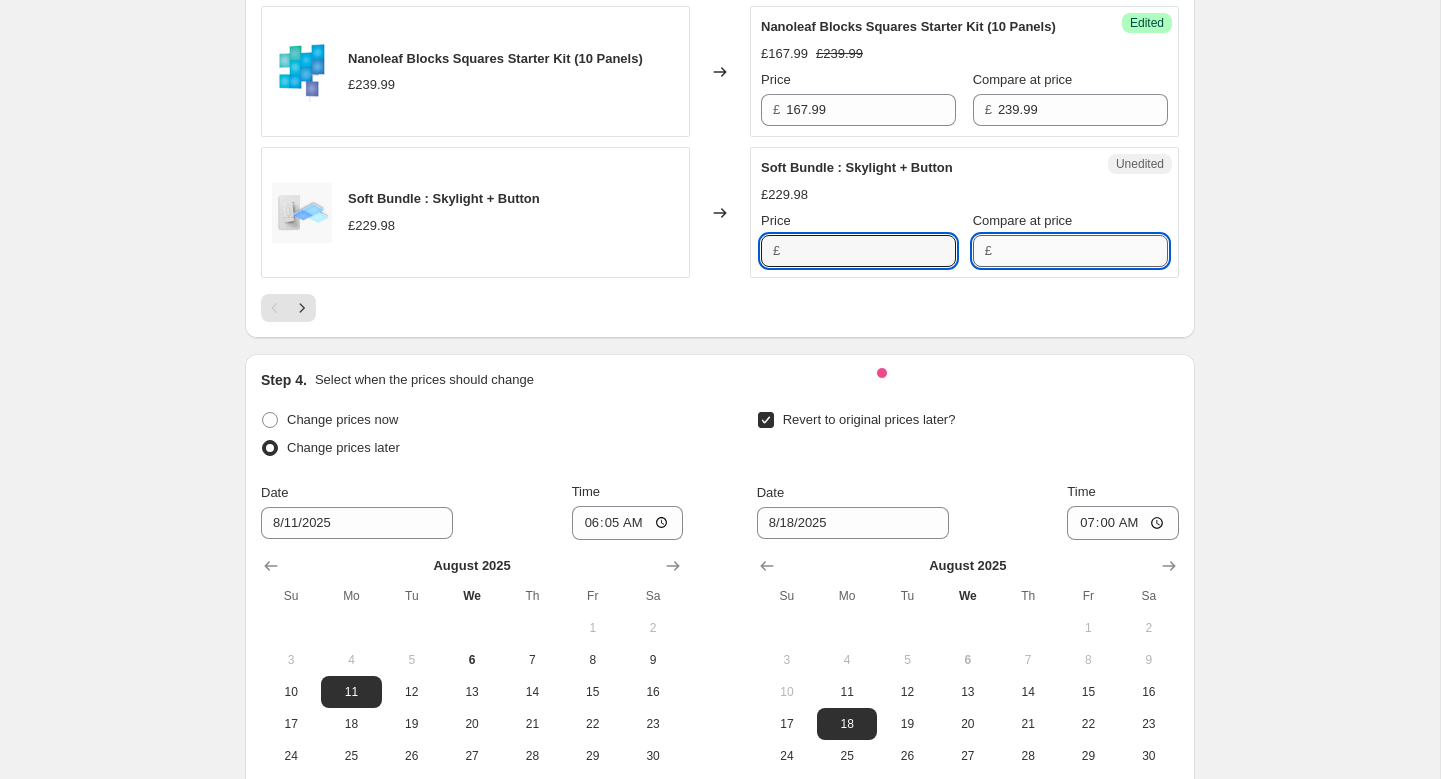 type on "229.98" 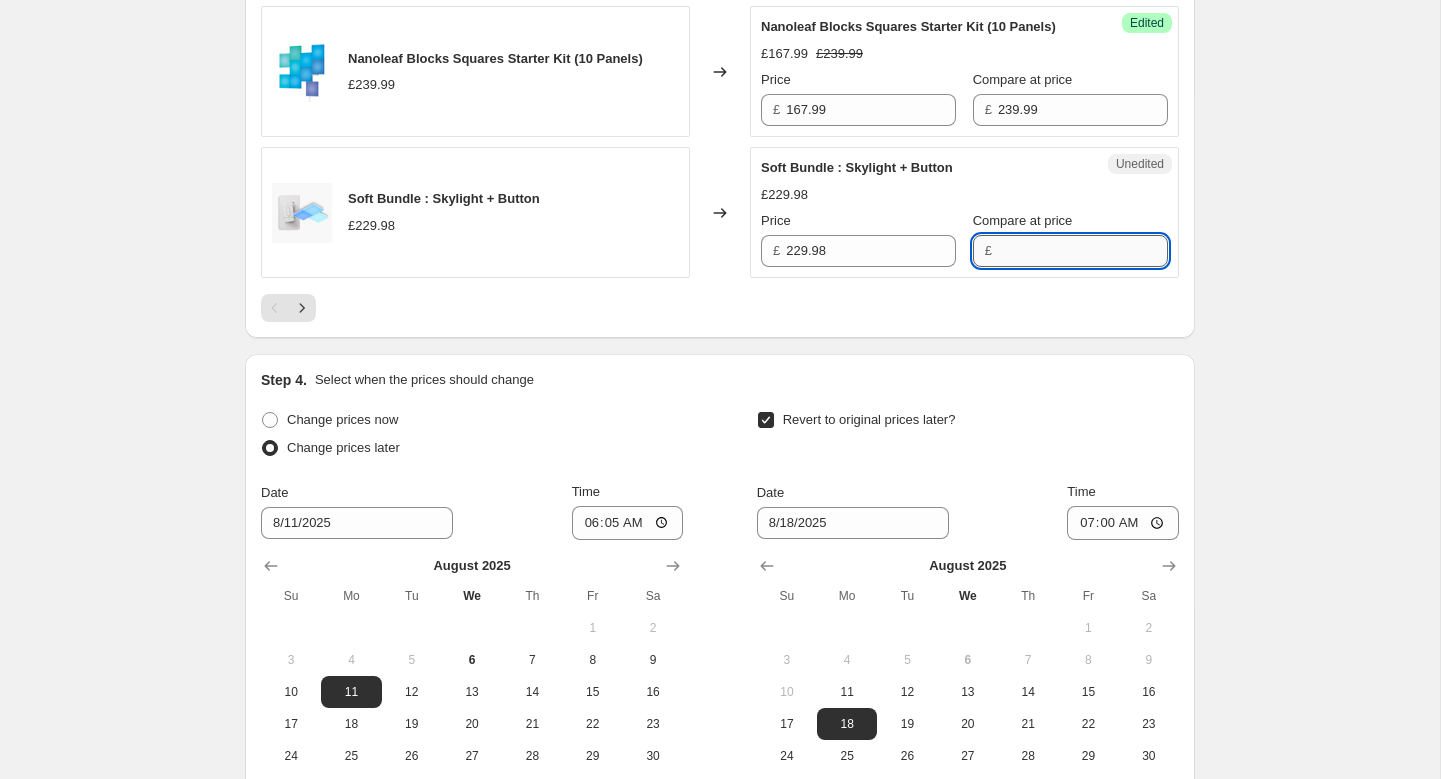 click on "Compare at price" at bounding box center [1083, 251] 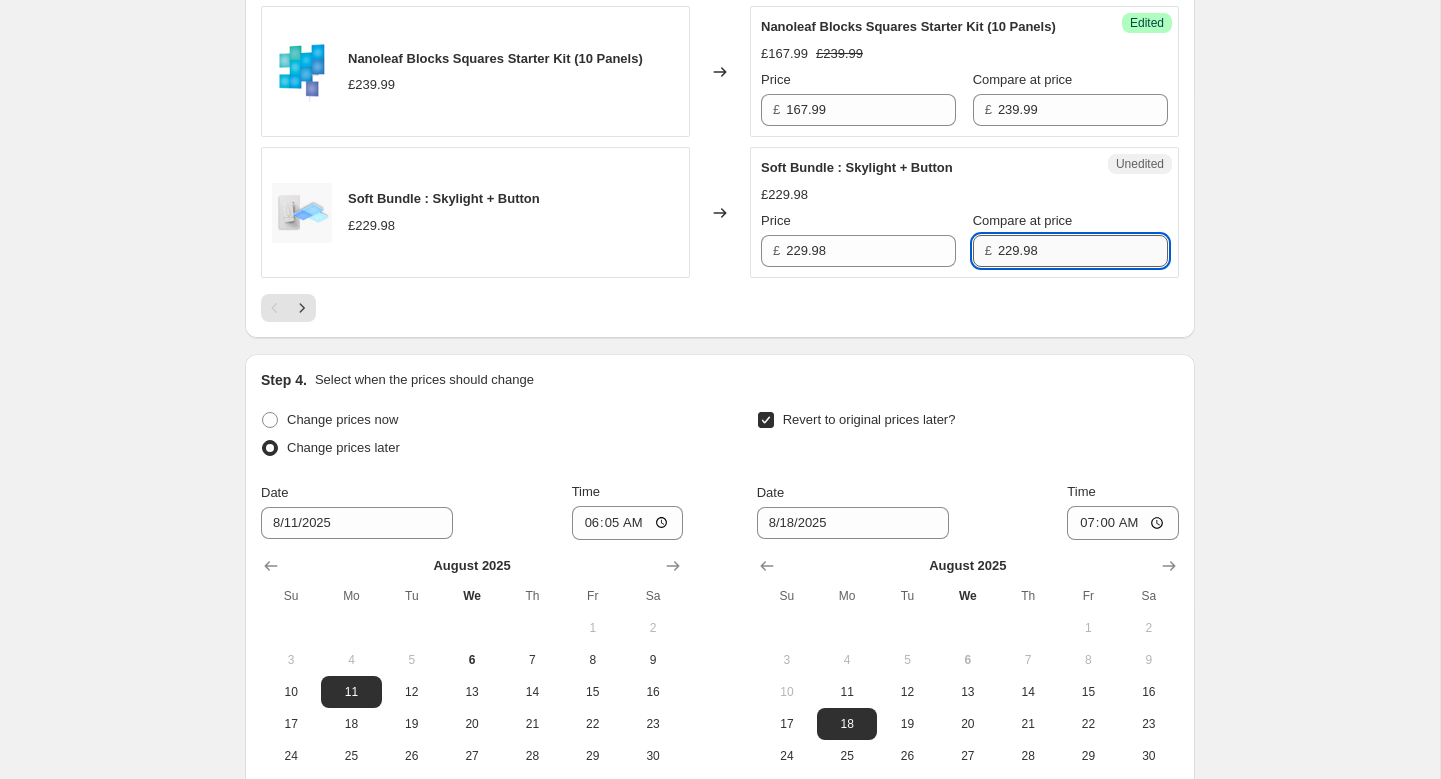 type on "229.98" 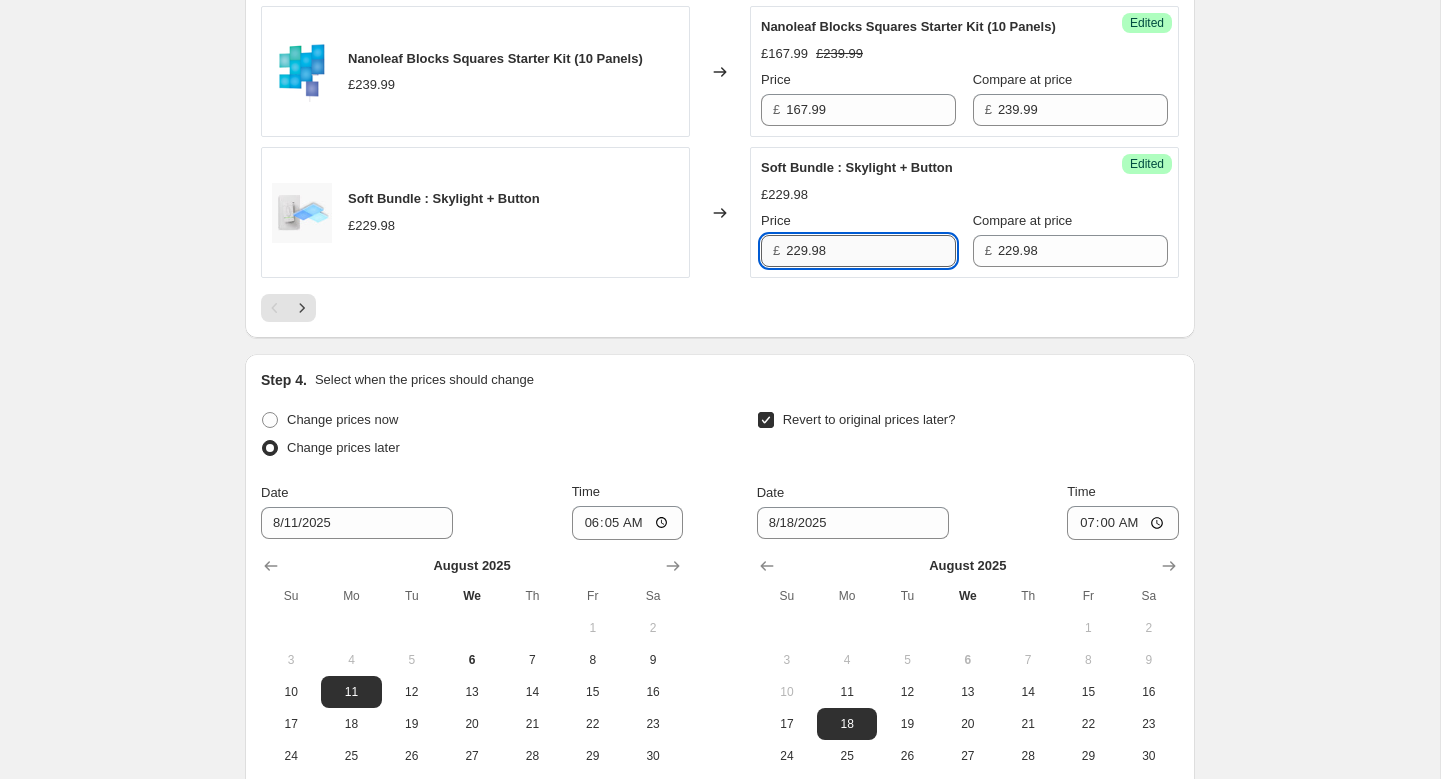 click on "229.98" at bounding box center (871, 251) 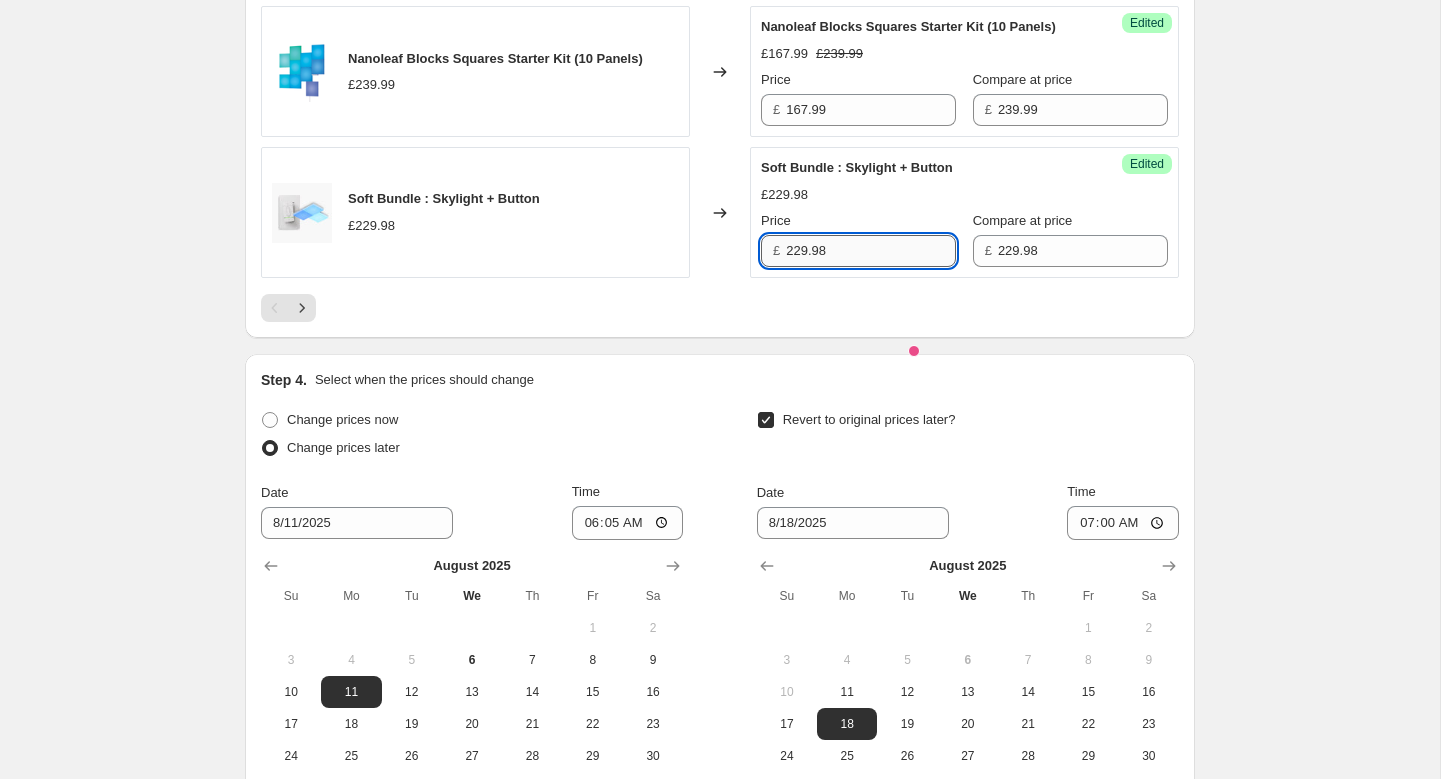 paste on "172.49" 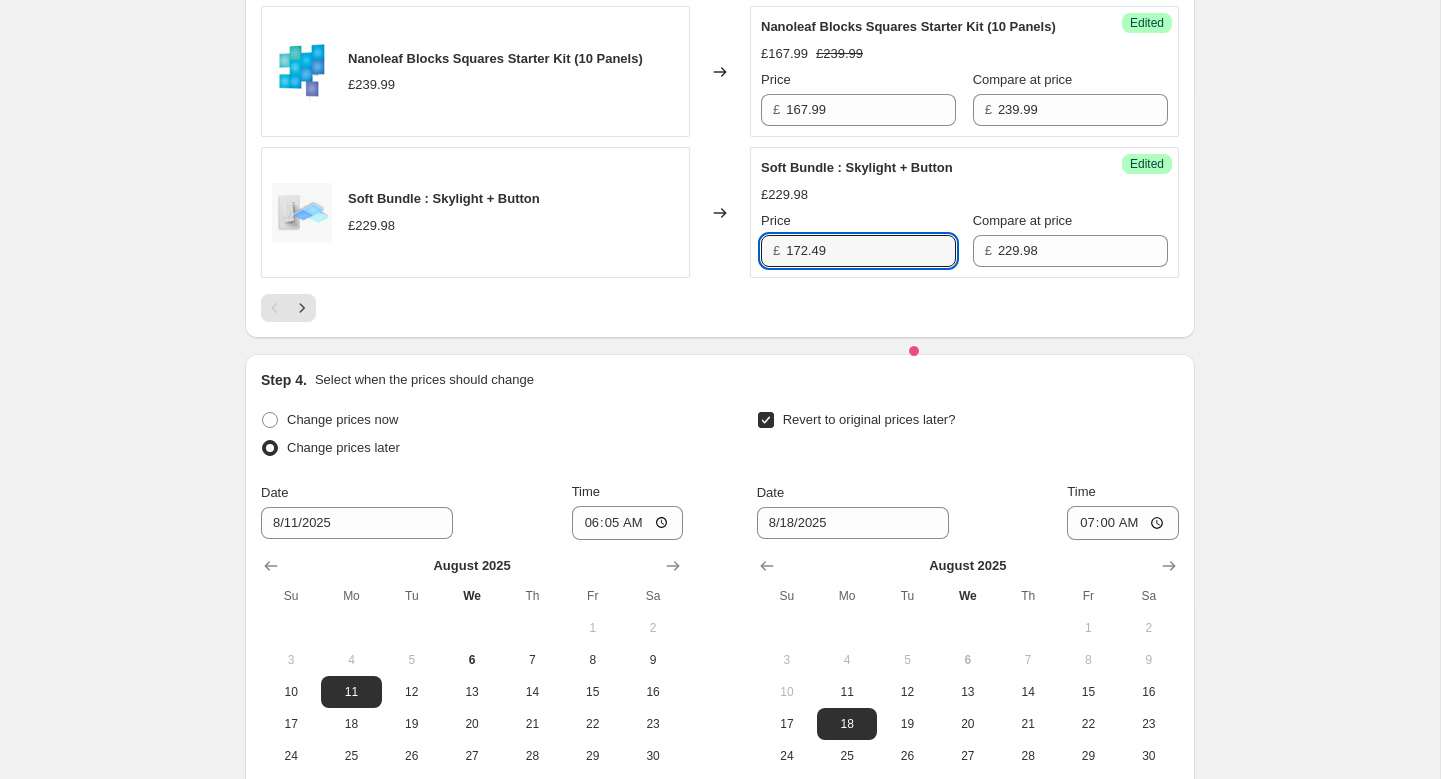 type on "172.49" 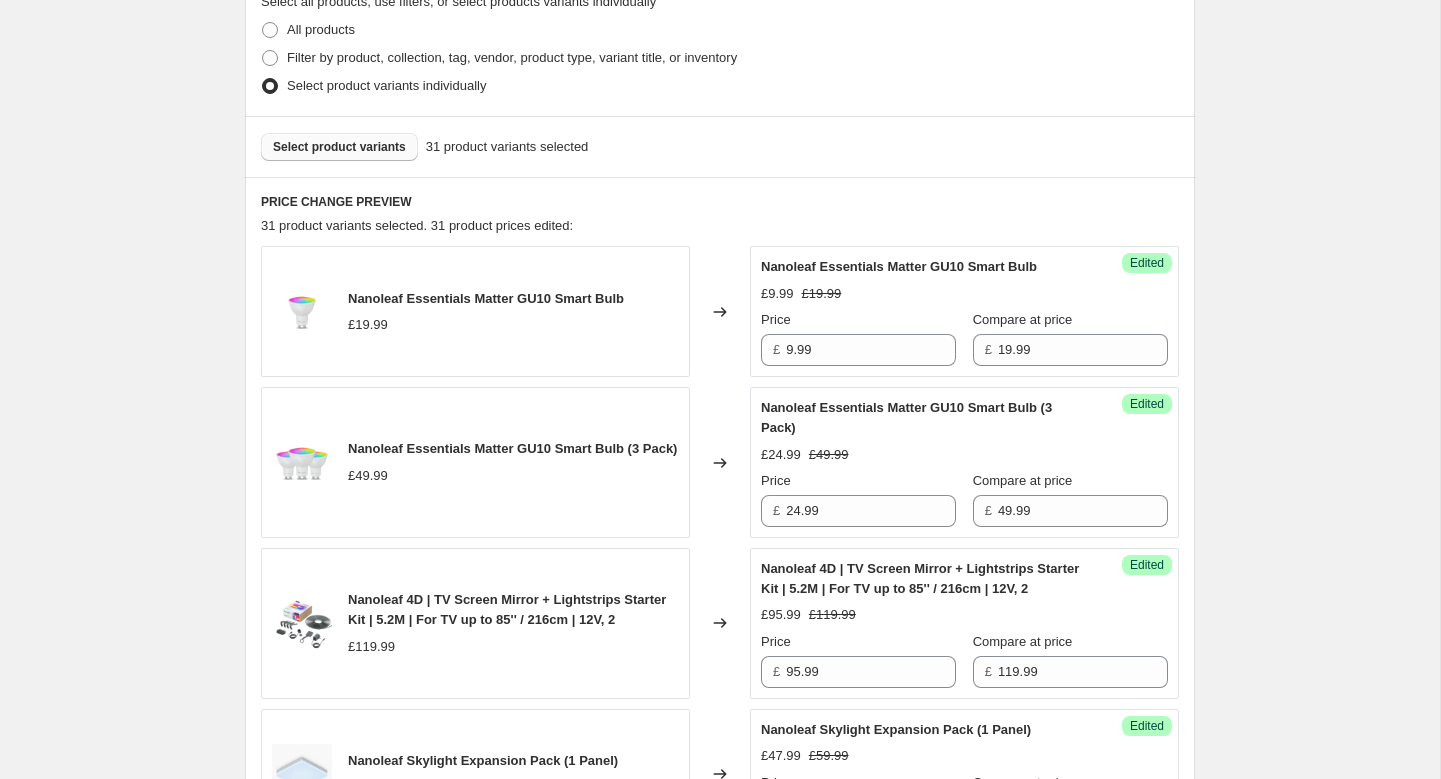 scroll, scrollTop: 594, scrollLeft: 0, axis: vertical 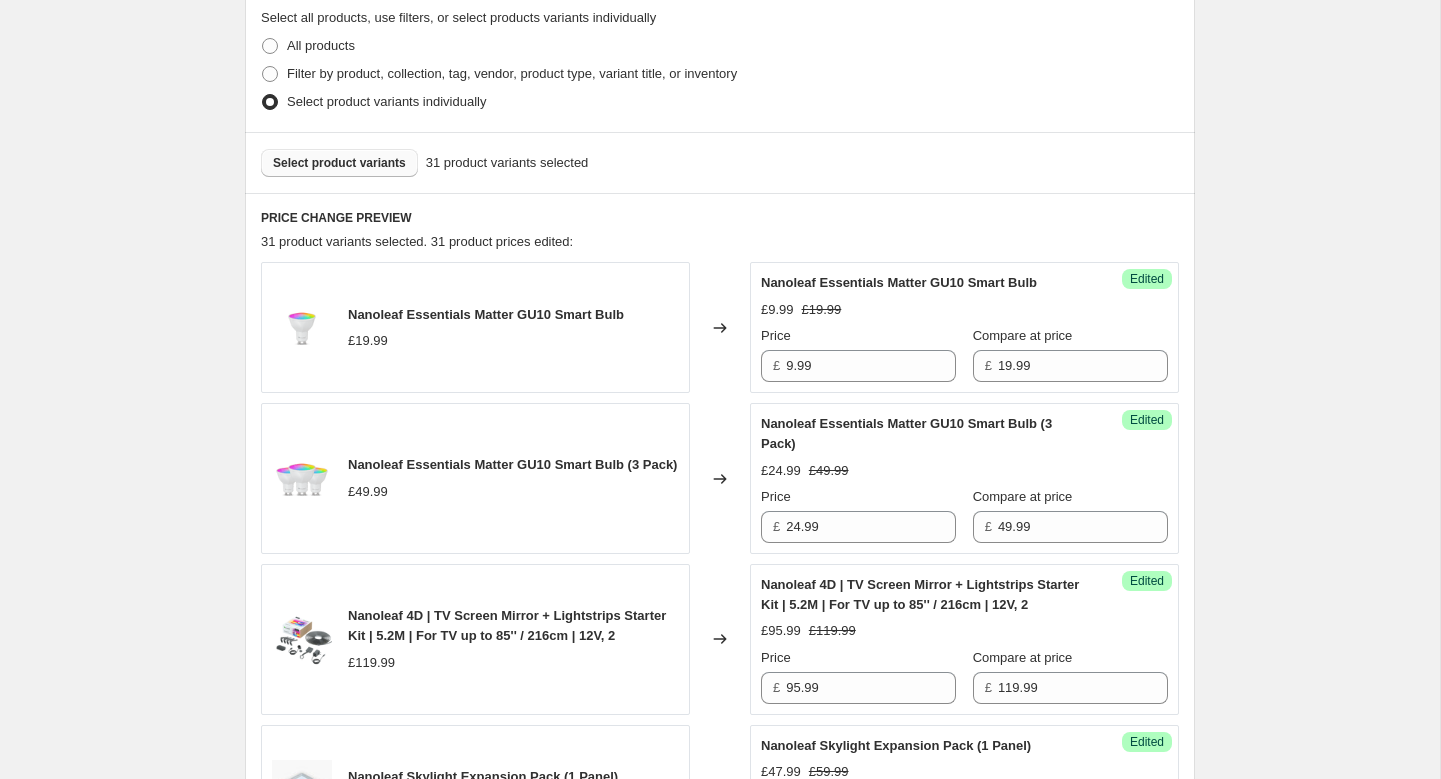 click on "Select product variants" at bounding box center (339, 163) 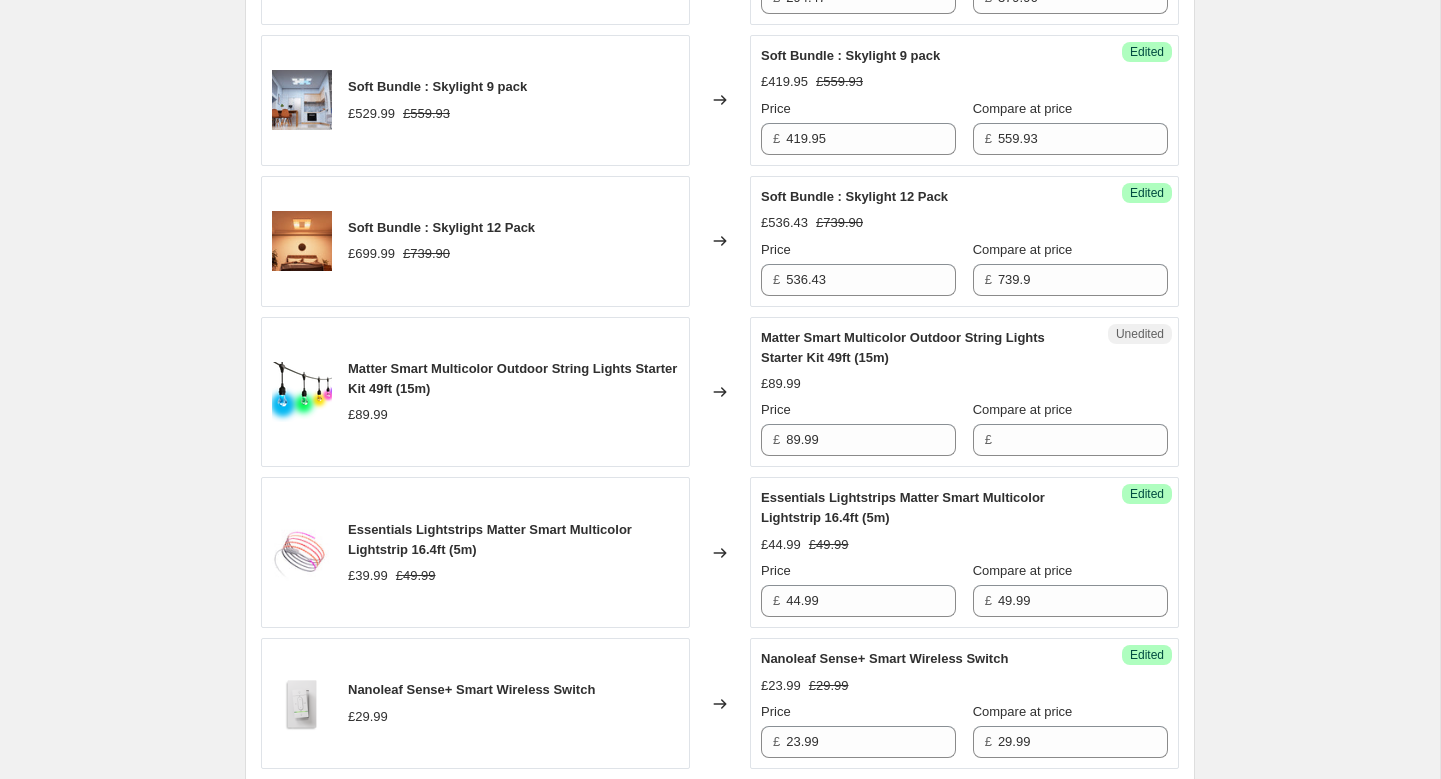 scroll, scrollTop: 1711, scrollLeft: 0, axis: vertical 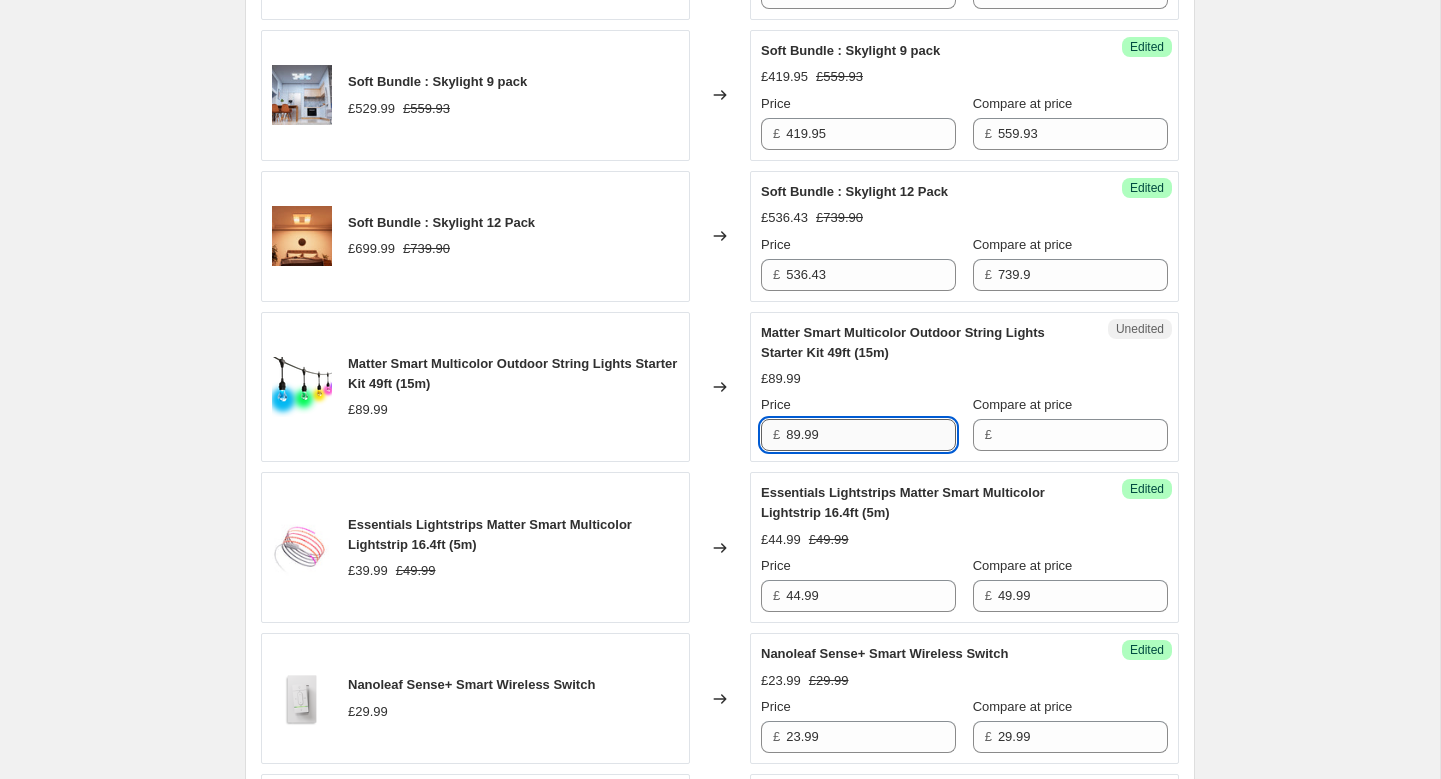click on "89.99" at bounding box center (871, 435) 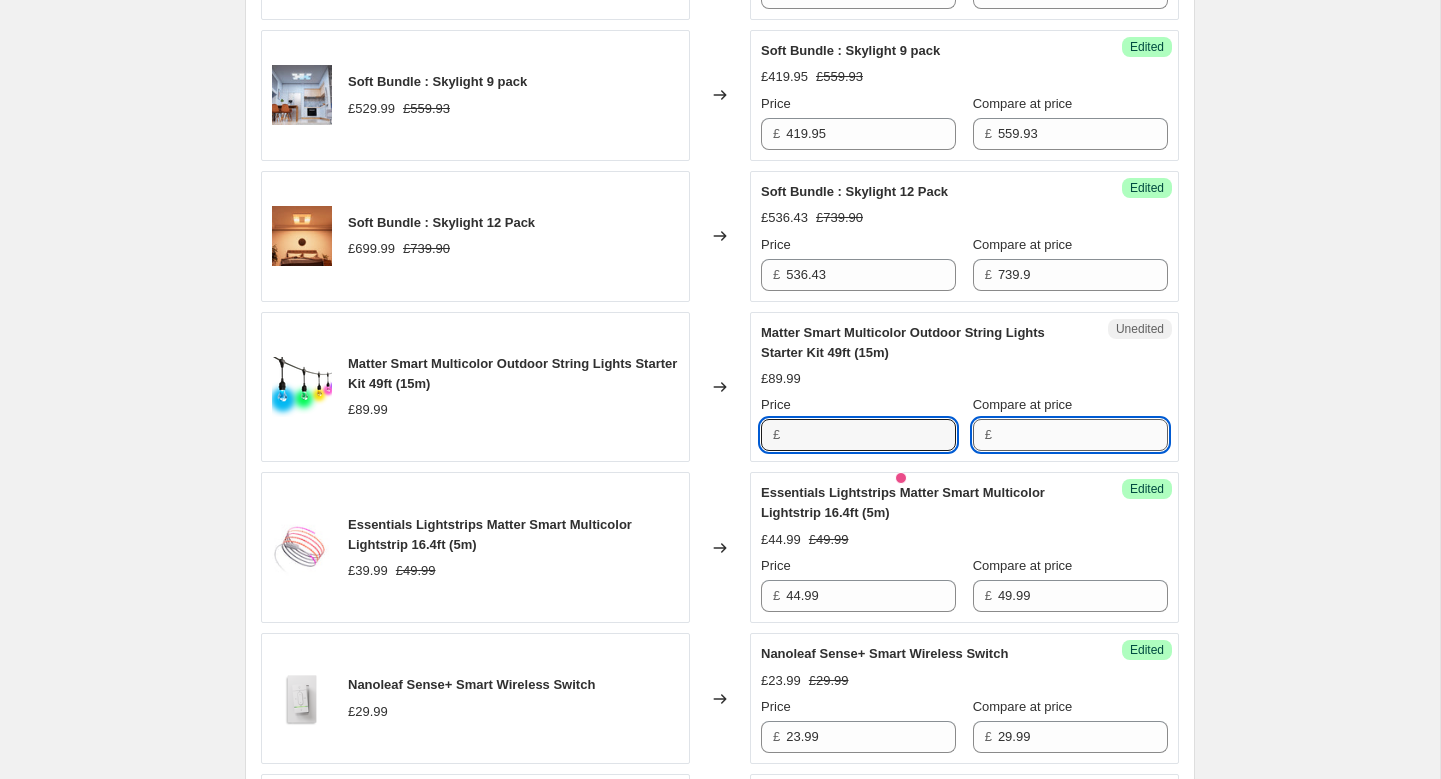 type on "89.99" 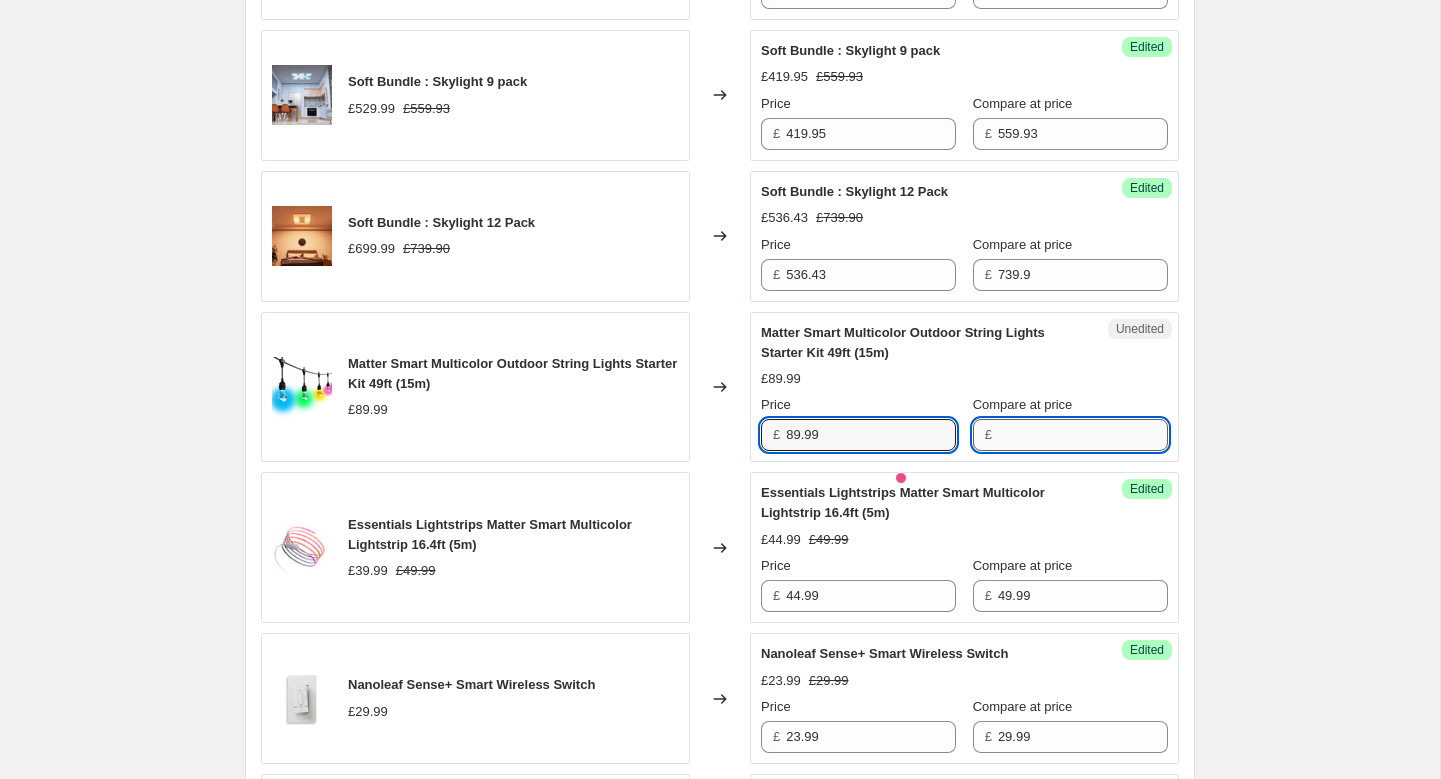 click on "Compare at price" at bounding box center (1083, 435) 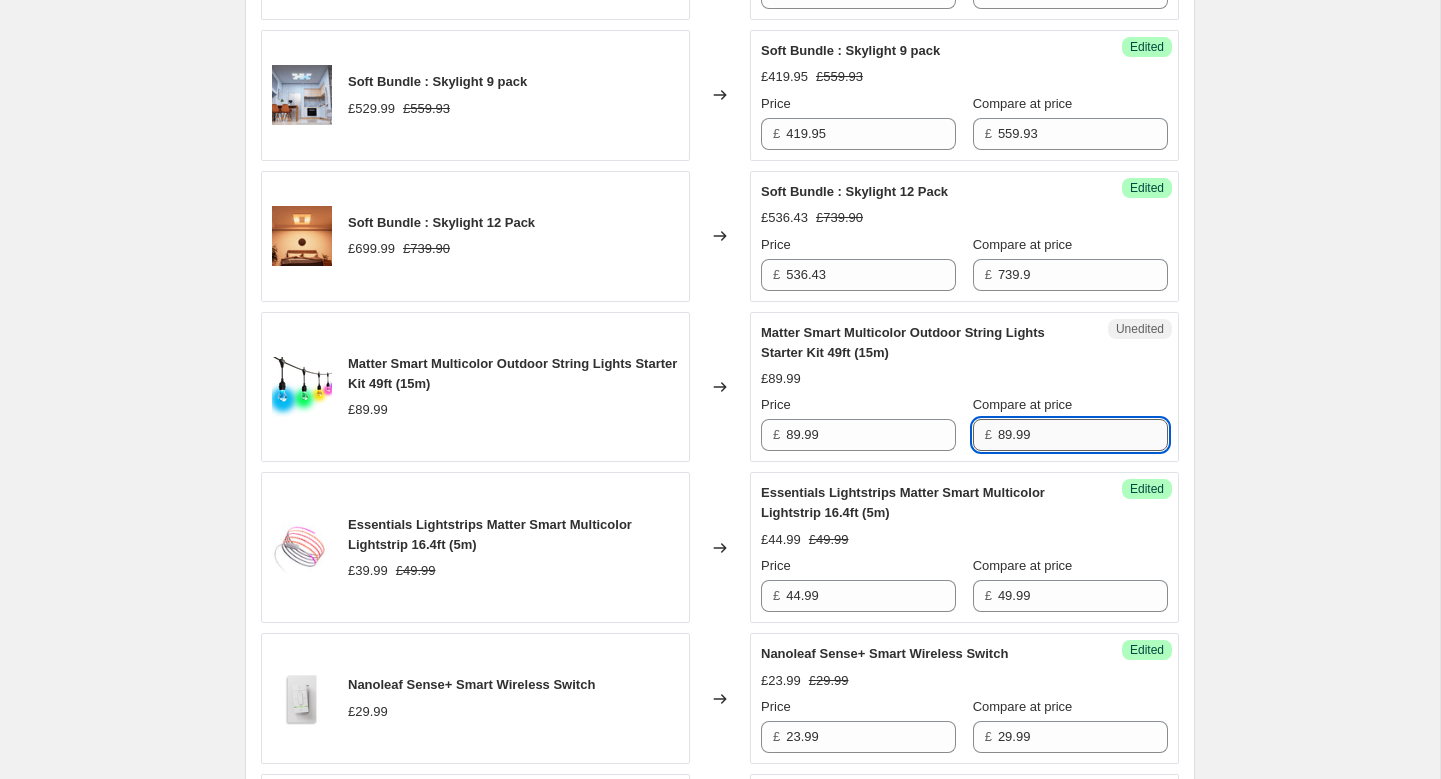 type on "89.99" 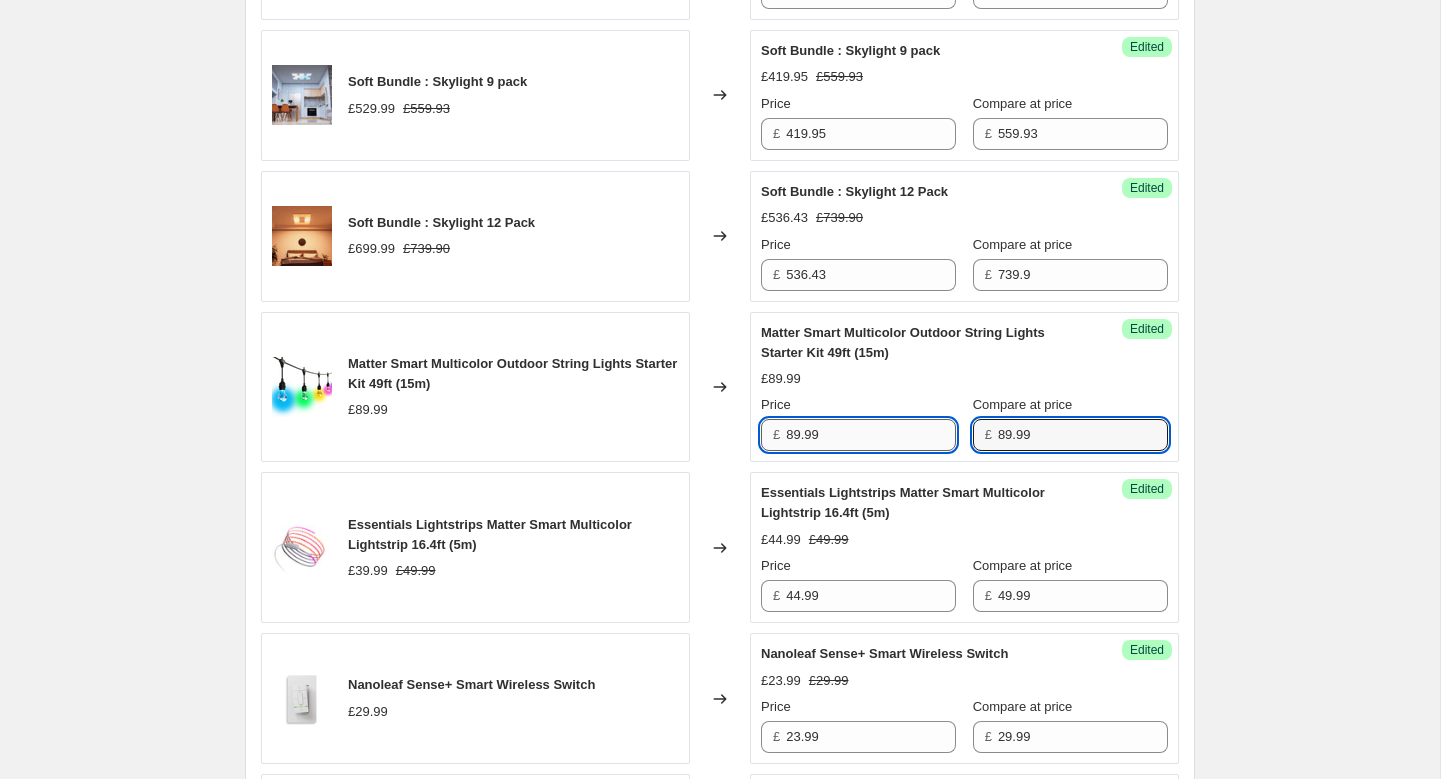 click on "89.99" at bounding box center [871, 435] 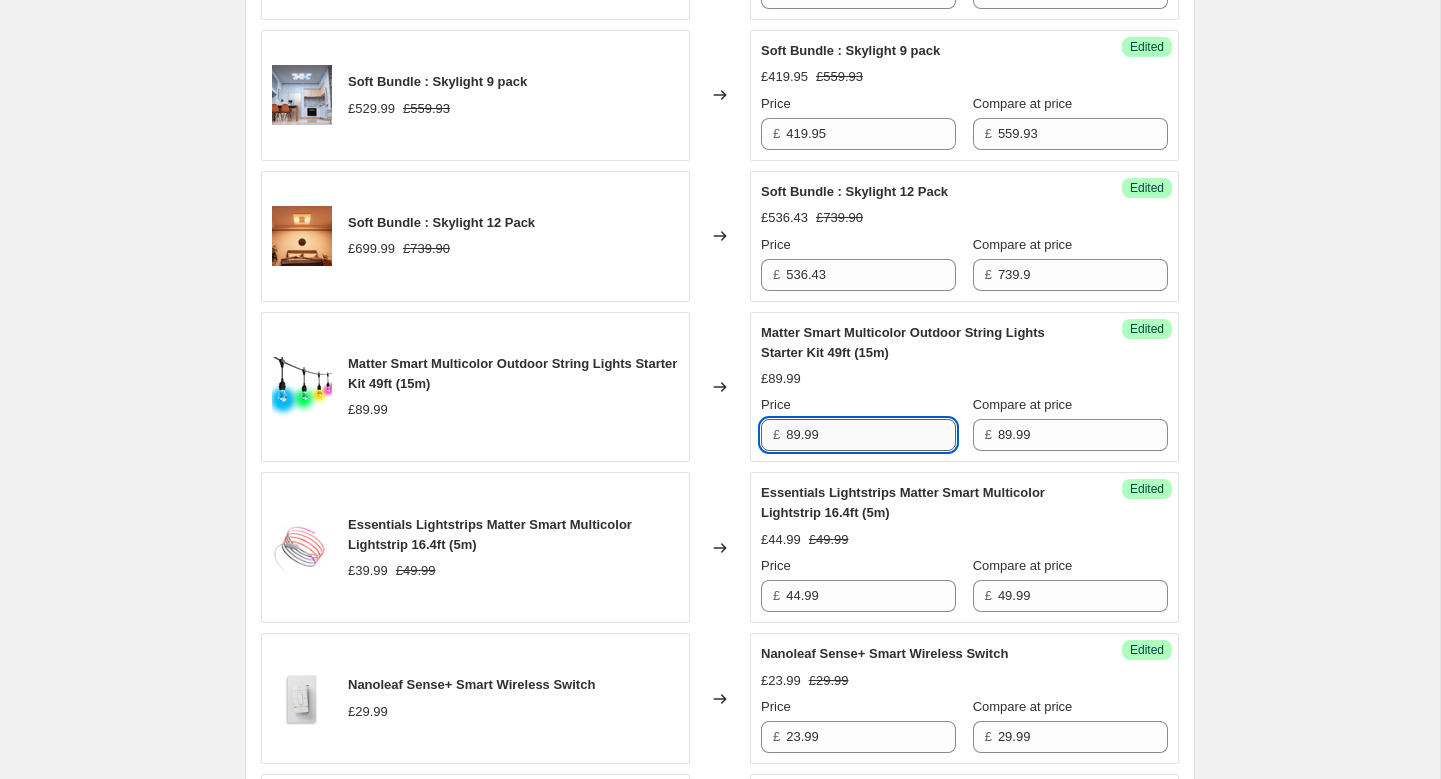 paste on "67.49" 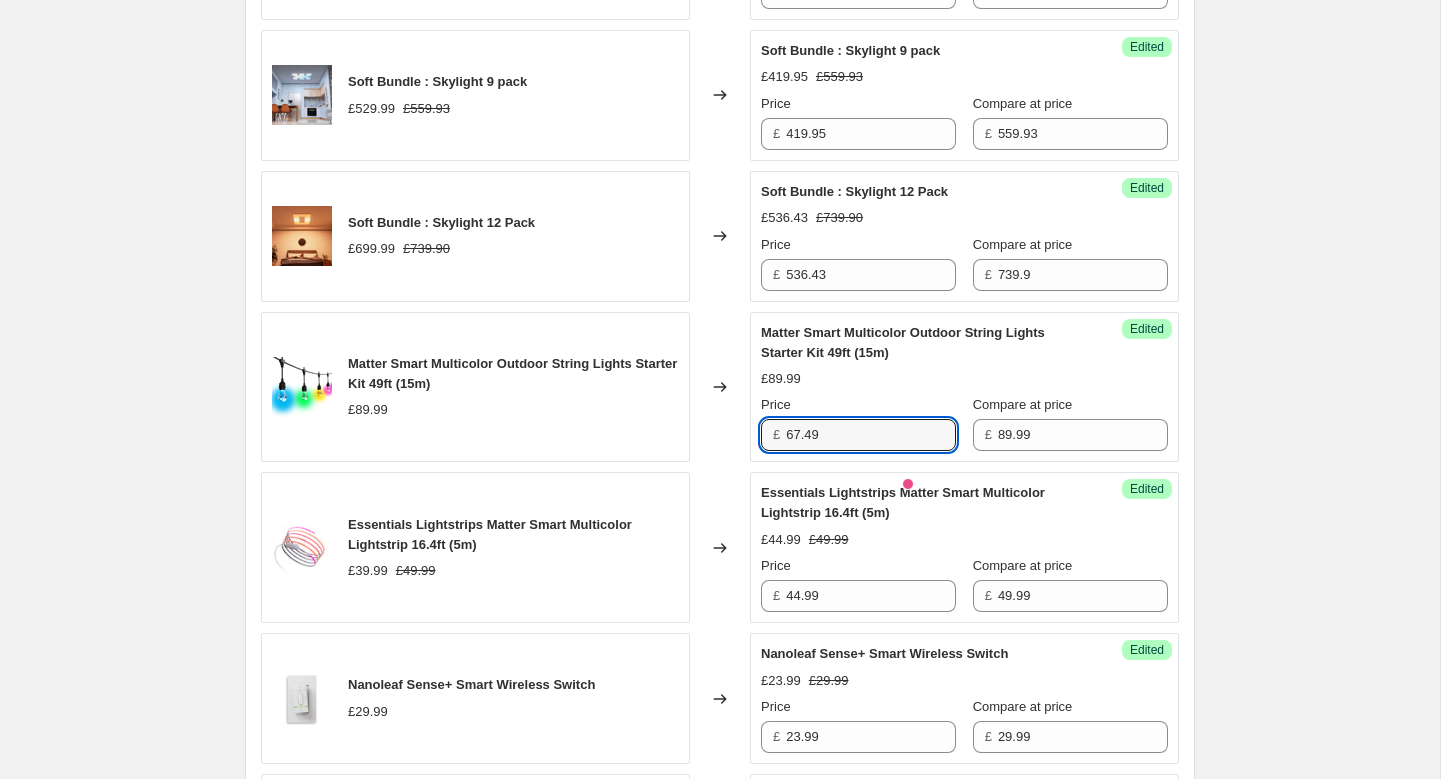 type on "67.49" 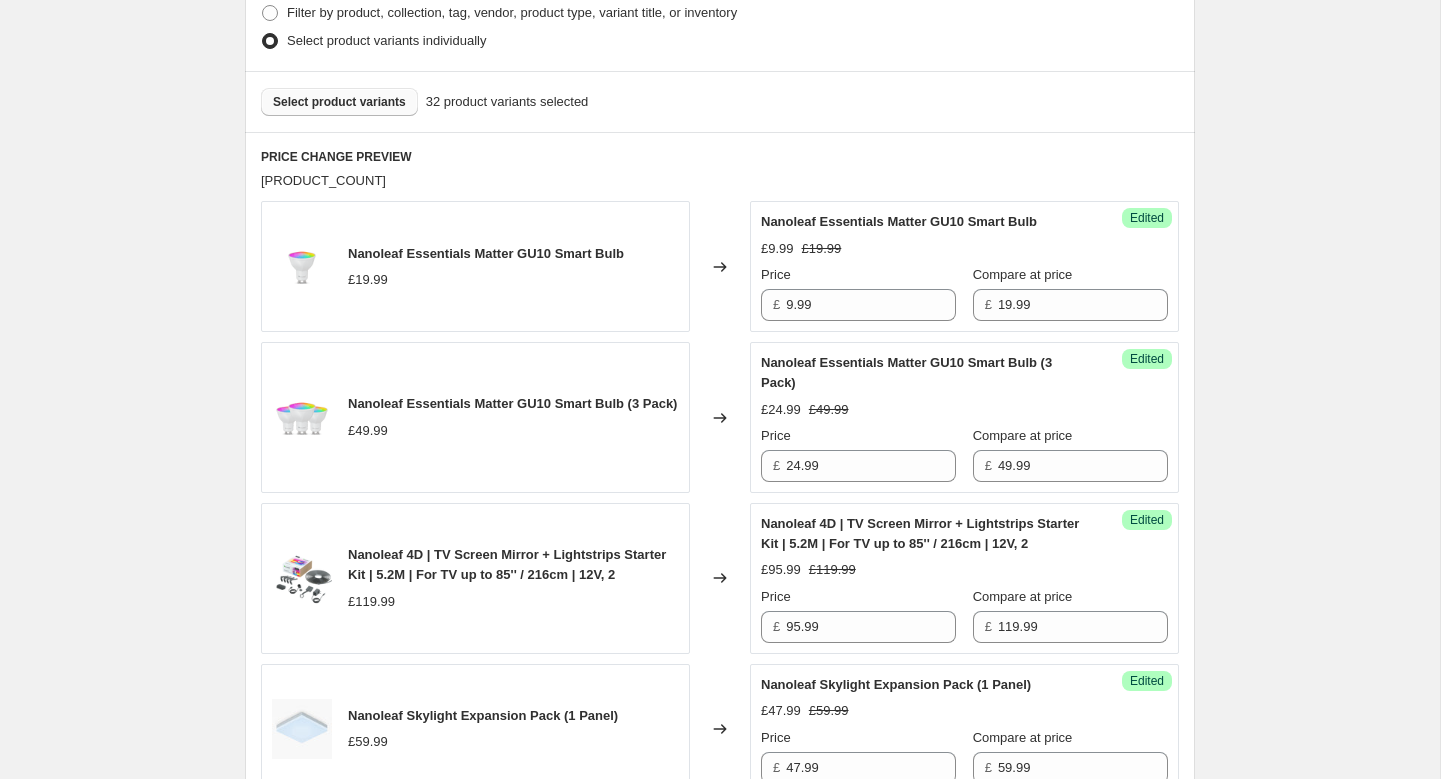 scroll, scrollTop: 608, scrollLeft: 0, axis: vertical 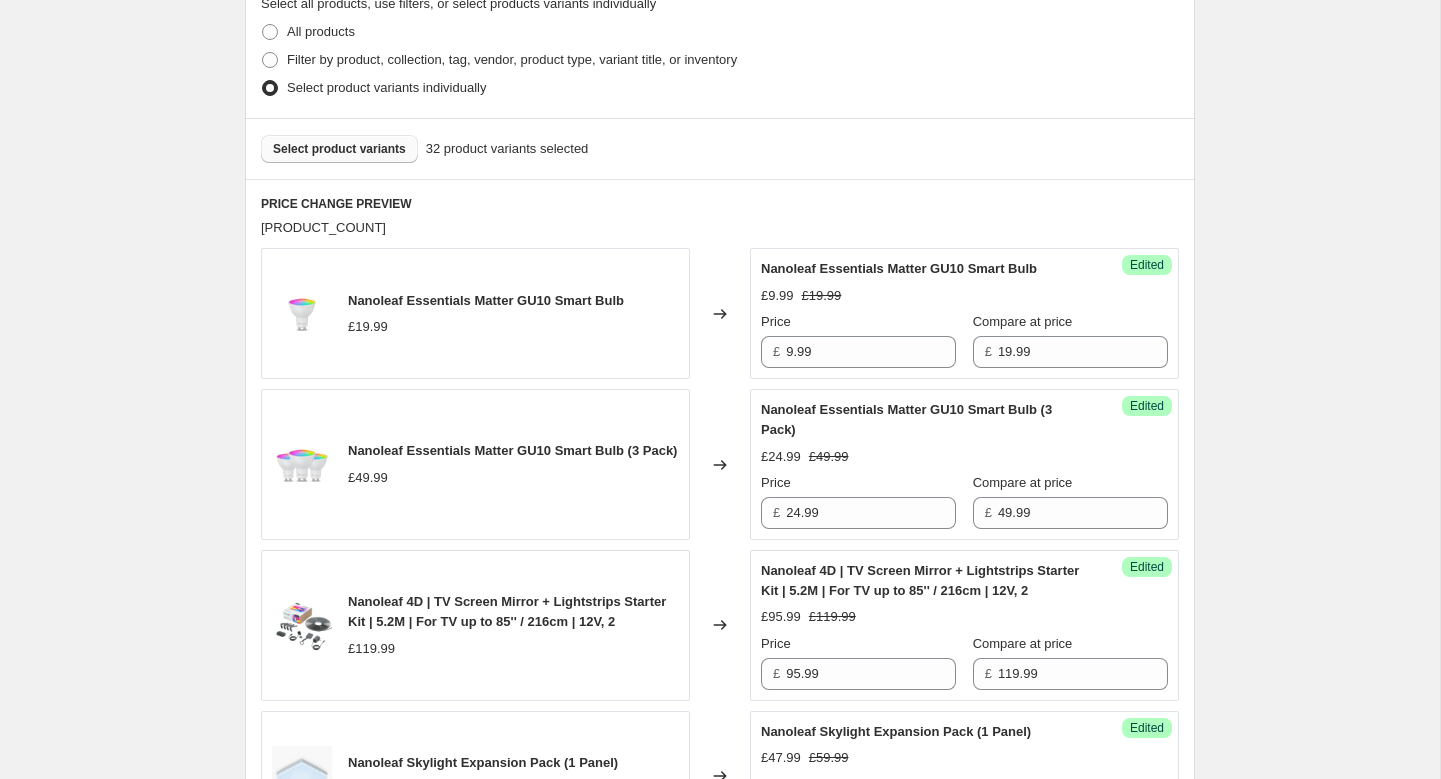 click on "Select product variants 32   product variants selected" at bounding box center (720, 148) 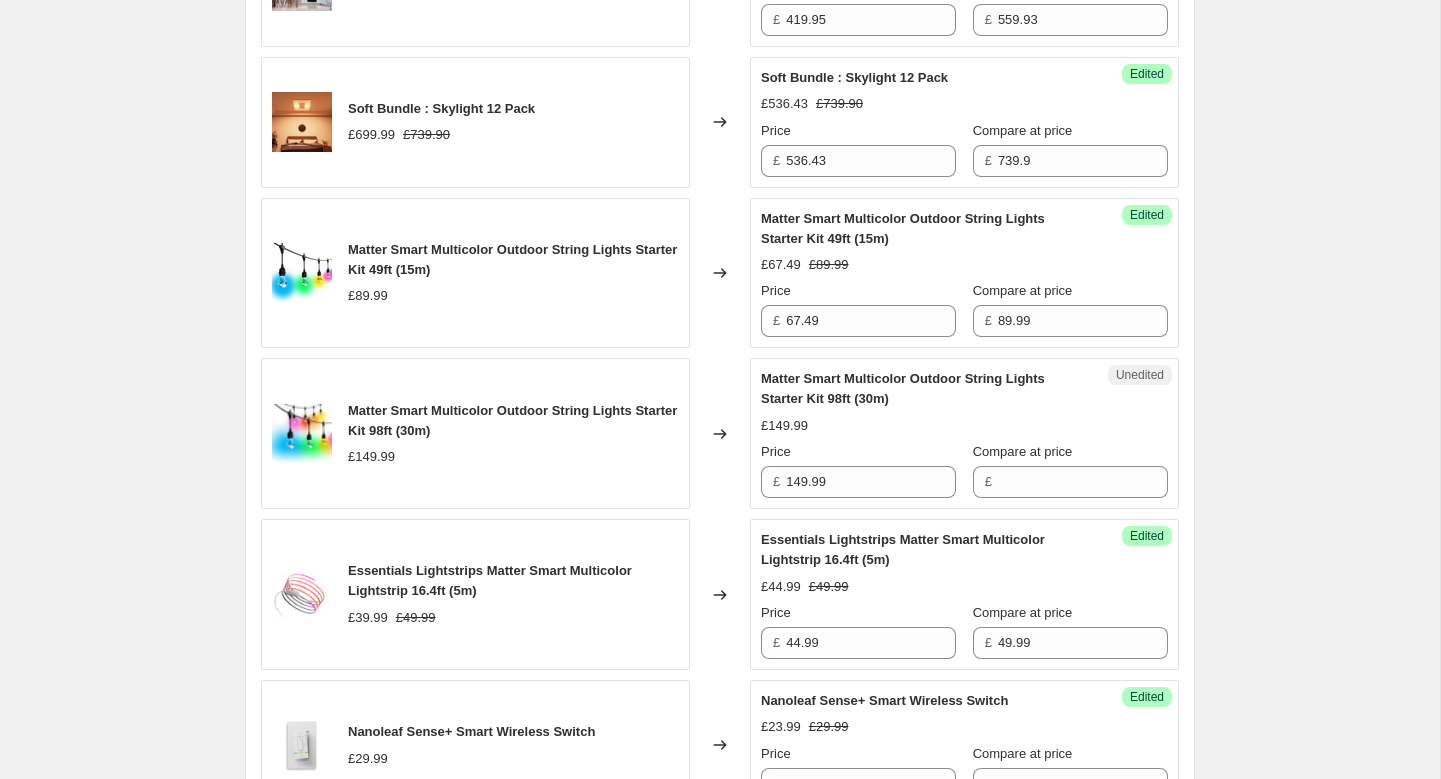 scroll, scrollTop: 1869, scrollLeft: 0, axis: vertical 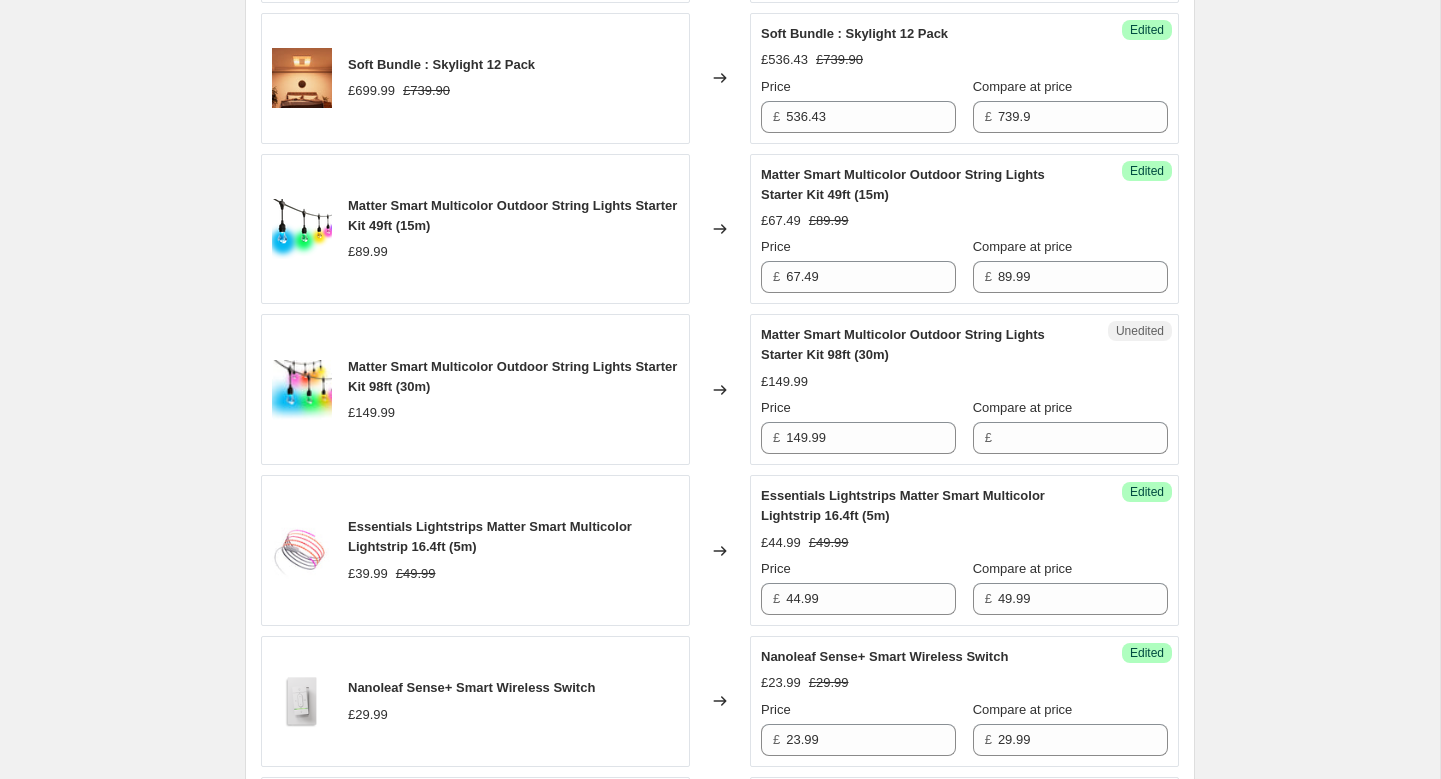 click on "[PRICE] [PRICE]" at bounding box center [964, 389] 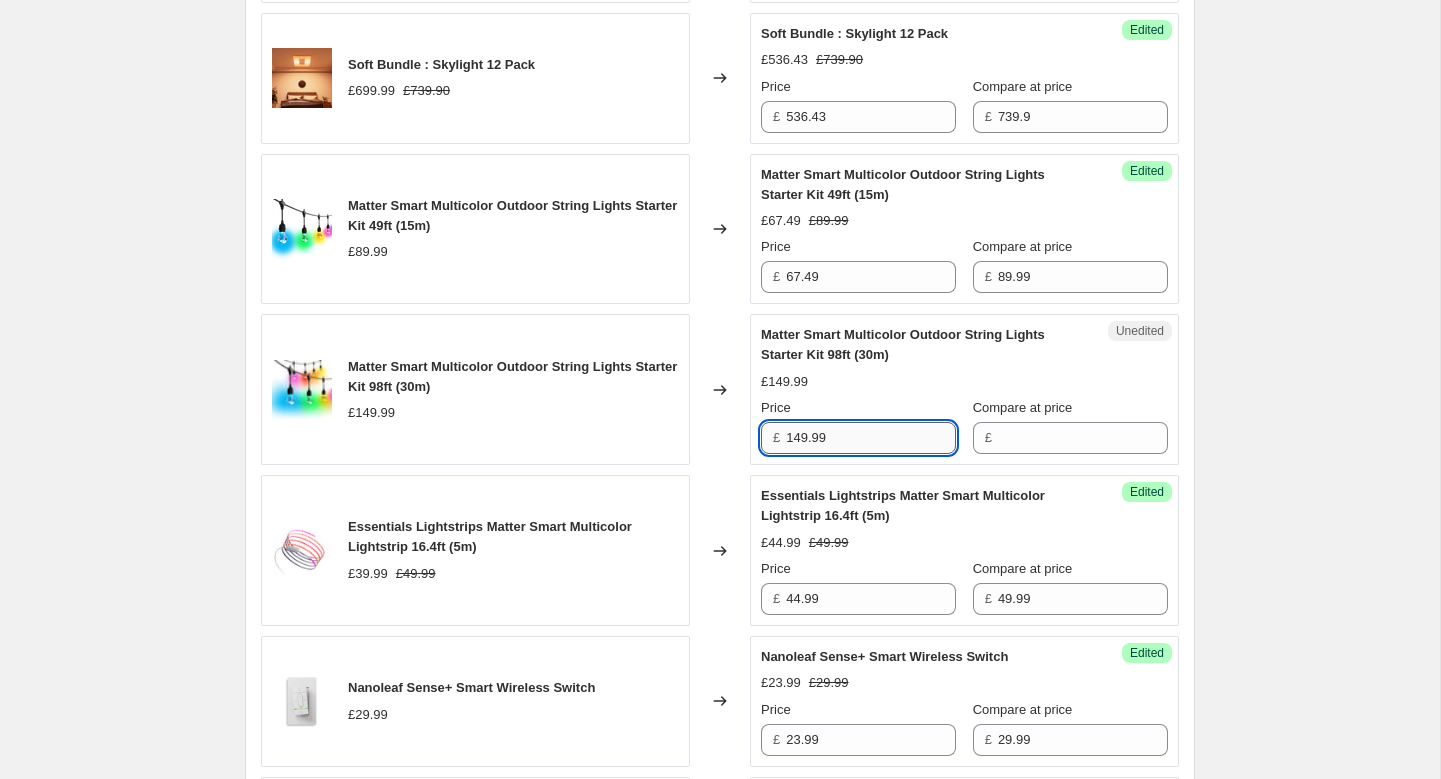 click on "149.99" at bounding box center (871, 438) 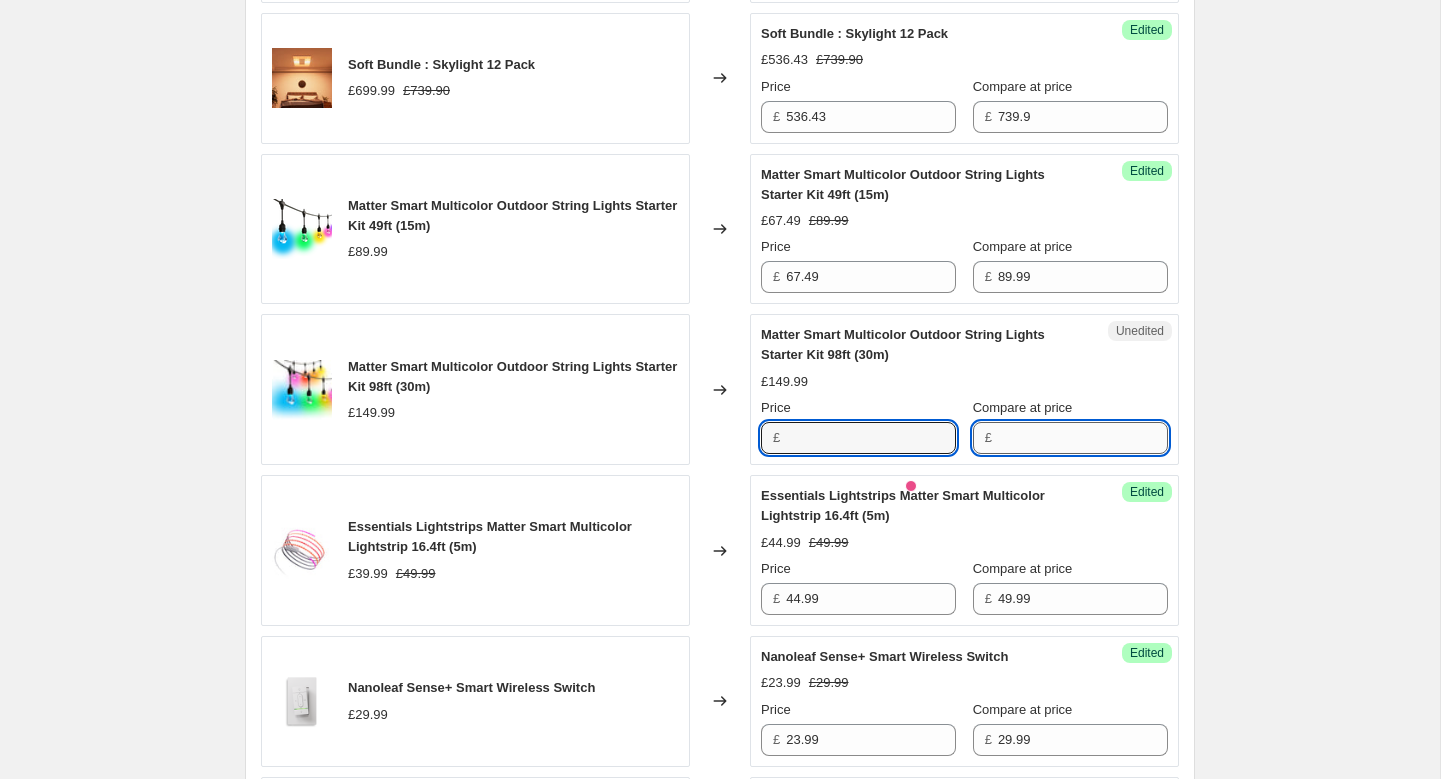 type on "149.99" 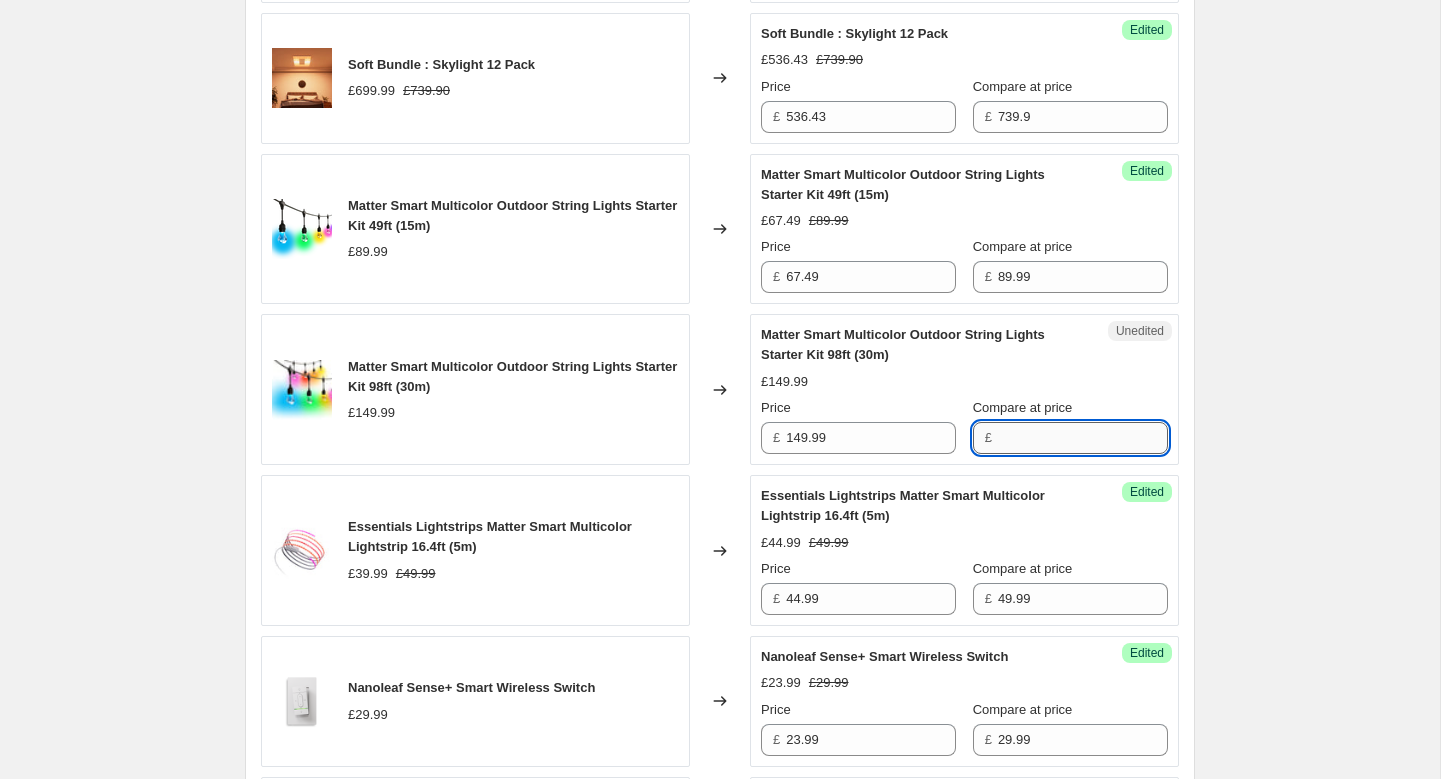 click on "Compare at price" at bounding box center (1083, 438) 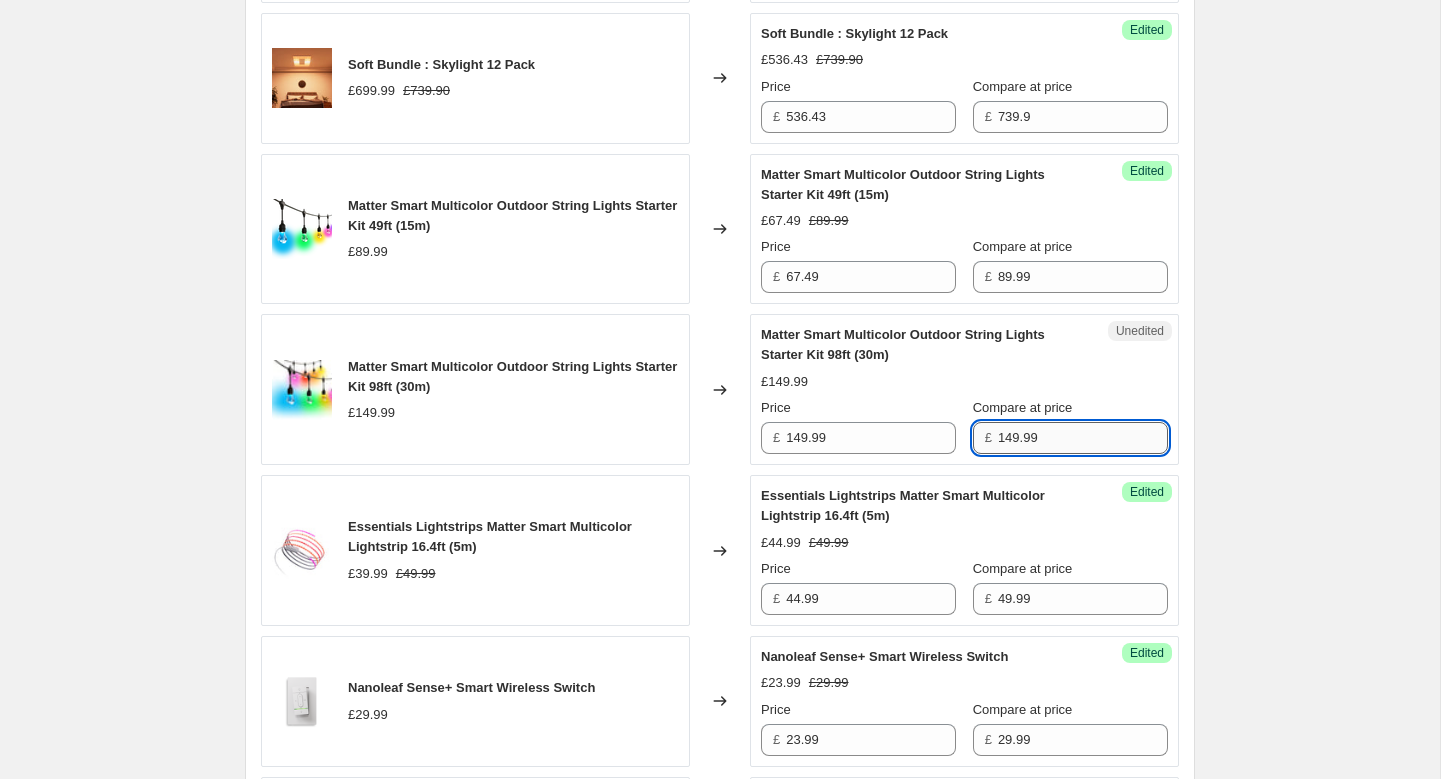 type on "149.99" 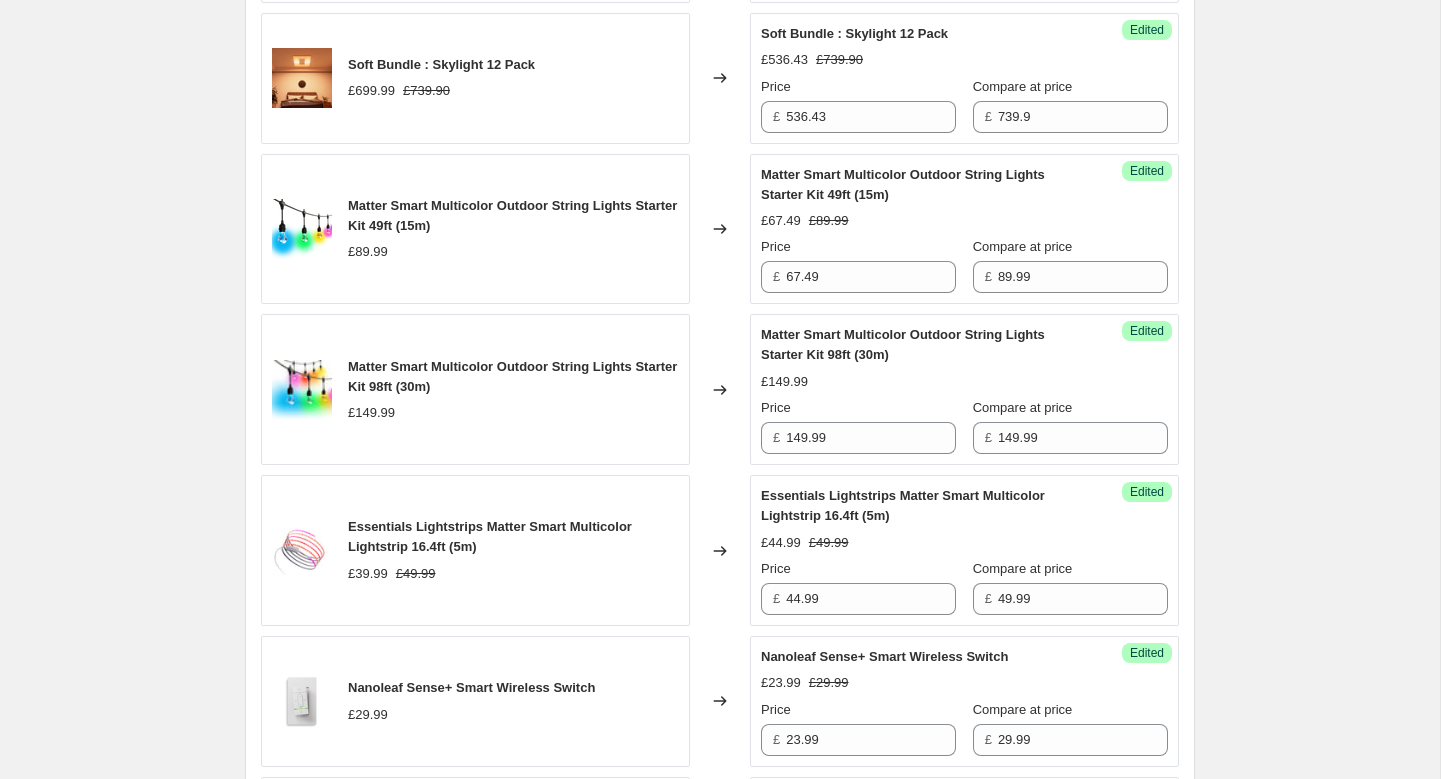 click on "[PRICE] [PRICE]" at bounding box center (964, 389) 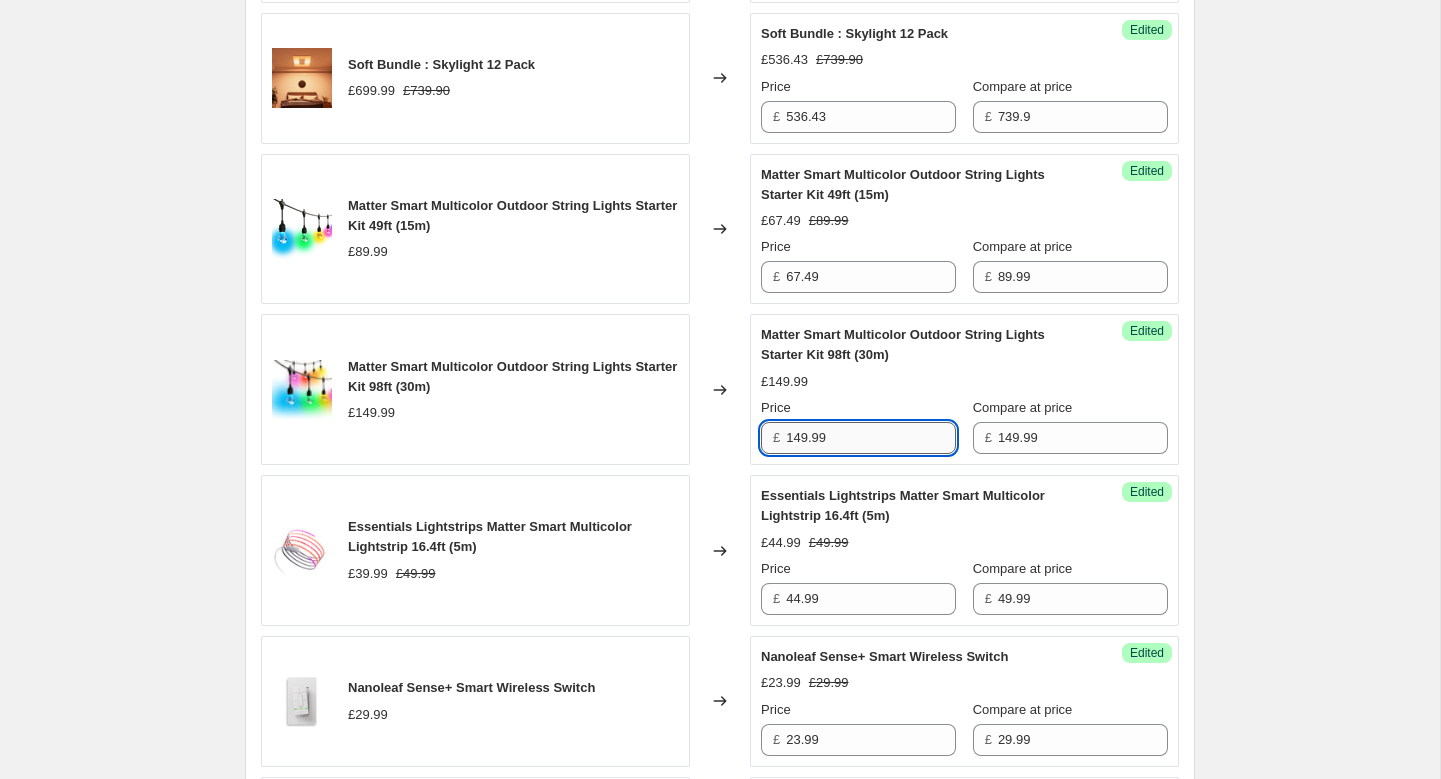 click on "149.99" at bounding box center [871, 438] 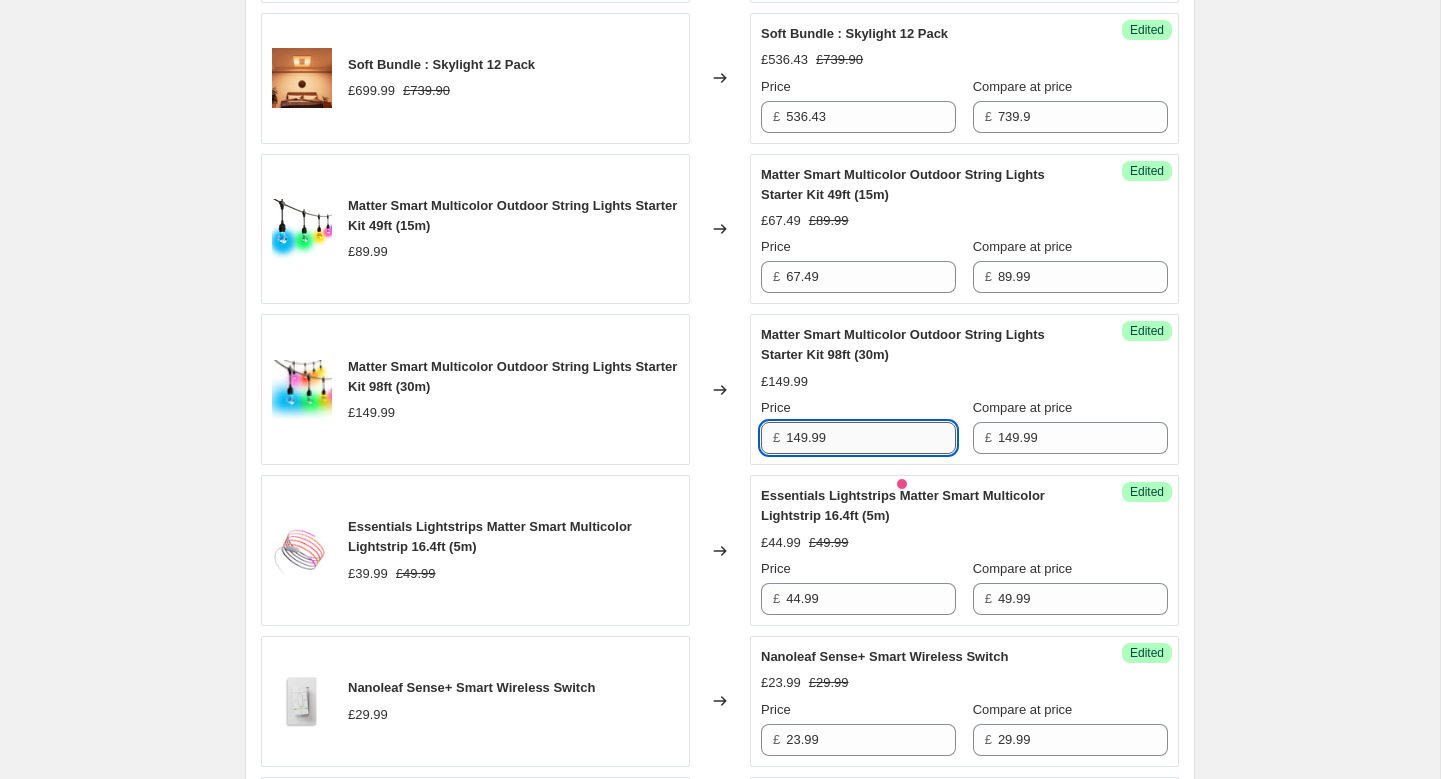 paste on "12.49" 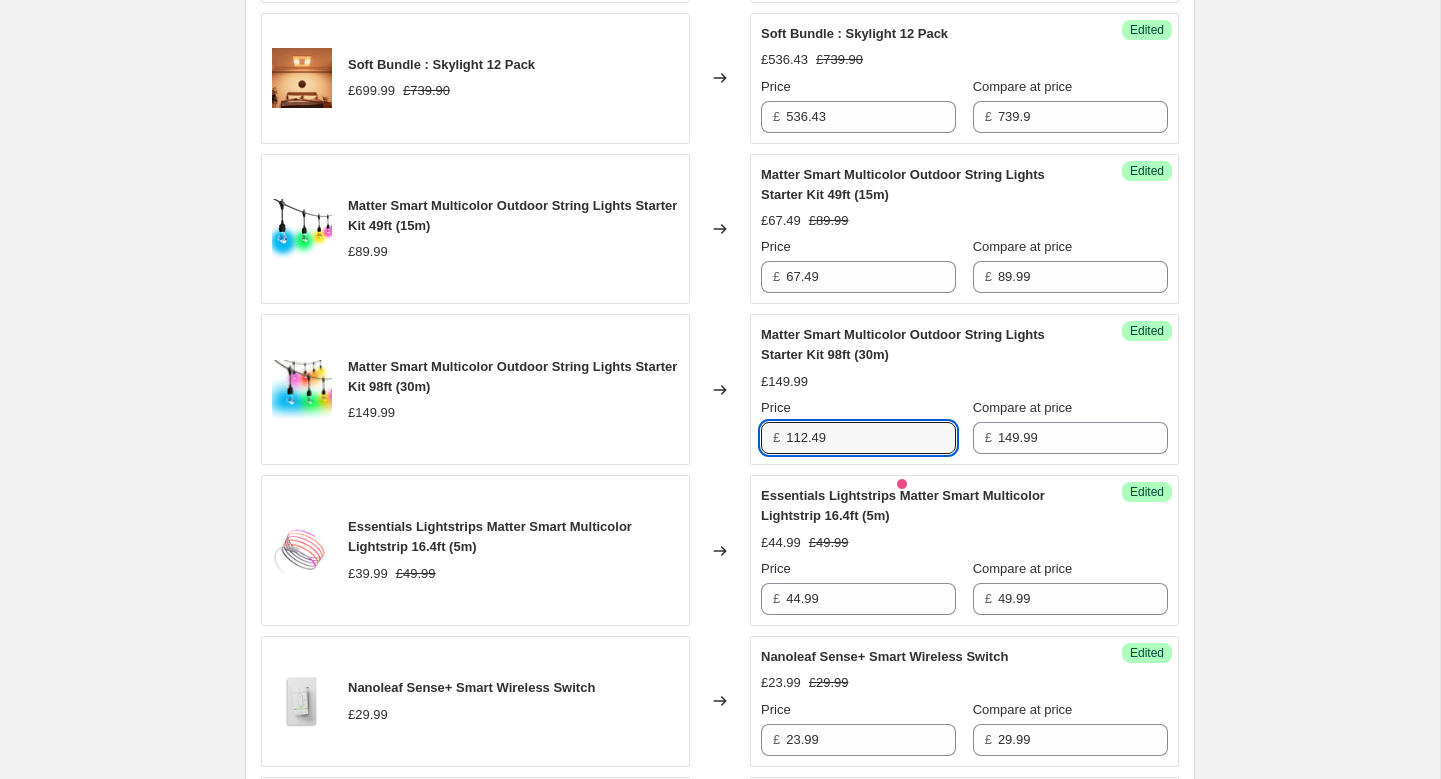 type on "112.49" 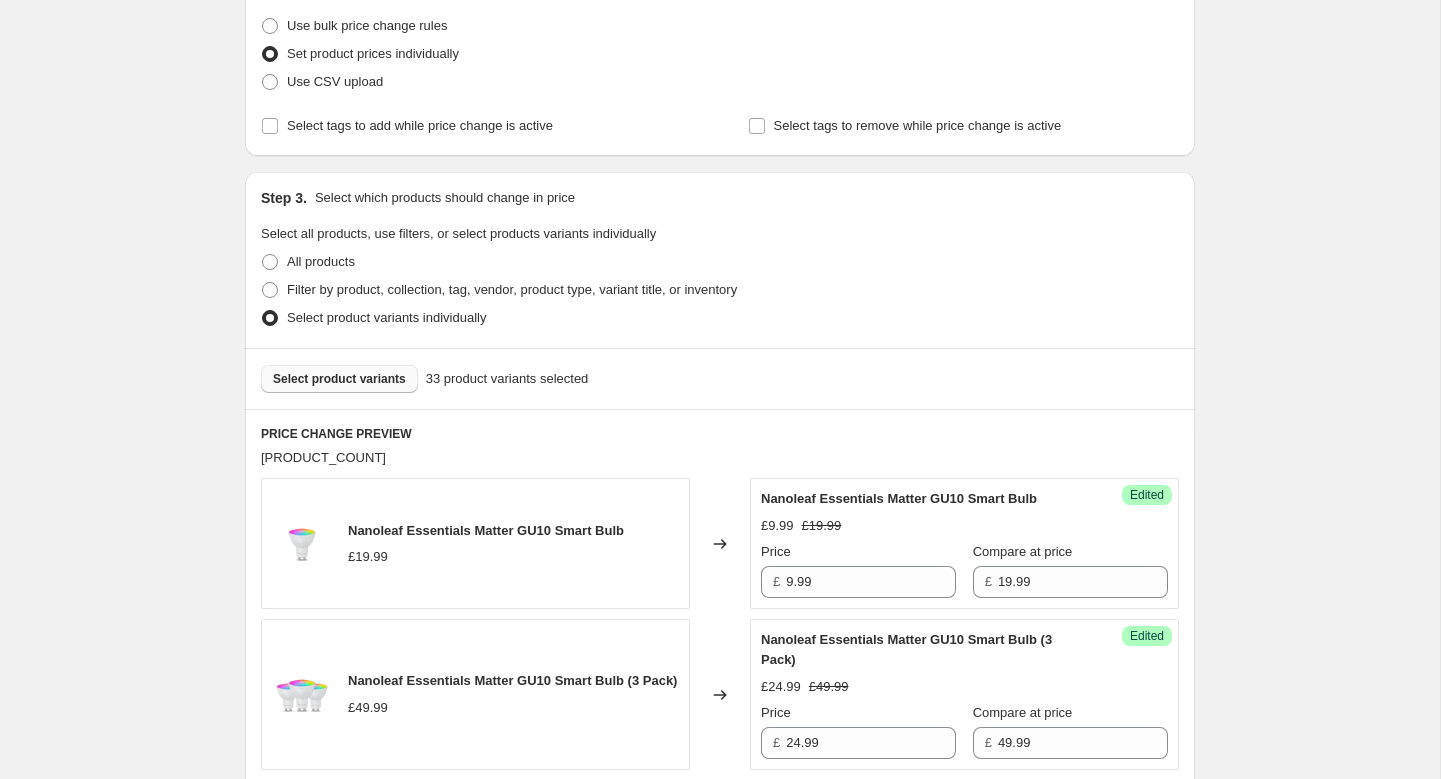 scroll, scrollTop: 366, scrollLeft: 0, axis: vertical 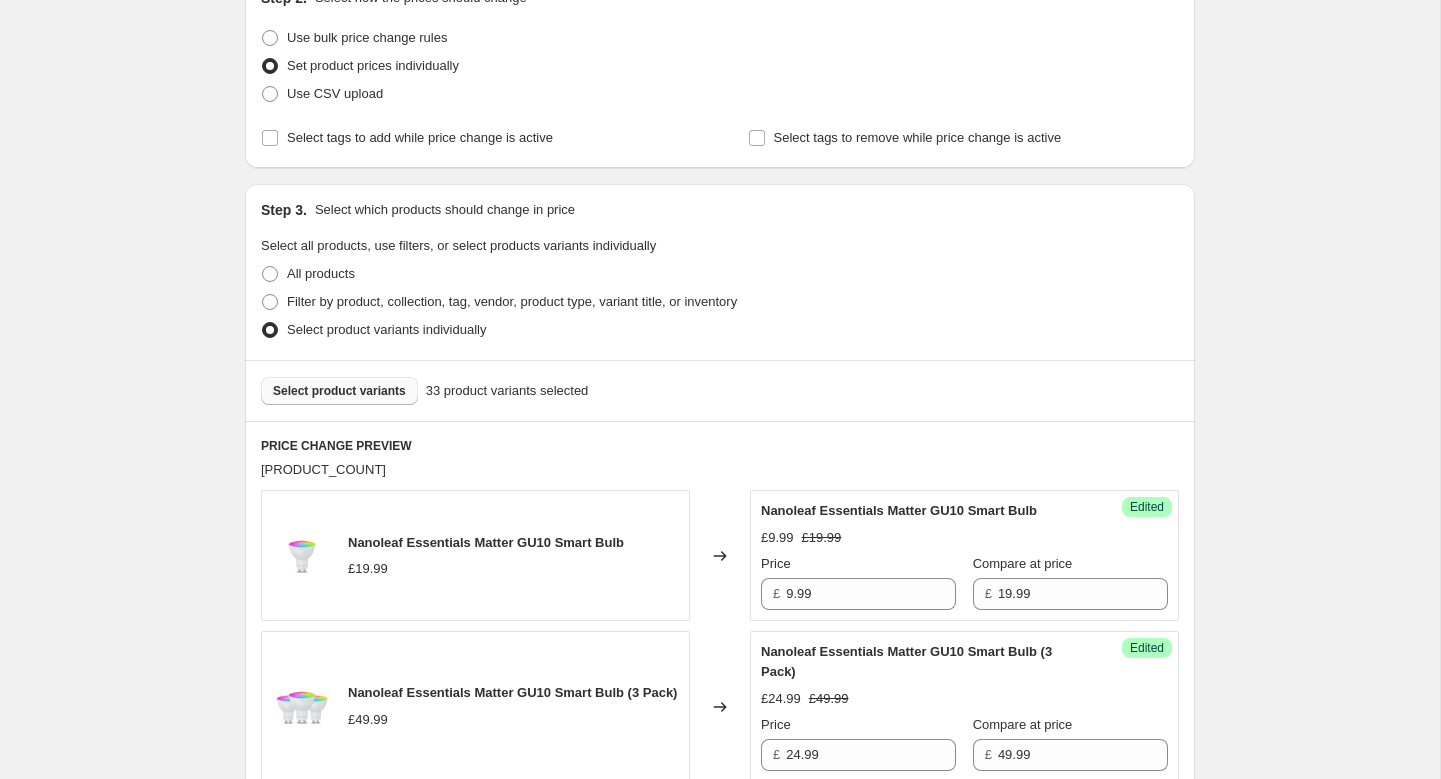 click on "Select product variants" at bounding box center (339, 391) 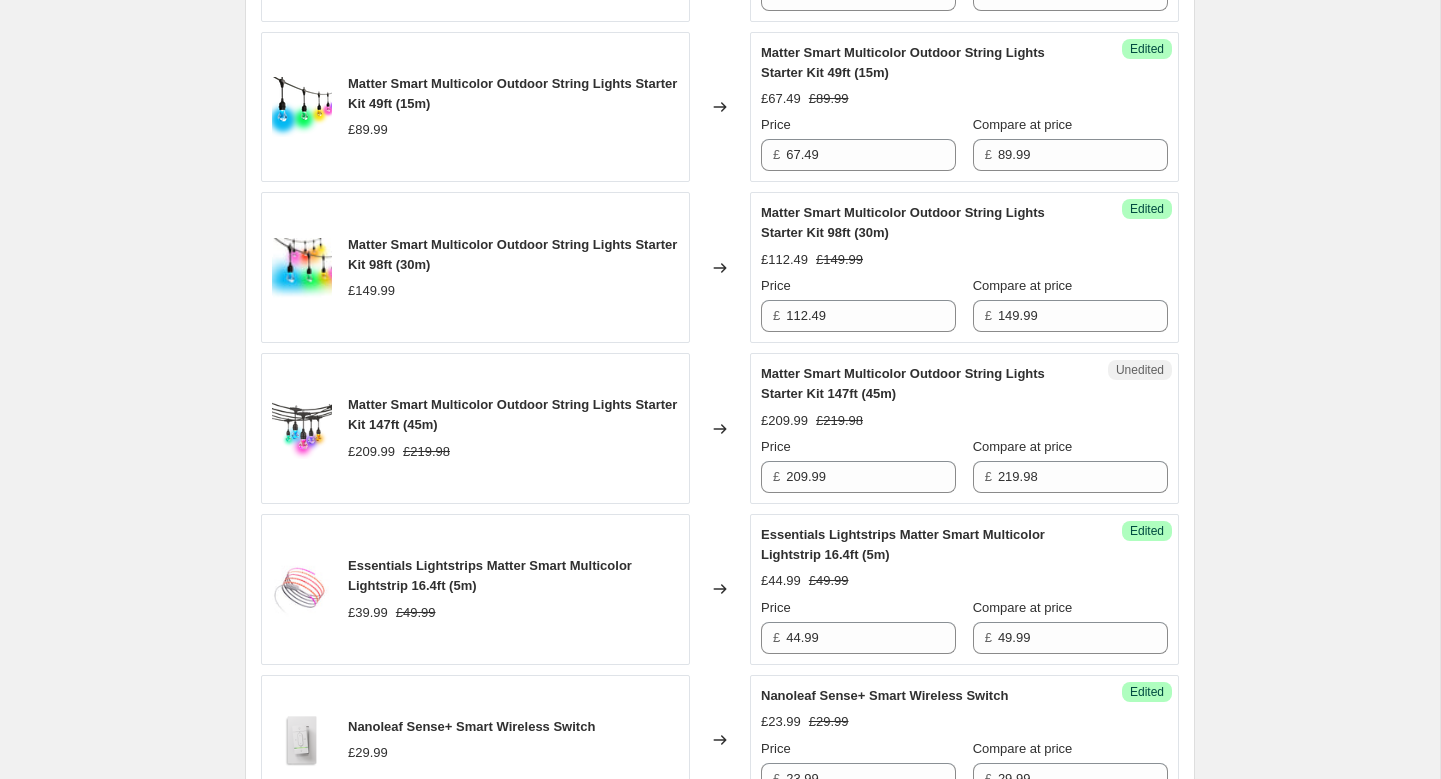 scroll, scrollTop: 2001, scrollLeft: 0, axis: vertical 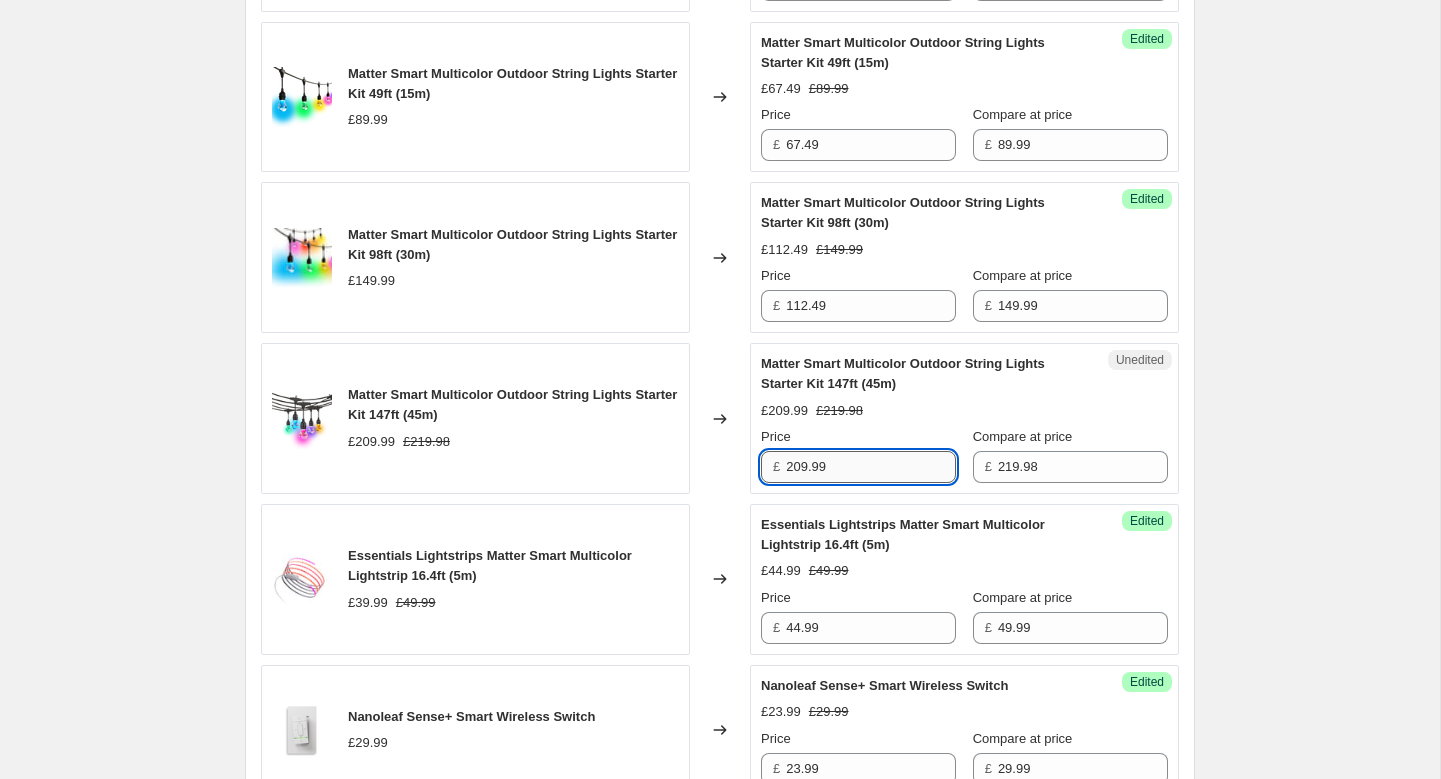 click on "209.99" at bounding box center (871, 467) 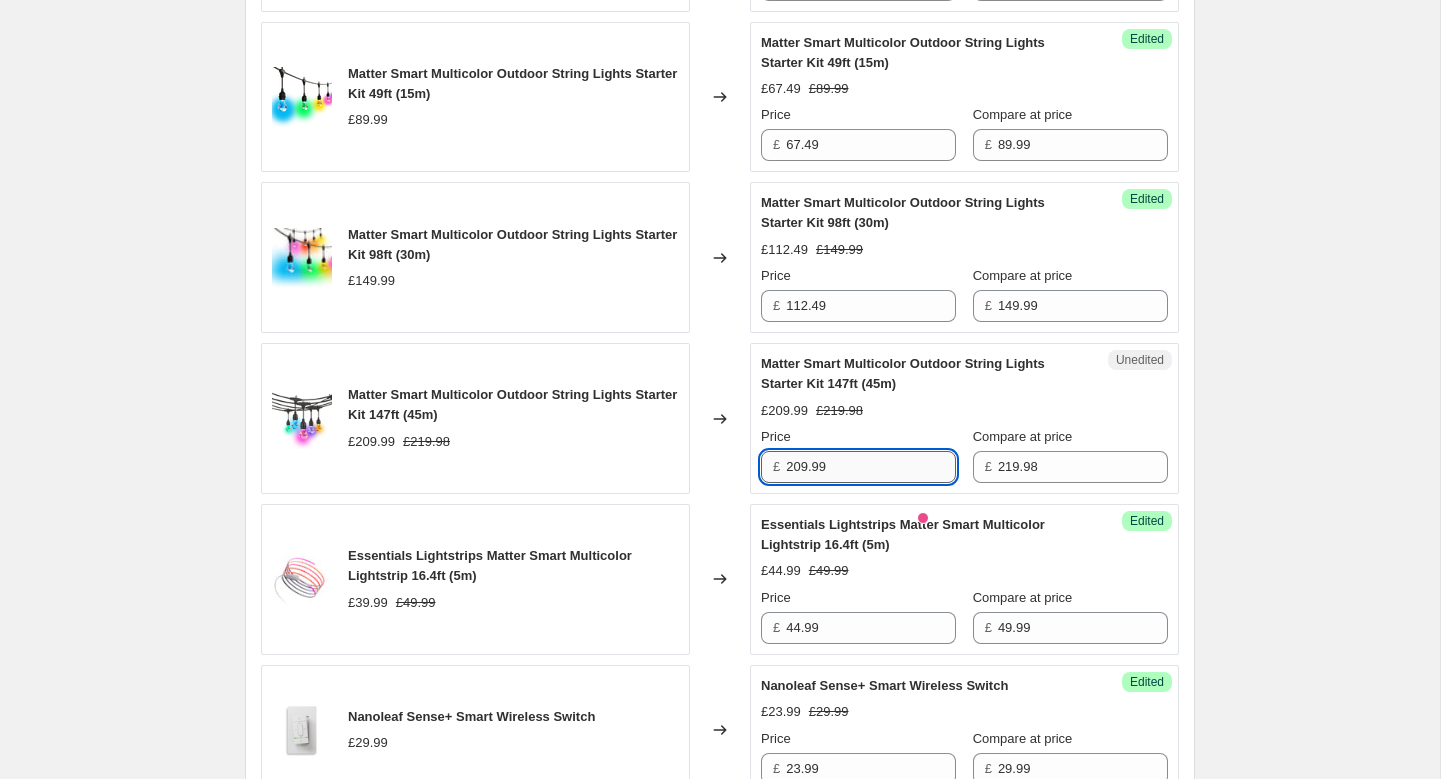 paste on "164.99" 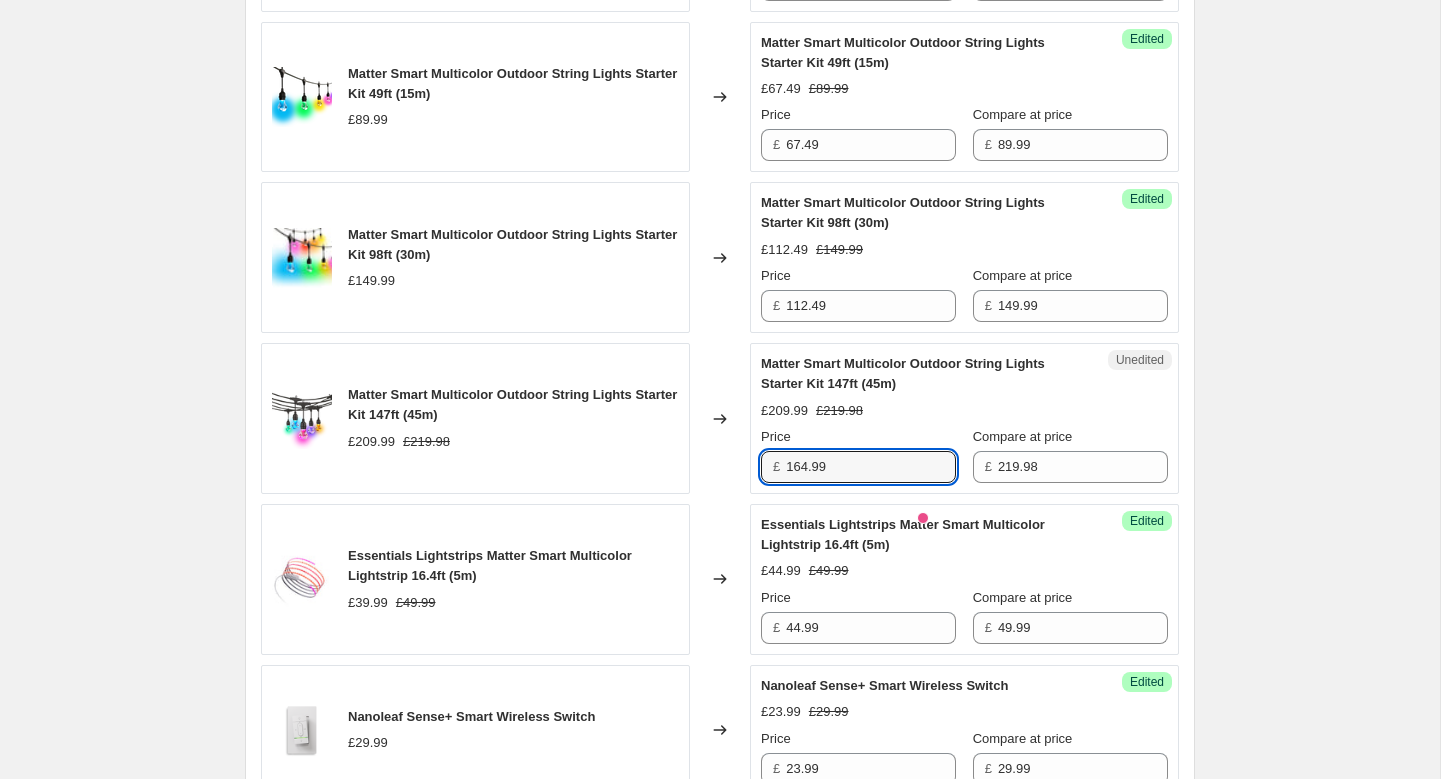 type on "164.99" 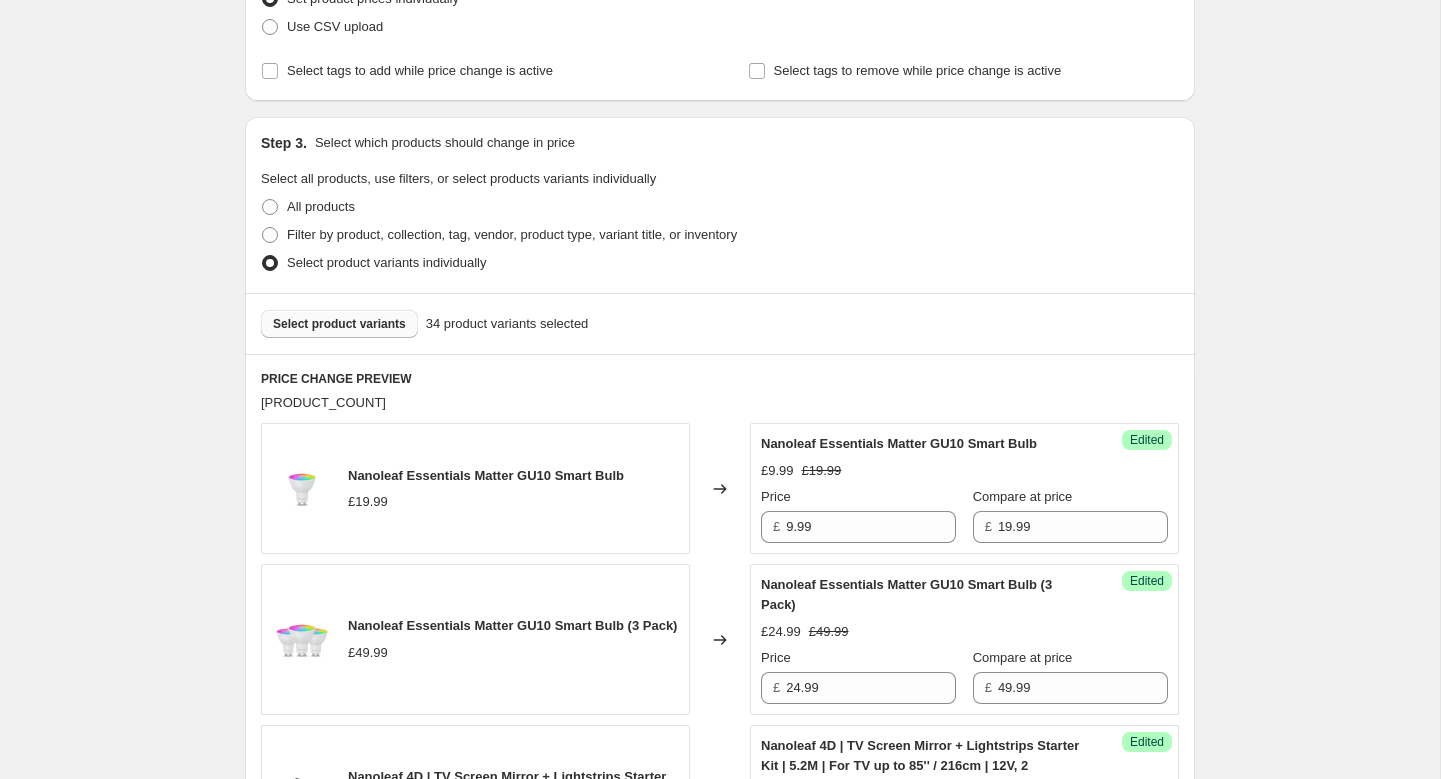 scroll, scrollTop: 441, scrollLeft: 0, axis: vertical 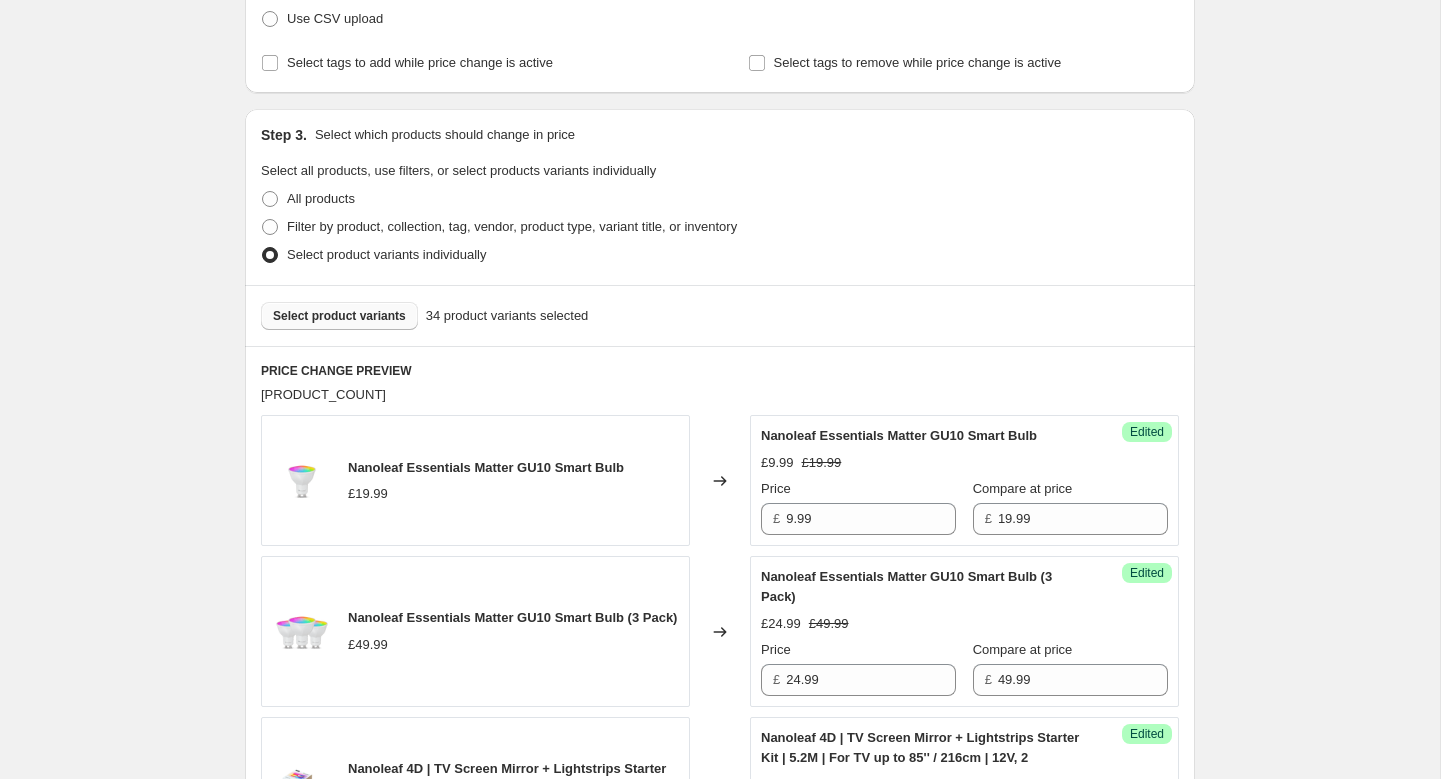click on "Select product variants" at bounding box center (339, 316) 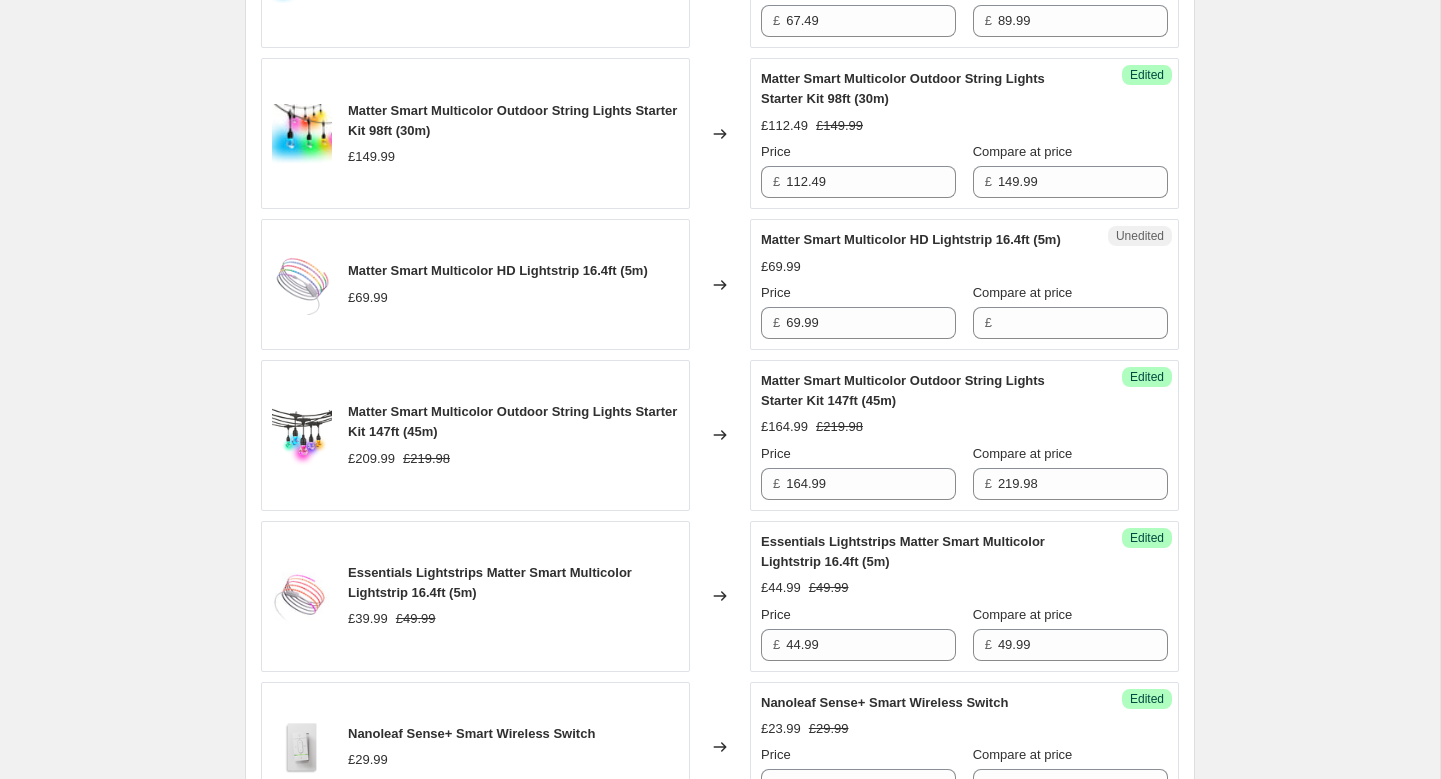 scroll, scrollTop: 2133, scrollLeft: 0, axis: vertical 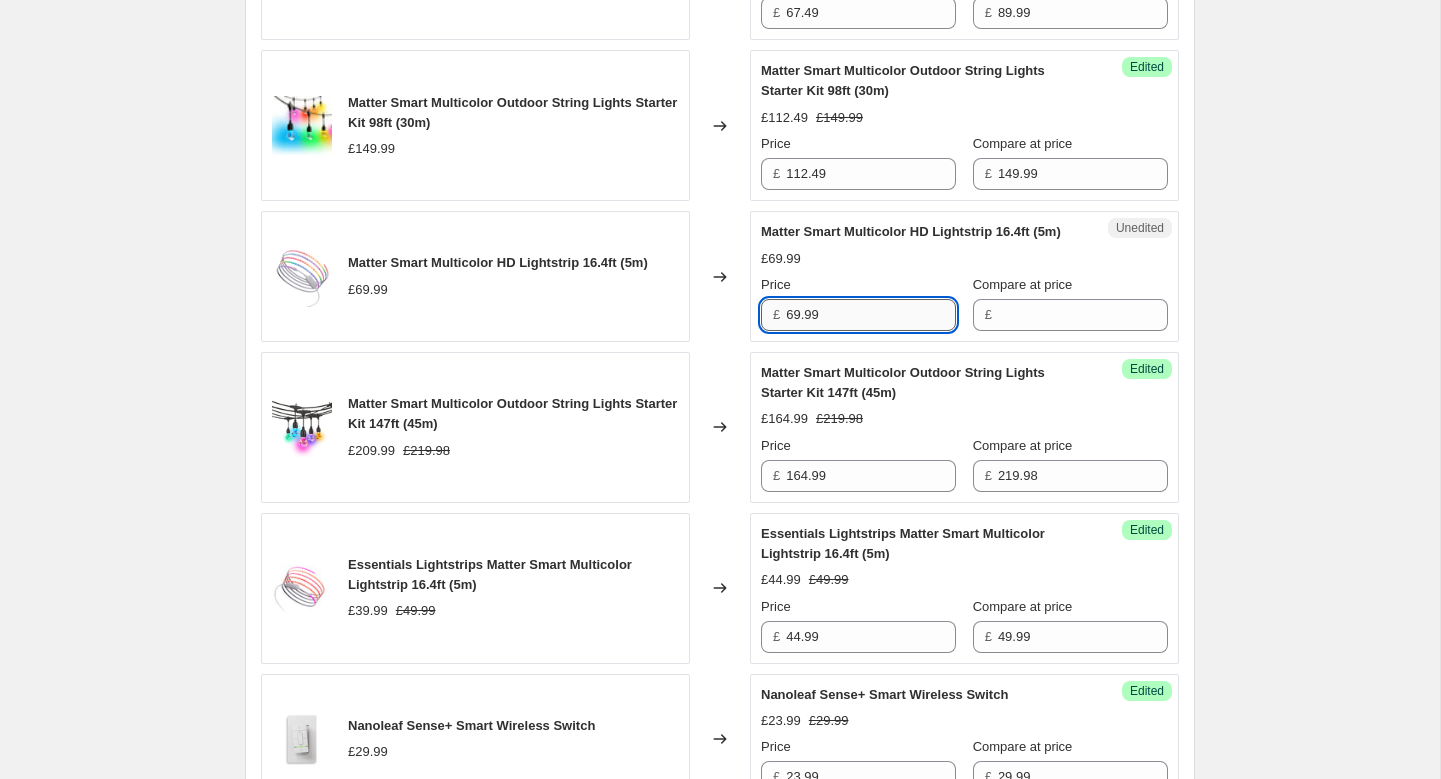 click on "69.99" at bounding box center [871, 315] 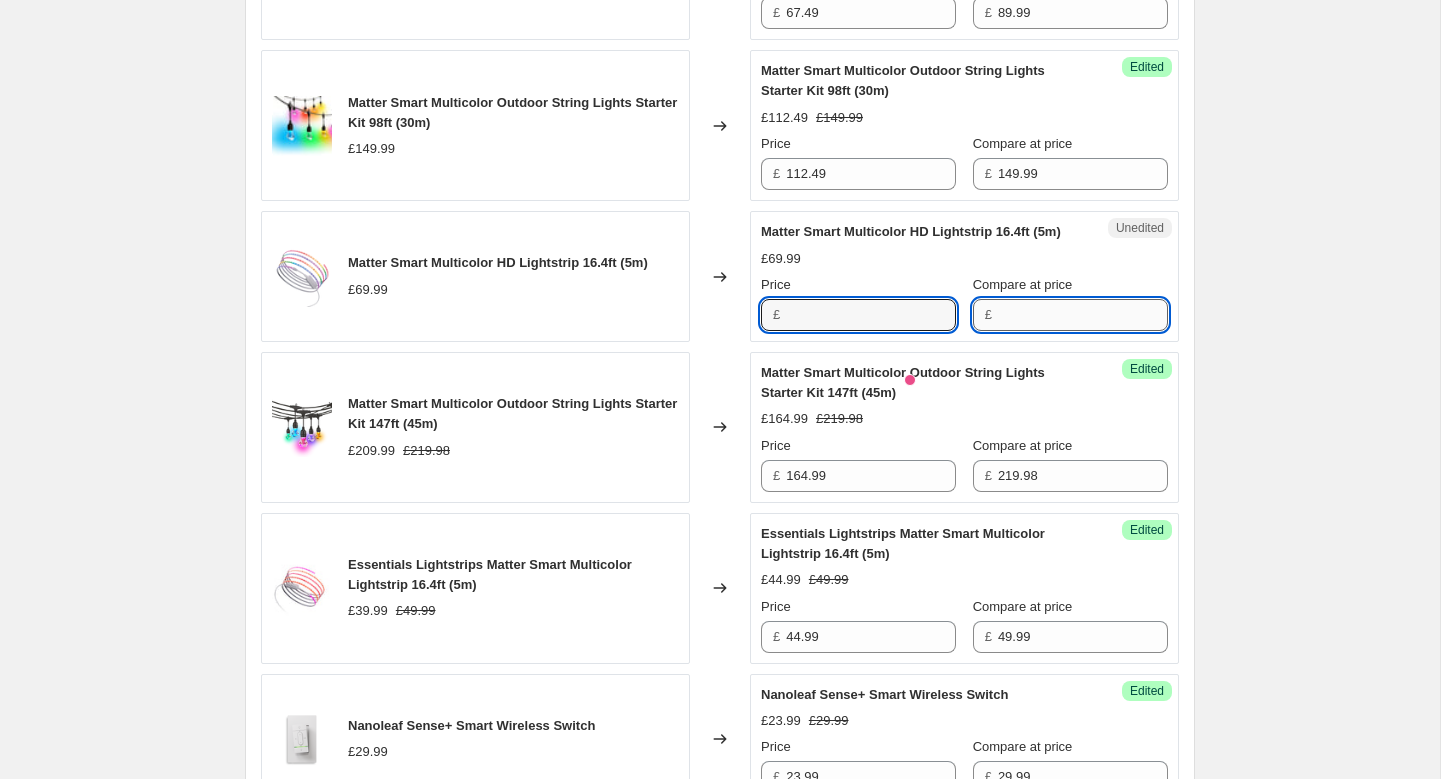 type on "69.99" 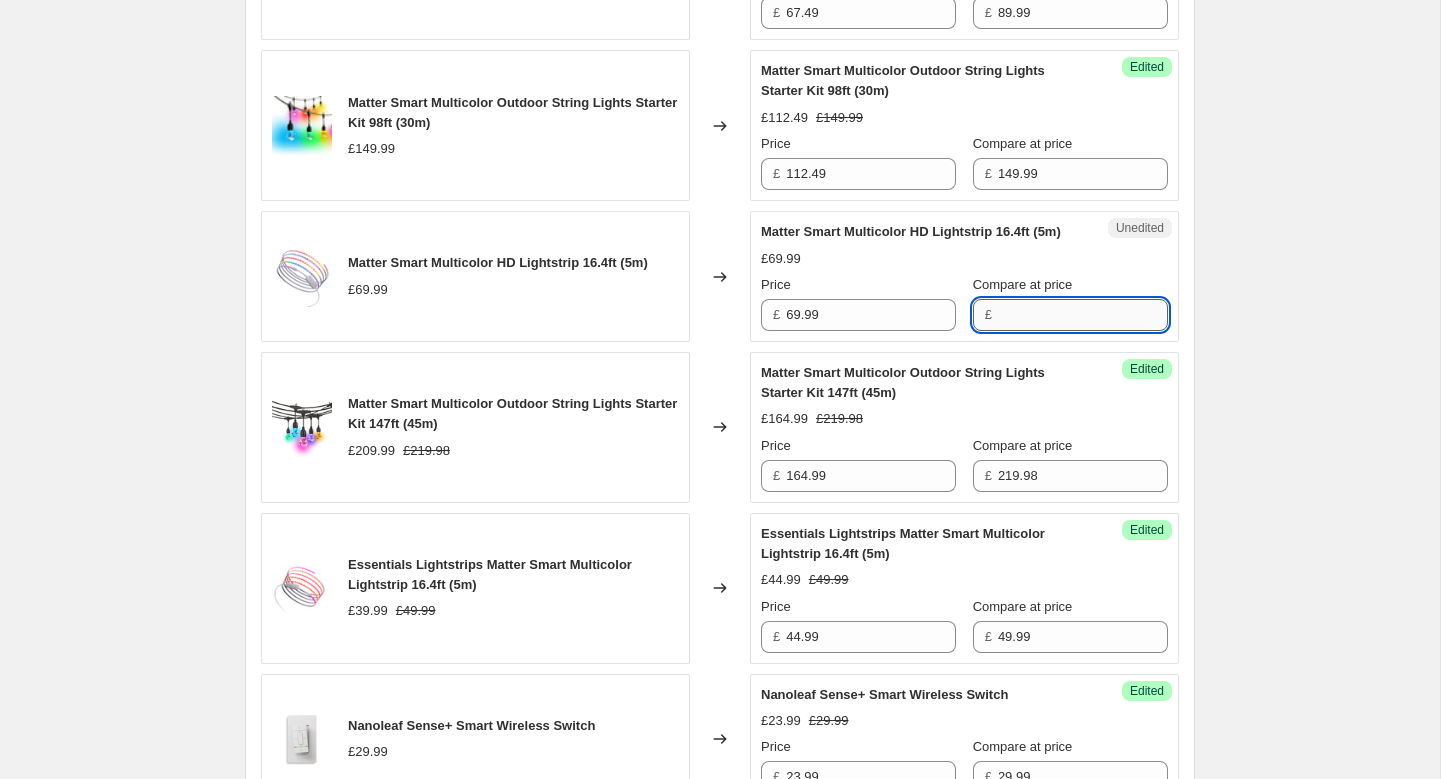 click on "Compare at price" at bounding box center [1083, 315] 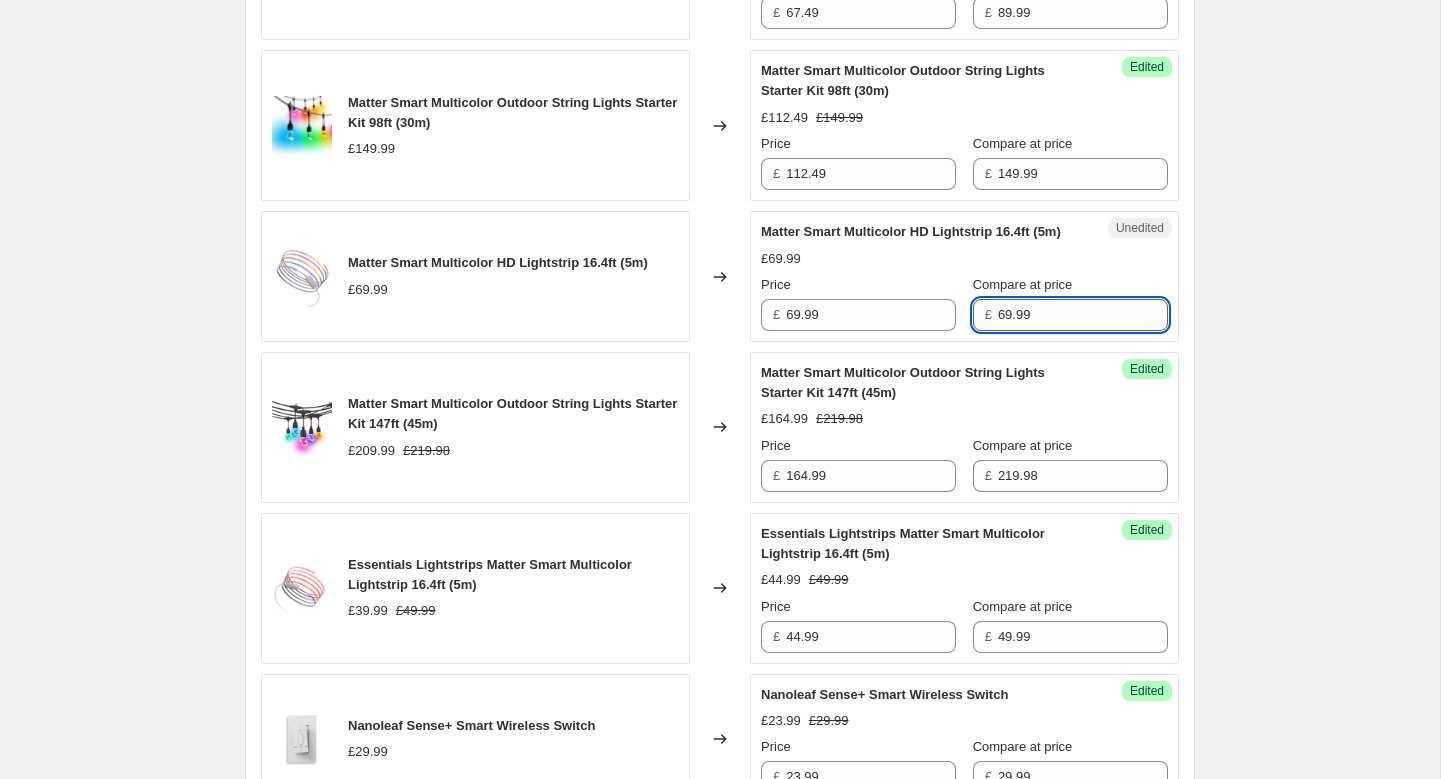 type on "69.99" 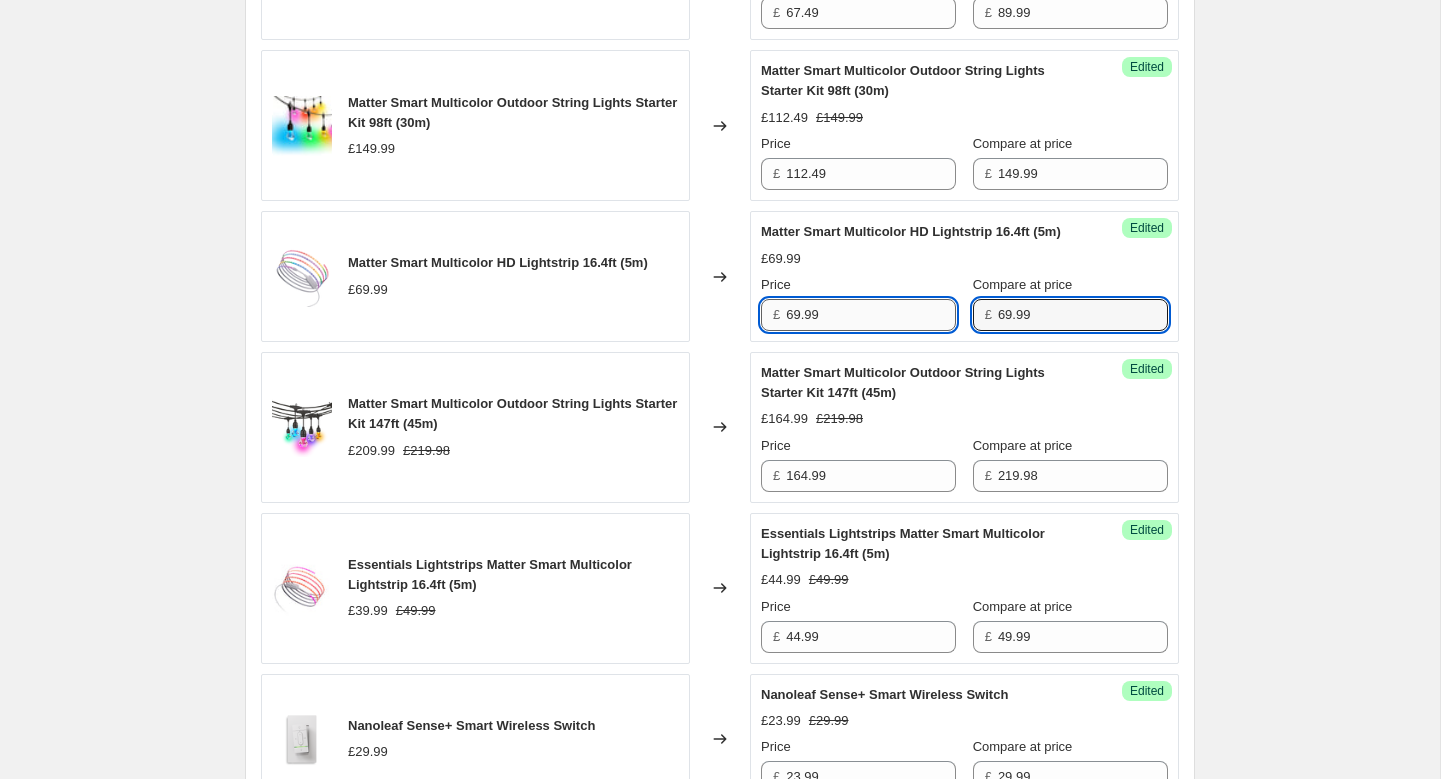 click on "69.99" at bounding box center [871, 315] 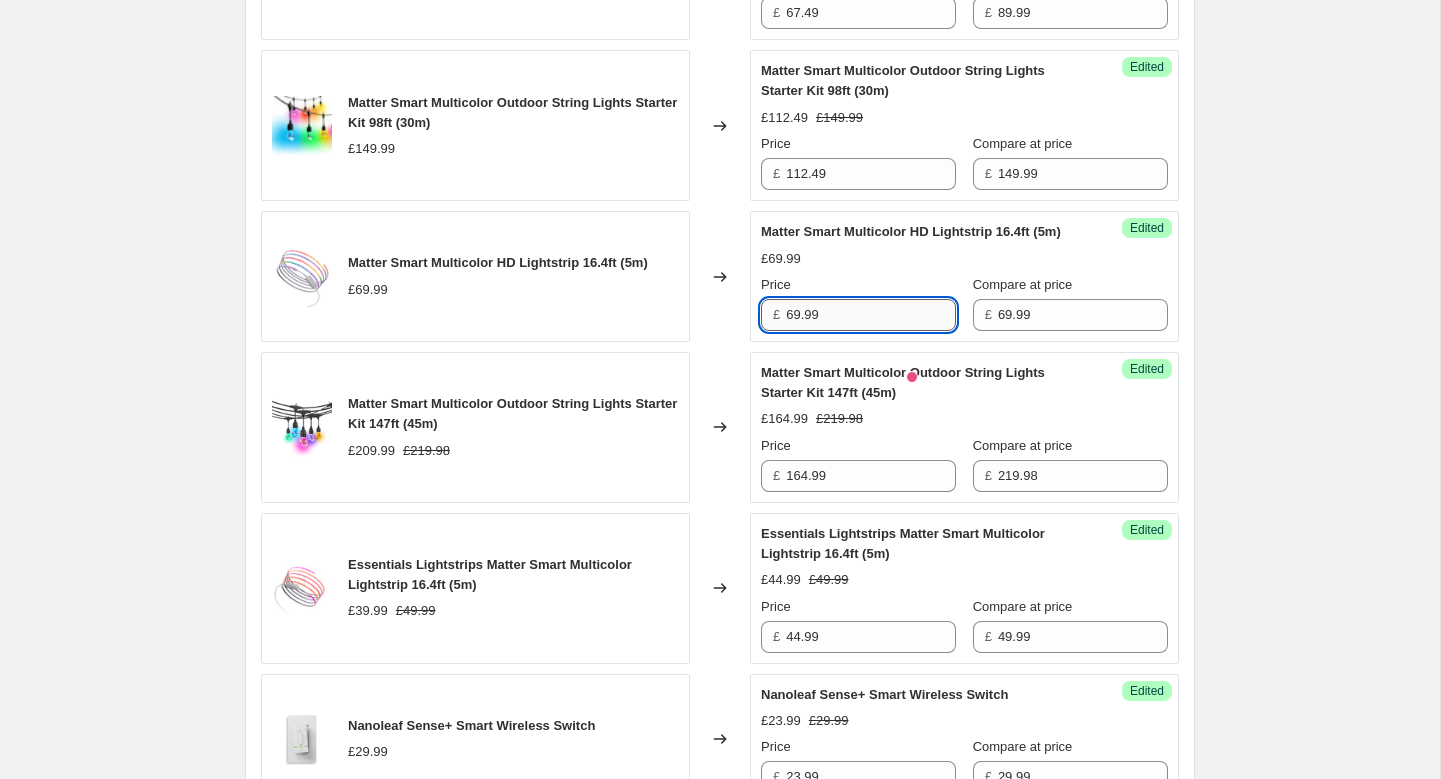 paste on "55.99" 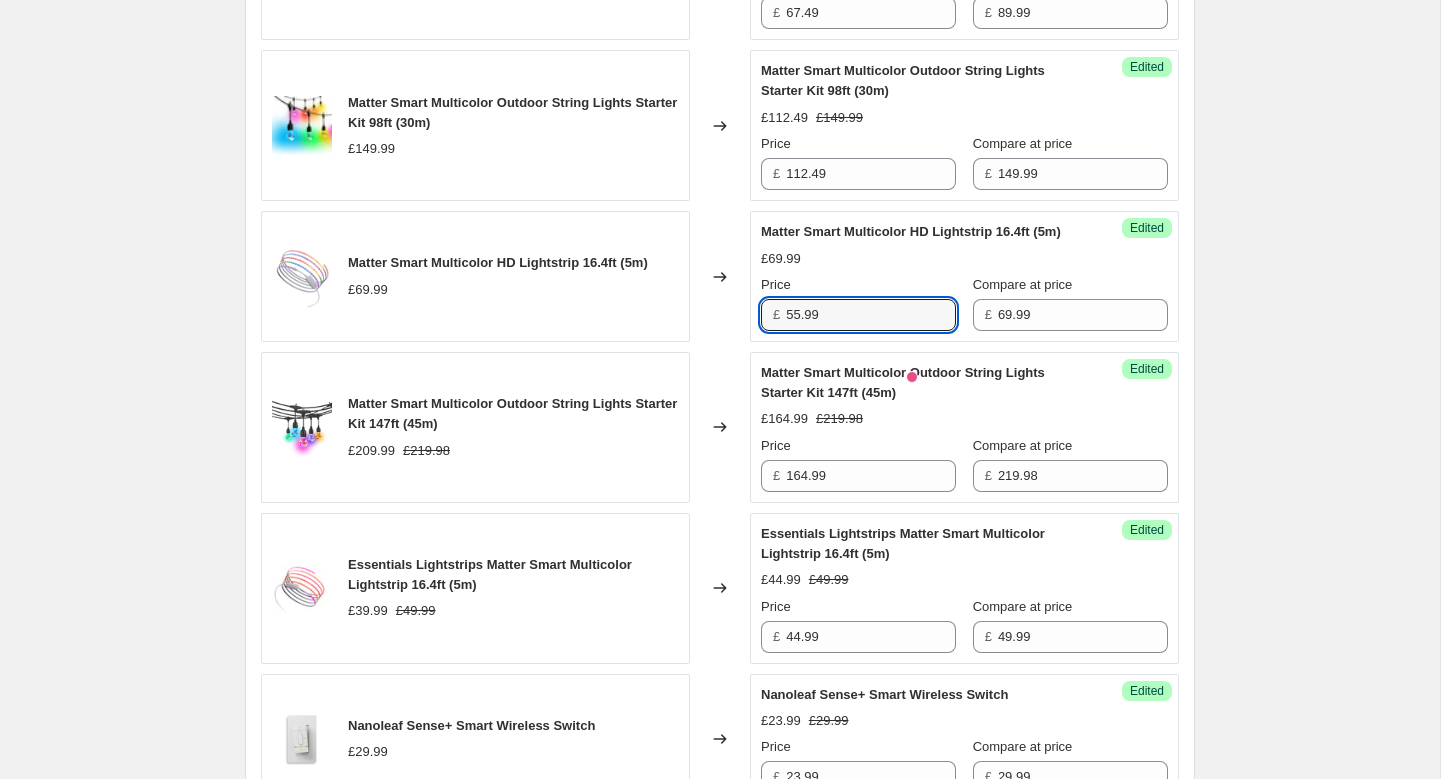 type on "55.99" 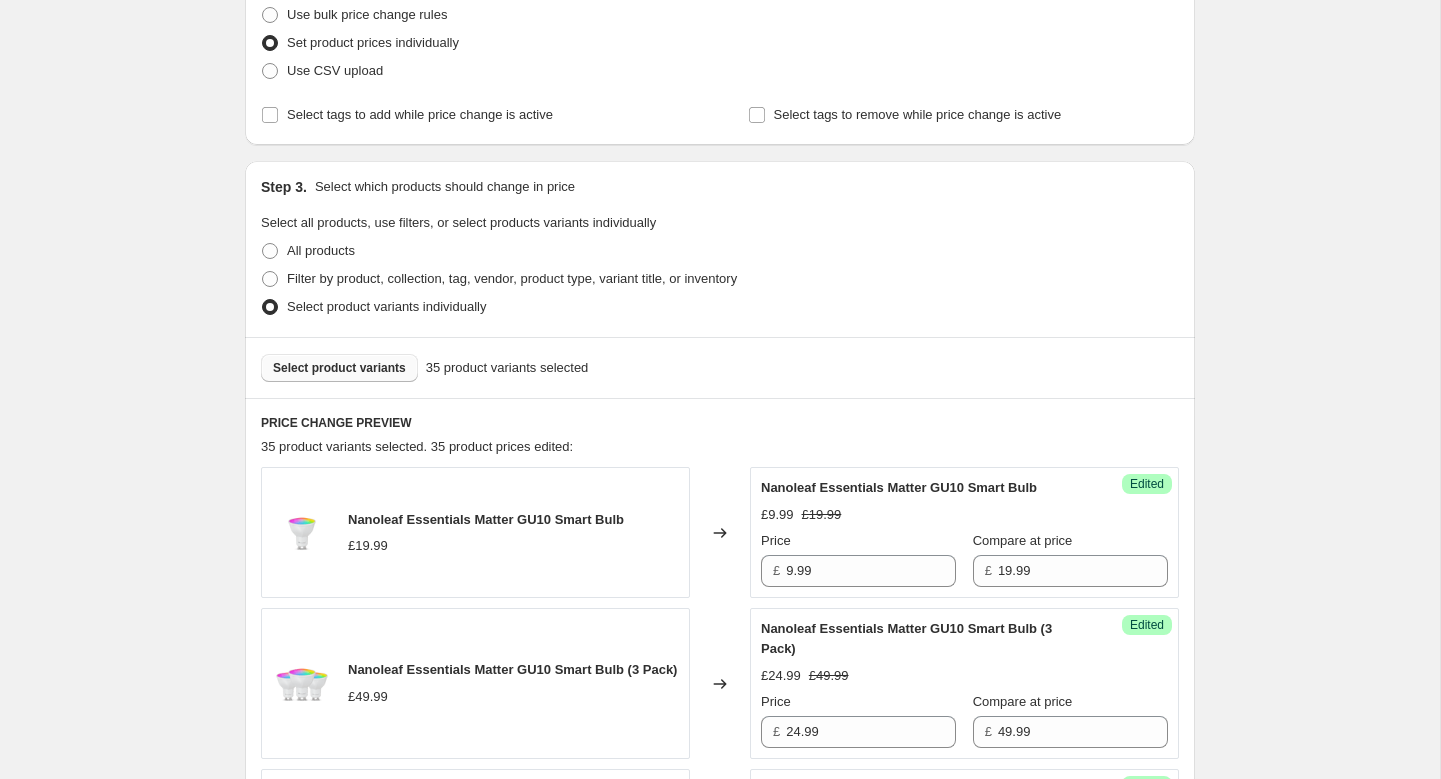 scroll, scrollTop: 386, scrollLeft: 0, axis: vertical 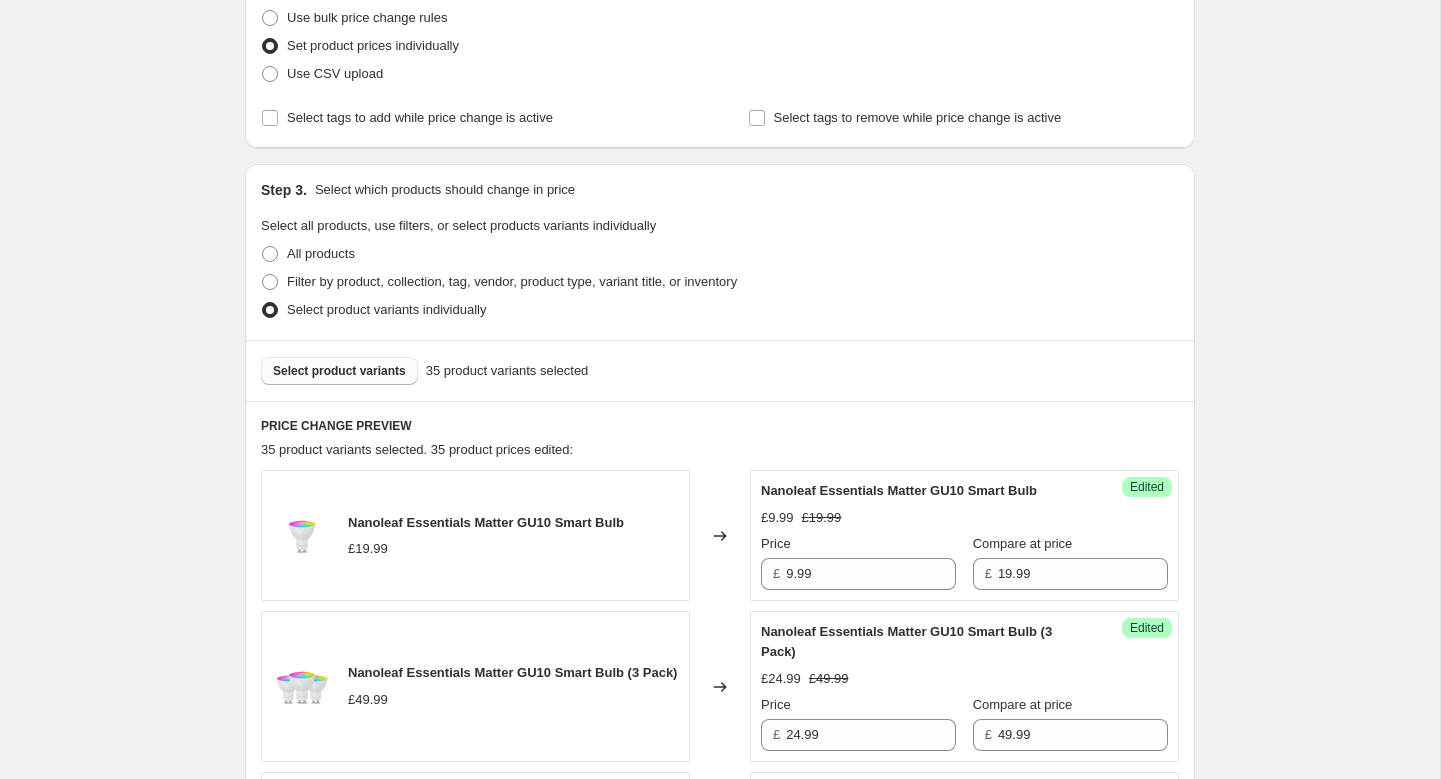 click on "Select product variants" at bounding box center (339, 371) 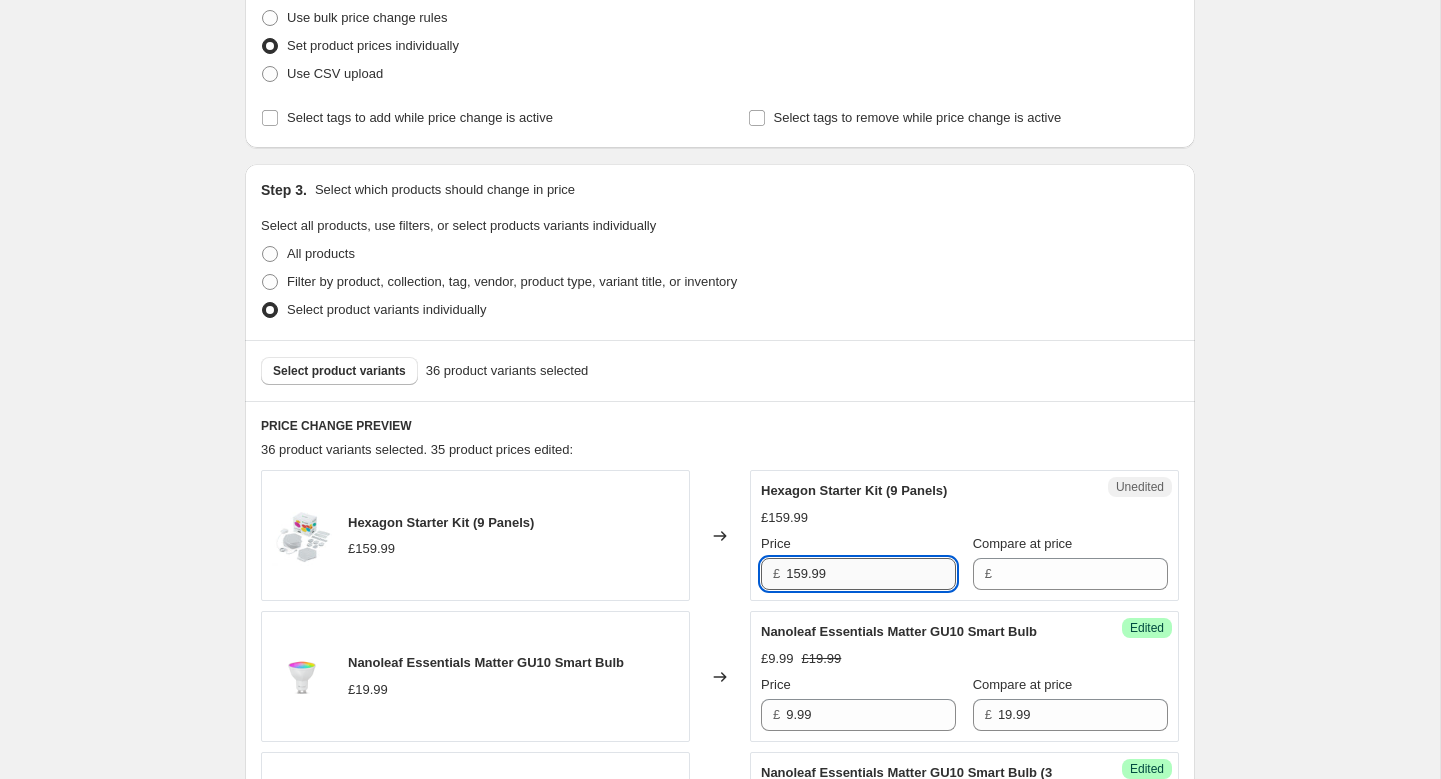 click on "159.99" at bounding box center (871, 574) 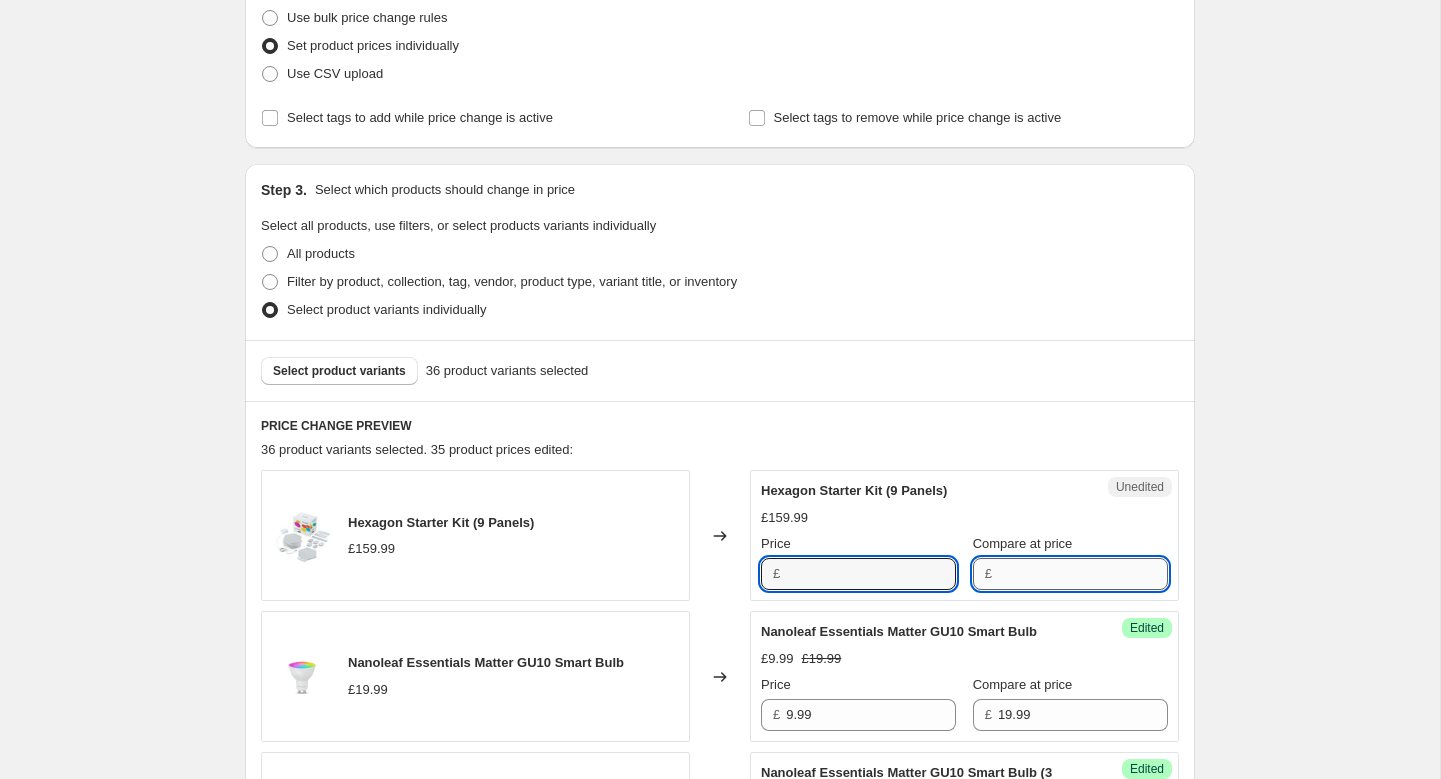 type on "159.99" 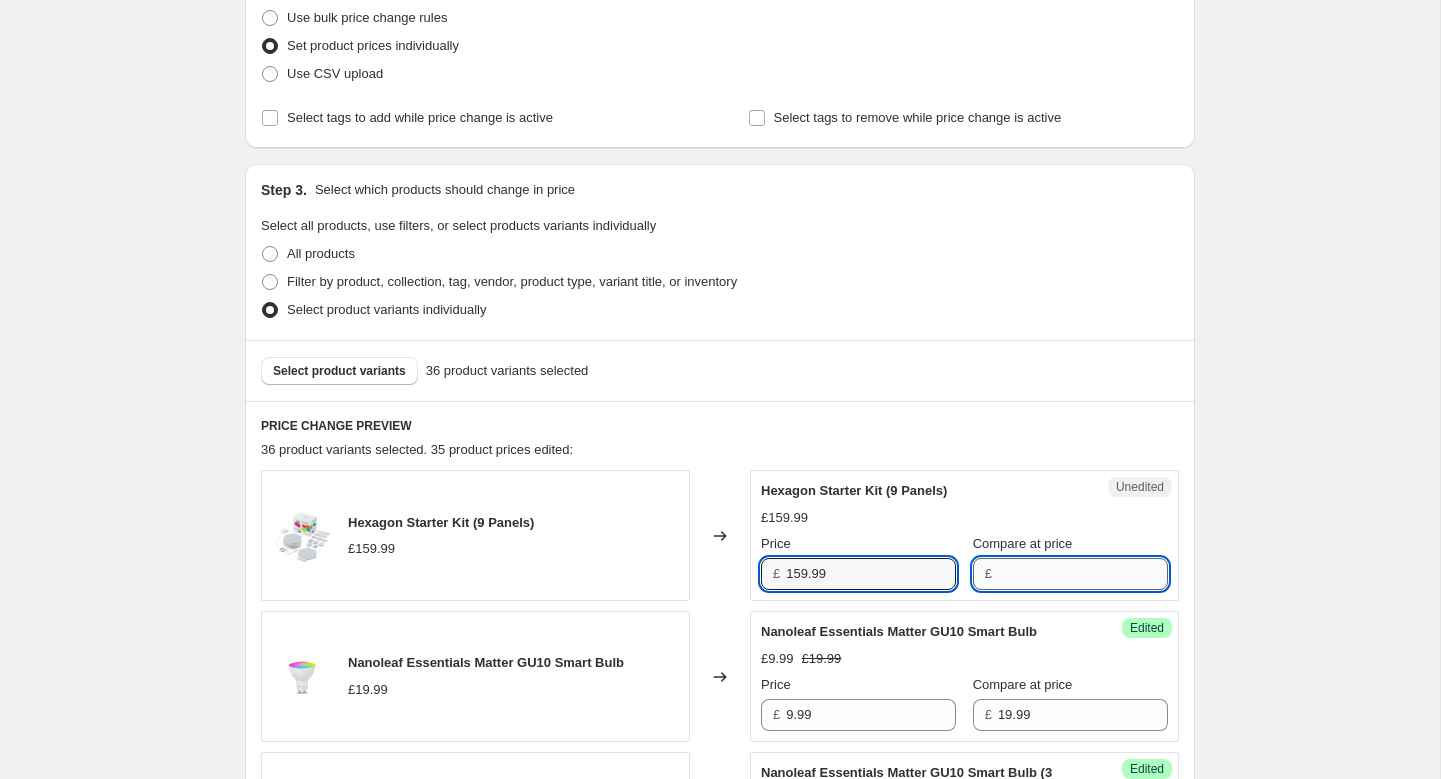 click on "Compare at price" at bounding box center [1083, 574] 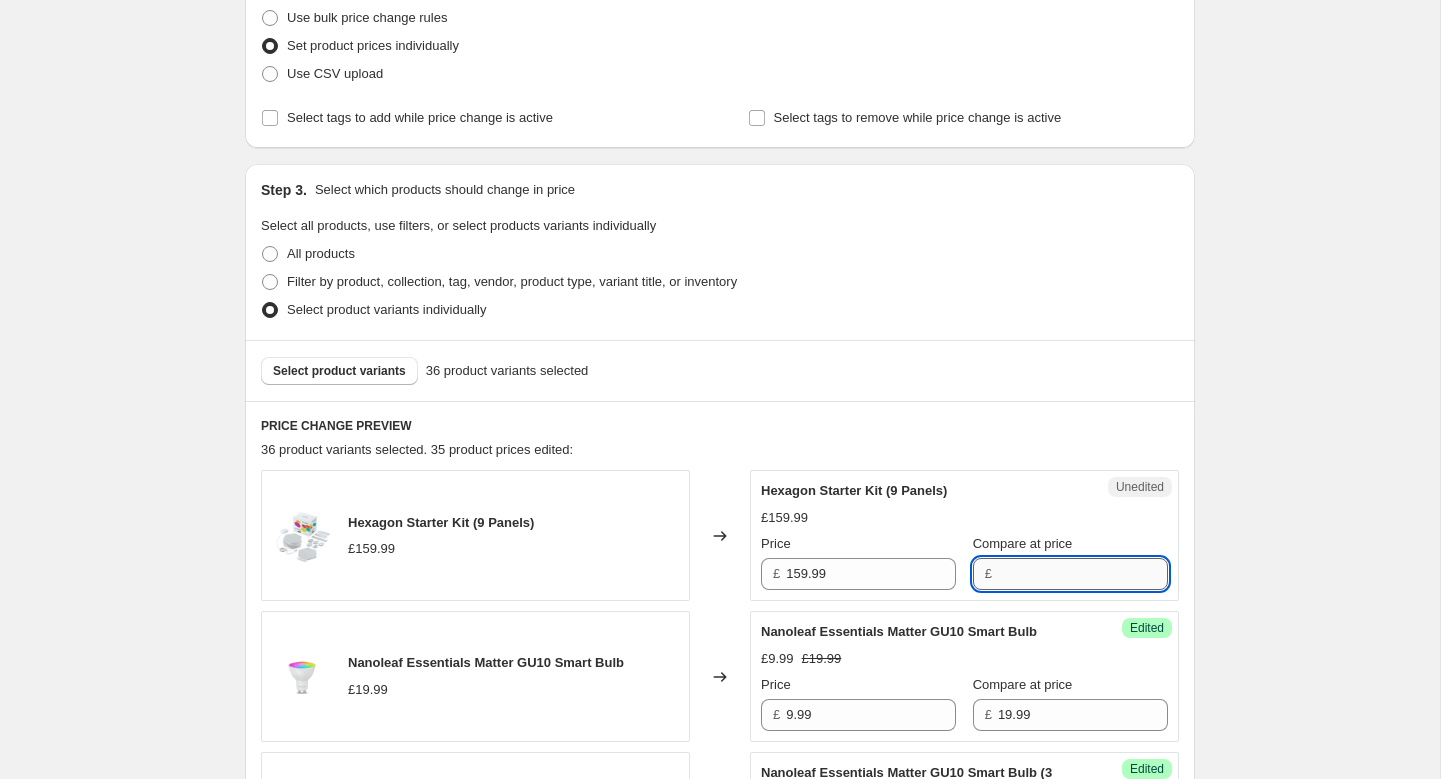 paste on "159.99" 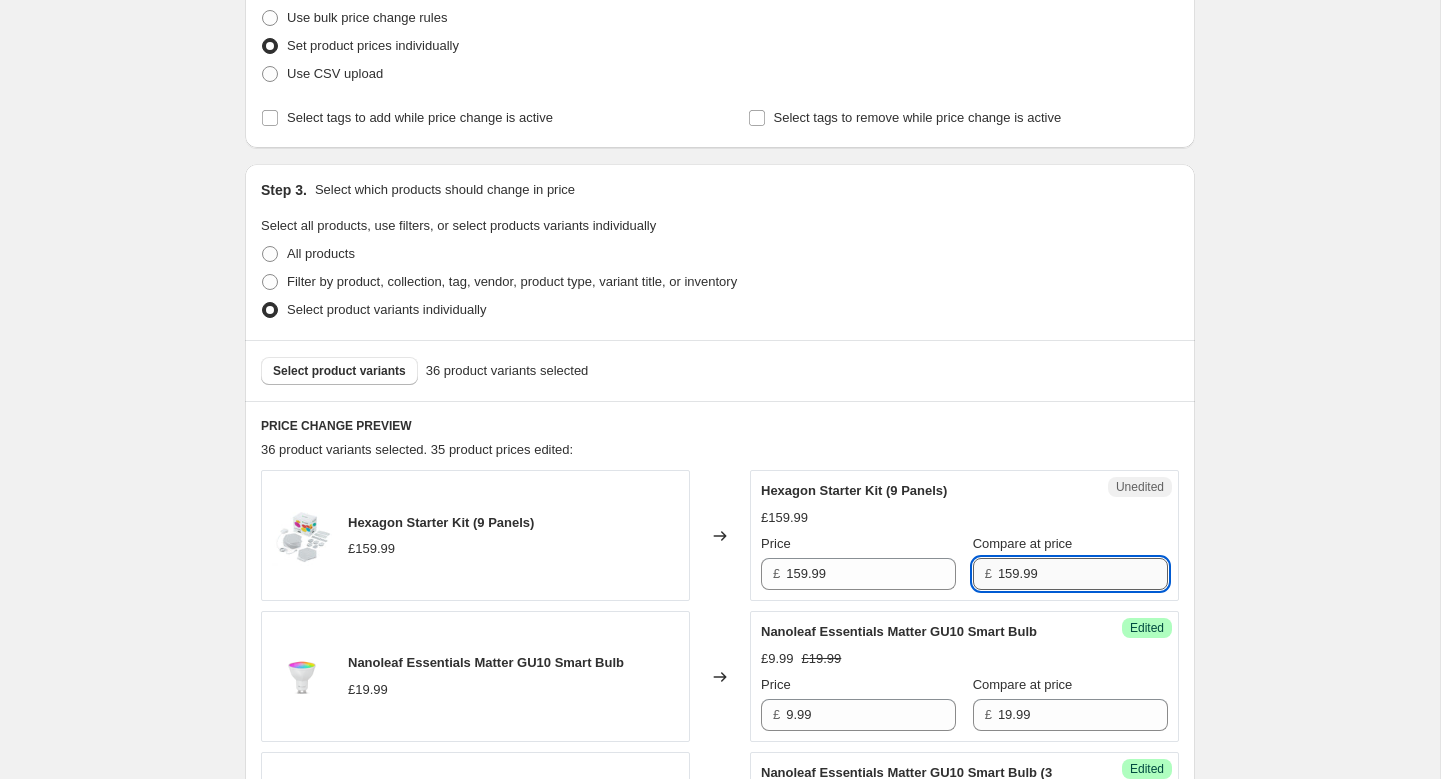 type on "159.99" 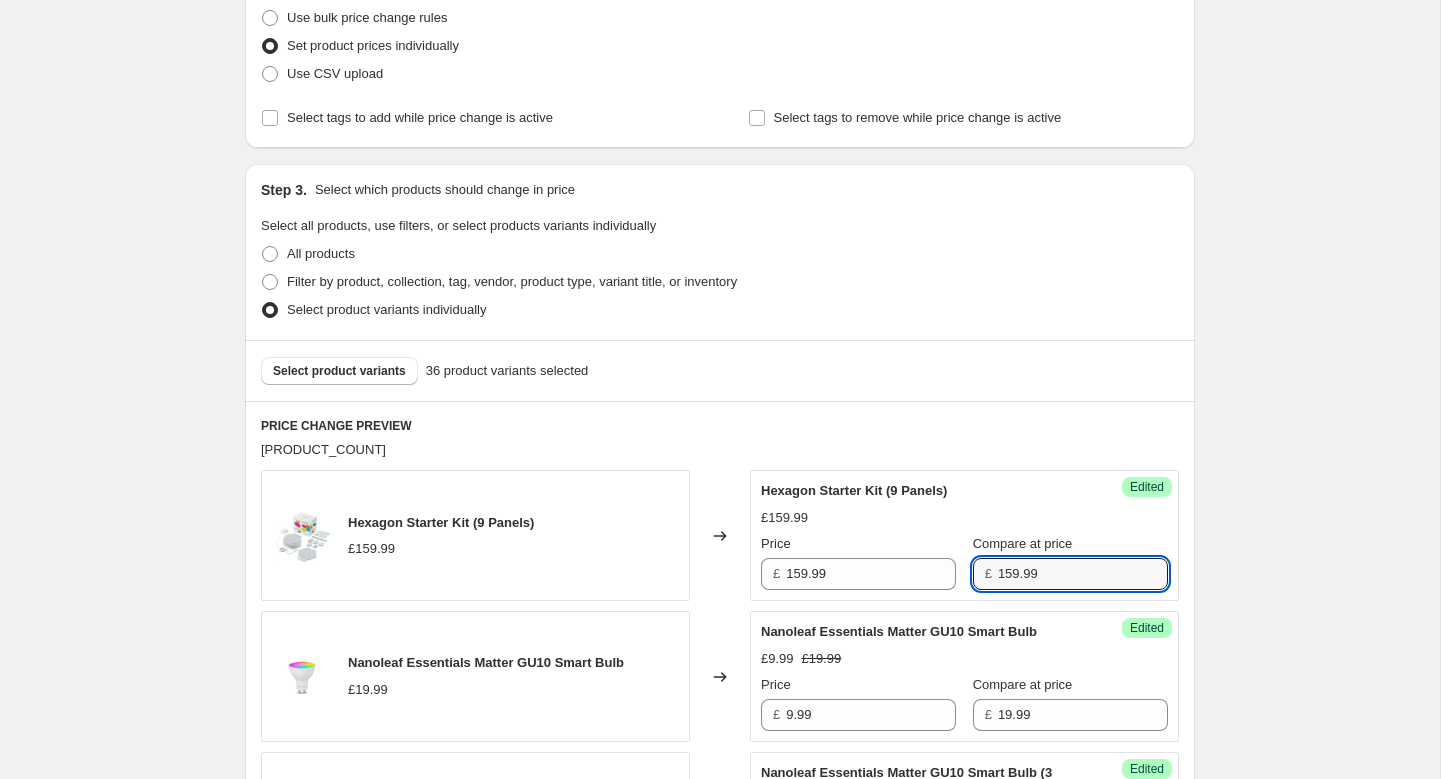 click on "[PRICE] [PRICE]" at bounding box center [964, 535] 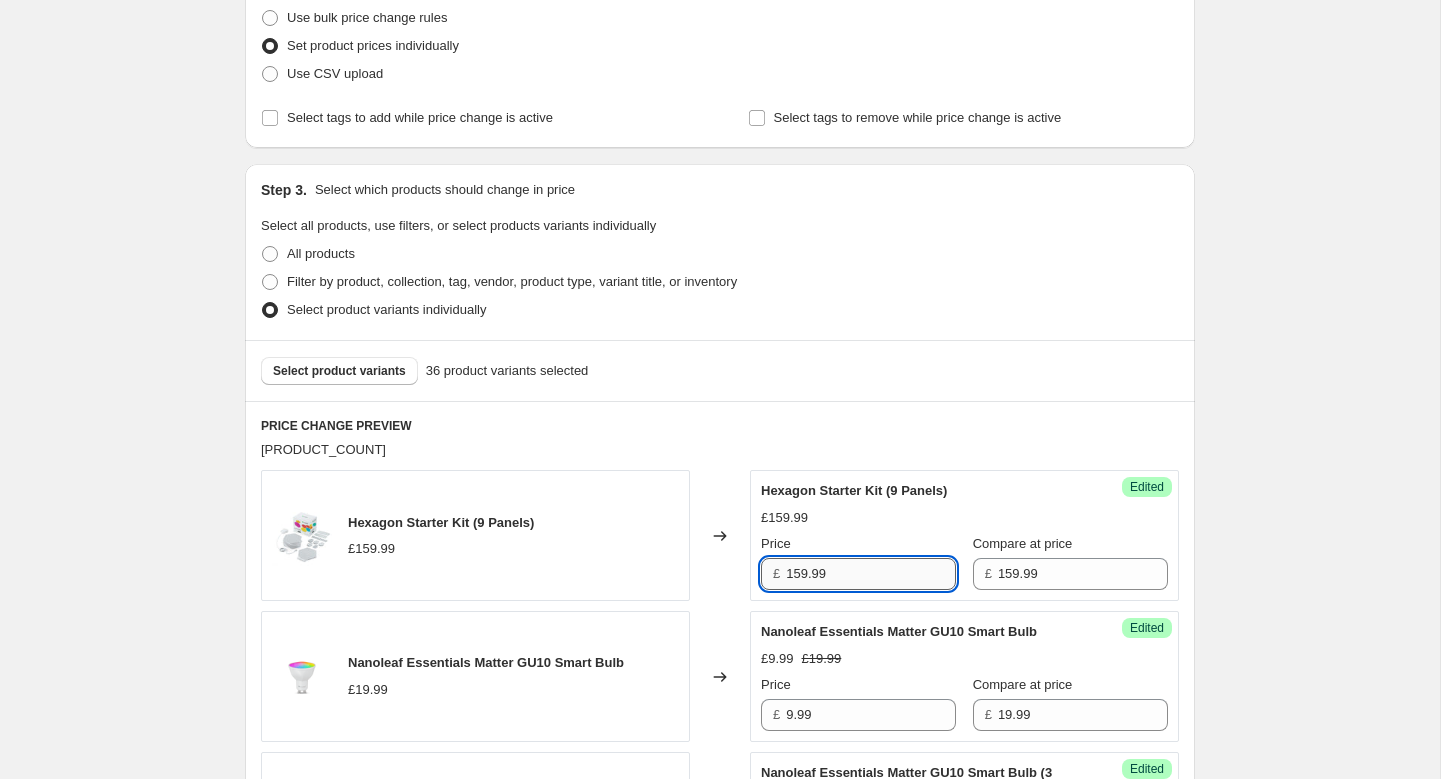 click on "159.99" at bounding box center [871, 574] 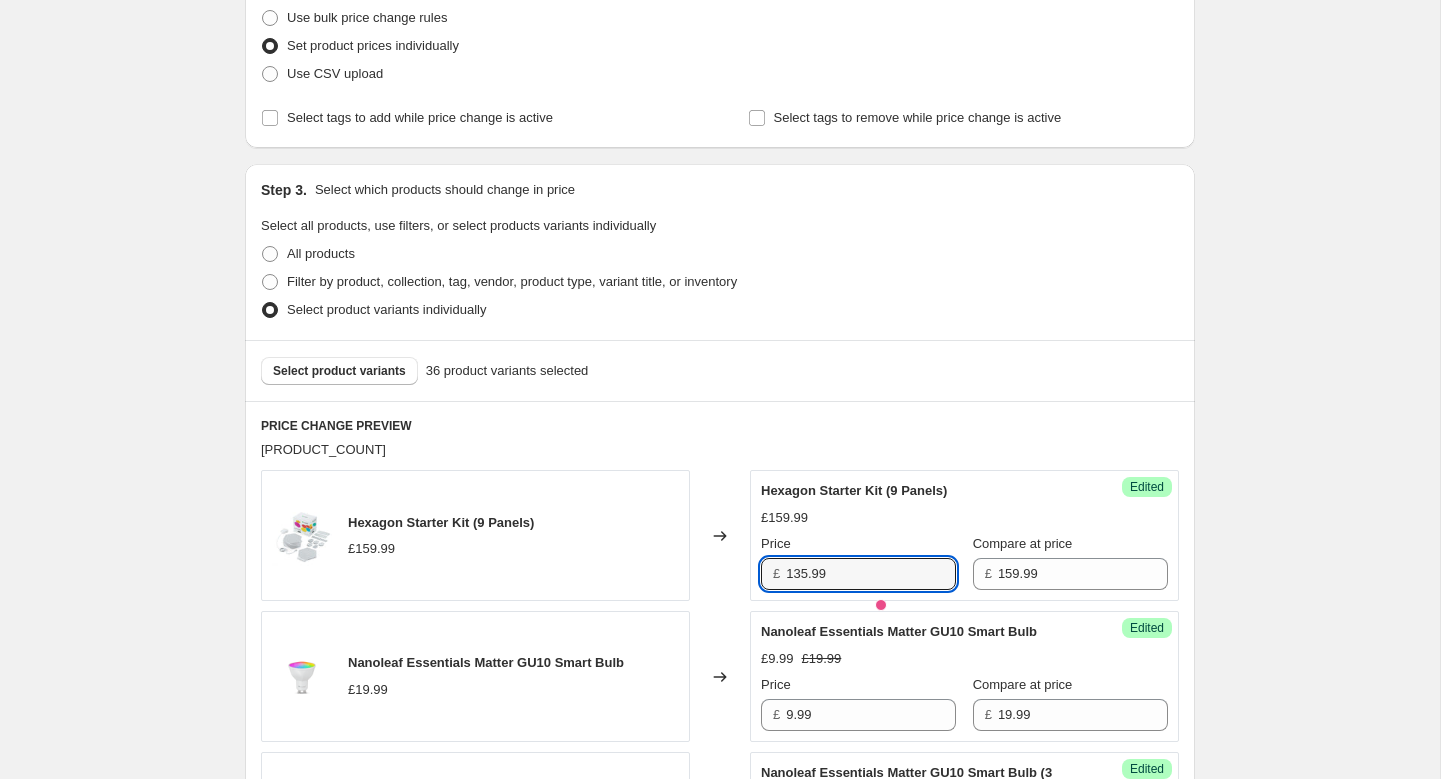 type on "135.99" 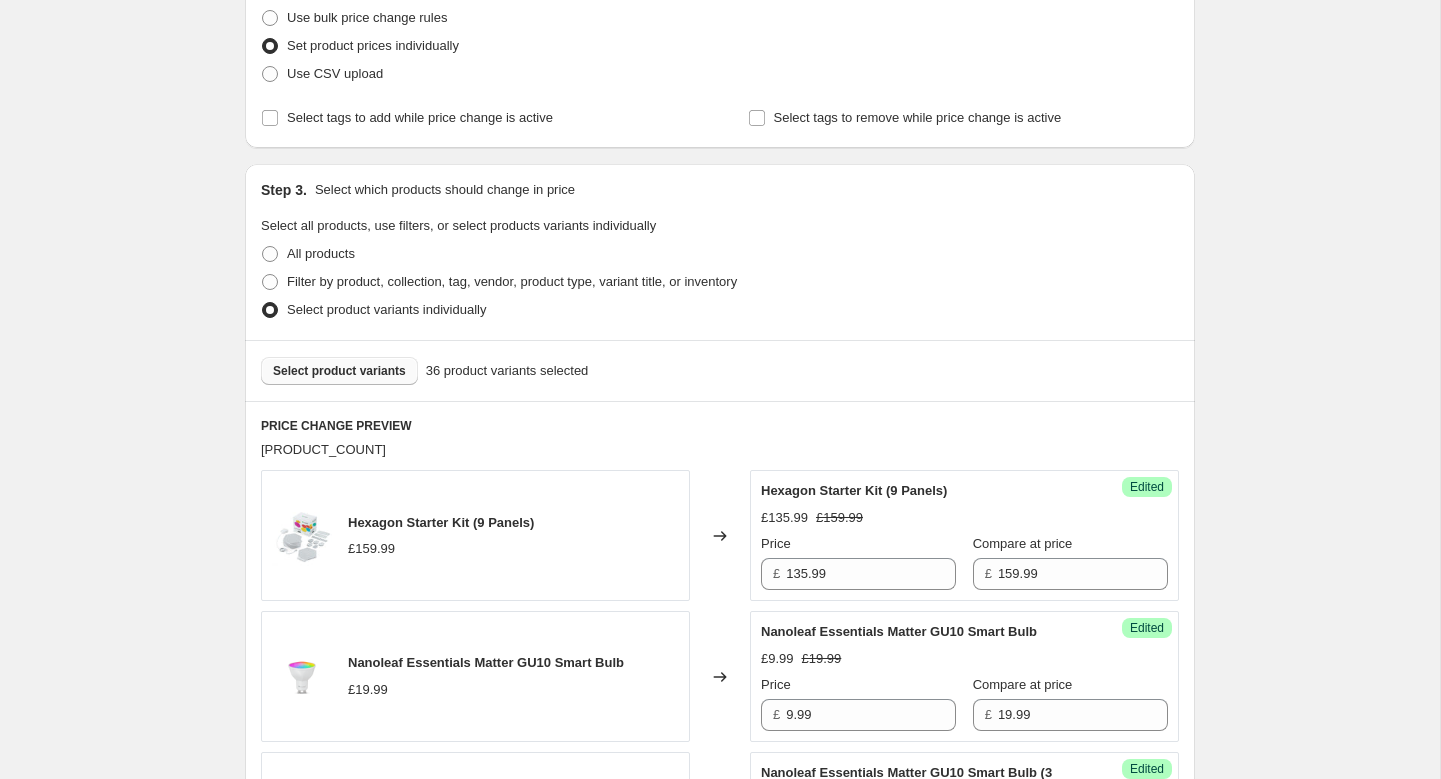 click on "Select product variants" at bounding box center [339, 371] 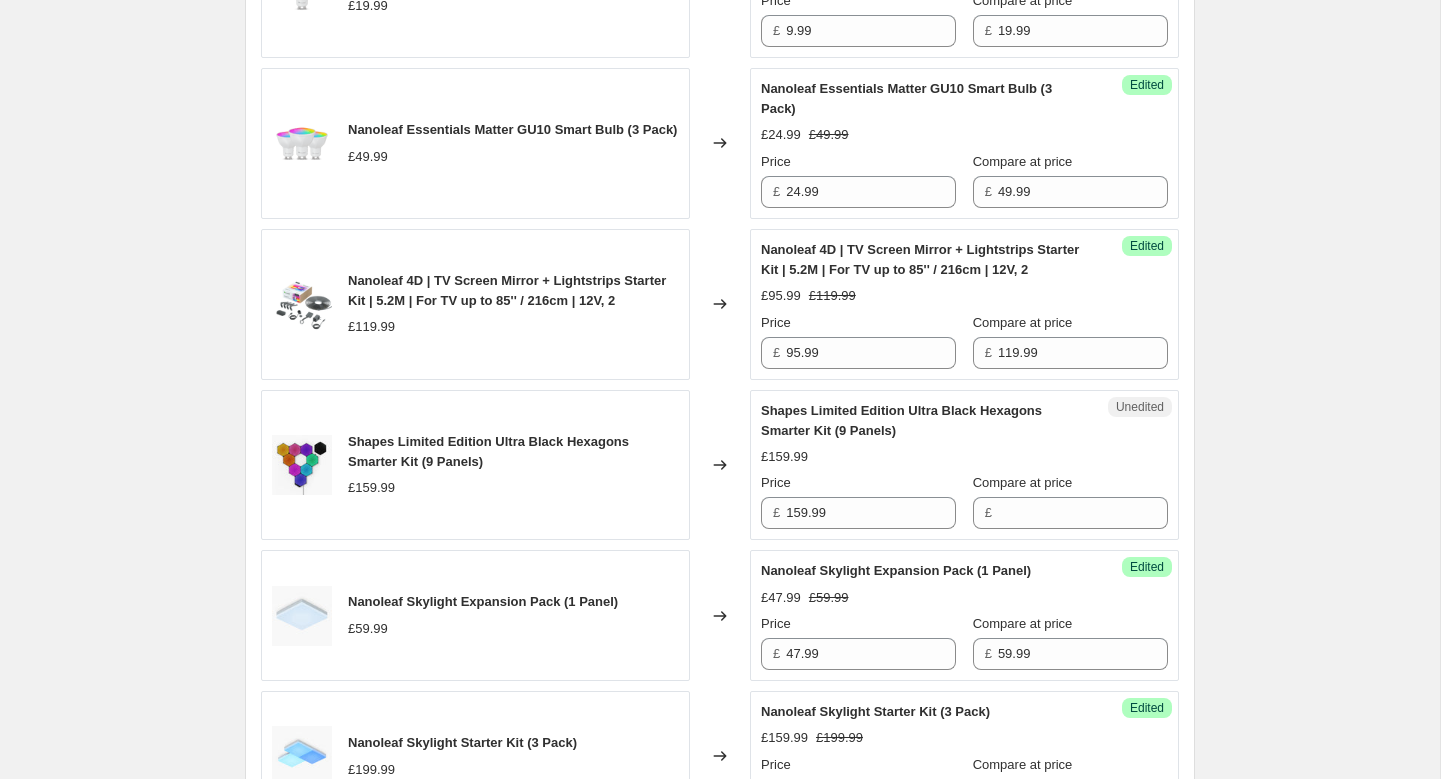scroll, scrollTop: 1085, scrollLeft: 0, axis: vertical 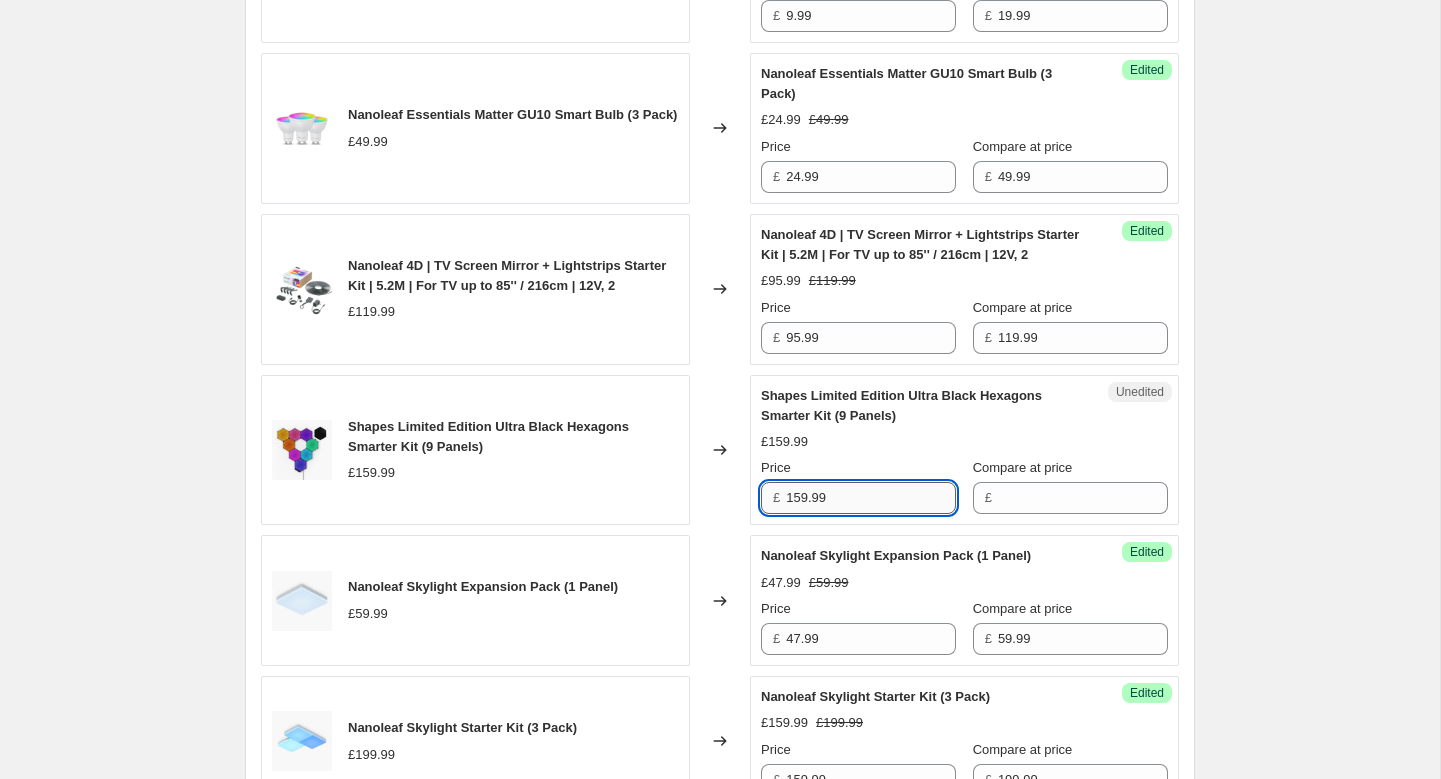 click on "159.99" at bounding box center [871, 498] 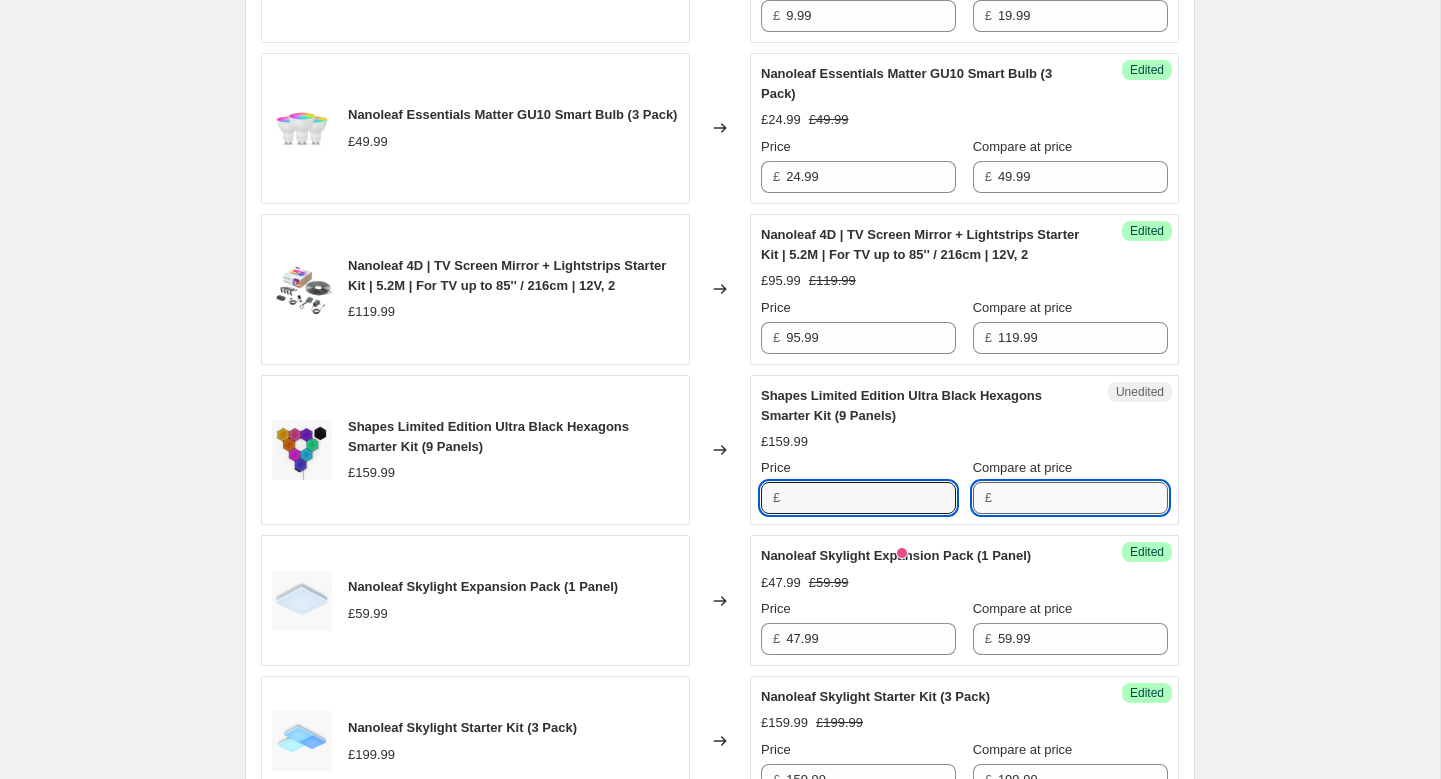 type on "159.99" 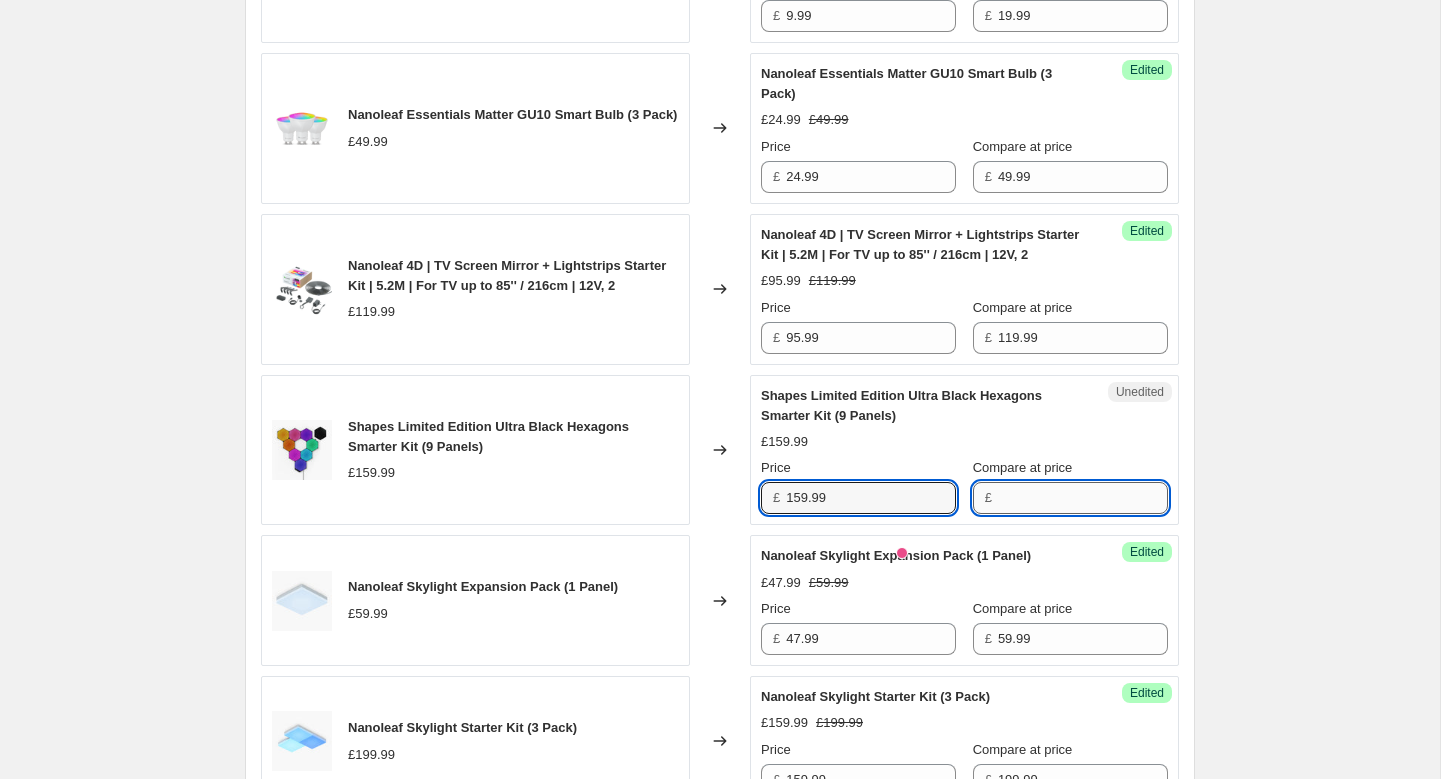 click on "Compare at price" at bounding box center (1083, 498) 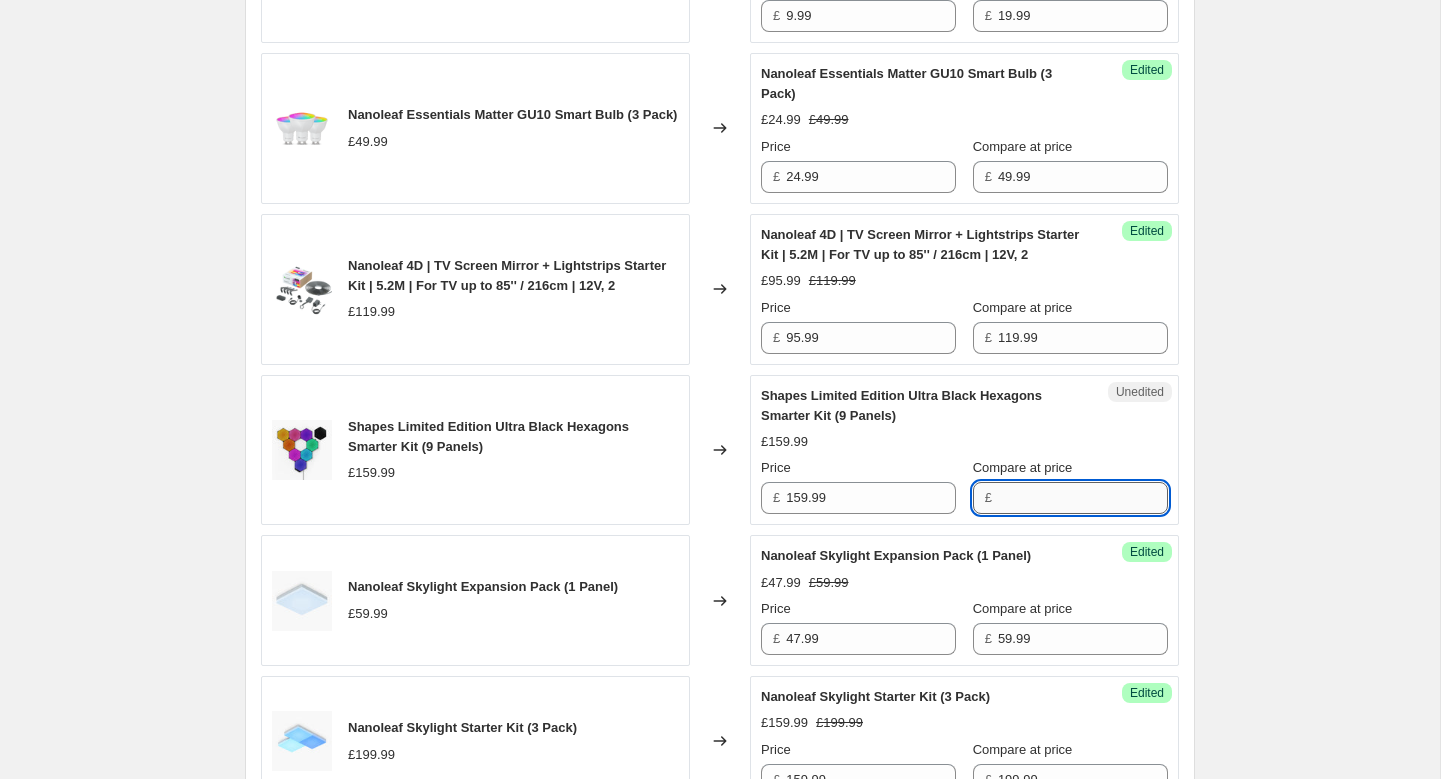 paste on "159.99" 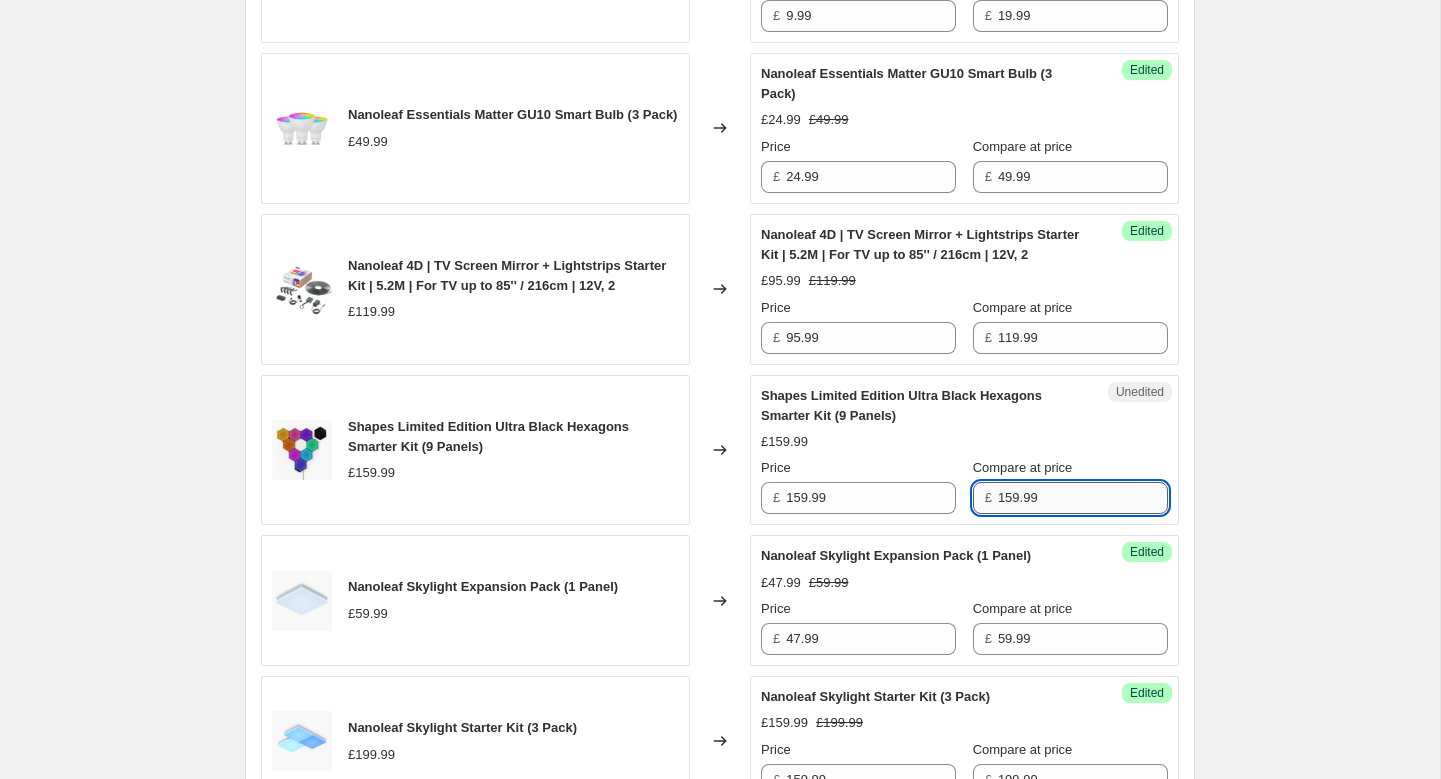 type on "159.99" 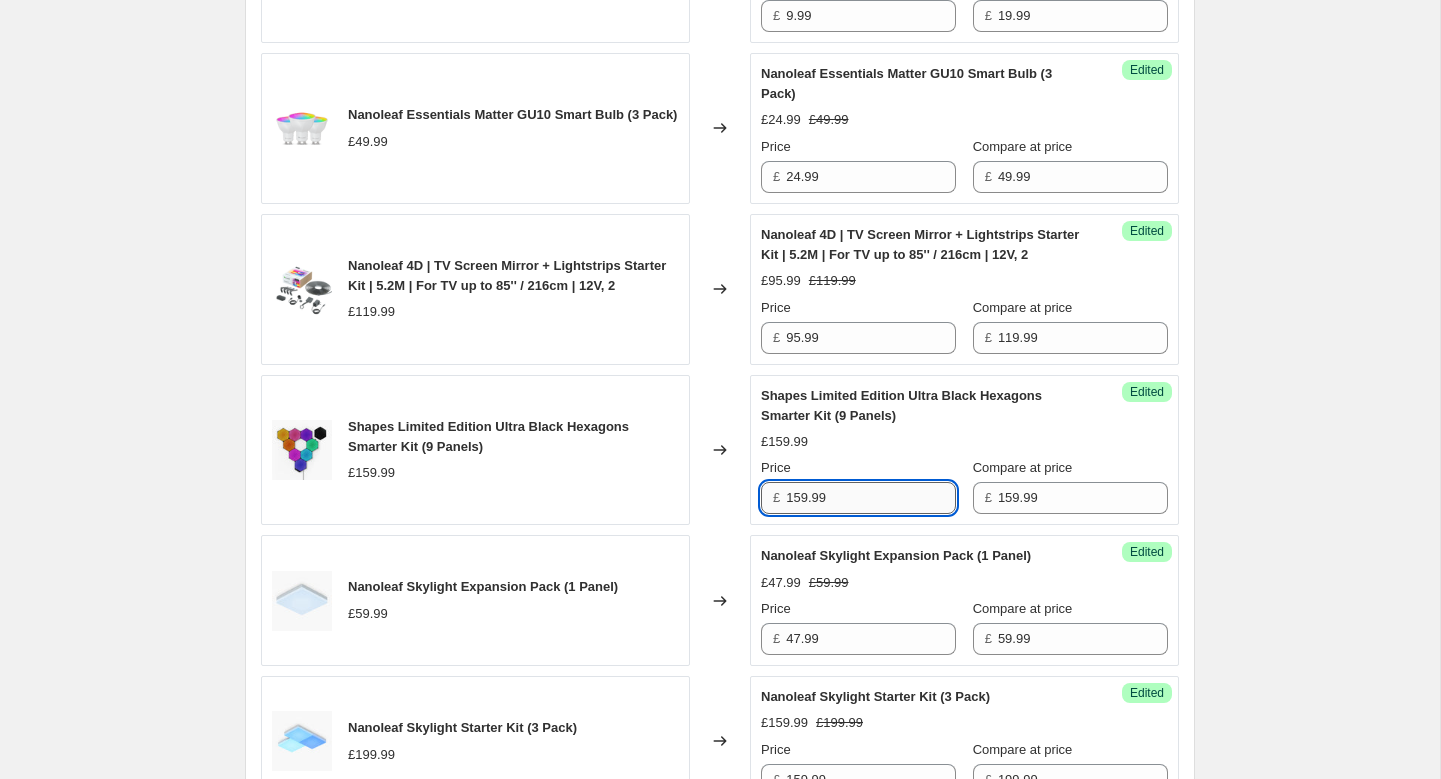 click on "159.99" at bounding box center [871, 498] 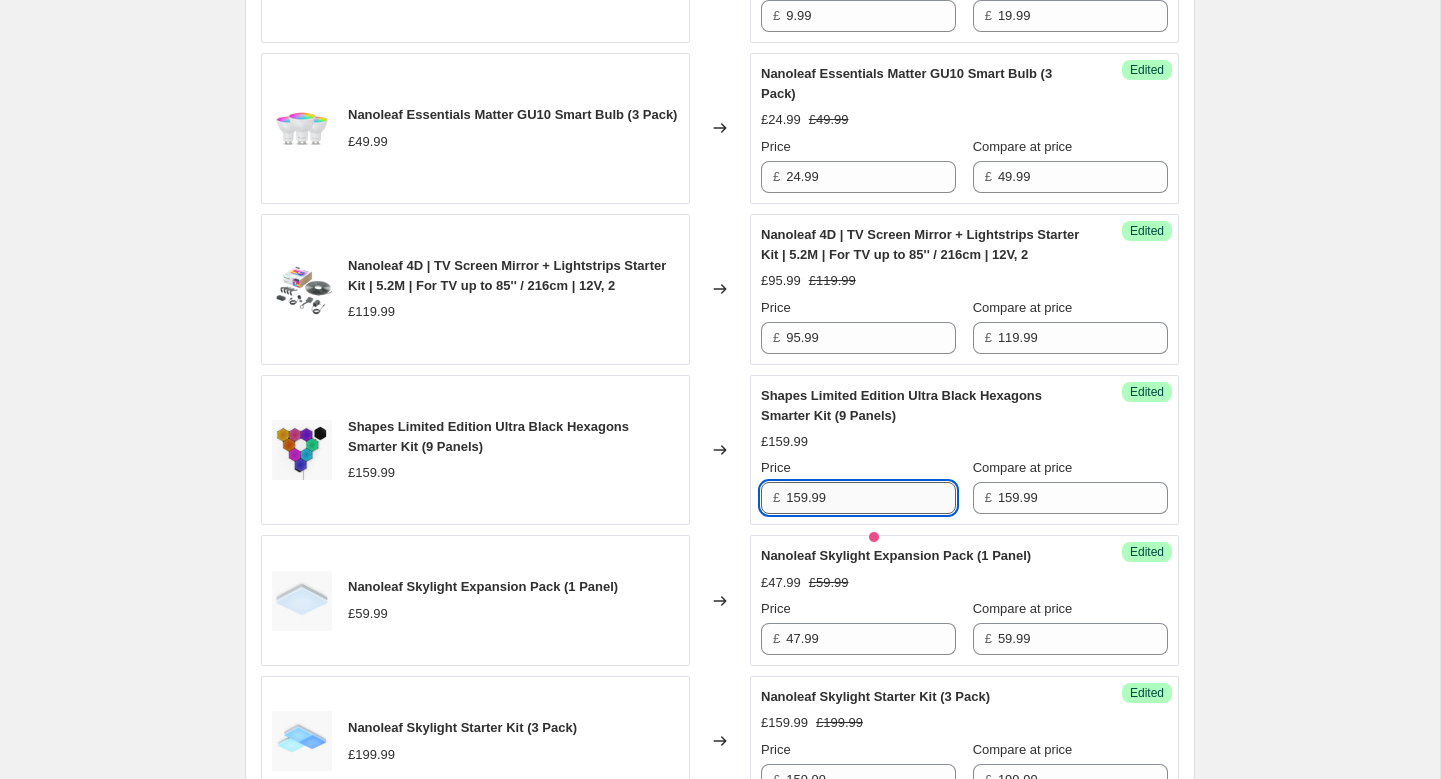 paste on "27.99" 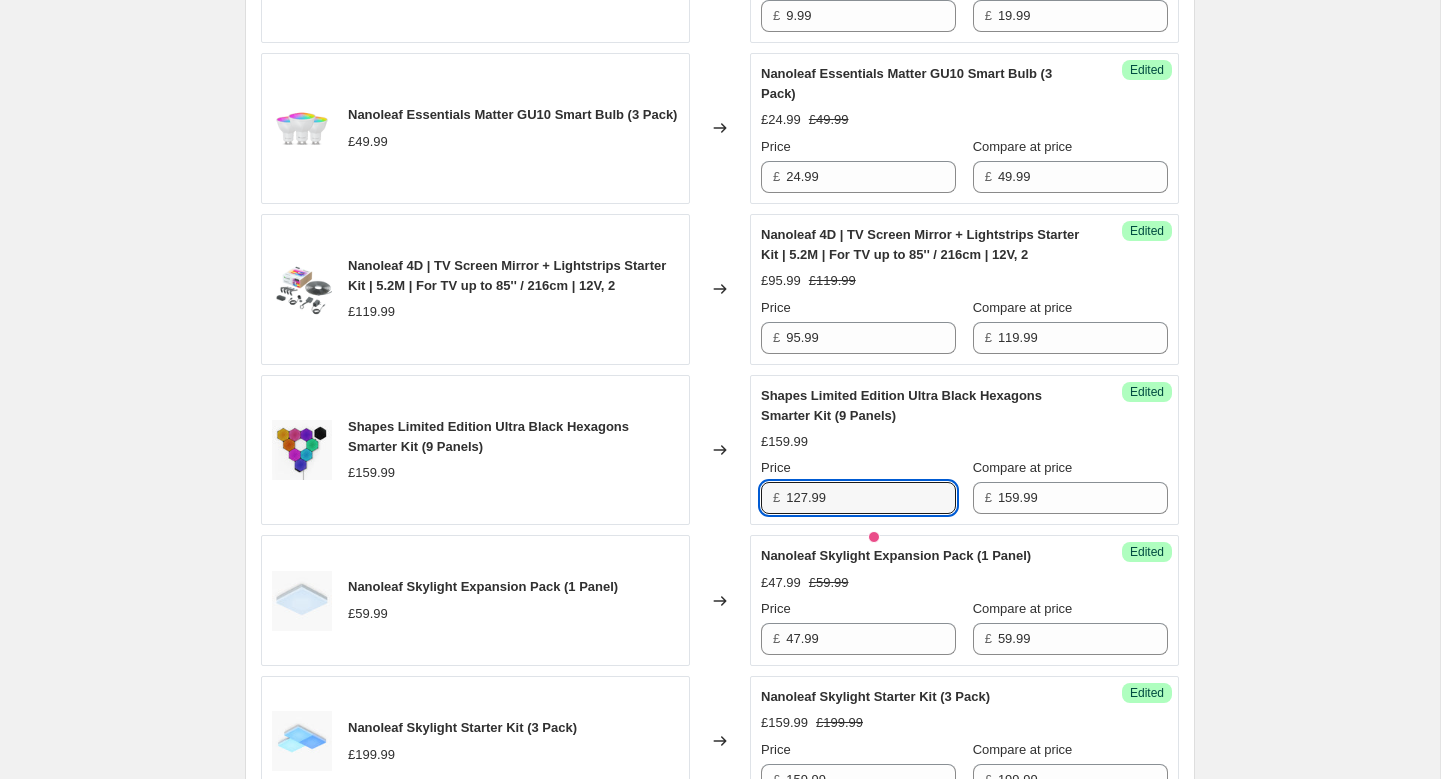 type on "127.99" 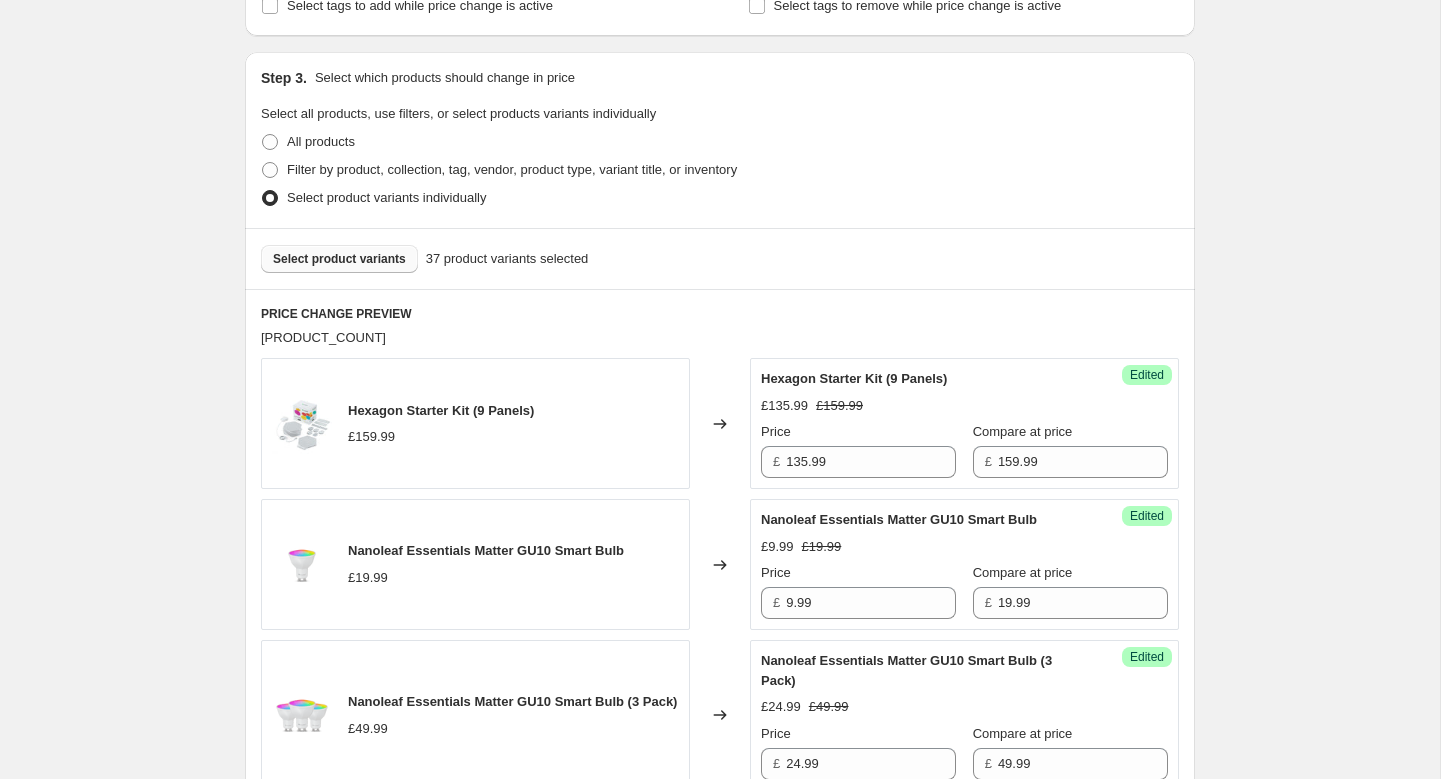 scroll, scrollTop: 471, scrollLeft: 0, axis: vertical 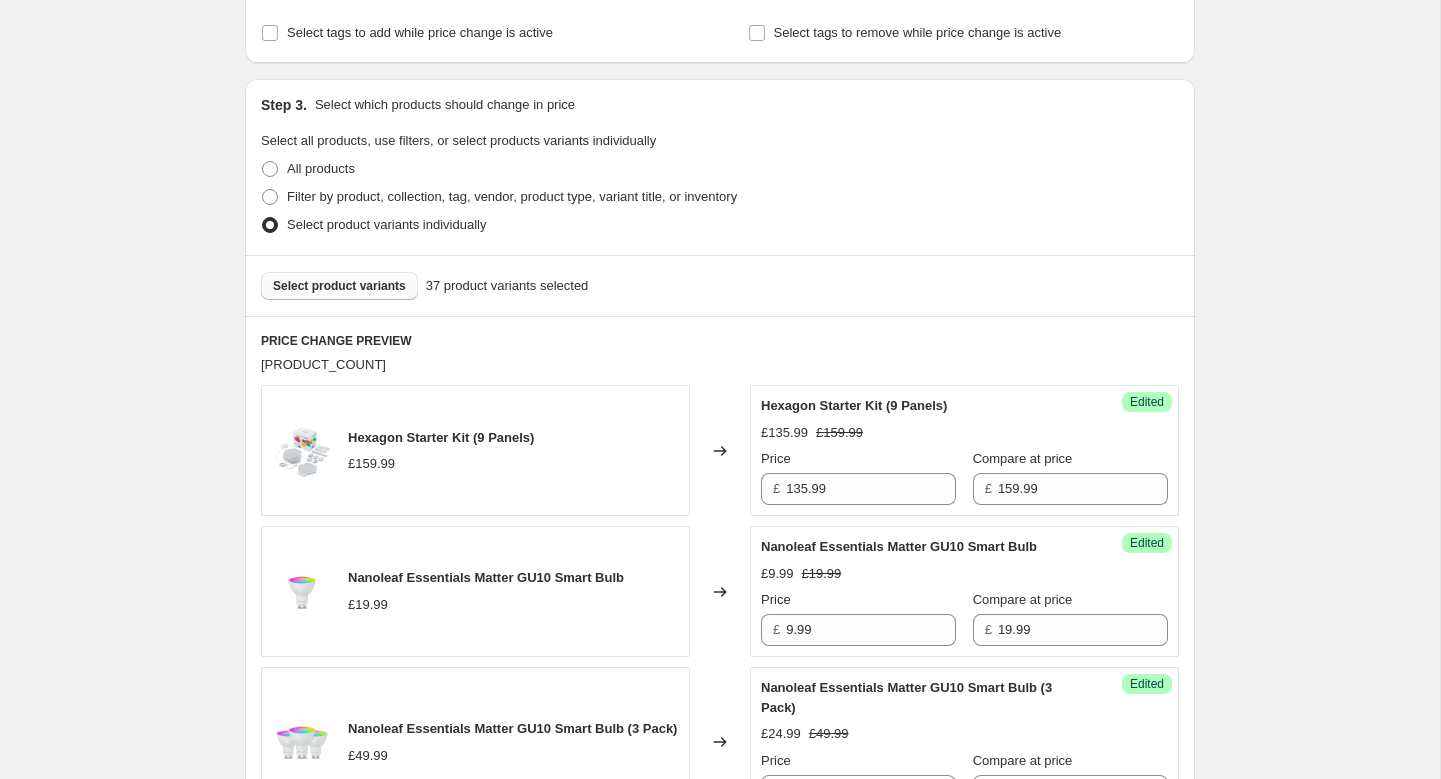 click on "Select product variants" at bounding box center [339, 286] 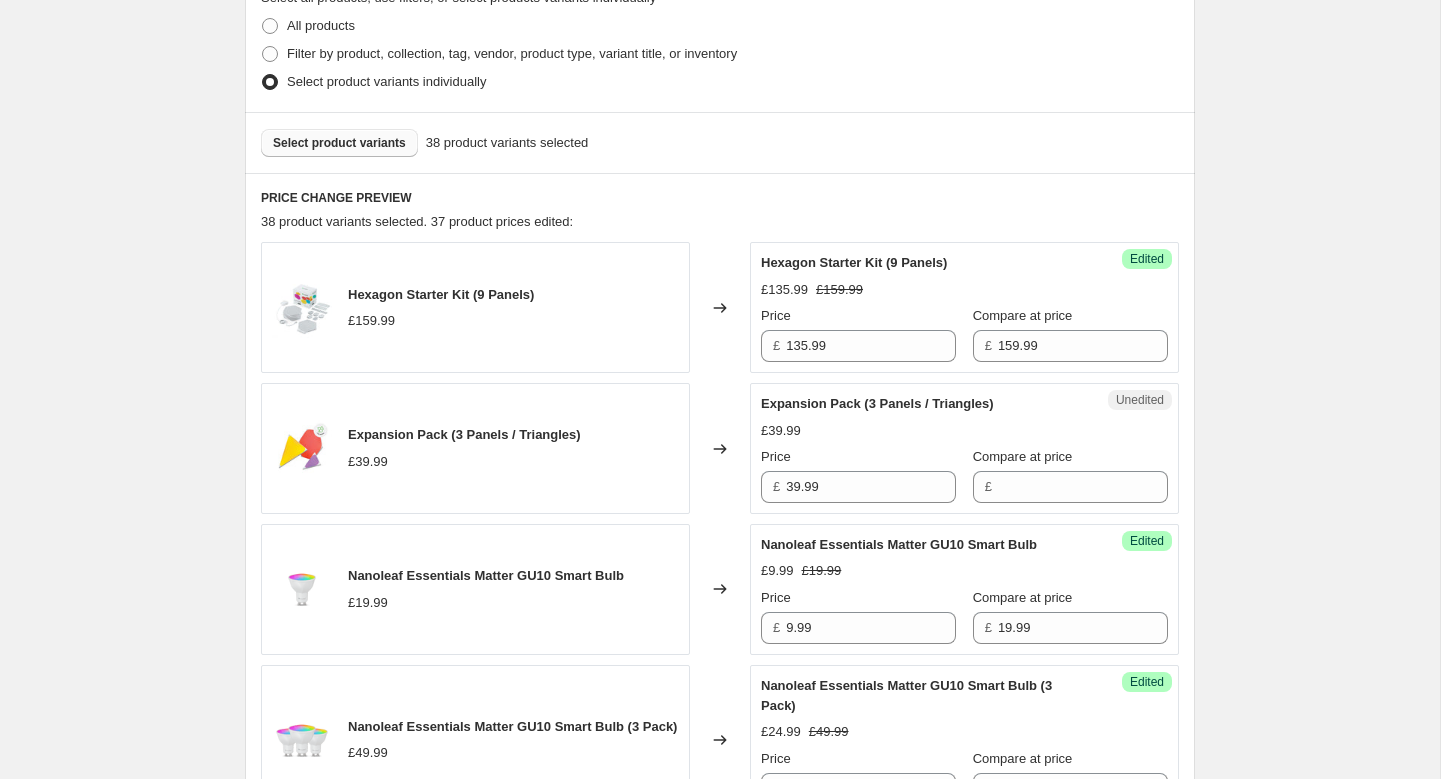 scroll, scrollTop: 618, scrollLeft: 0, axis: vertical 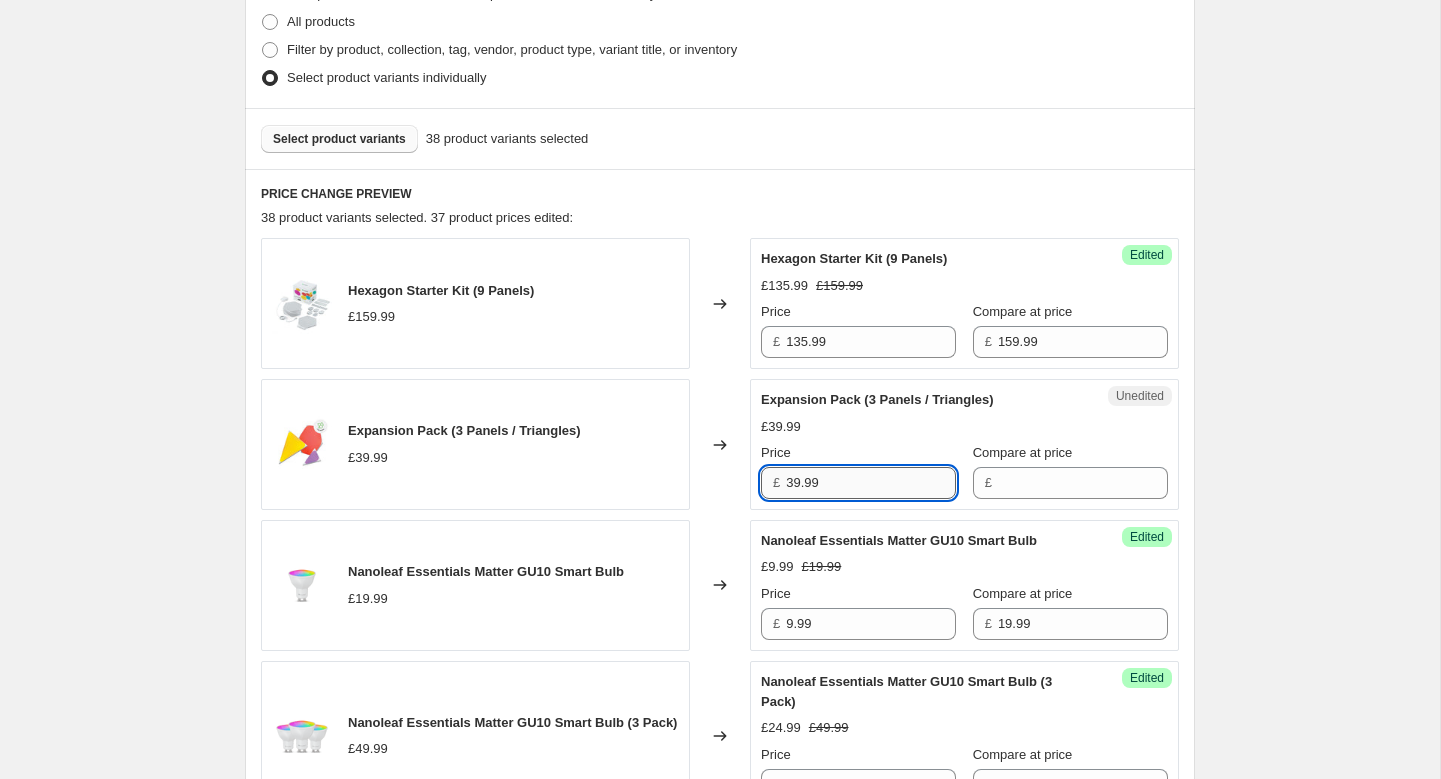 click on "39.99" at bounding box center (871, 483) 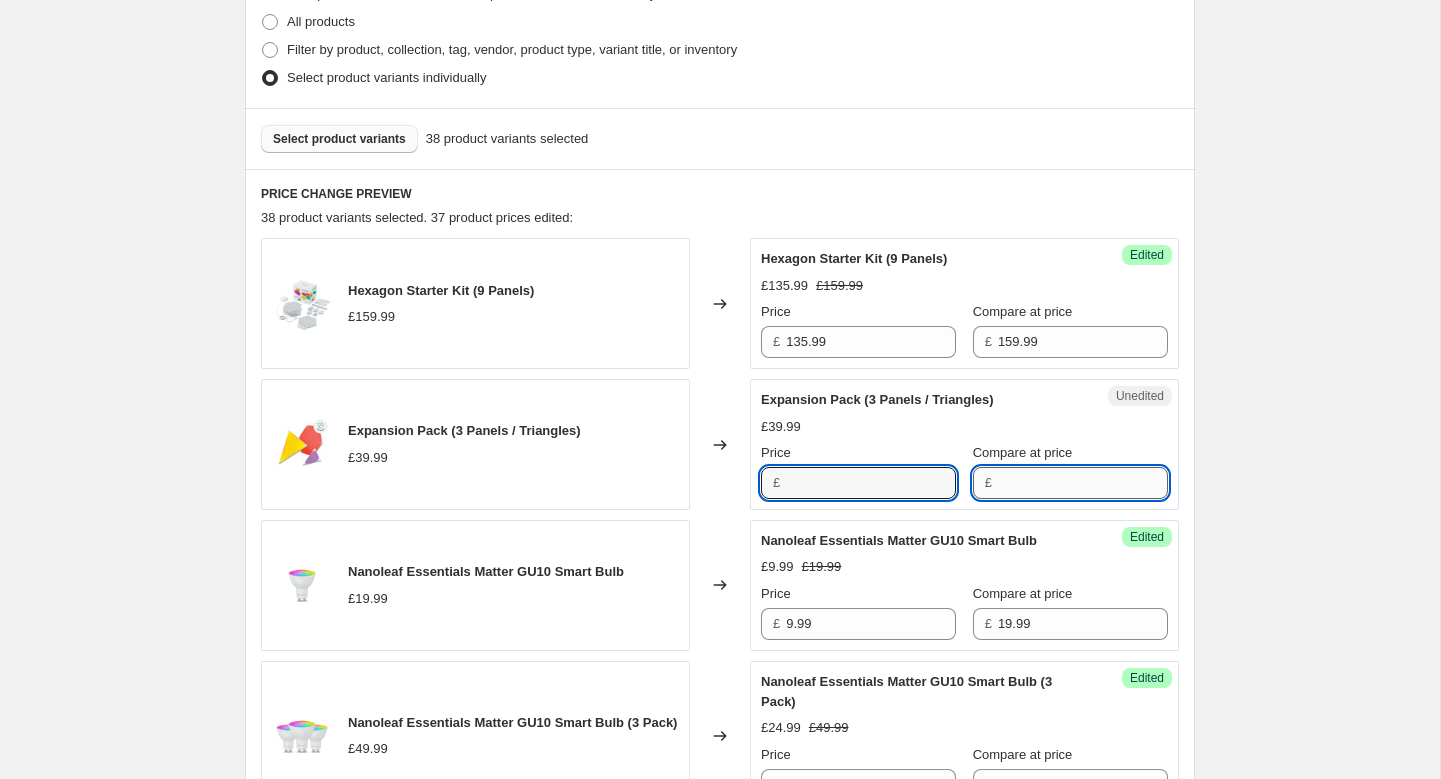 type on "39.99" 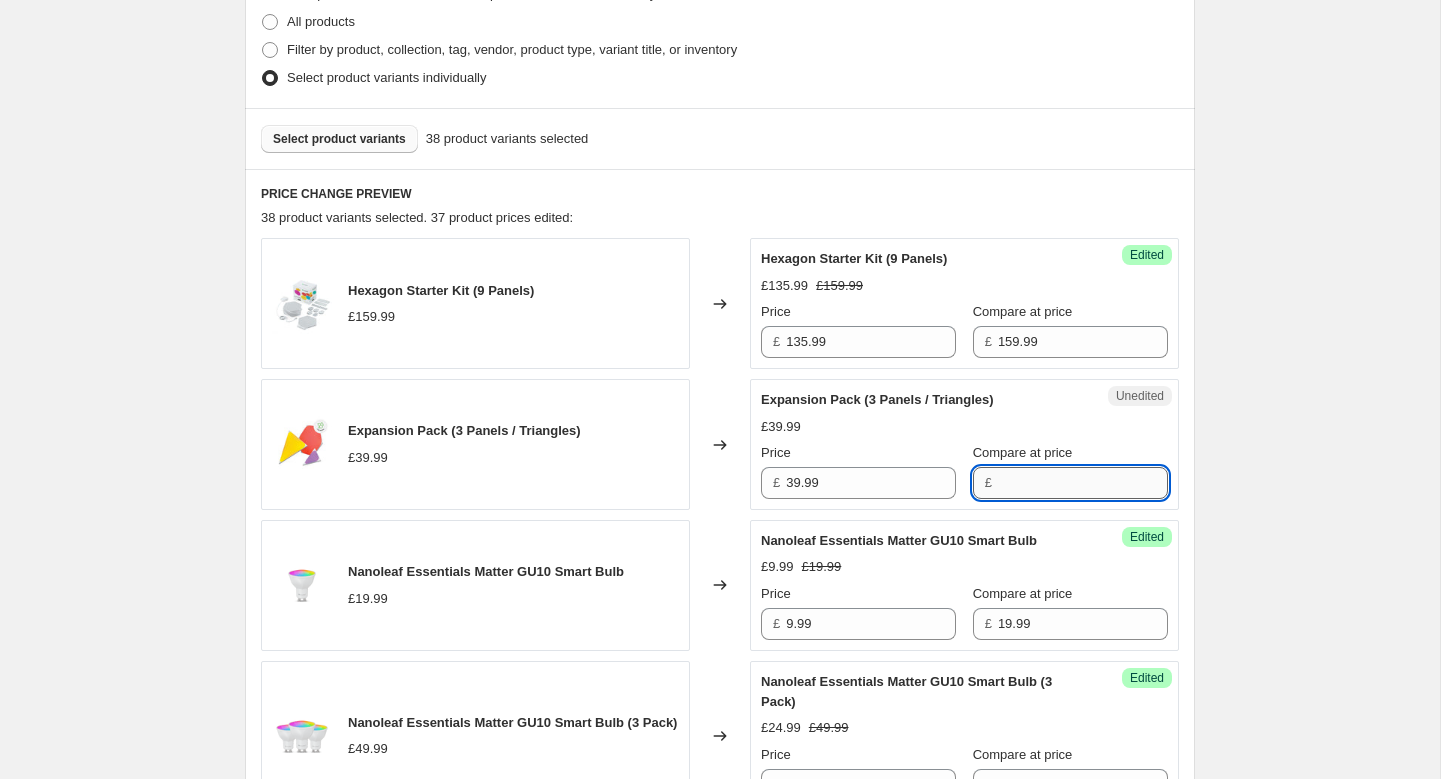 click on "Compare at price" at bounding box center [1083, 483] 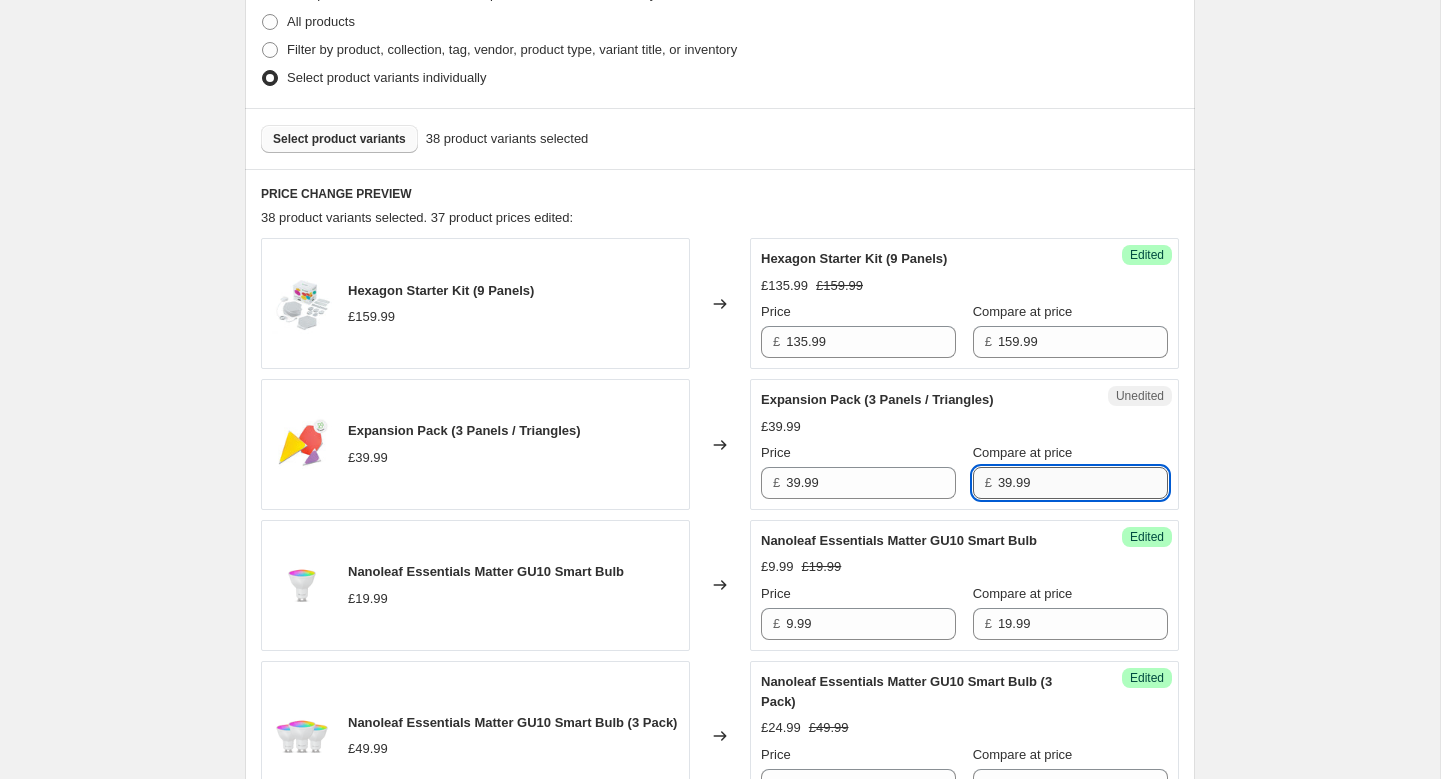 type on "39.99" 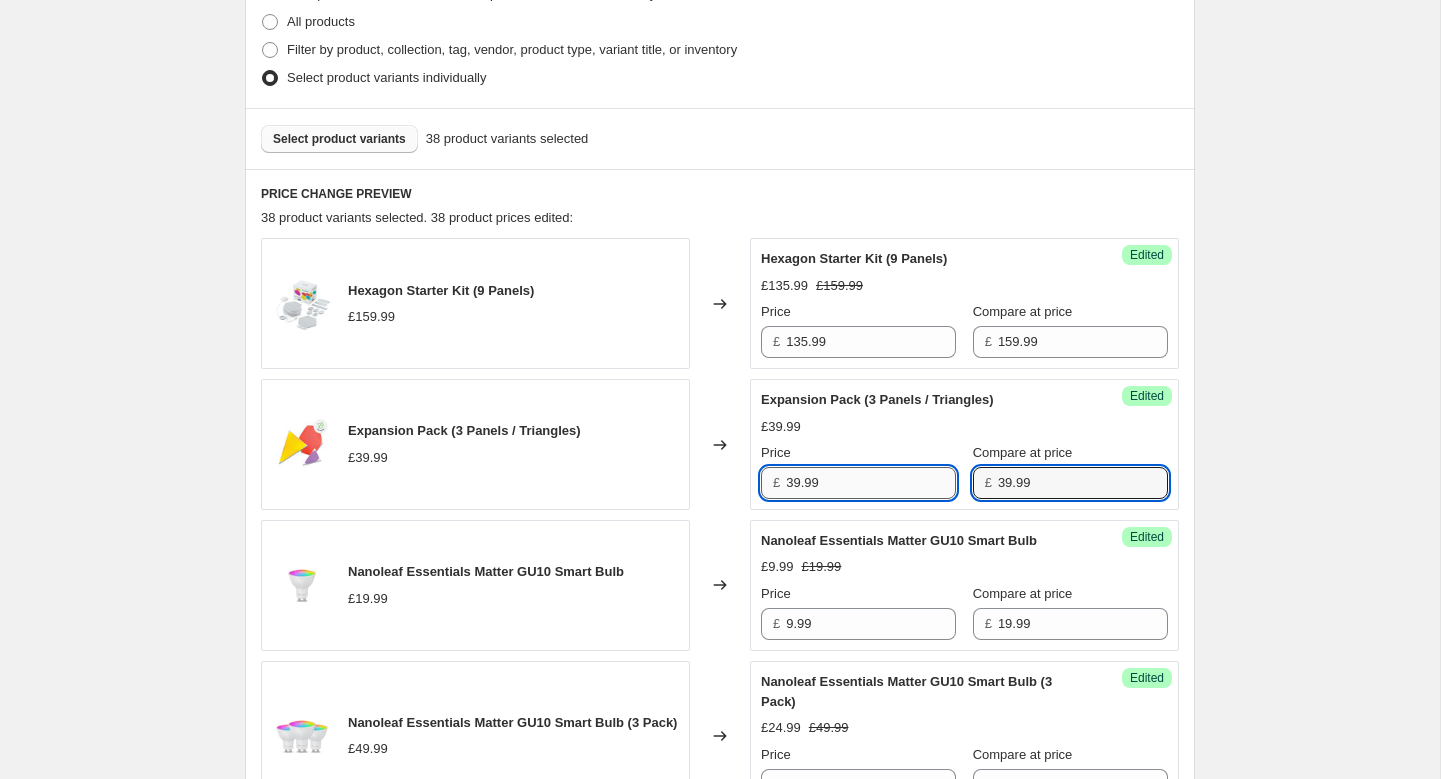 click on "39.99" at bounding box center [871, 483] 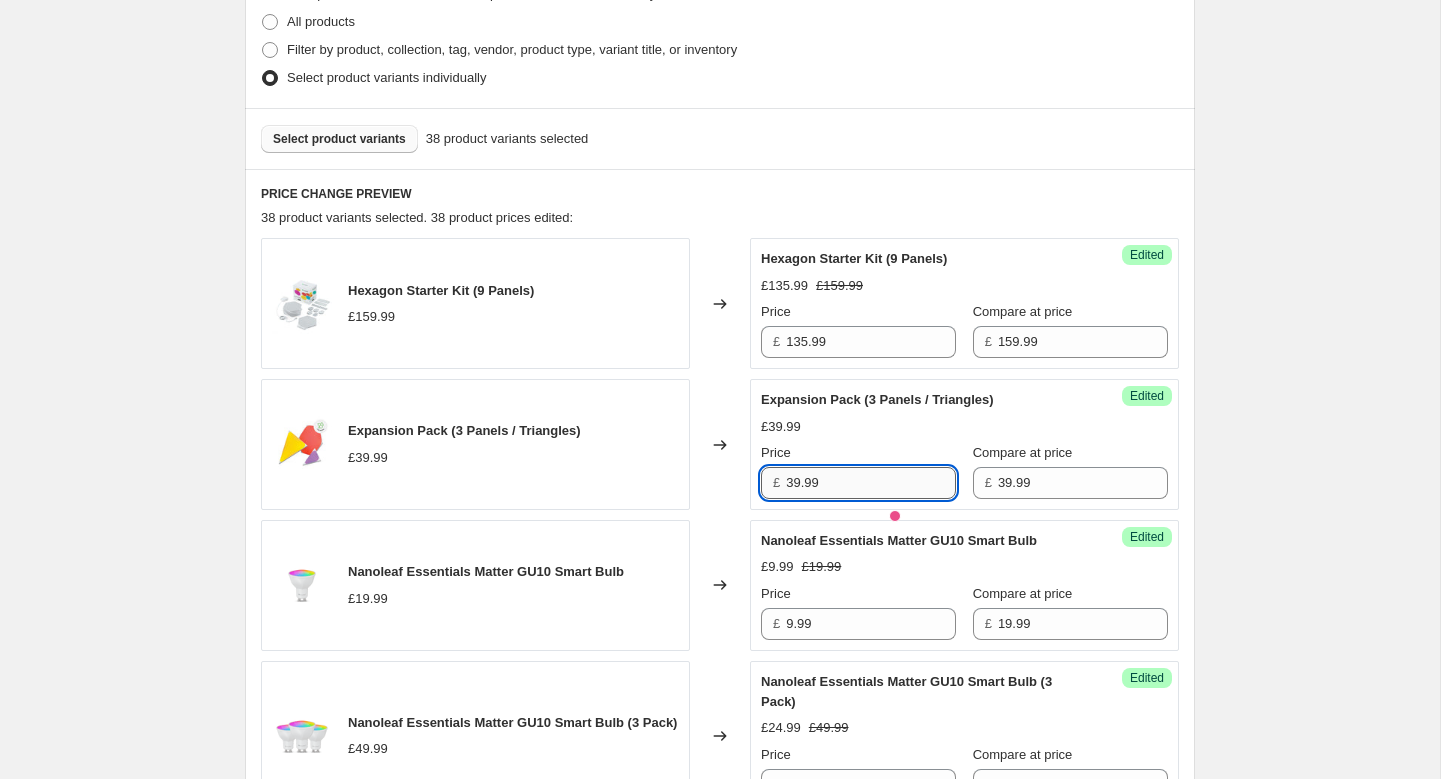paste on "27.99" 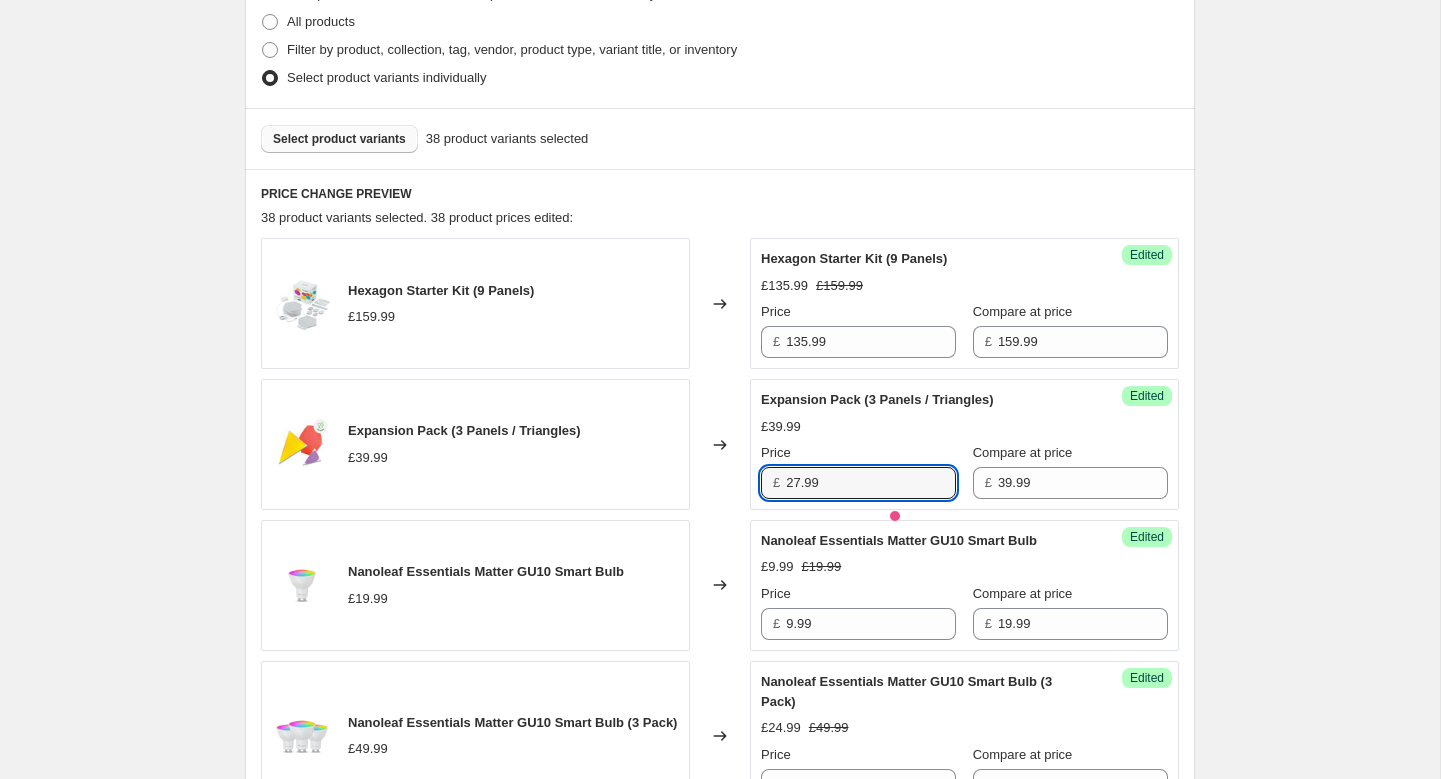 type on "27.99" 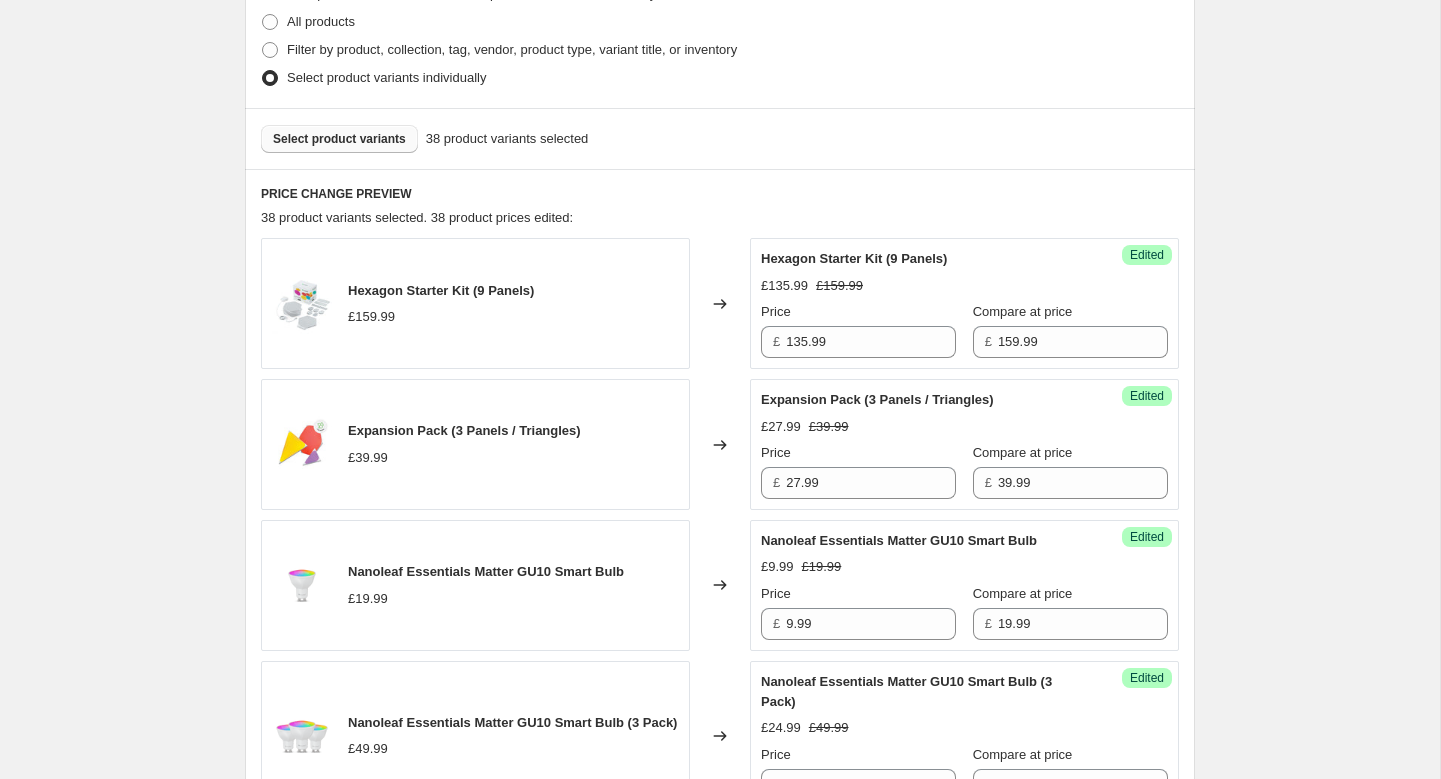 click on "Select product variants" at bounding box center [339, 139] 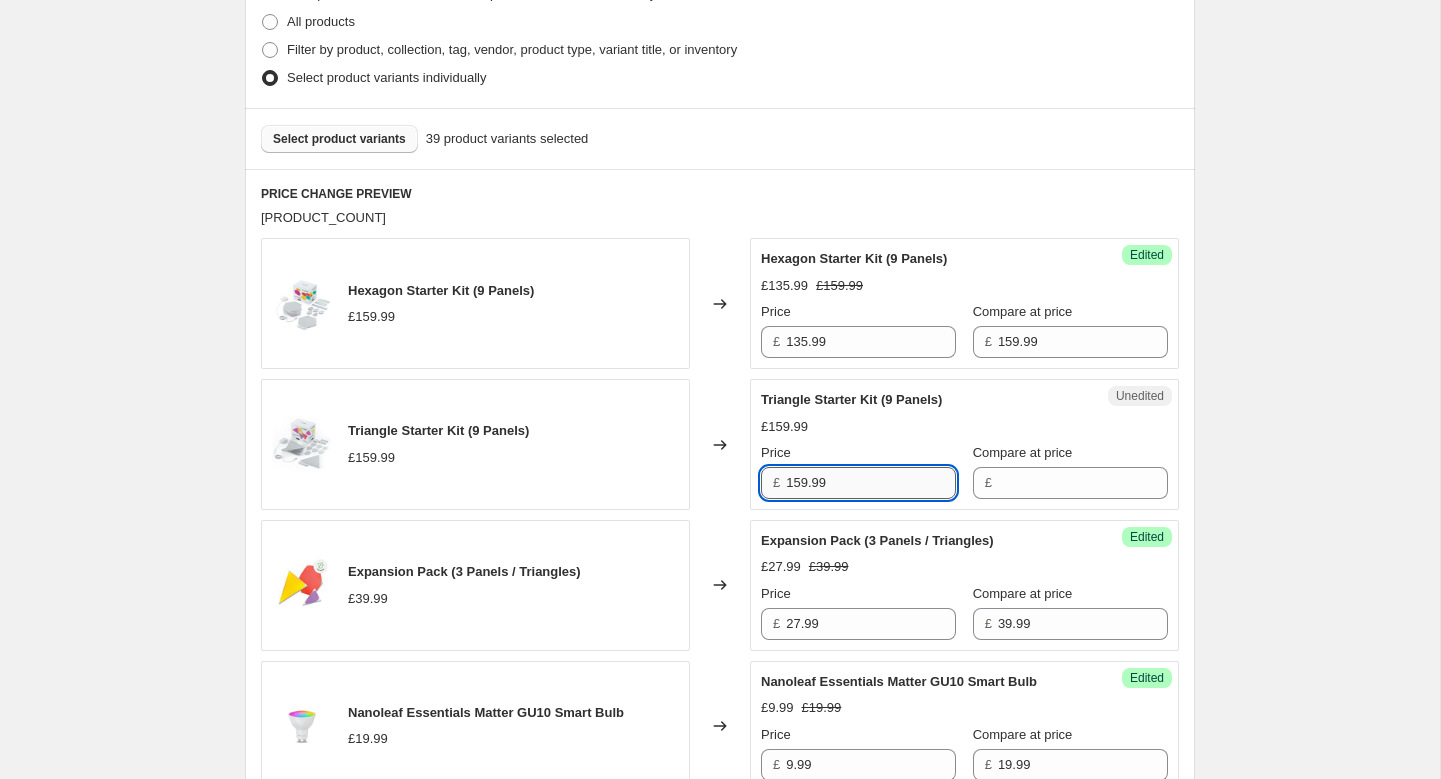 click on "159.99" at bounding box center [871, 483] 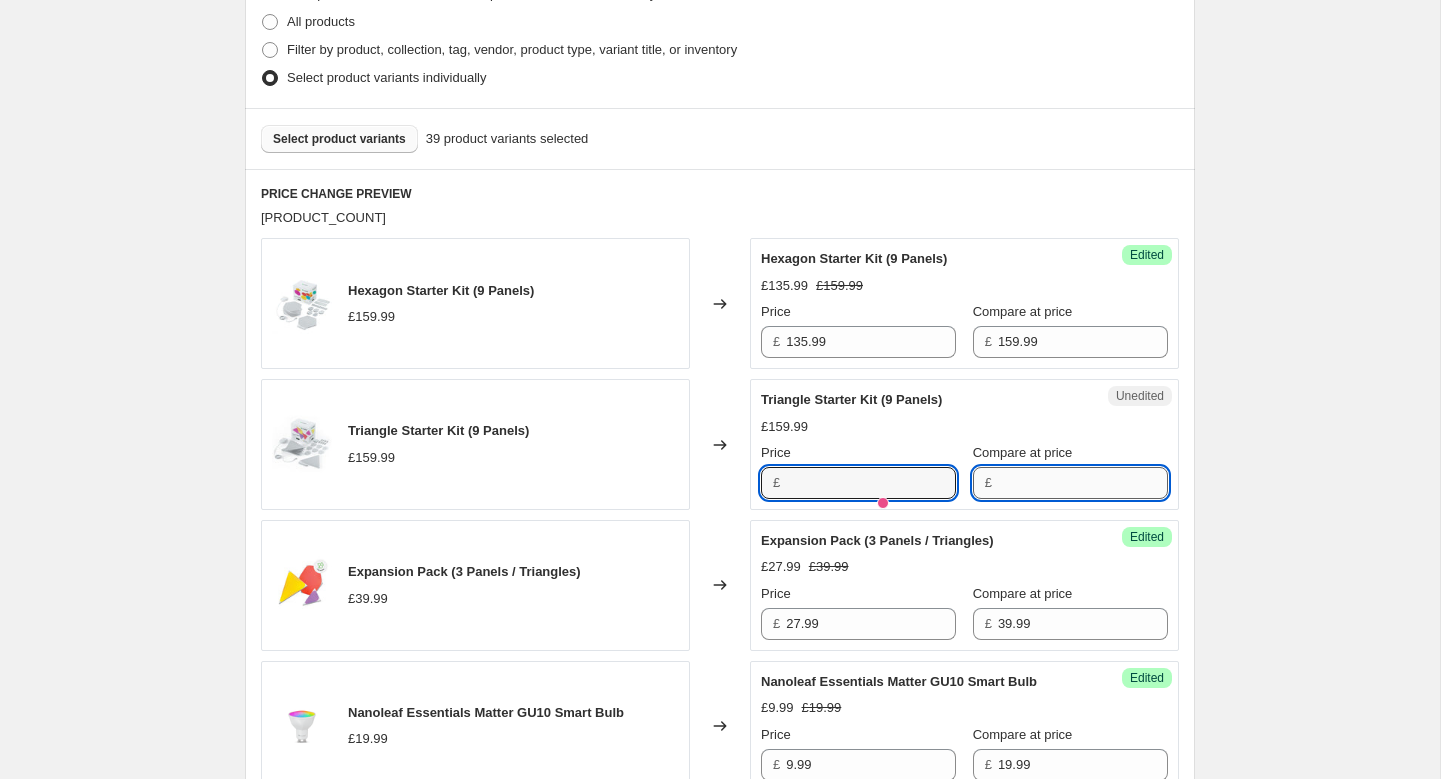 type on "159.99" 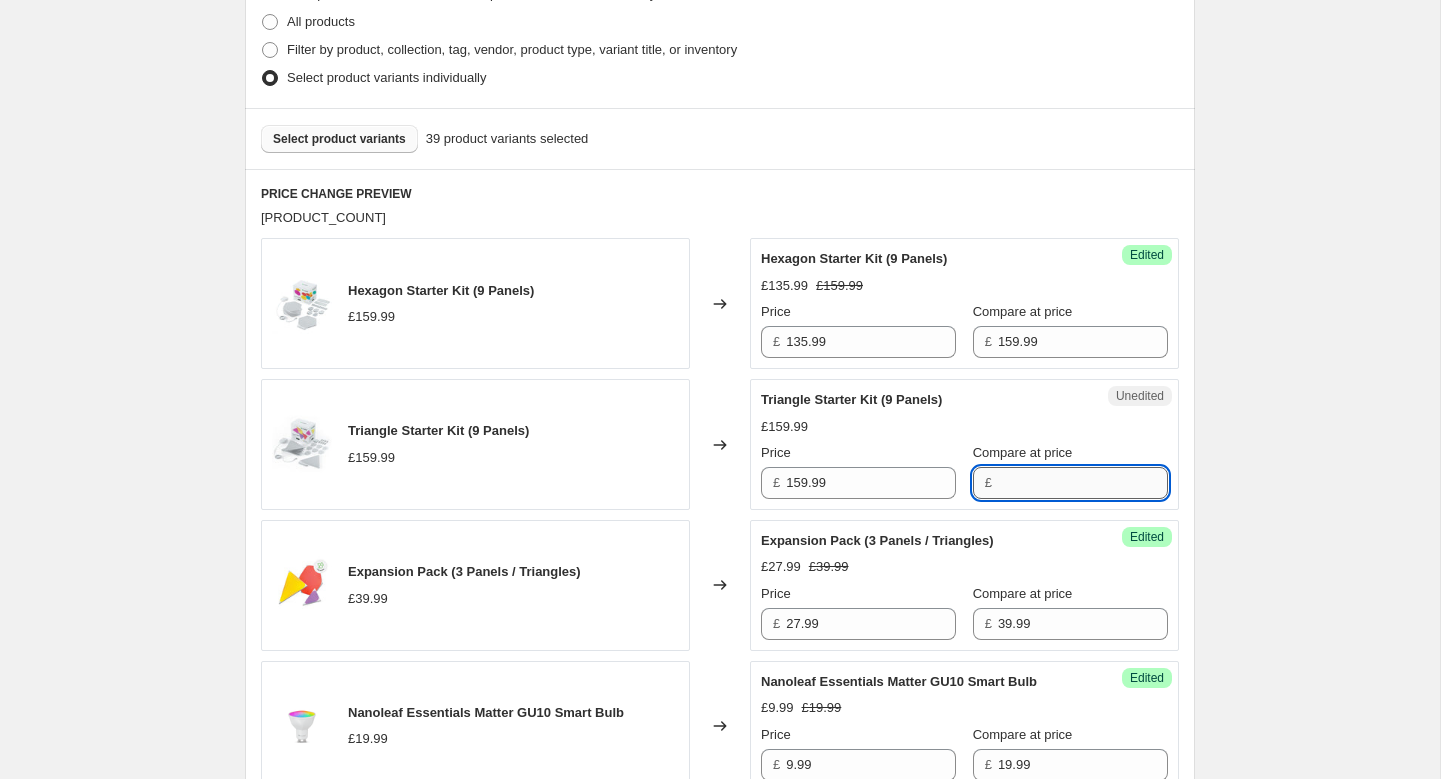 click on "Compare at price" at bounding box center (1083, 483) 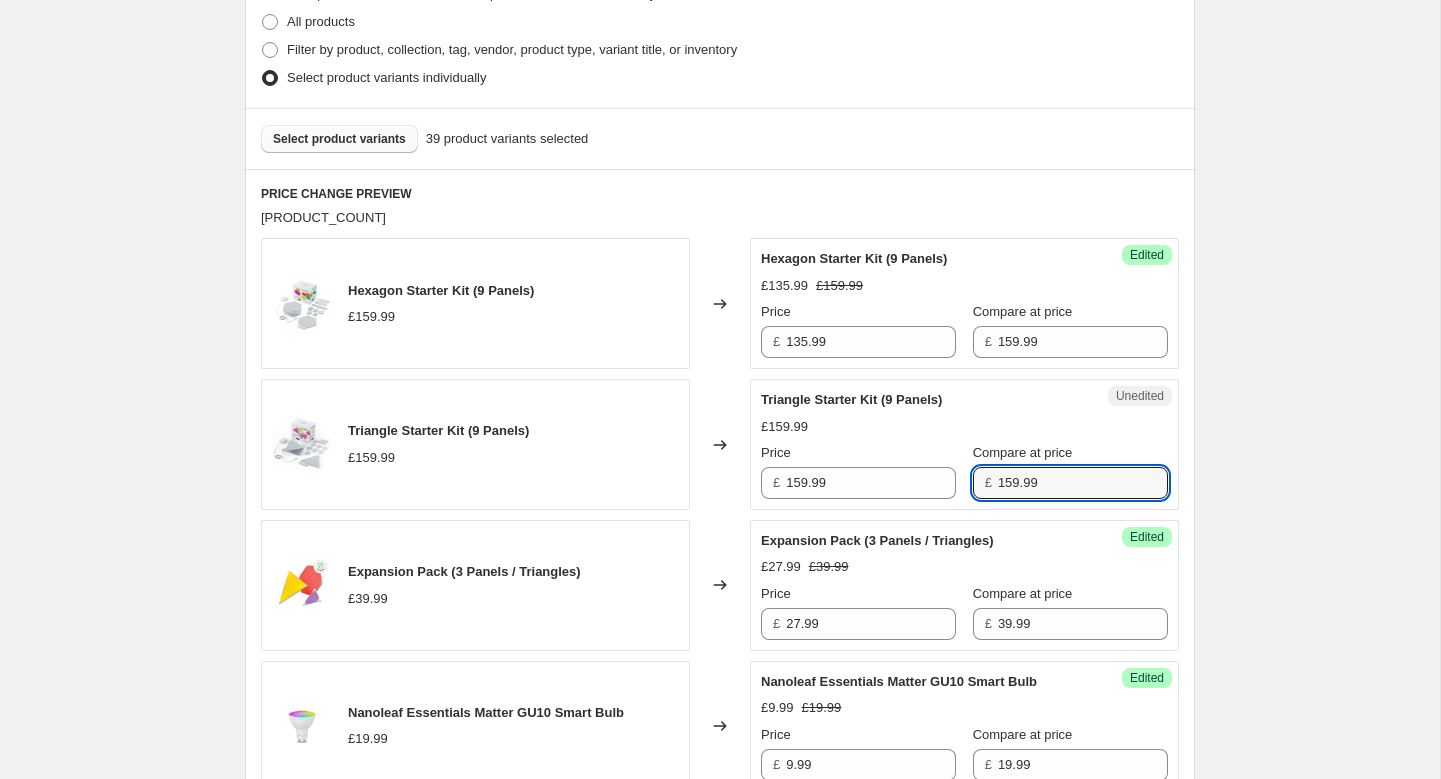 type on "159.99" 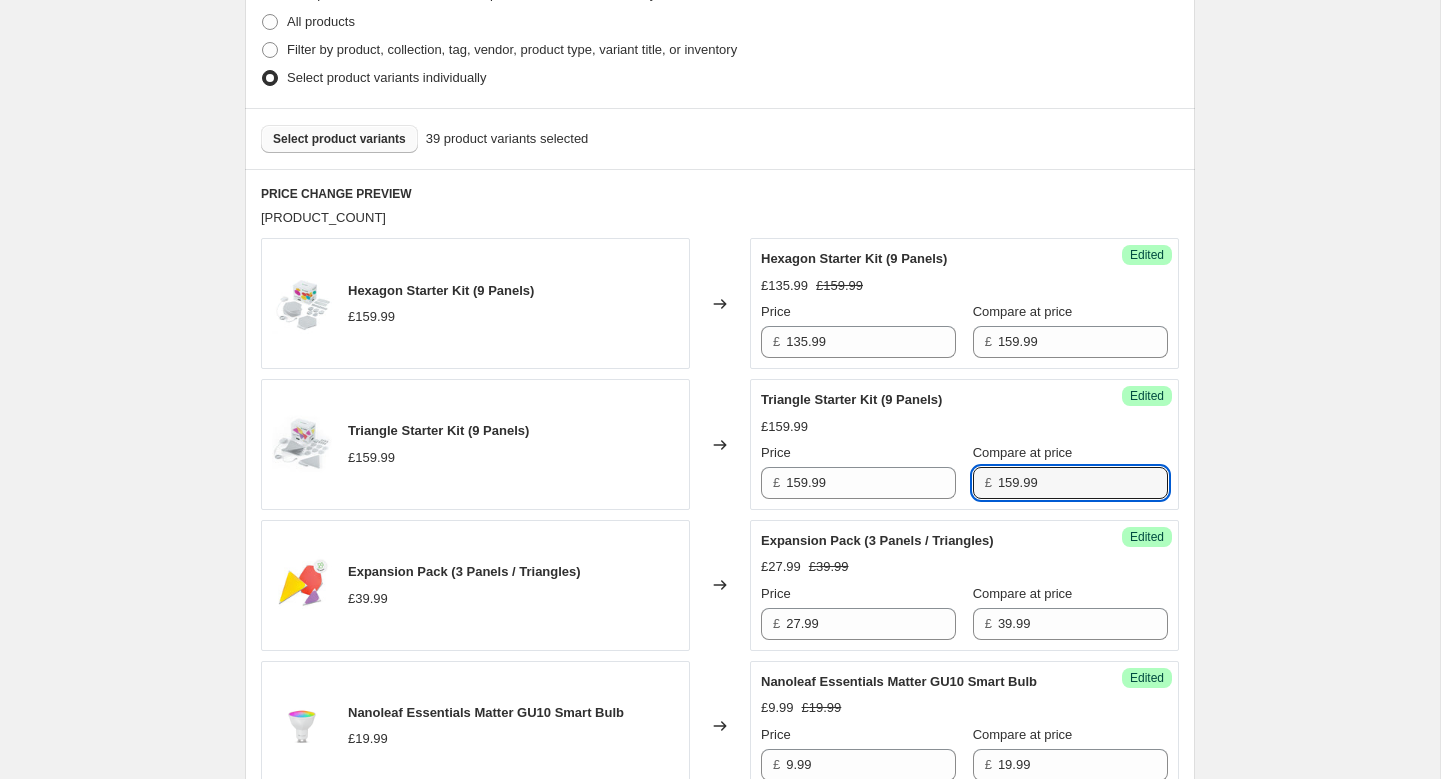 click on "Select product variants" at bounding box center [339, 139] 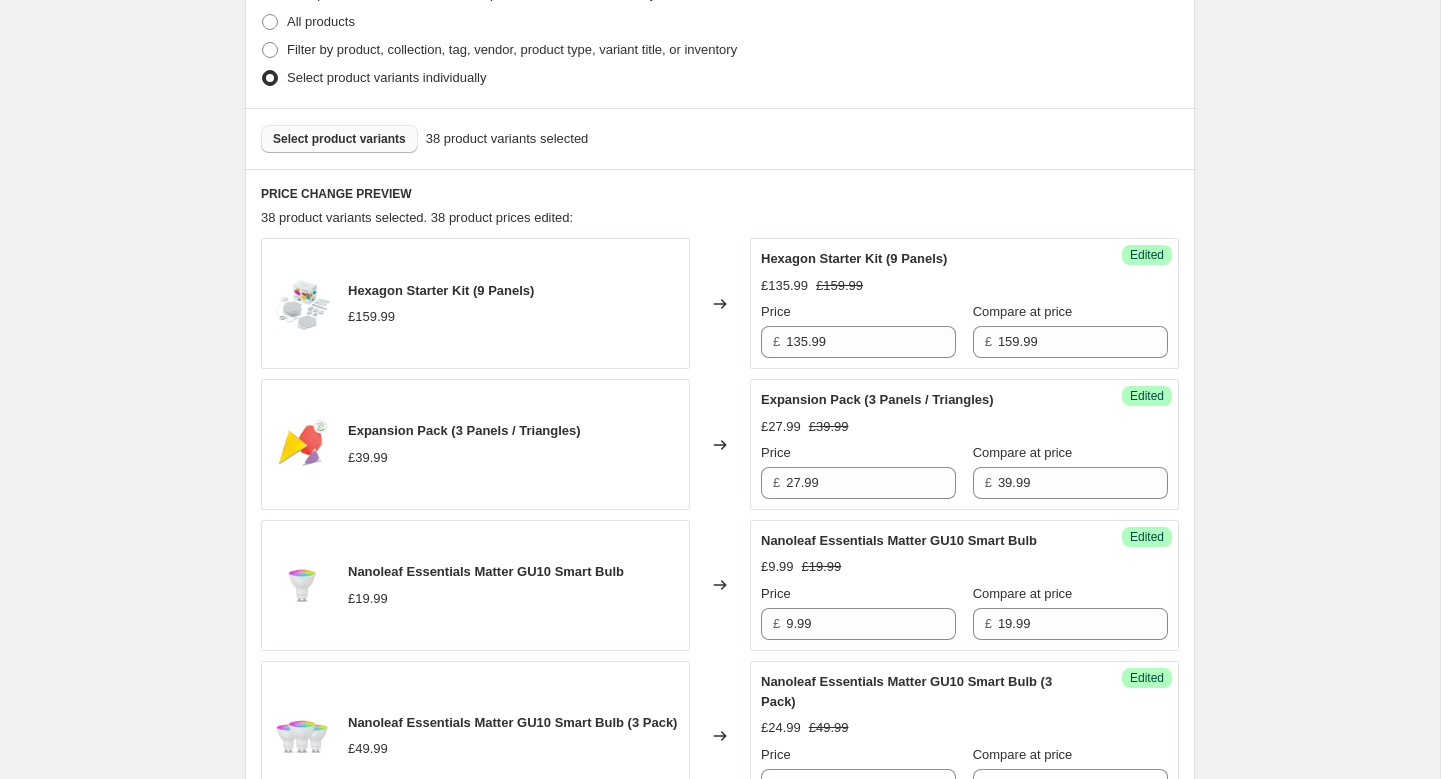 click on "Select product variants" at bounding box center [339, 139] 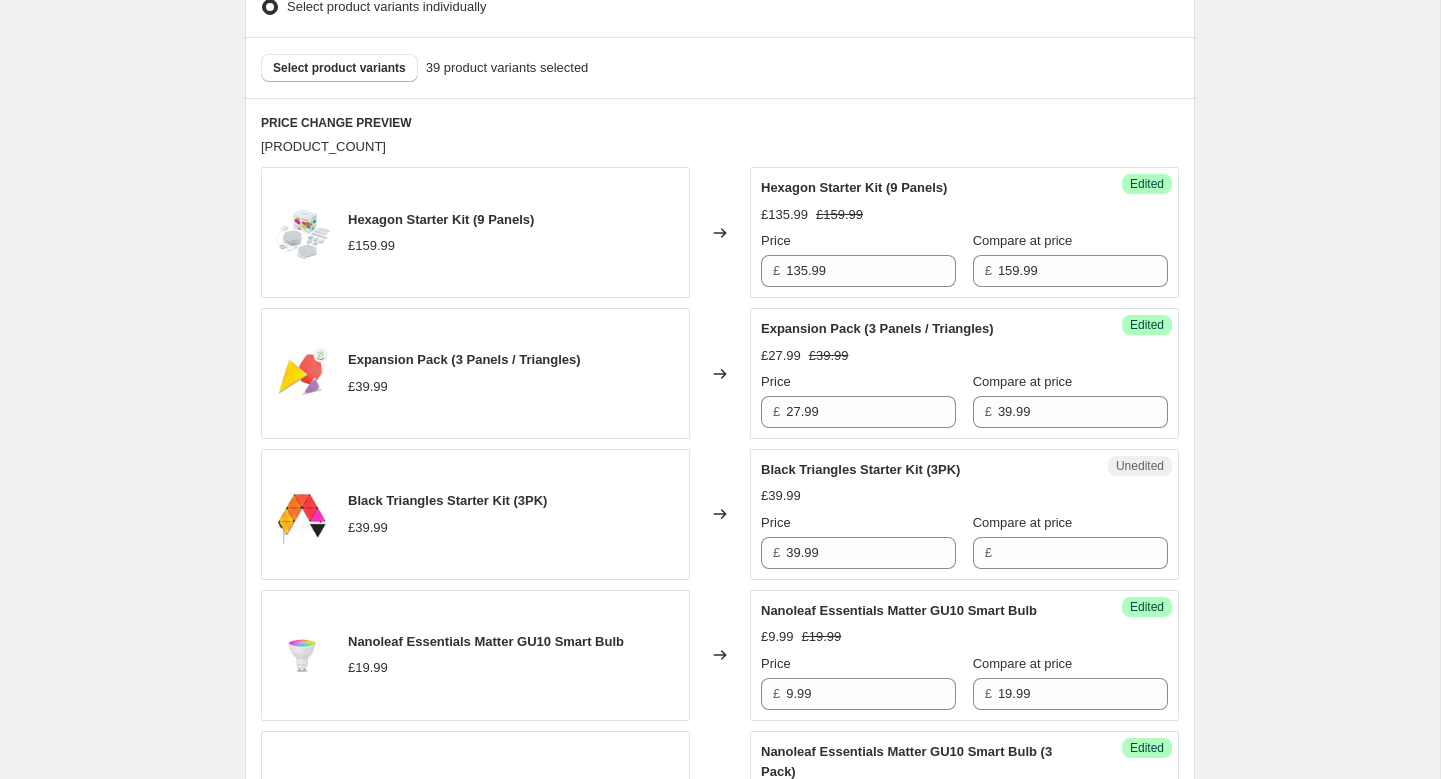 scroll, scrollTop: 721, scrollLeft: 0, axis: vertical 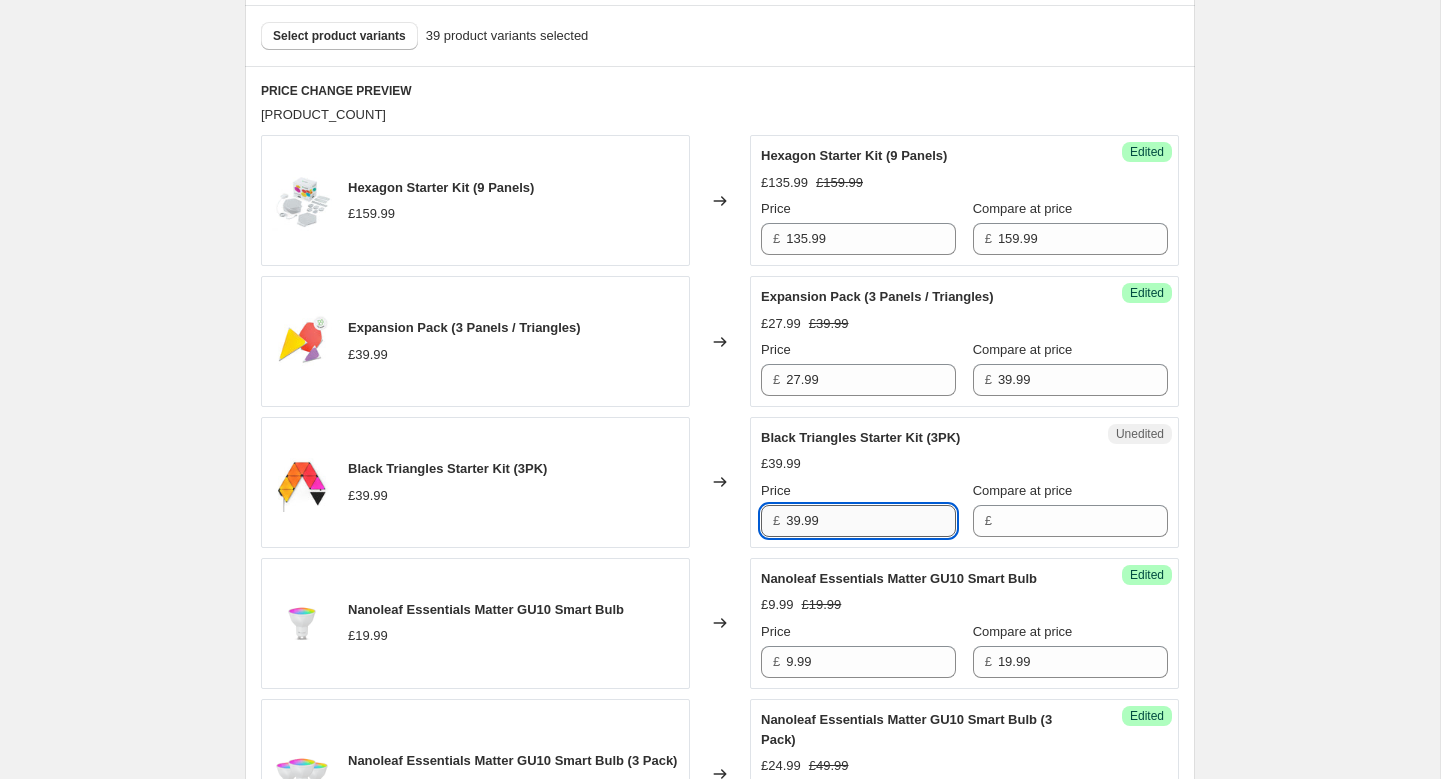 click on "39.99" at bounding box center [871, 521] 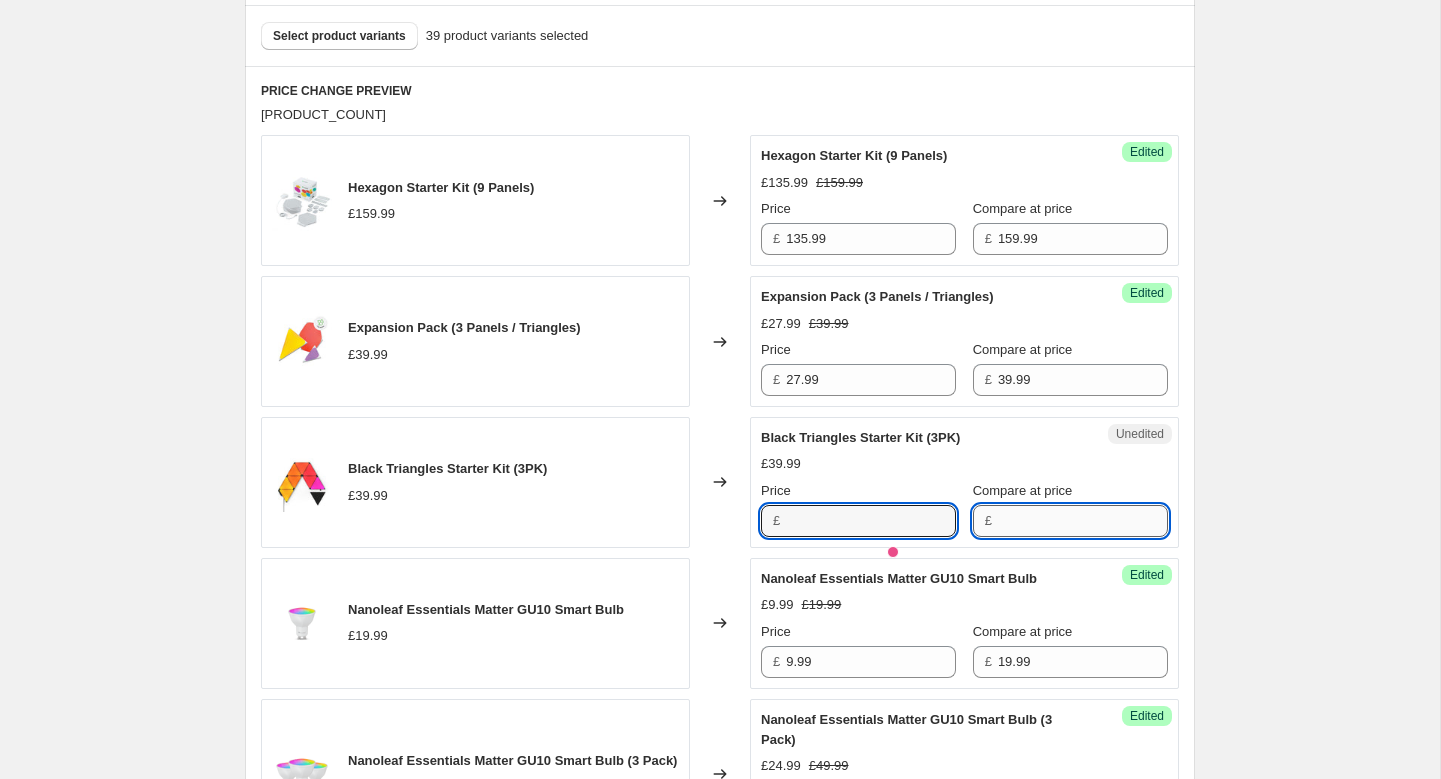 type on "39.99" 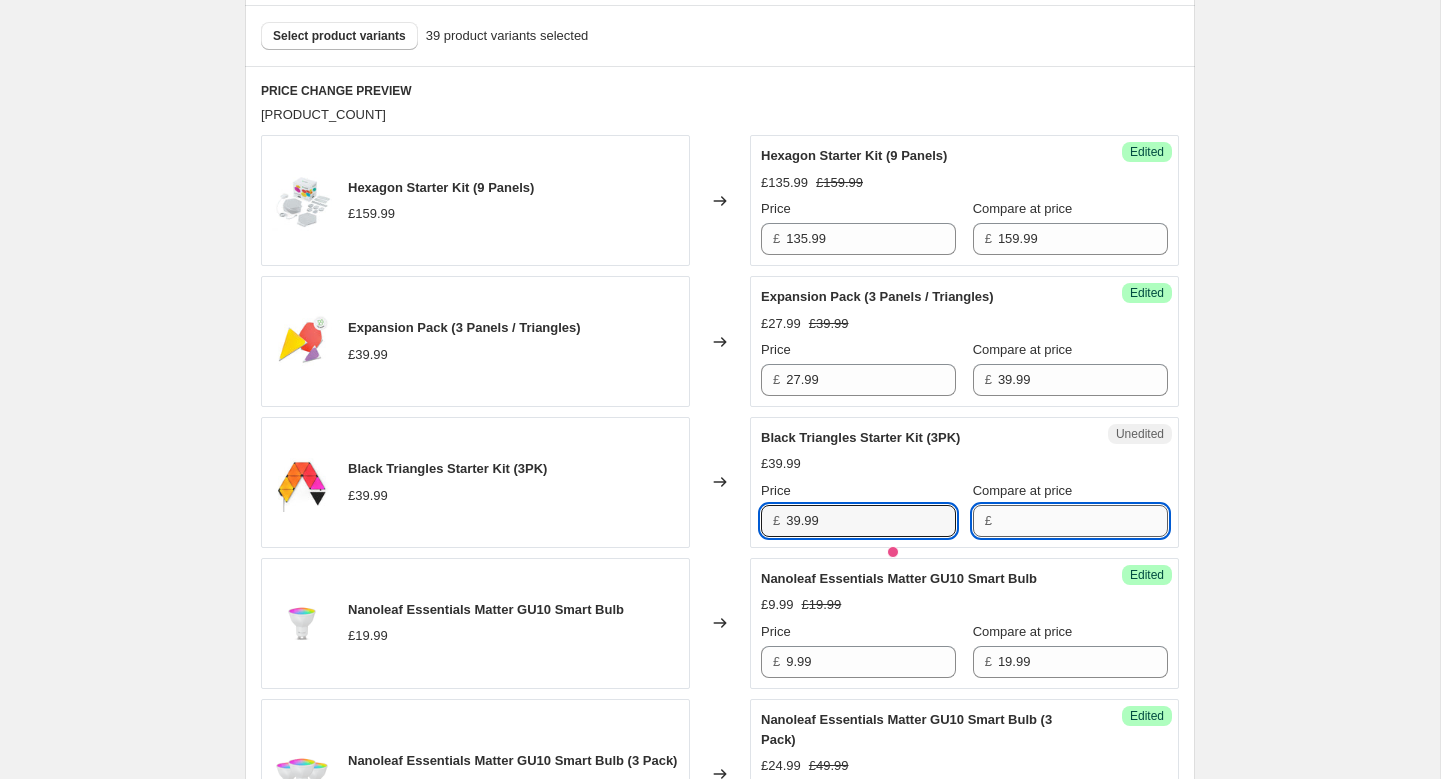 click on "Compare at price" at bounding box center [1083, 521] 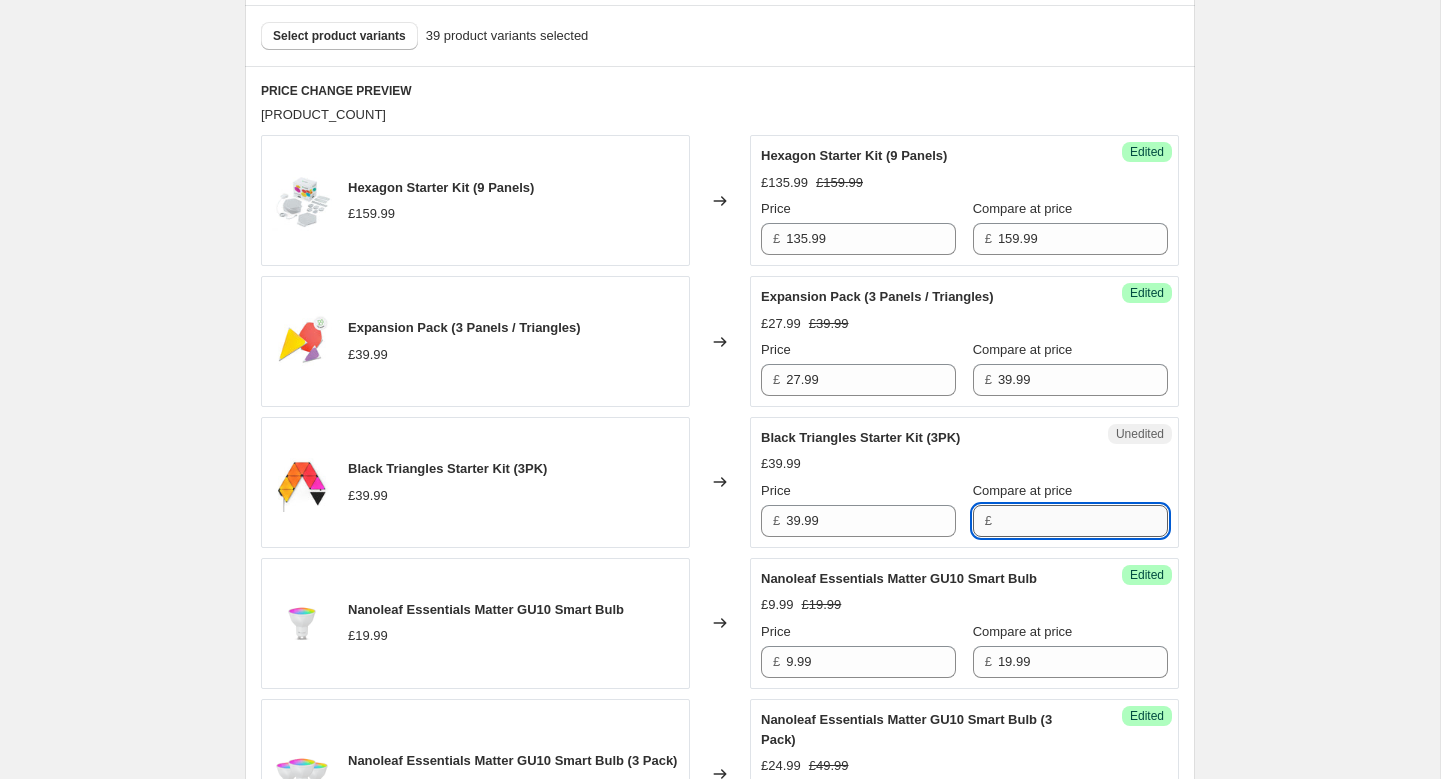 paste on "39.99" 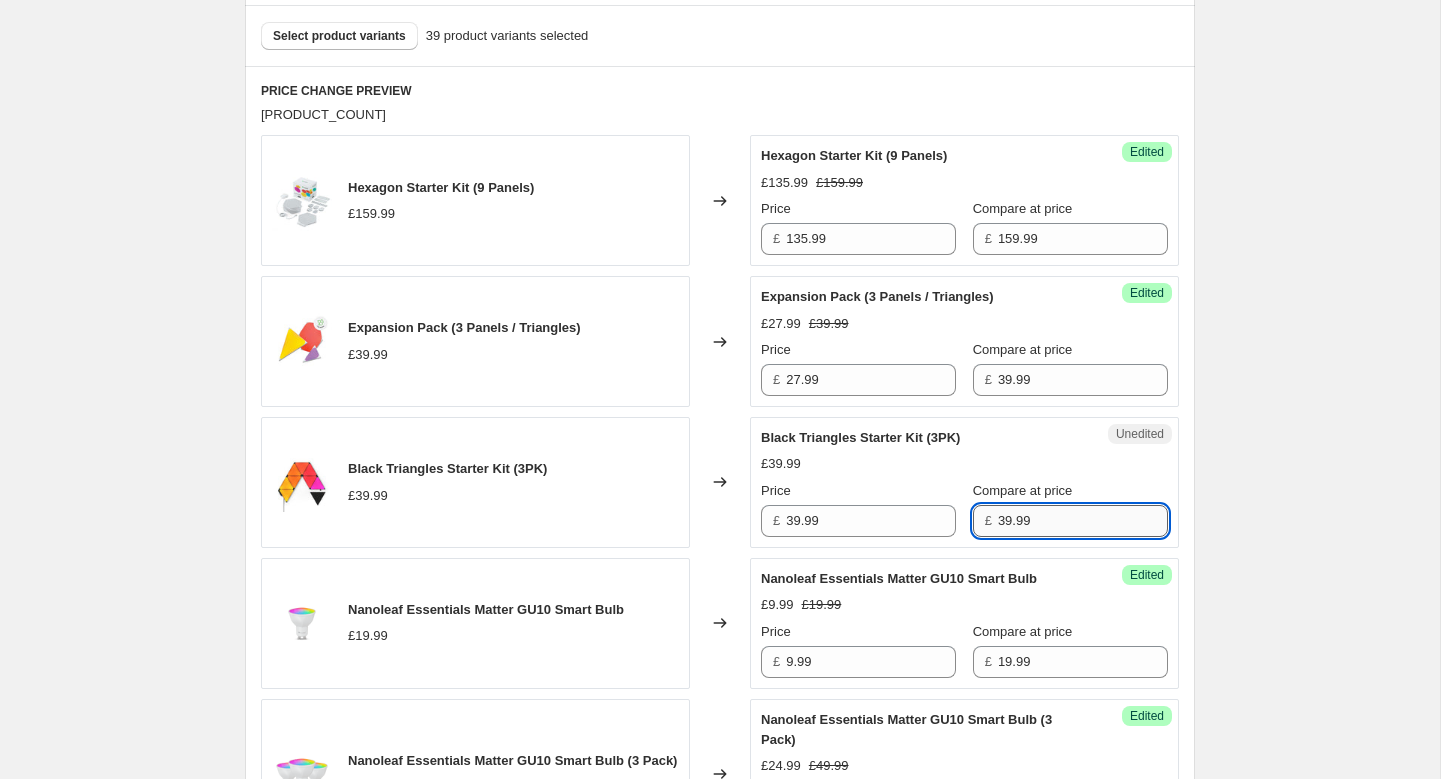 type on "39.99" 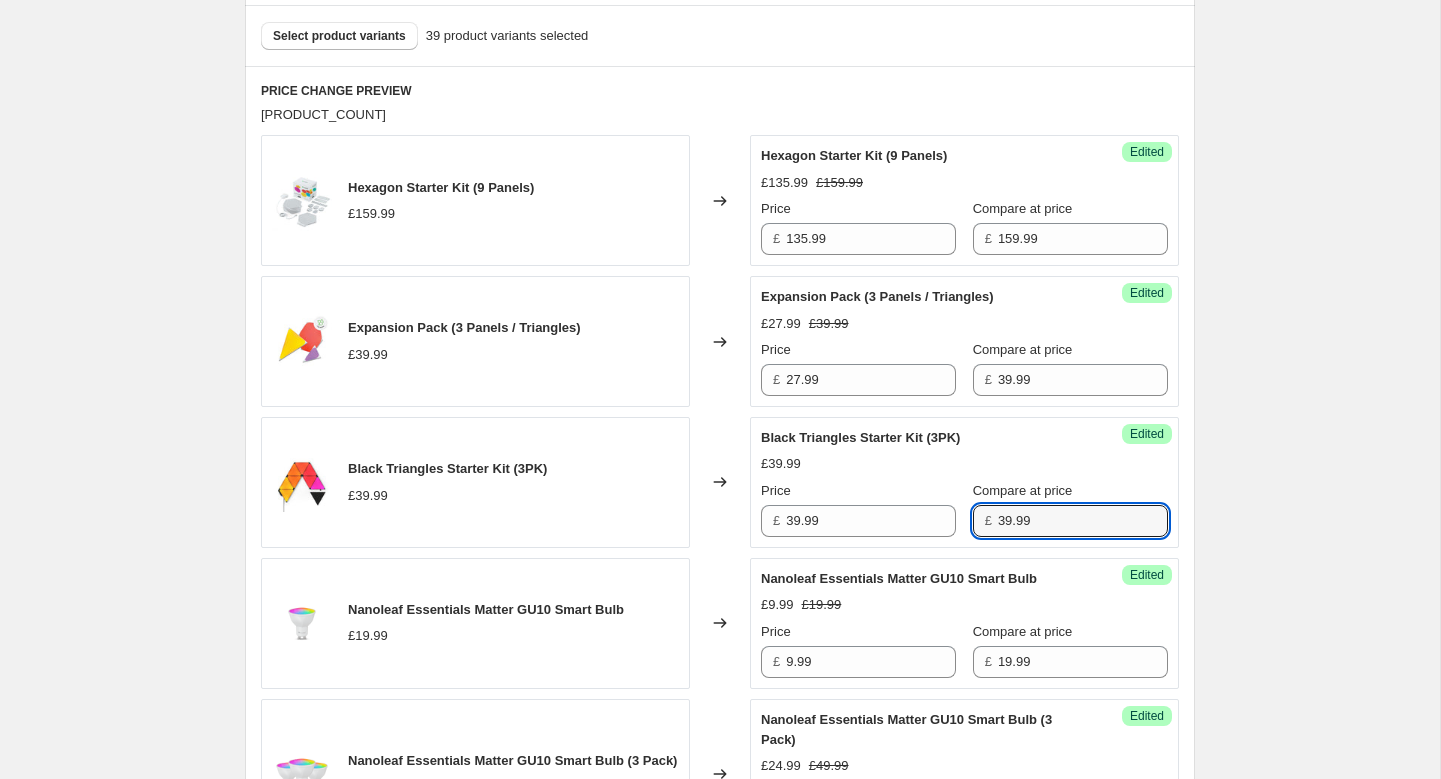 click on "[PRICE]" at bounding box center (858, 509) 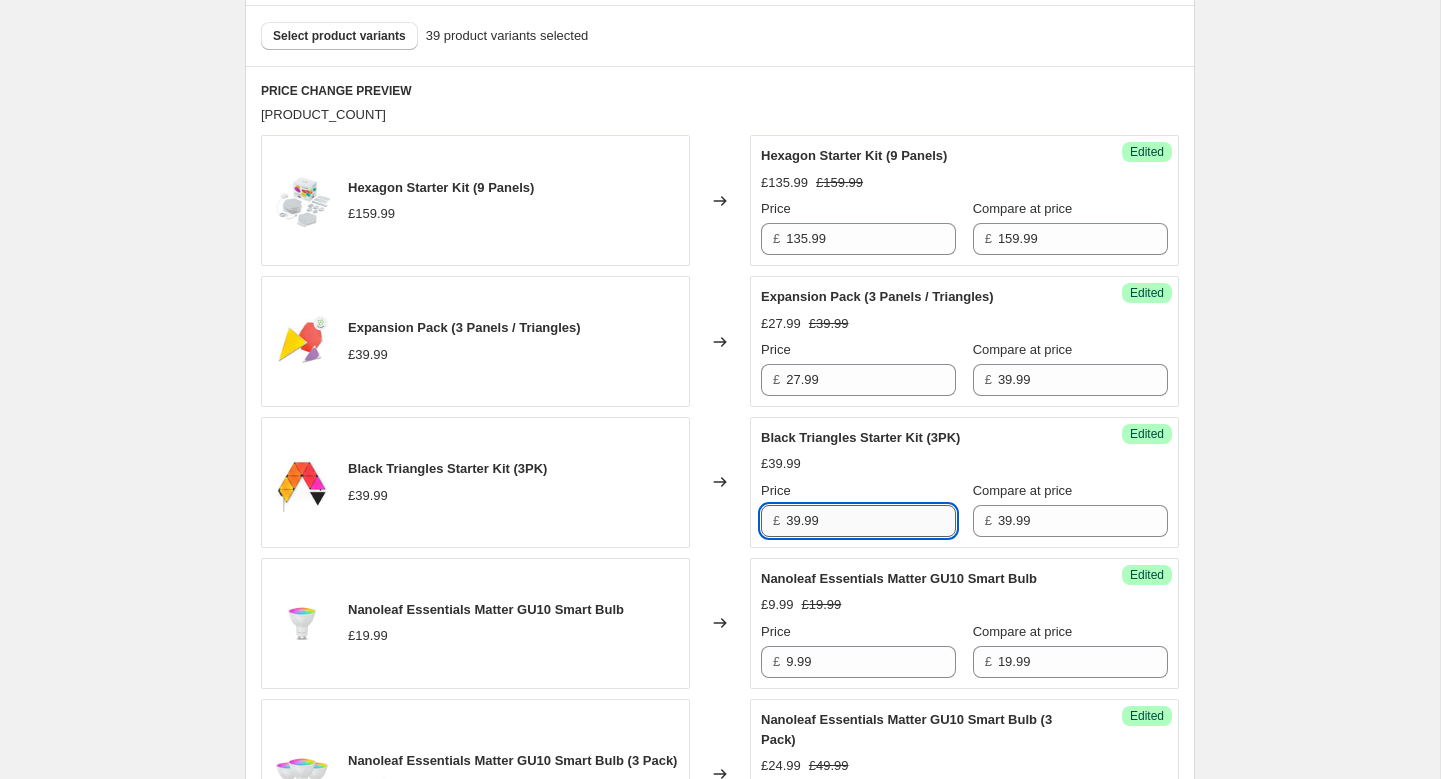 click on "39.99" at bounding box center [871, 521] 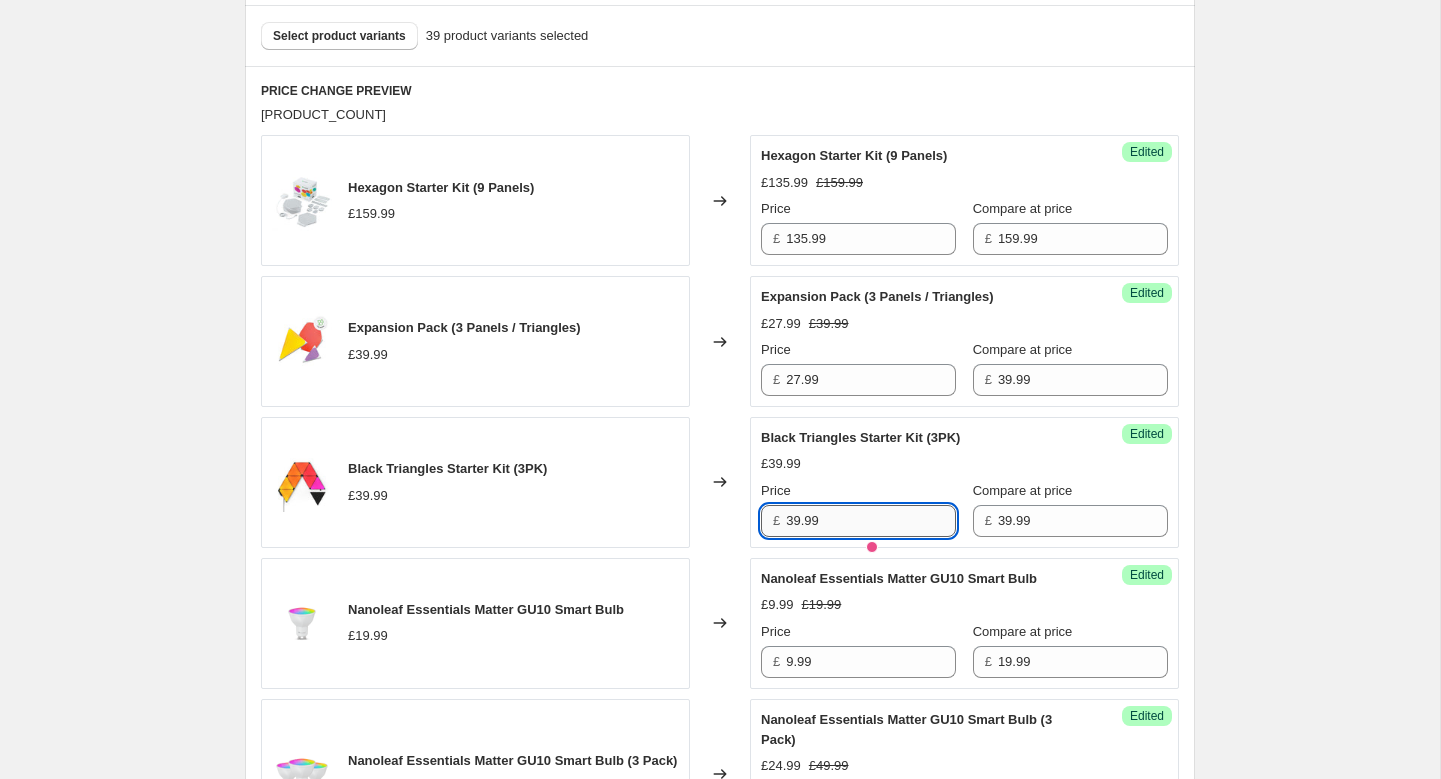 paste on "1.99" 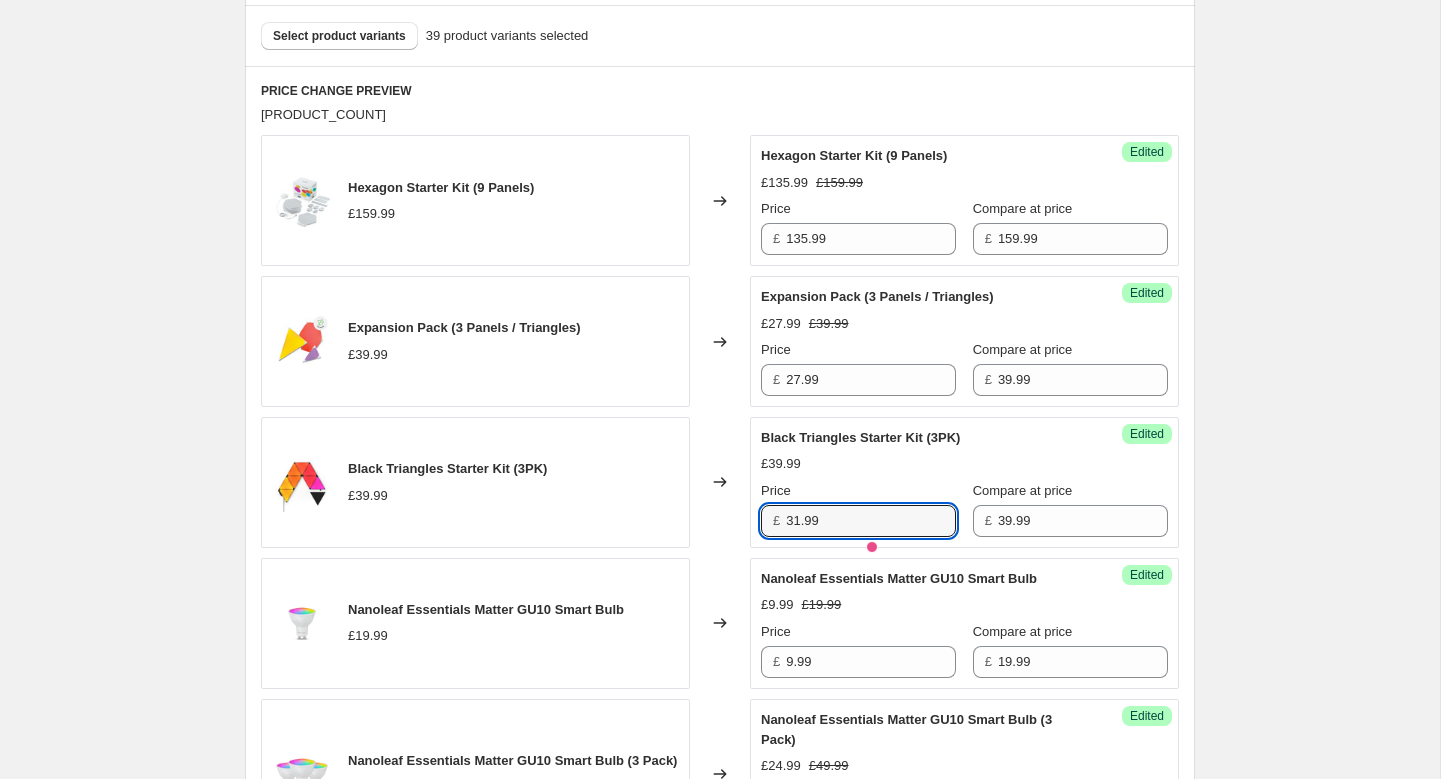 type on "31.99" 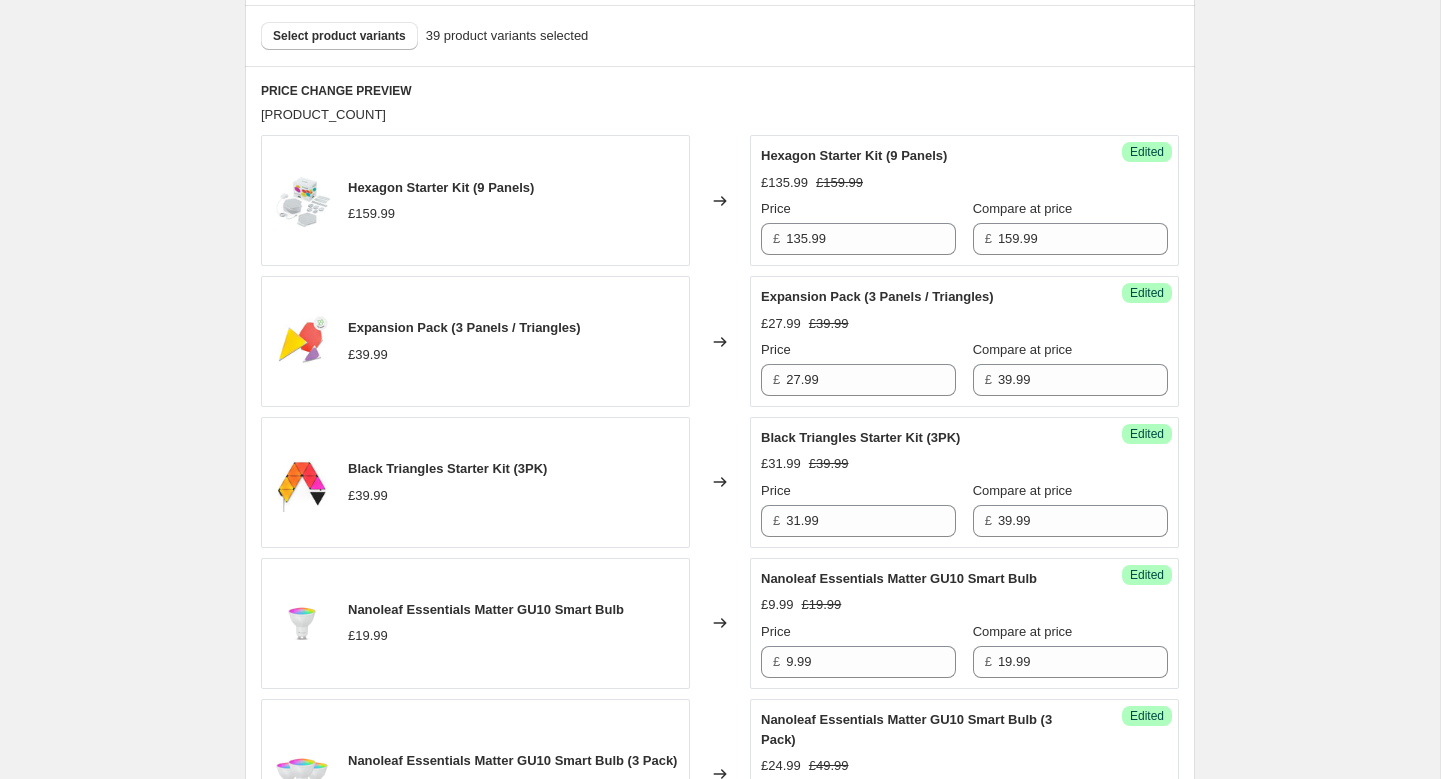 scroll, scrollTop: 670, scrollLeft: 0, axis: vertical 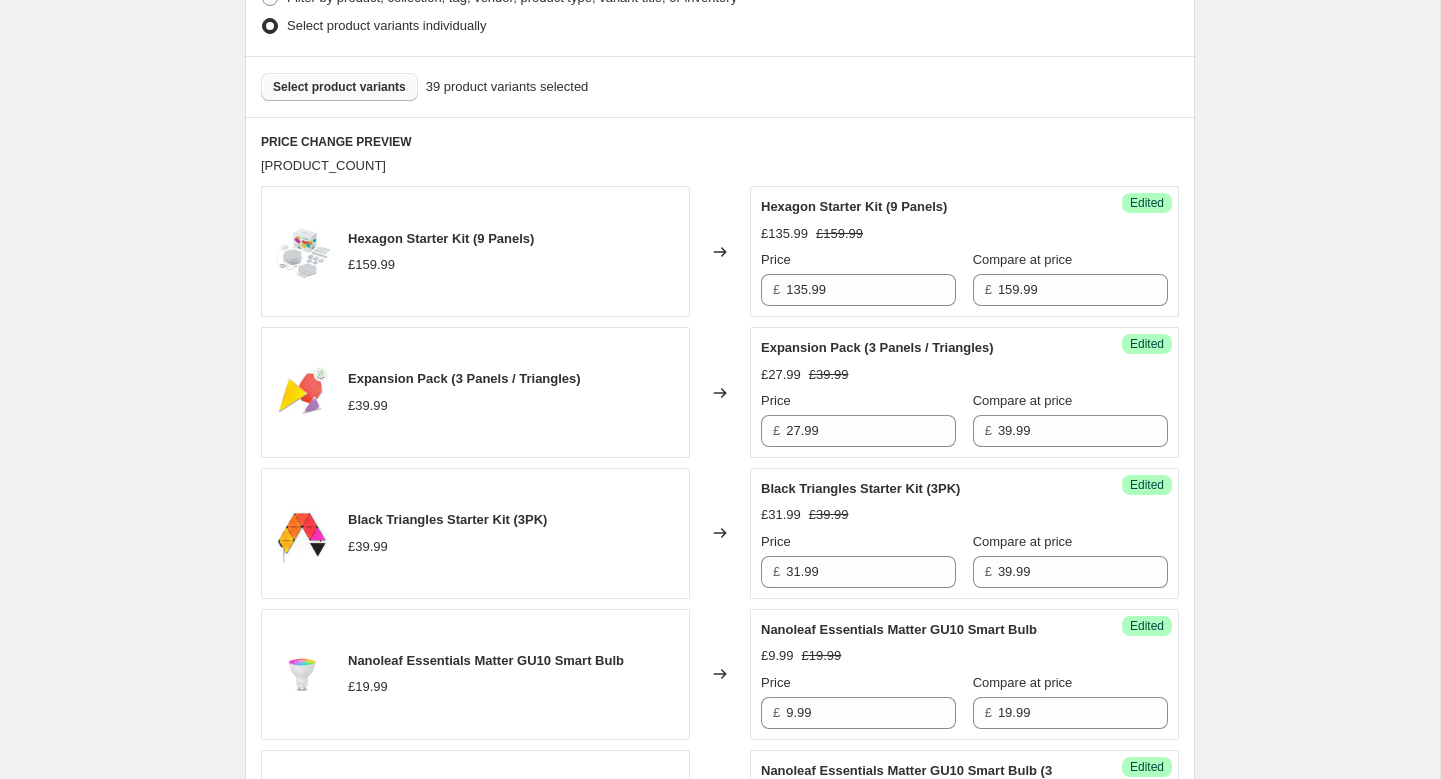 click on "Select product variants" at bounding box center [339, 87] 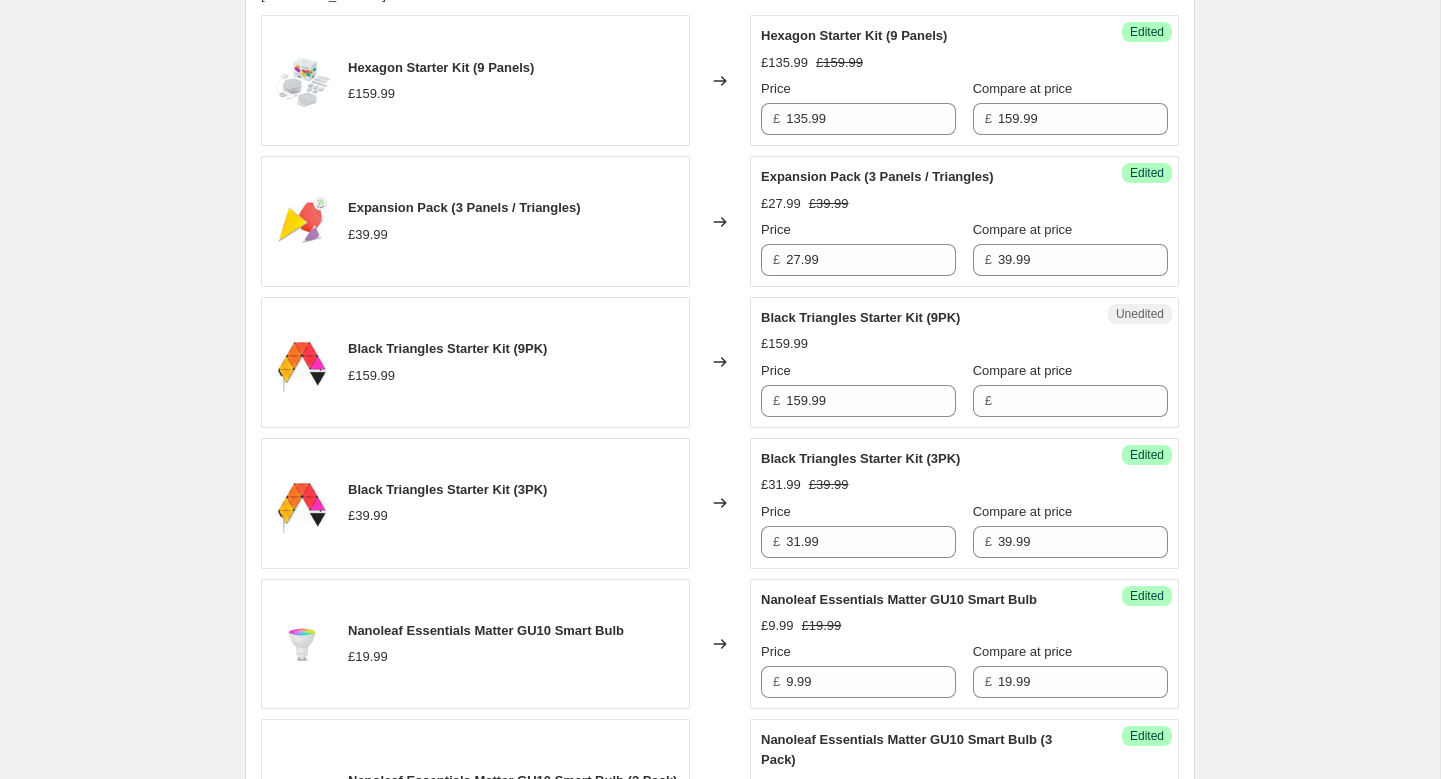 scroll, scrollTop: 846, scrollLeft: 0, axis: vertical 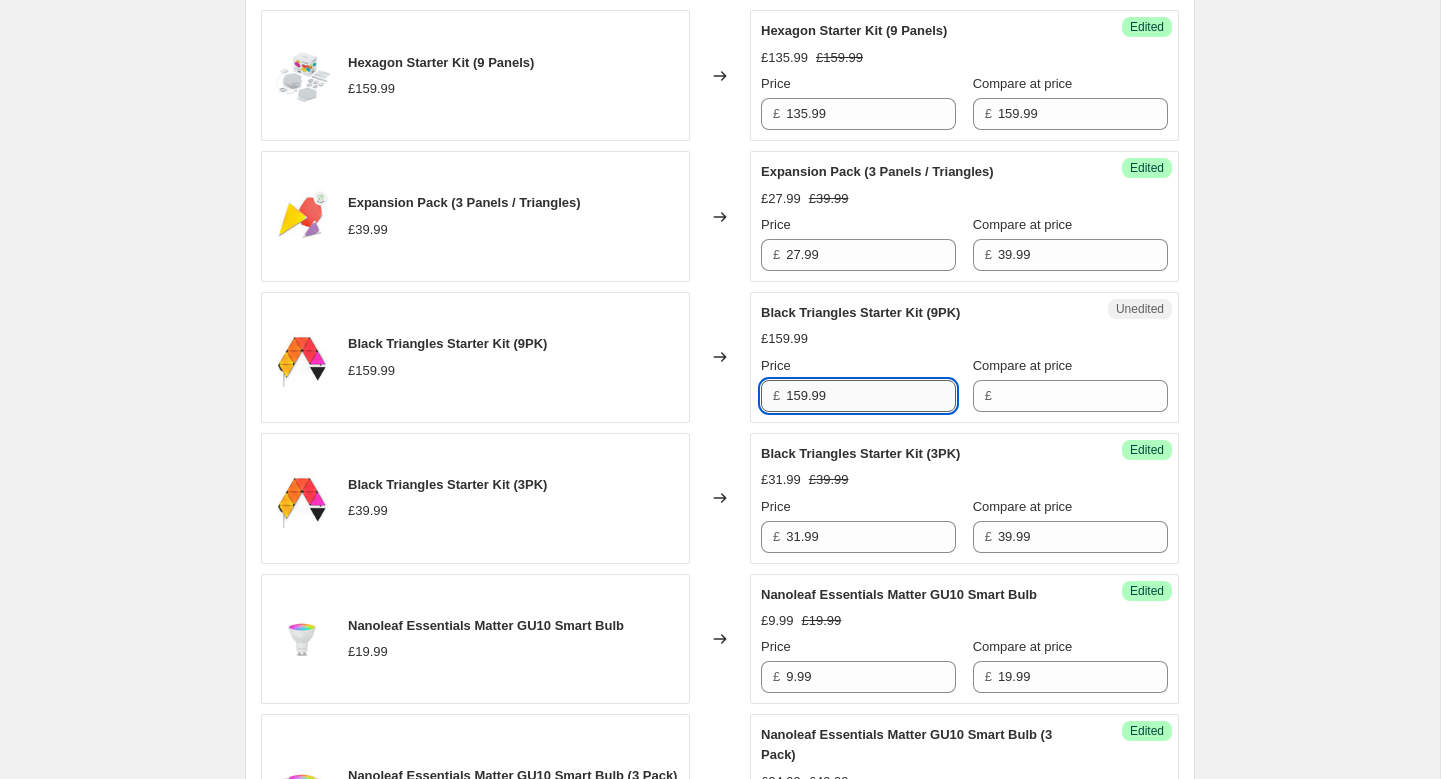 click on "159.99" at bounding box center [871, 396] 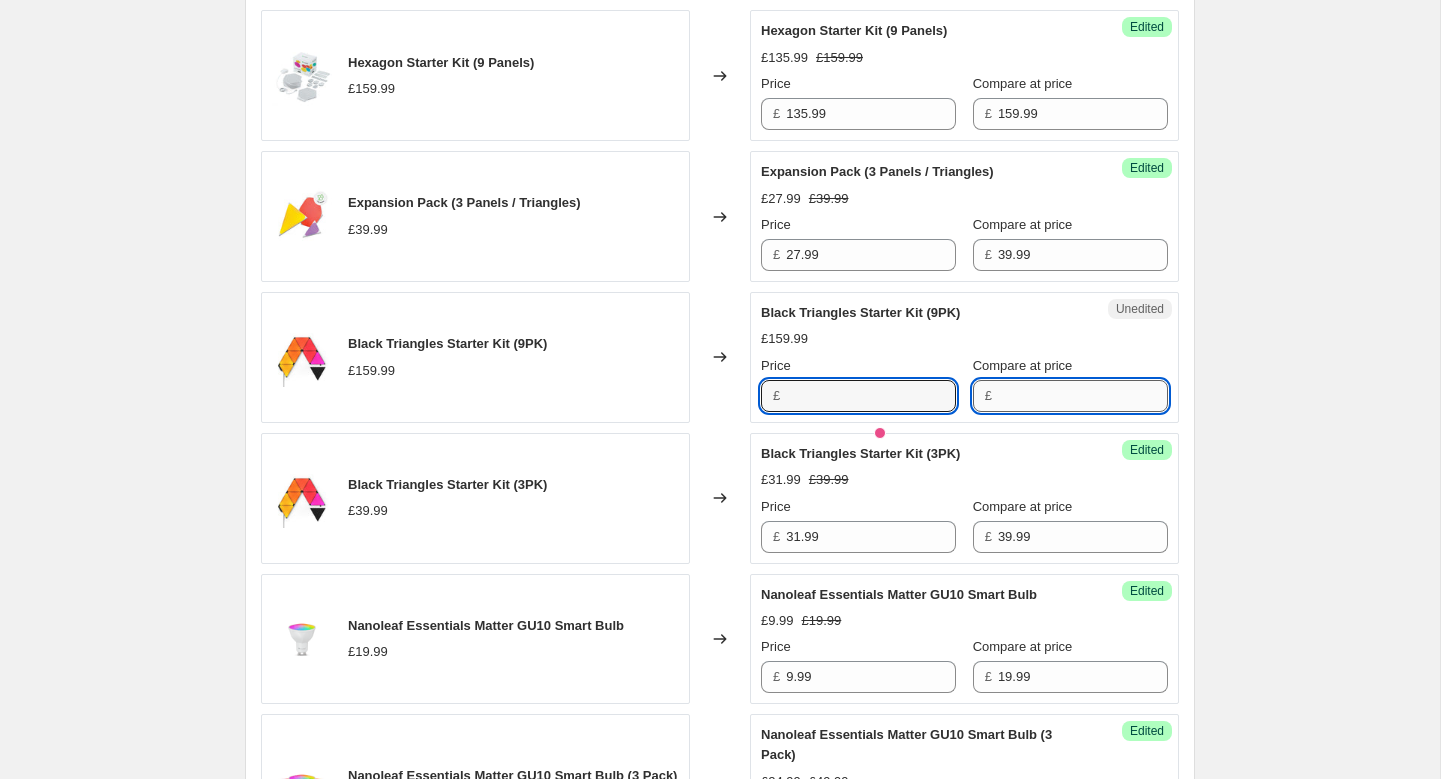type on "159.99" 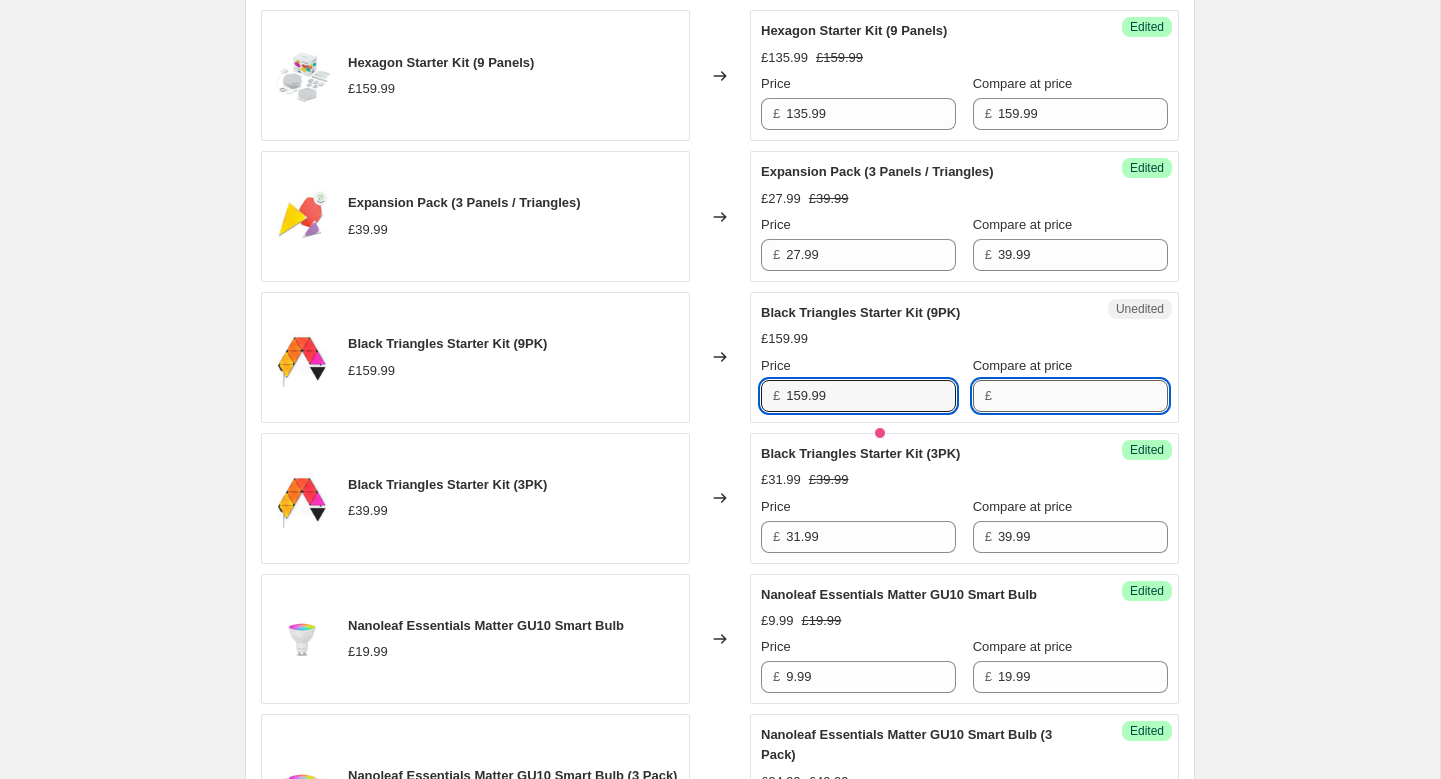 click on "Compare at price" at bounding box center (1083, 396) 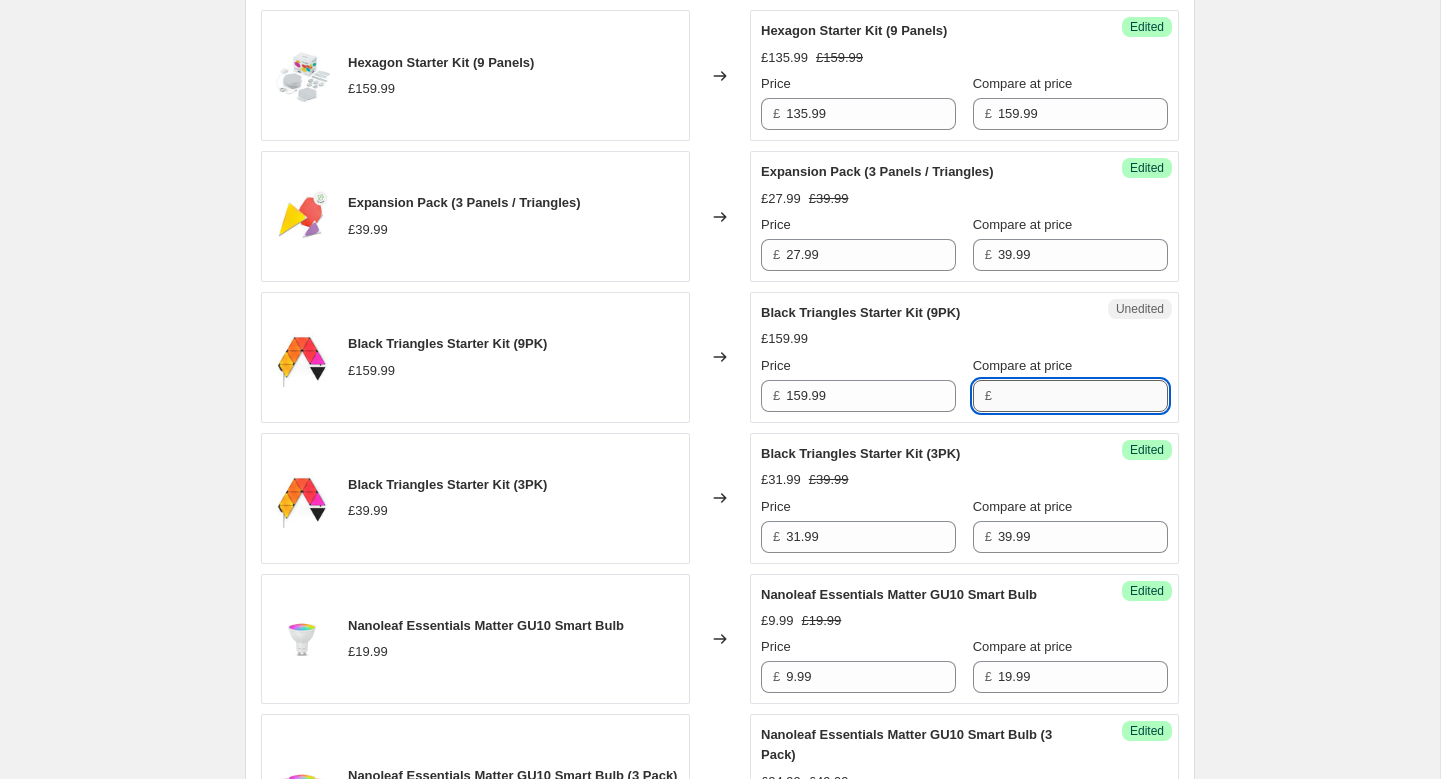 paste on "159.99" 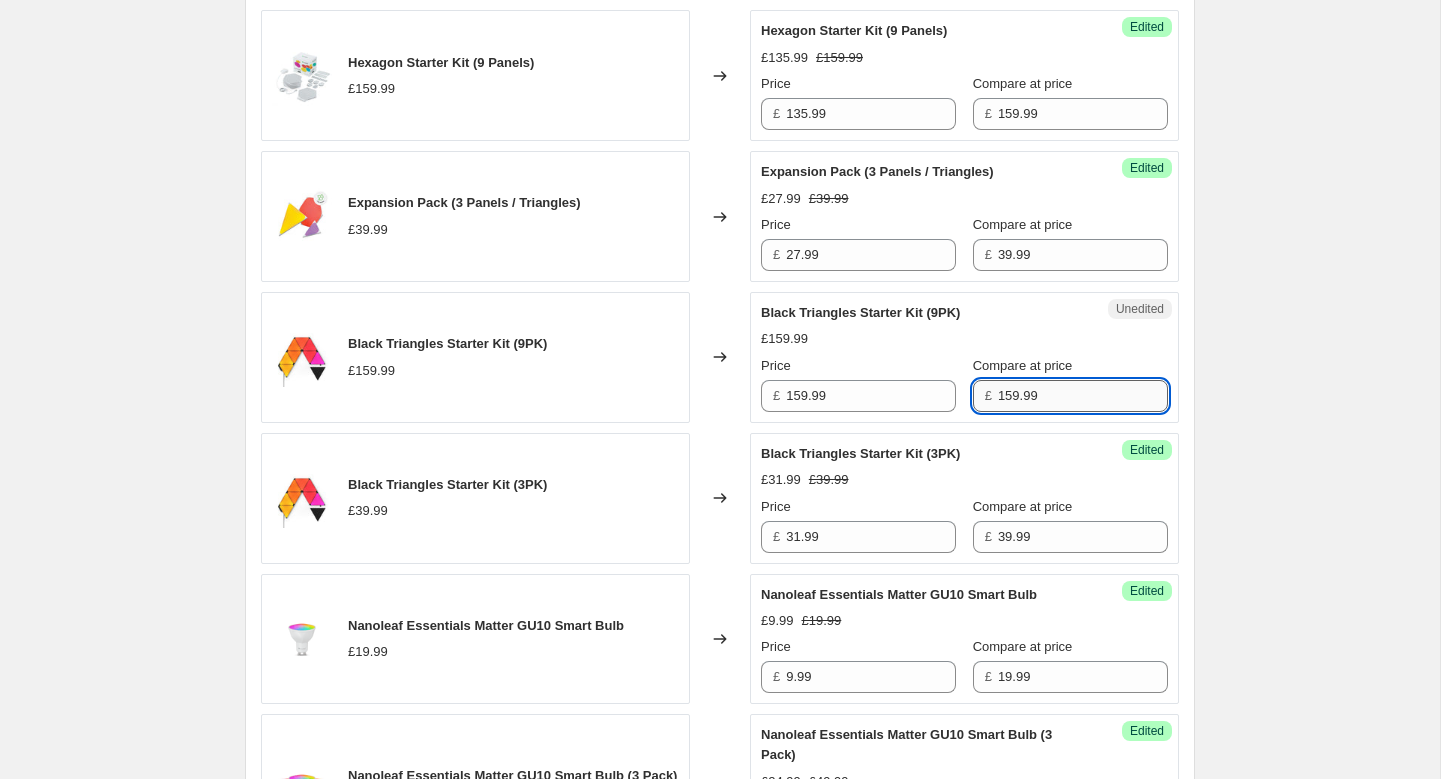 type on "159.99" 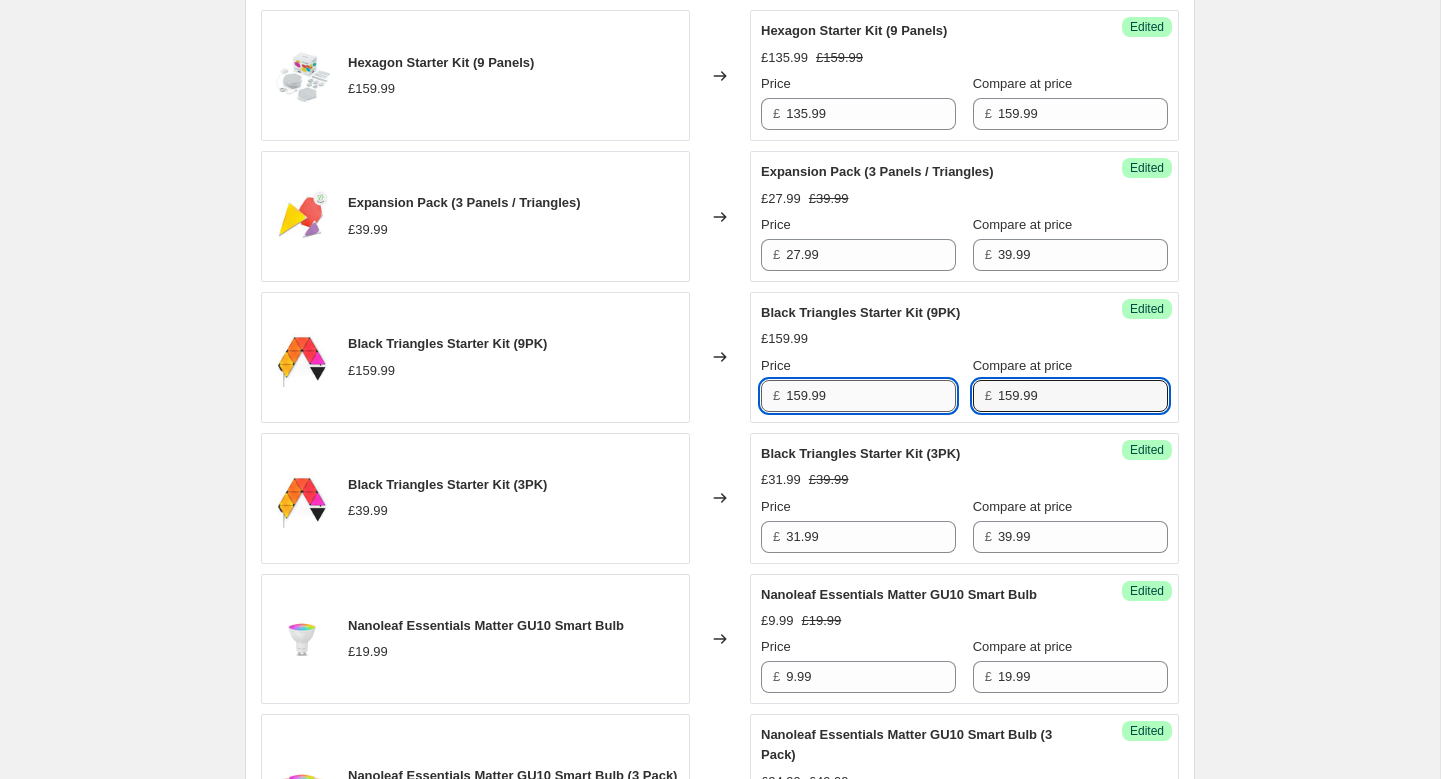 click on "159.99" at bounding box center [871, 396] 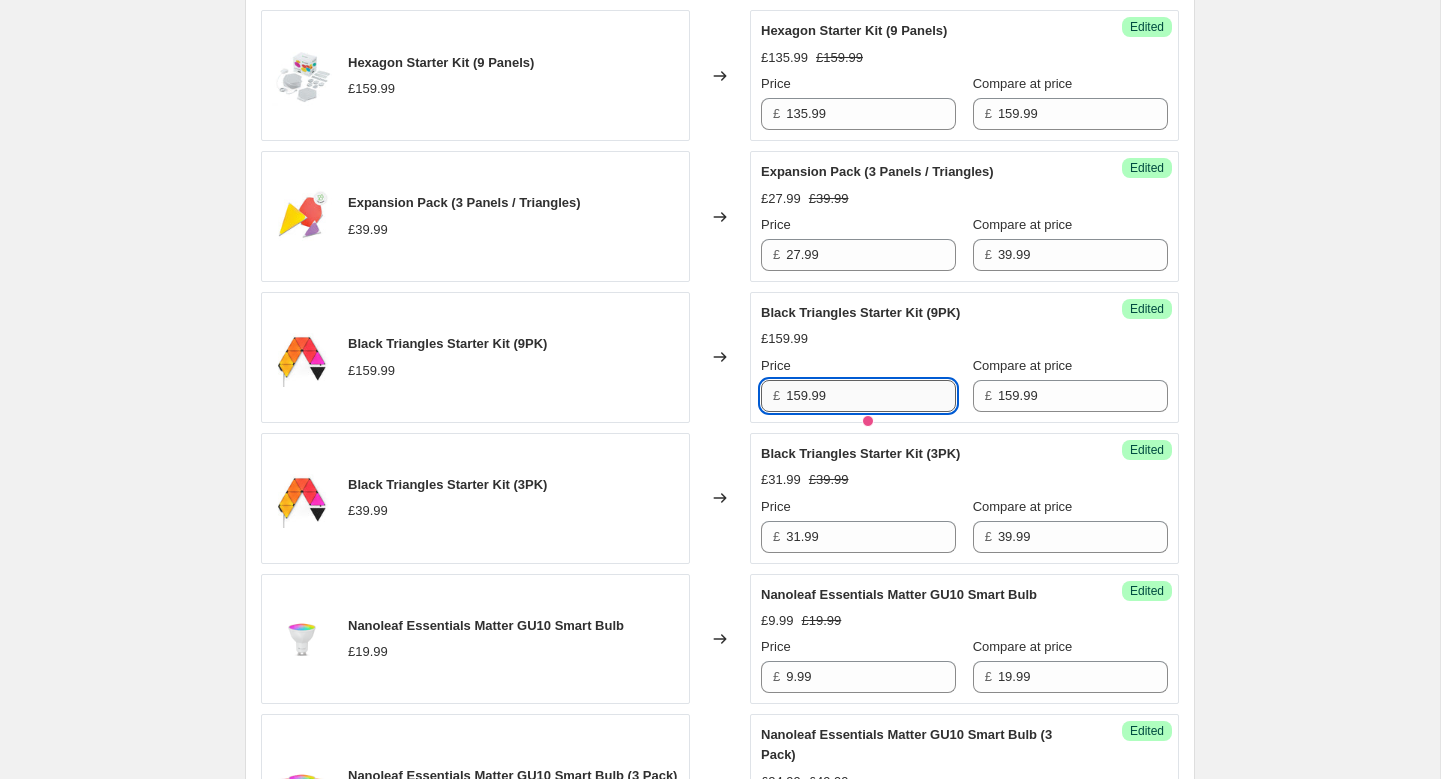 paste on "27.99" 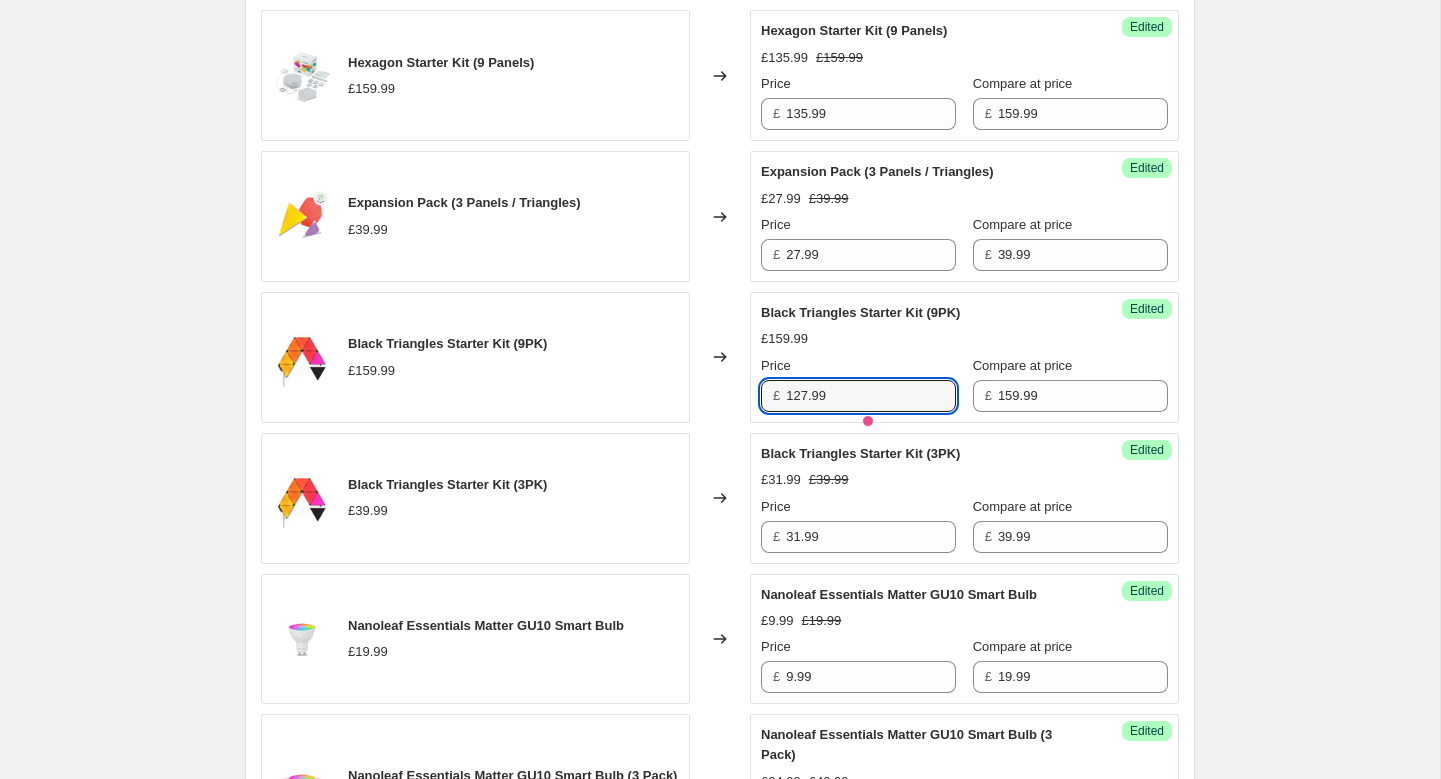 type on "127.99" 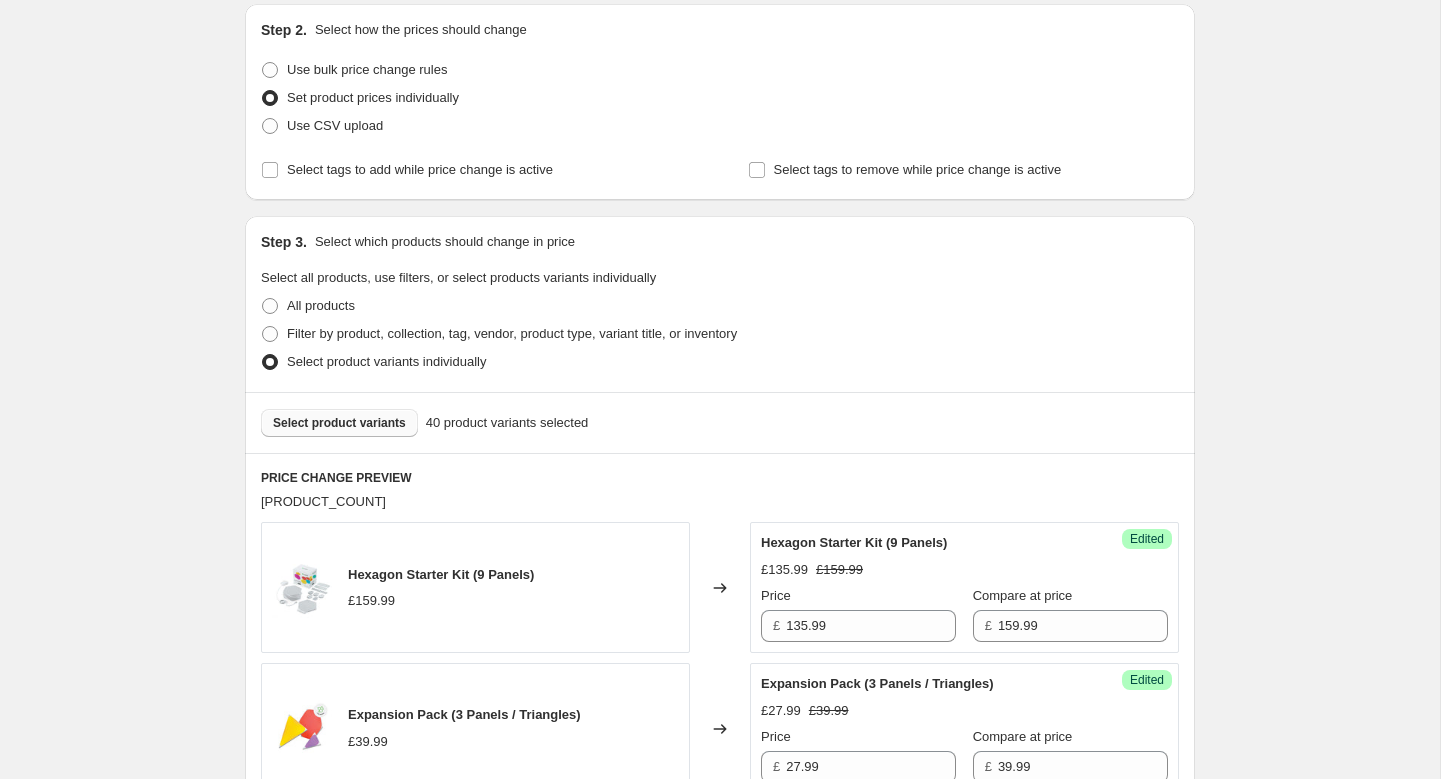 scroll, scrollTop: 299, scrollLeft: 0, axis: vertical 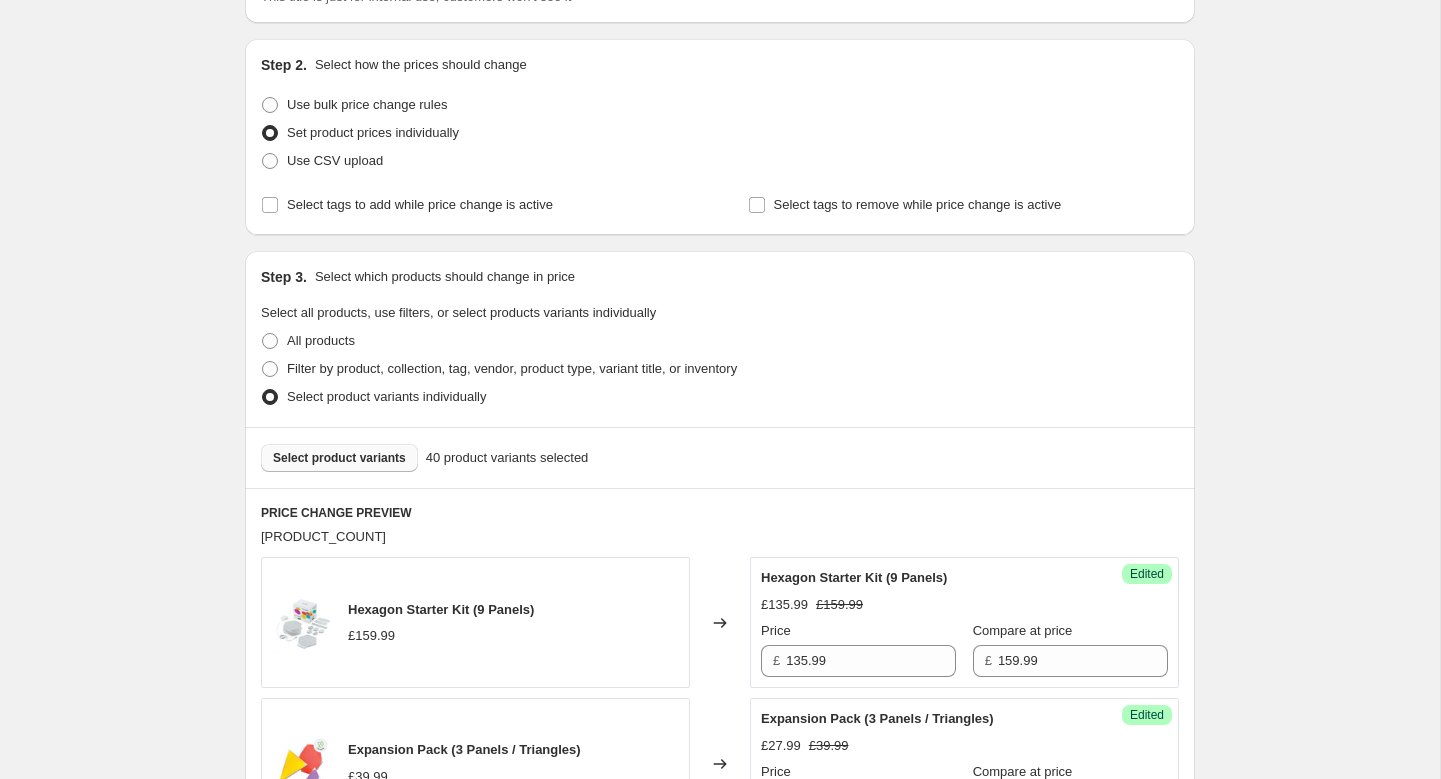 click on "Select product variants" at bounding box center (339, 458) 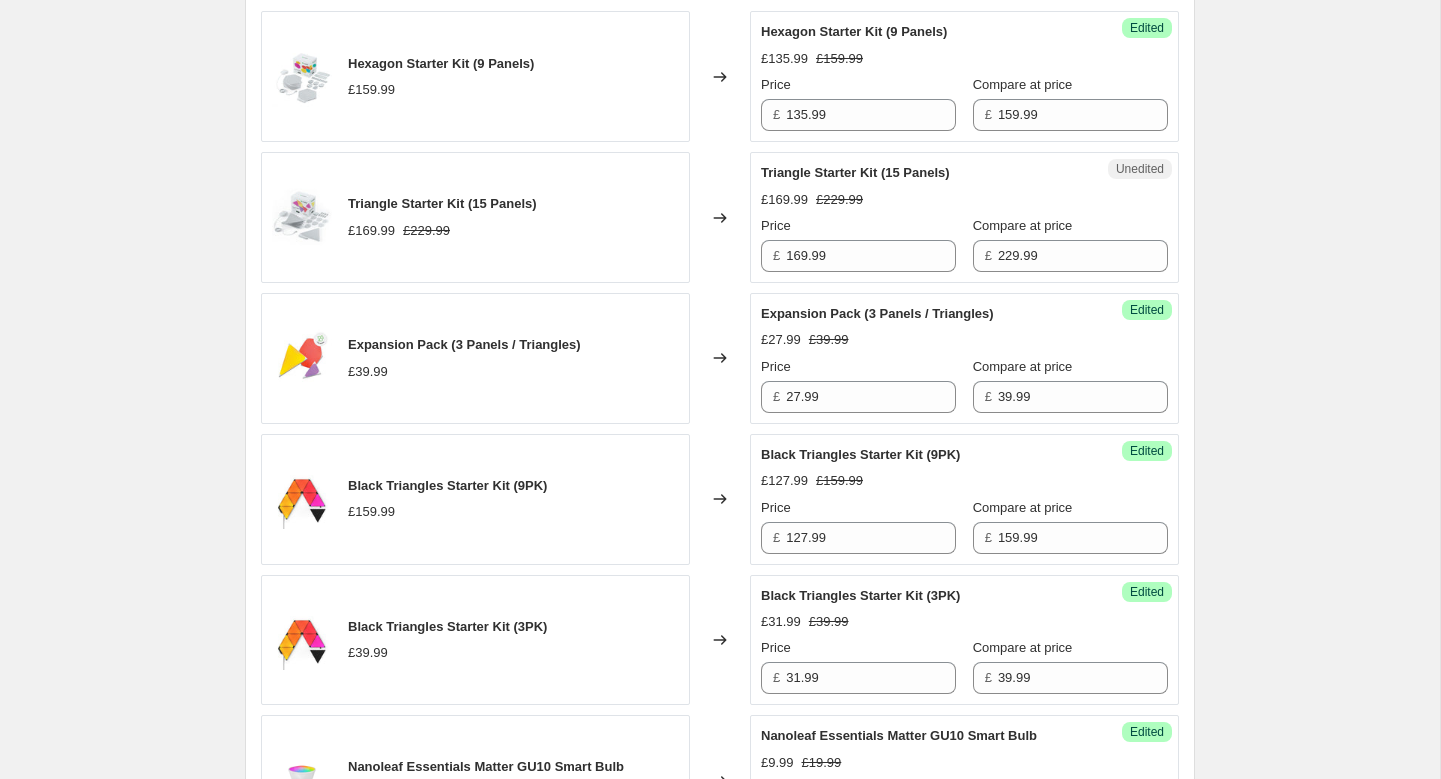 scroll, scrollTop: 850, scrollLeft: 0, axis: vertical 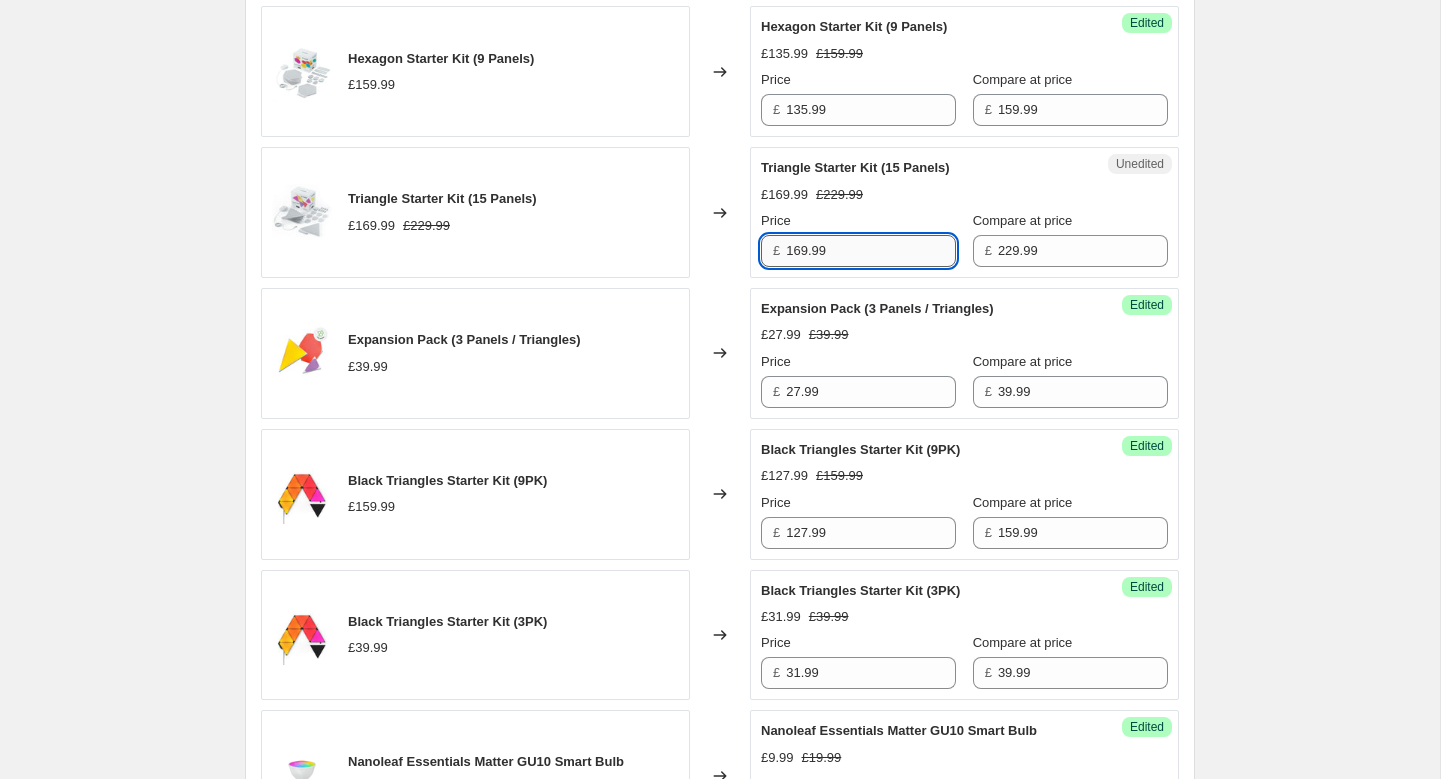 click on "169.99" at bounding box center (871, 251) 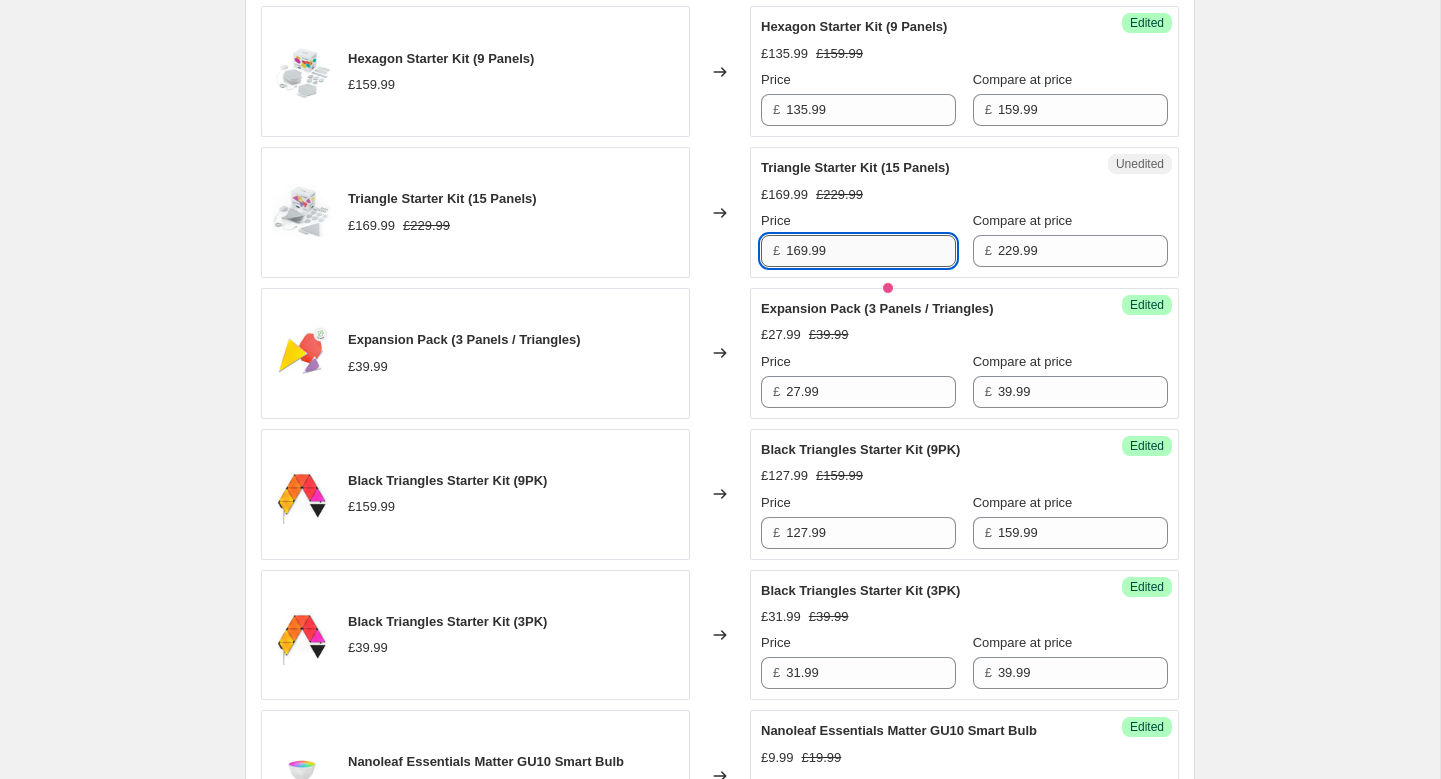paste on "49.49" 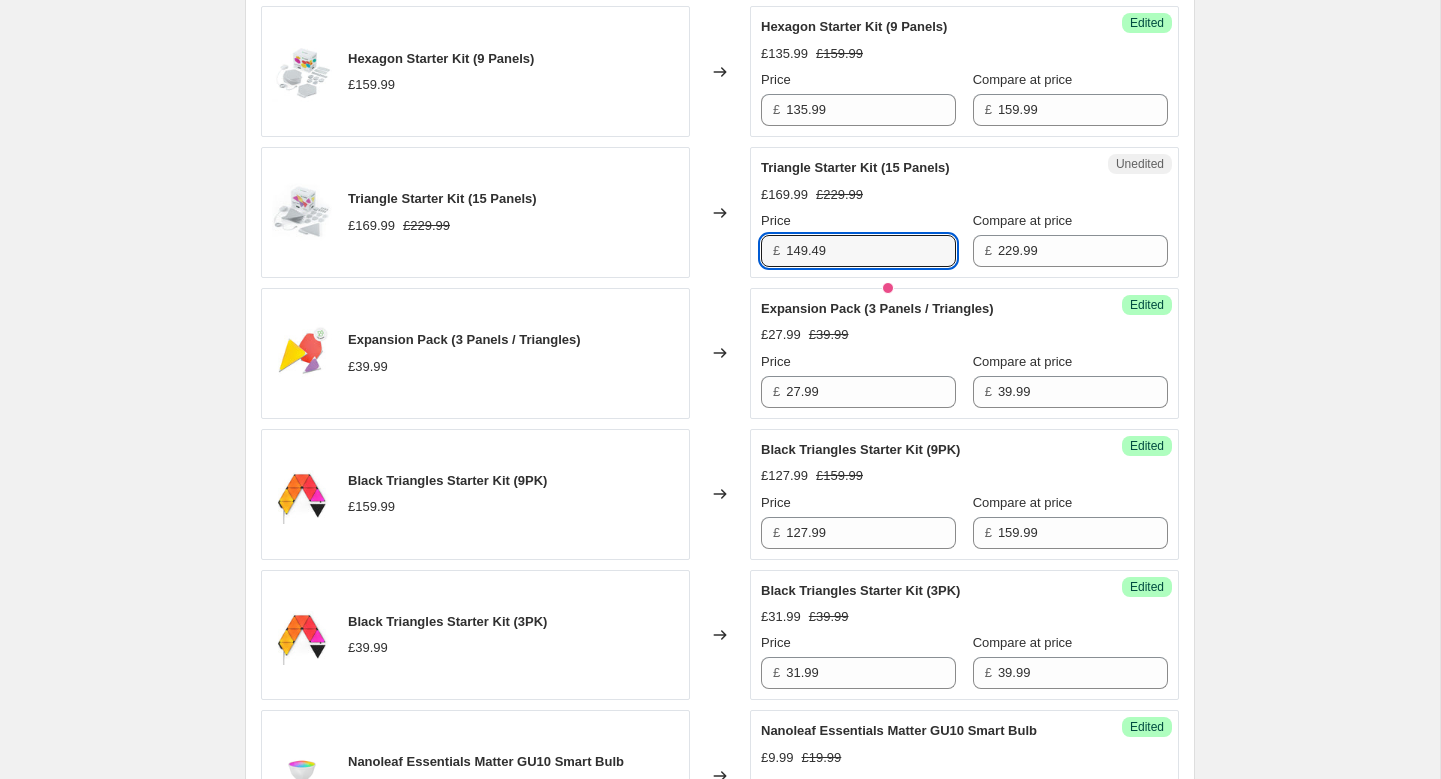 type on "149.49" 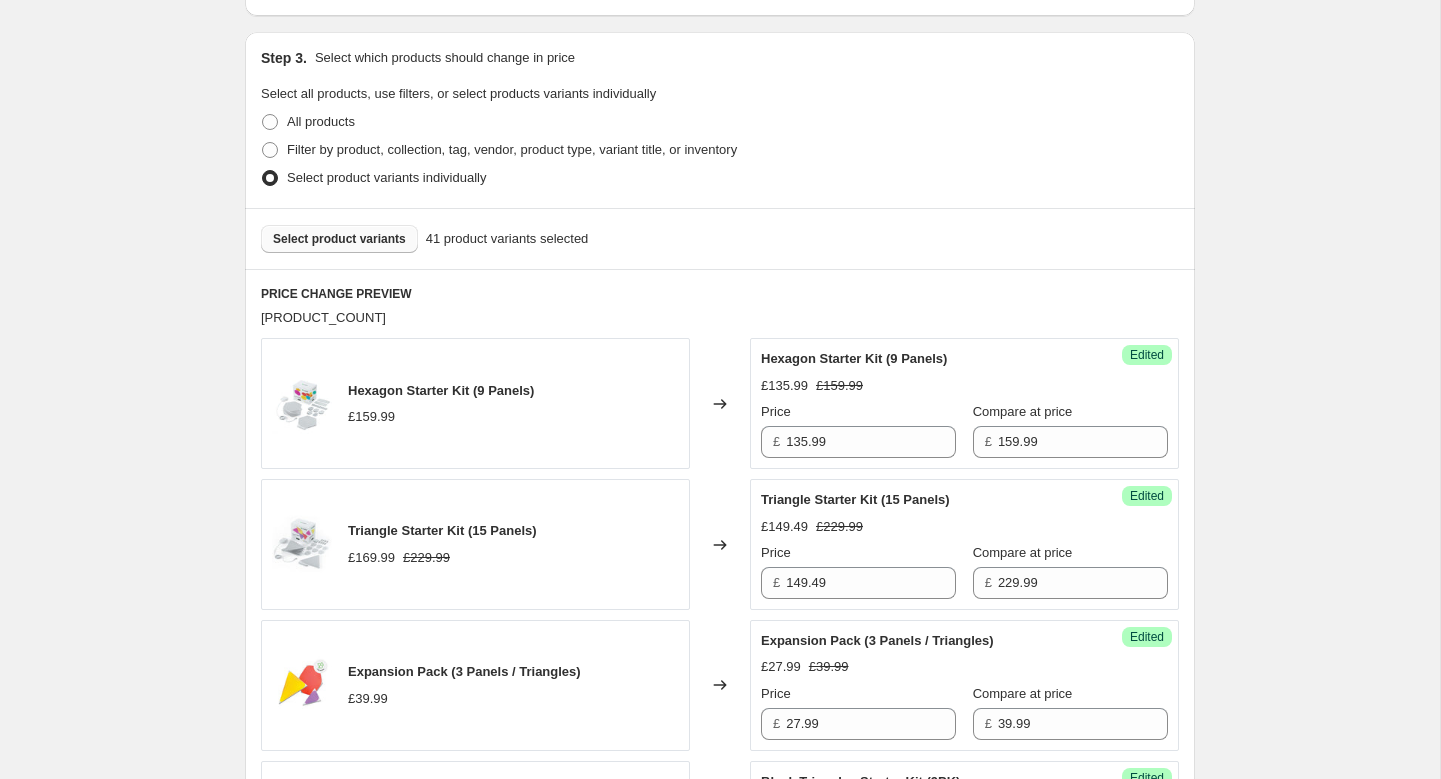 scroll, scrollTop: 515, scrollLeft: 0, axis: vertical 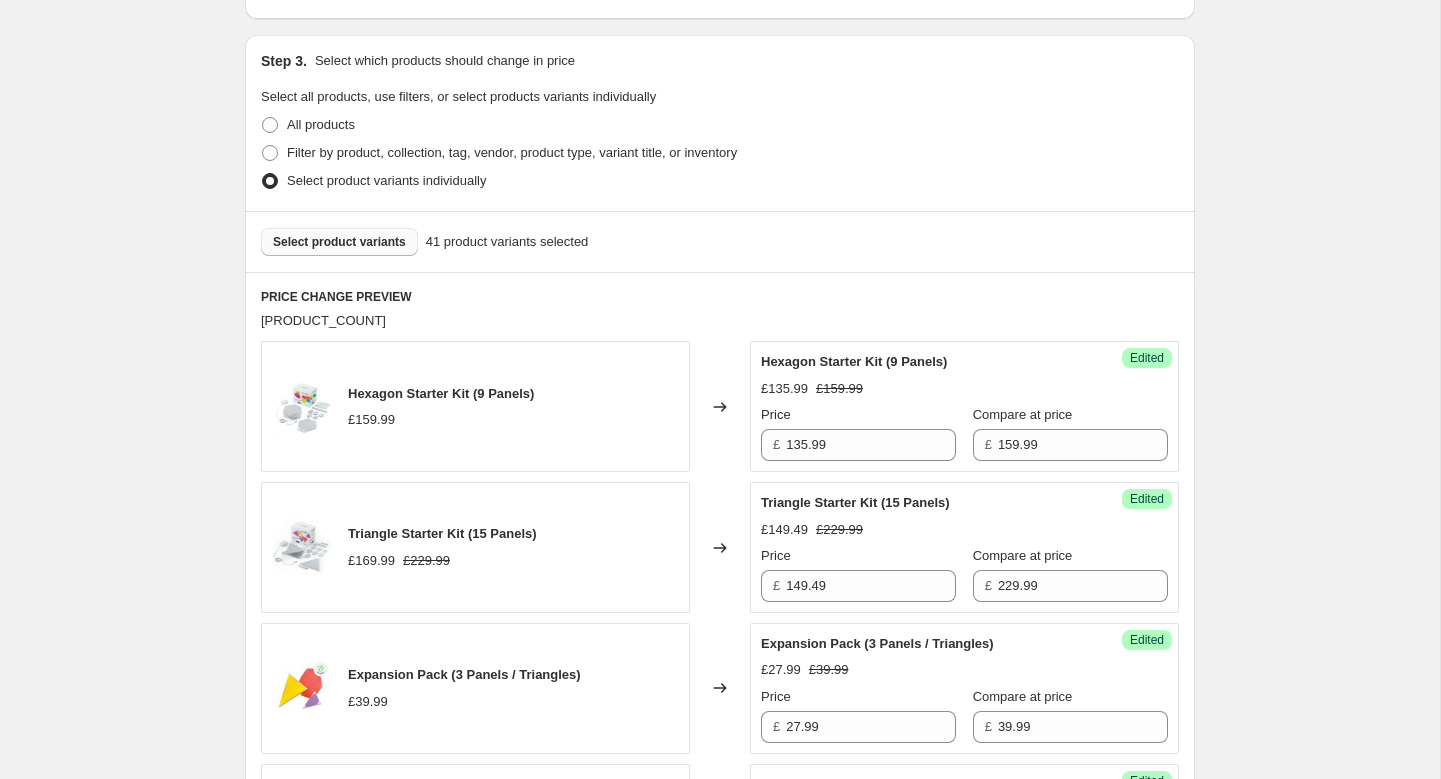 click on "Select product variants" at bounding box center (339, 242) 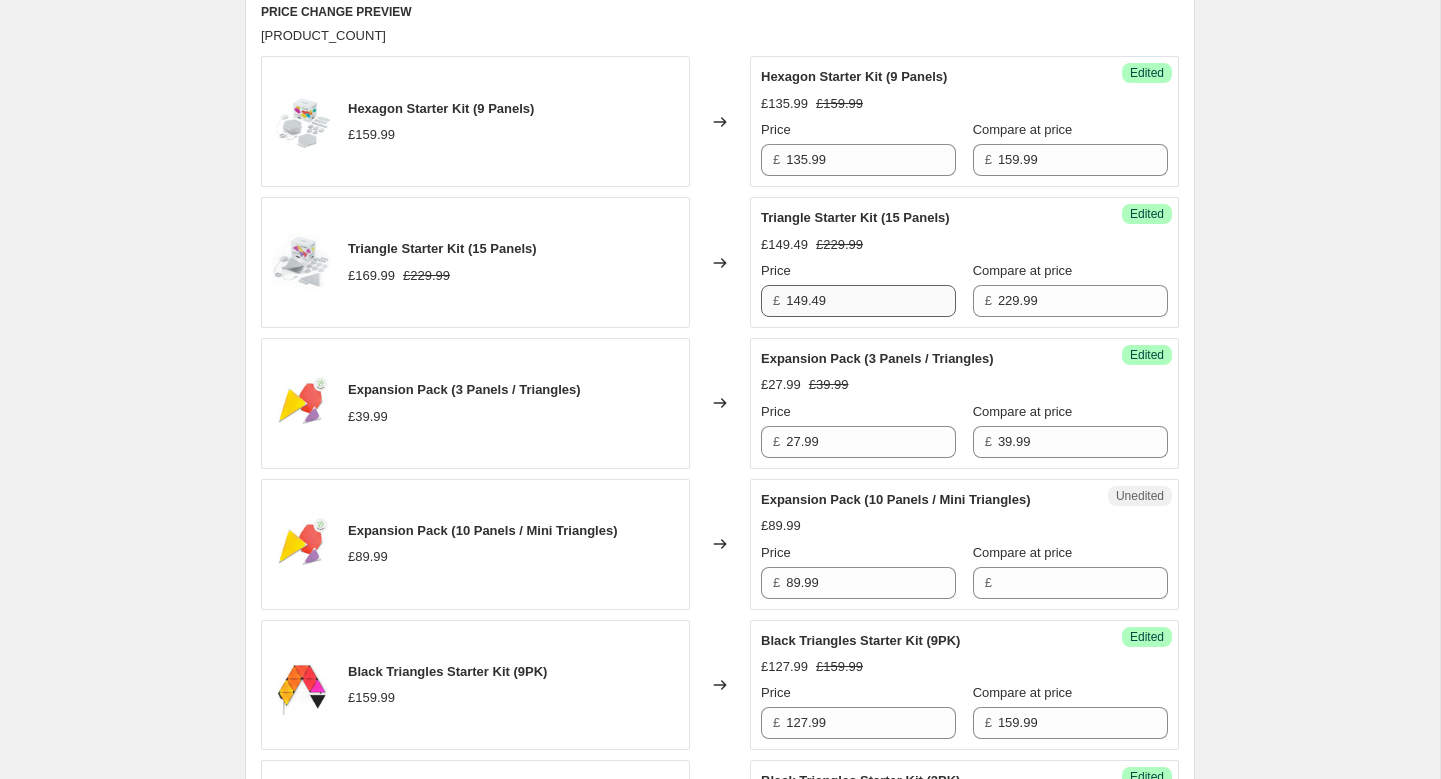 scroll, scrollTop: 828, scrollLeft: 0, axis: vertical 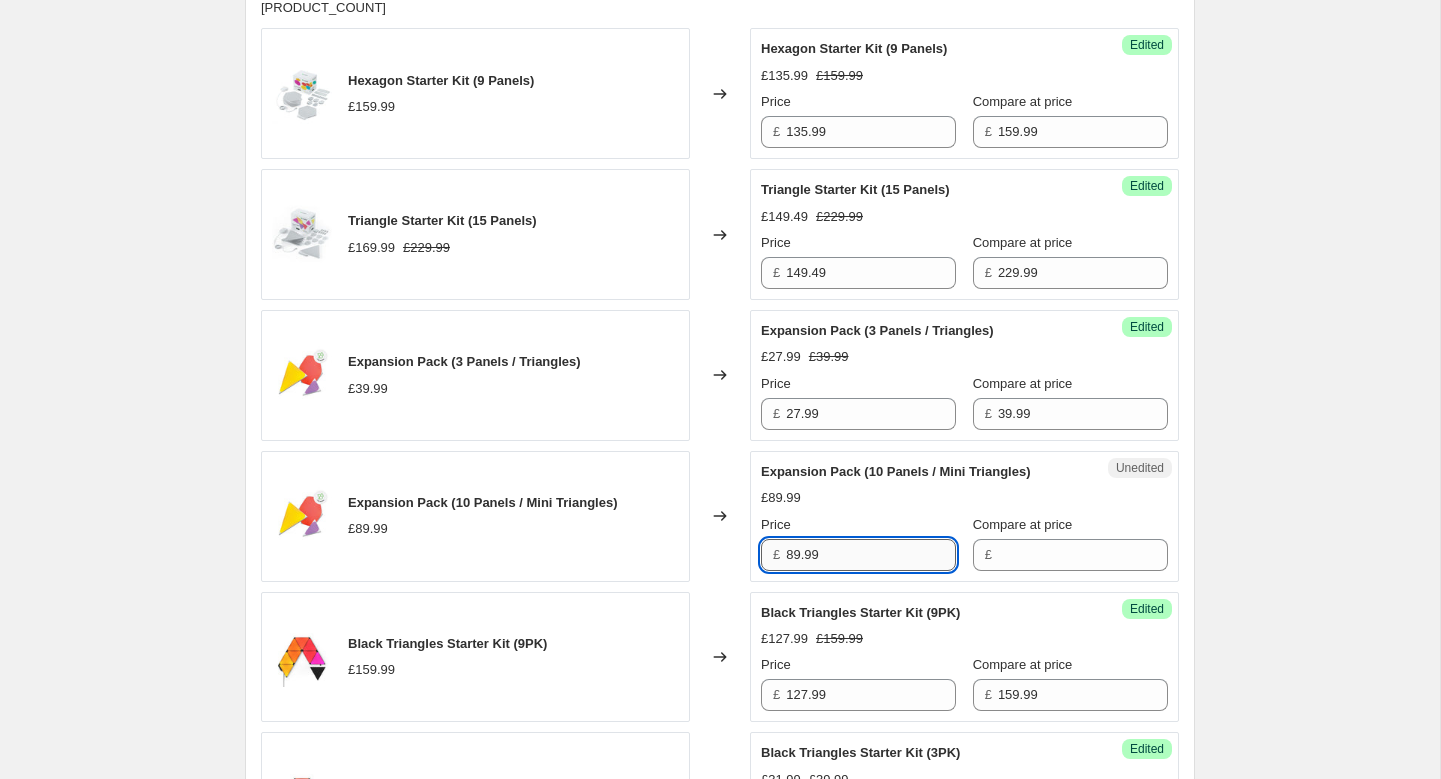 click on "89.99" at bounding box center (871, 555) 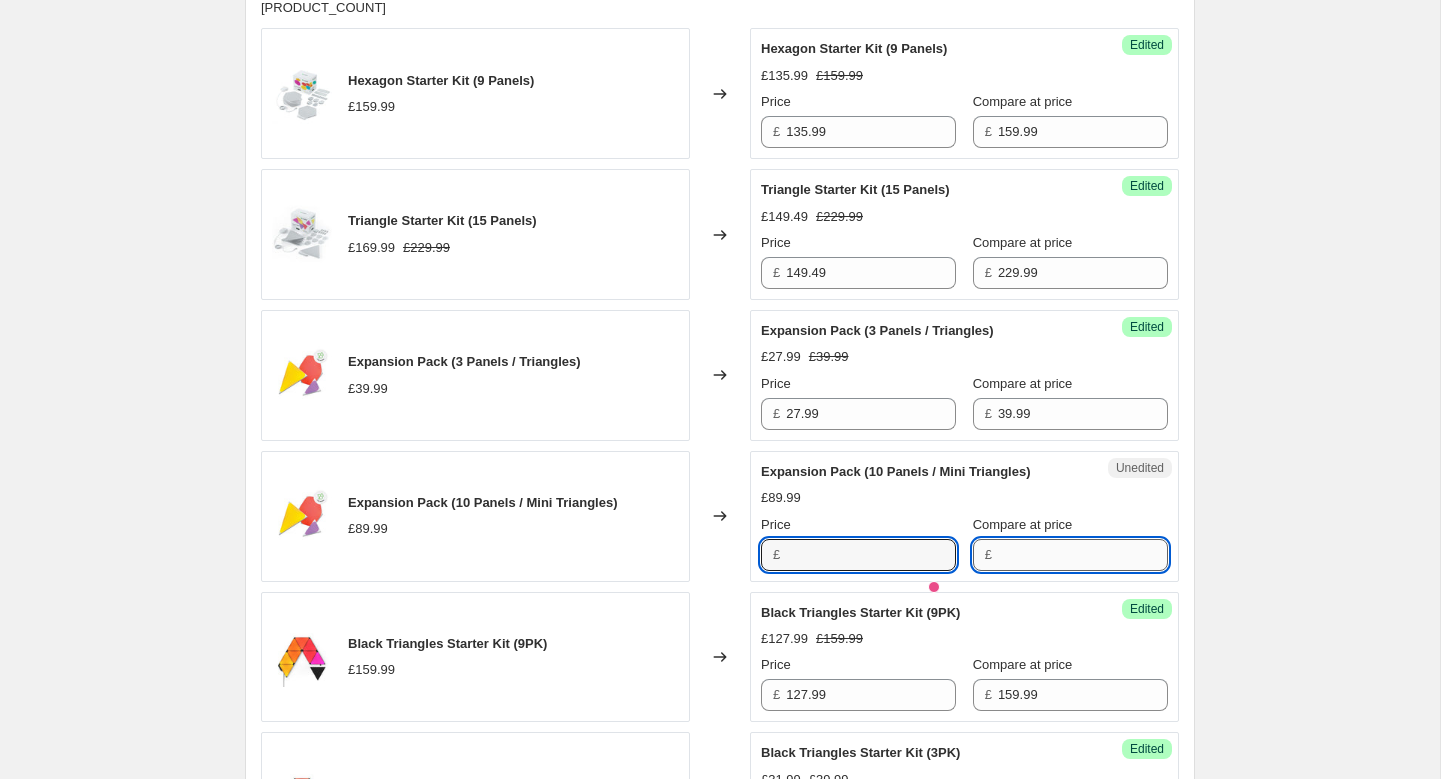 type on "89.99" 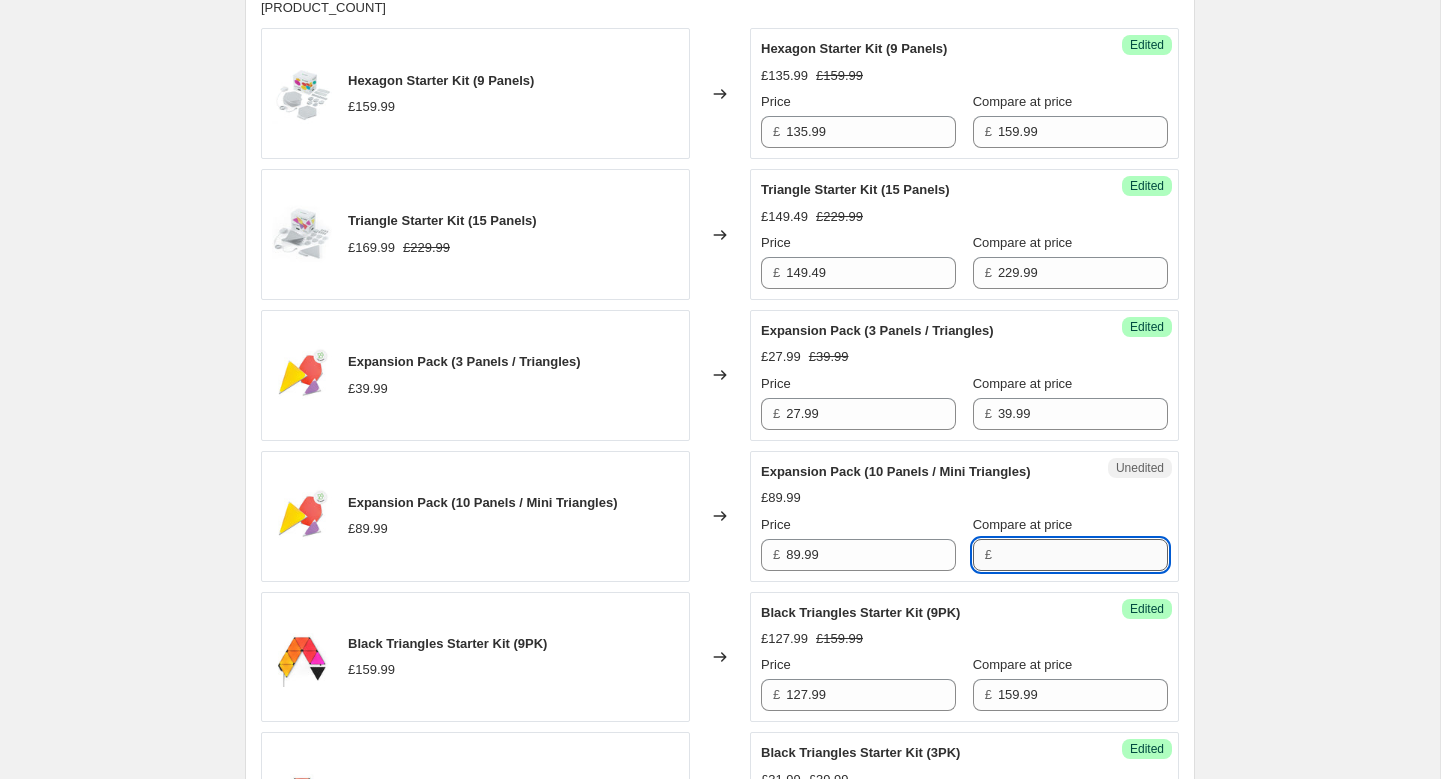 click on "Compare at price" at bounding box center [1083, 555] 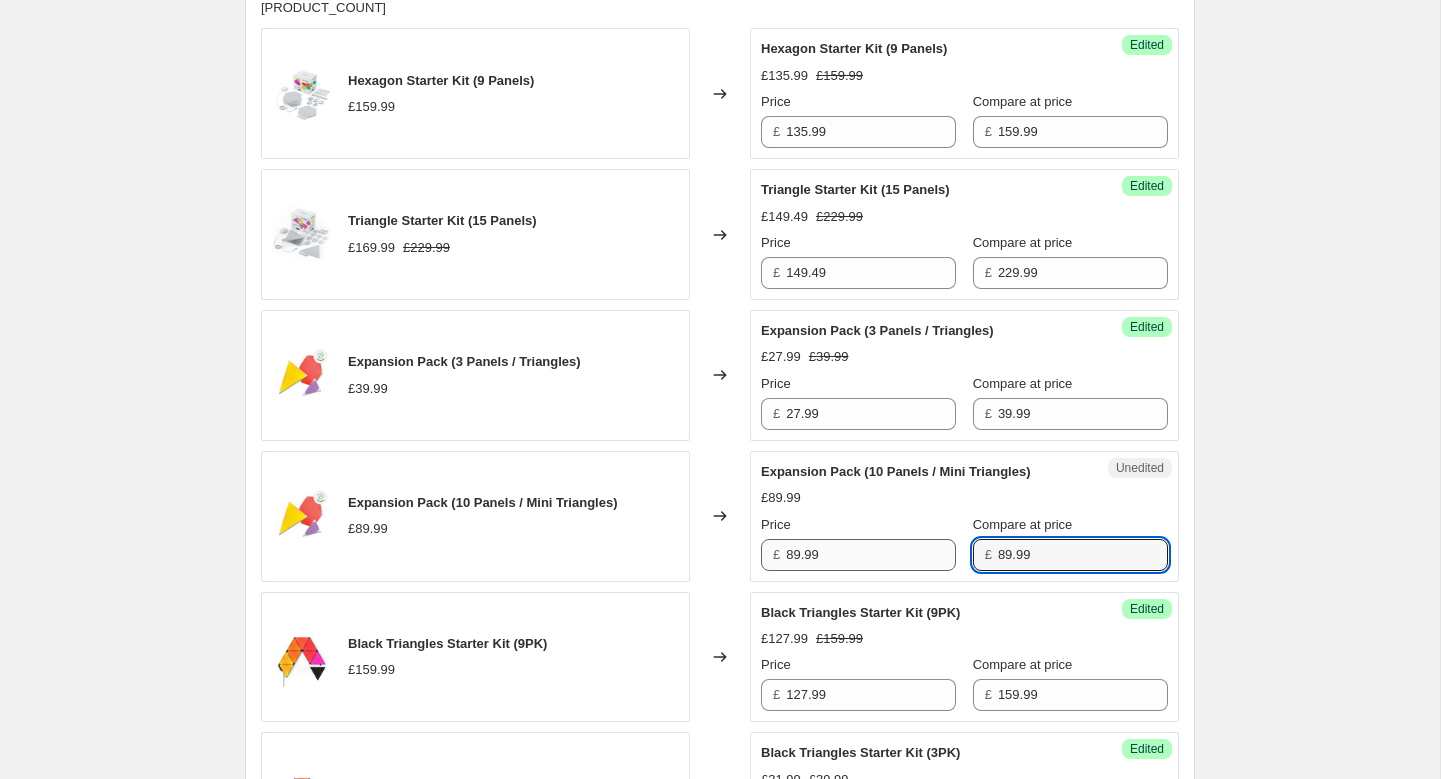 type on "89.99" 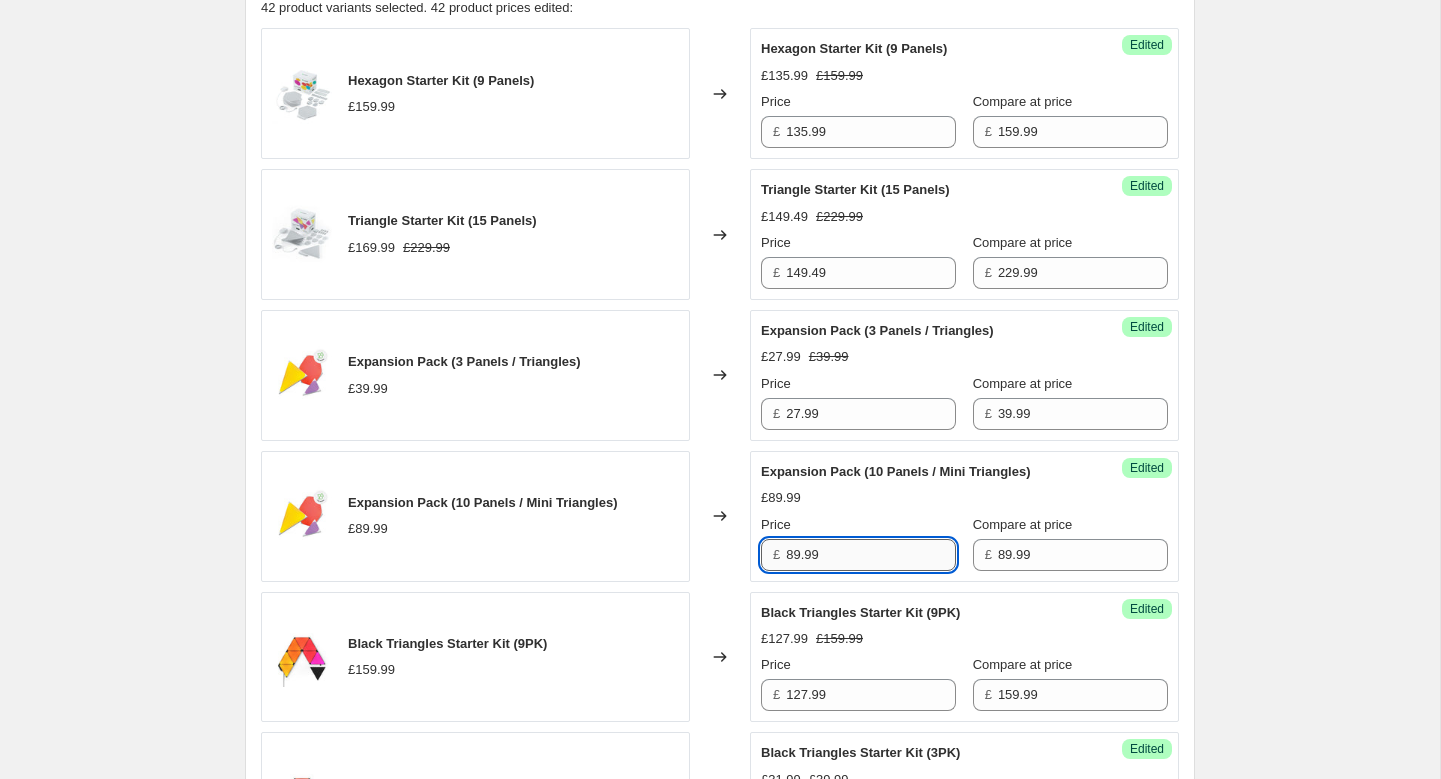 click on "89.99" at bounding box center (871, 555) 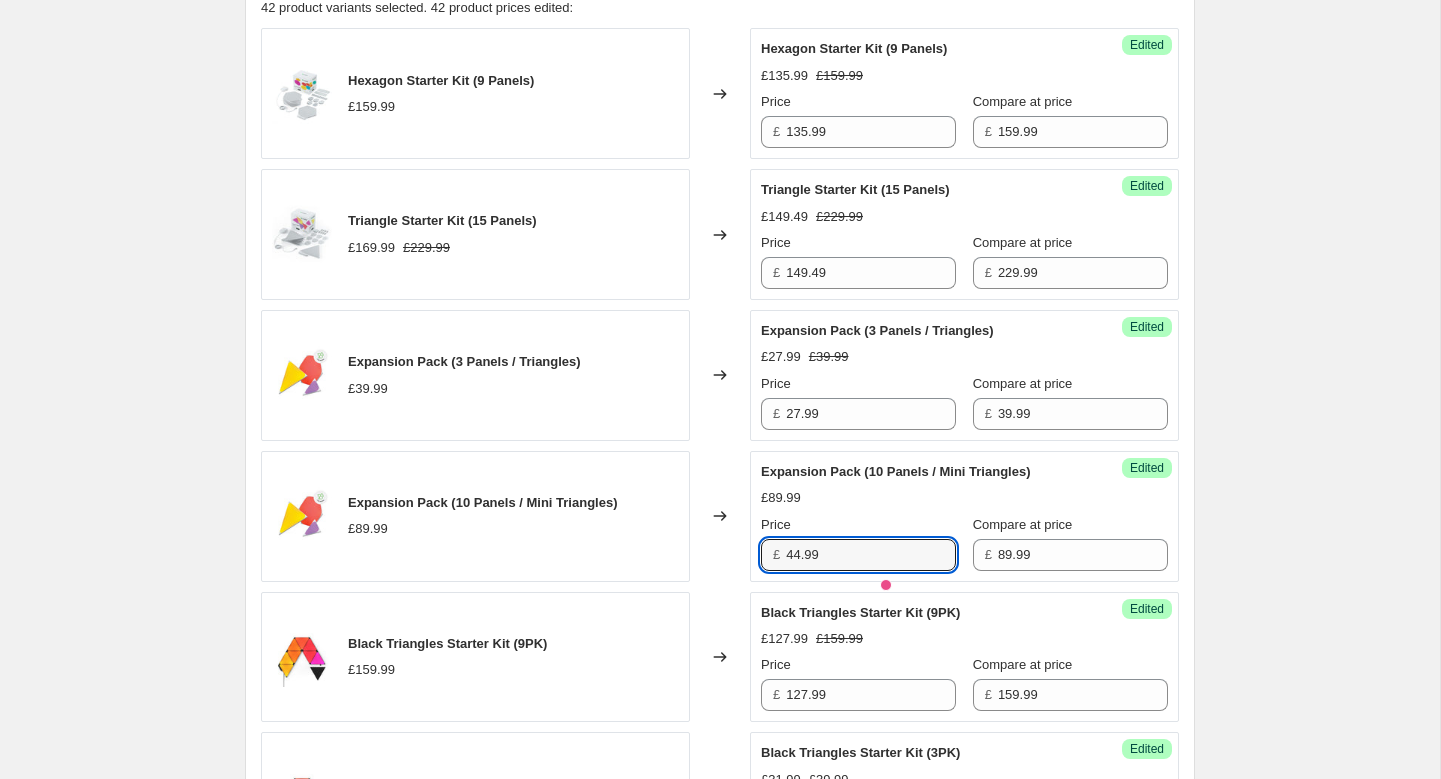 type on "44.99" 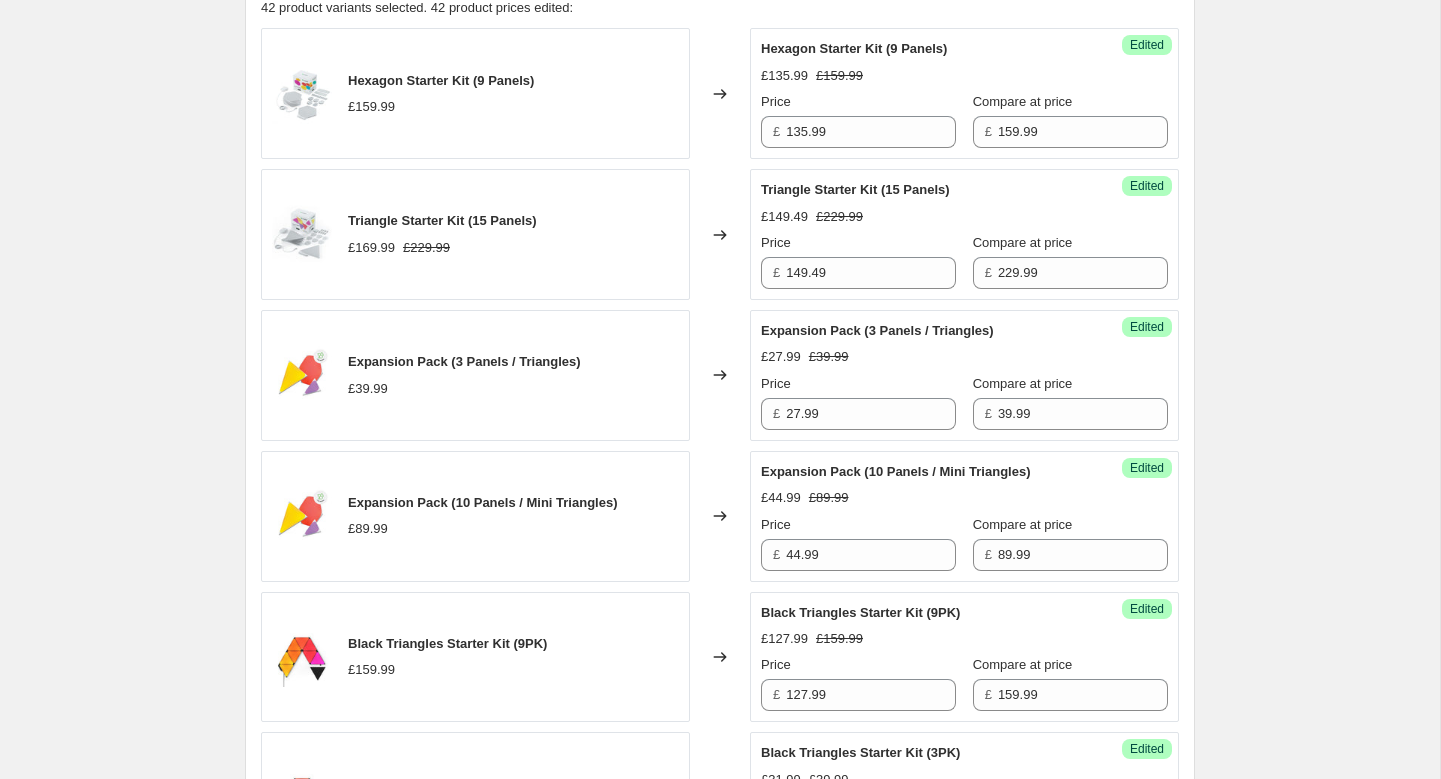 click on "[DATE] [DATE] [DATE] [TIME]. [DATE] [DATE] [DATE] [TIME]. [DATE] [TIME]. [DATE] [TIME]. [DATE] [TIME]." at bounding box center (720, 1445) 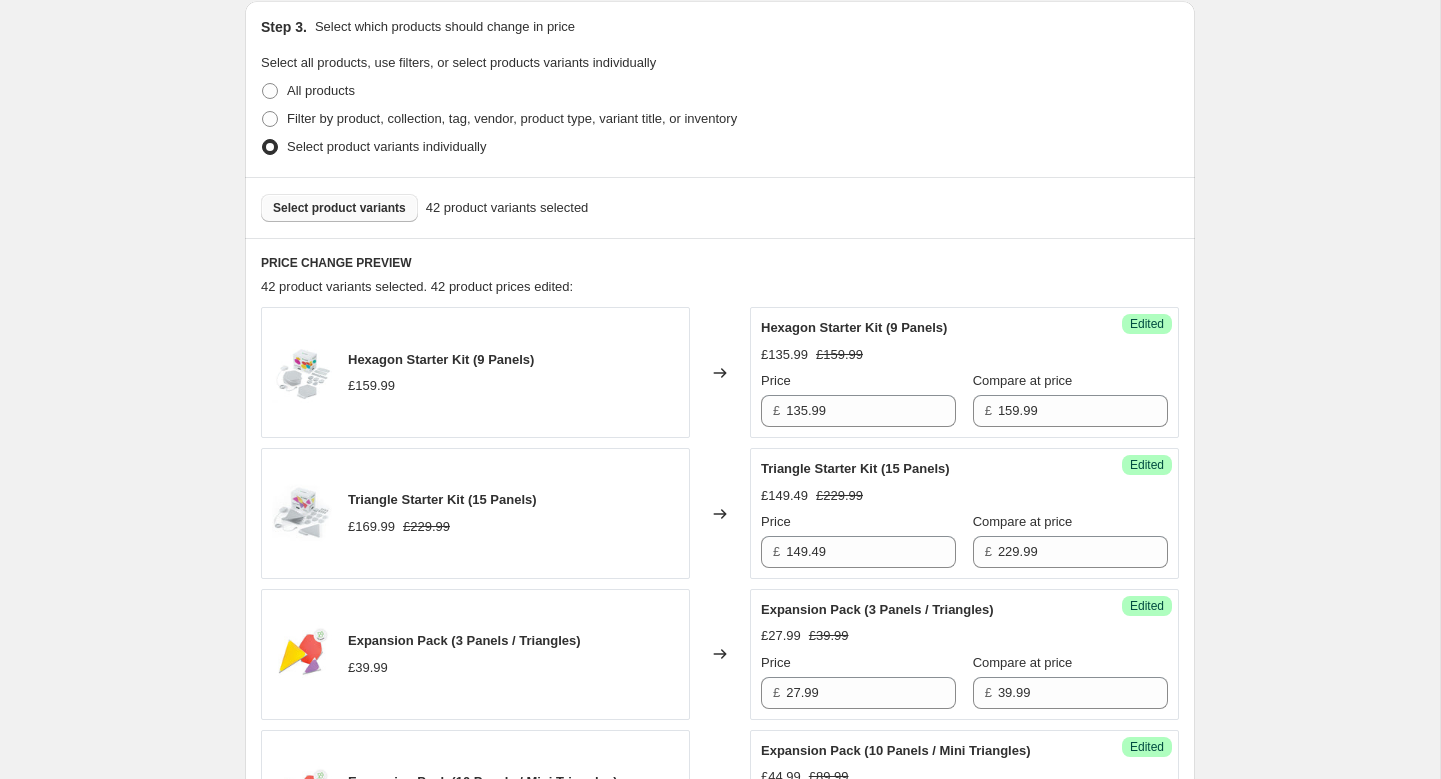 scroll, scrollTop: 361, scrollLeft: 0, axis: vertical 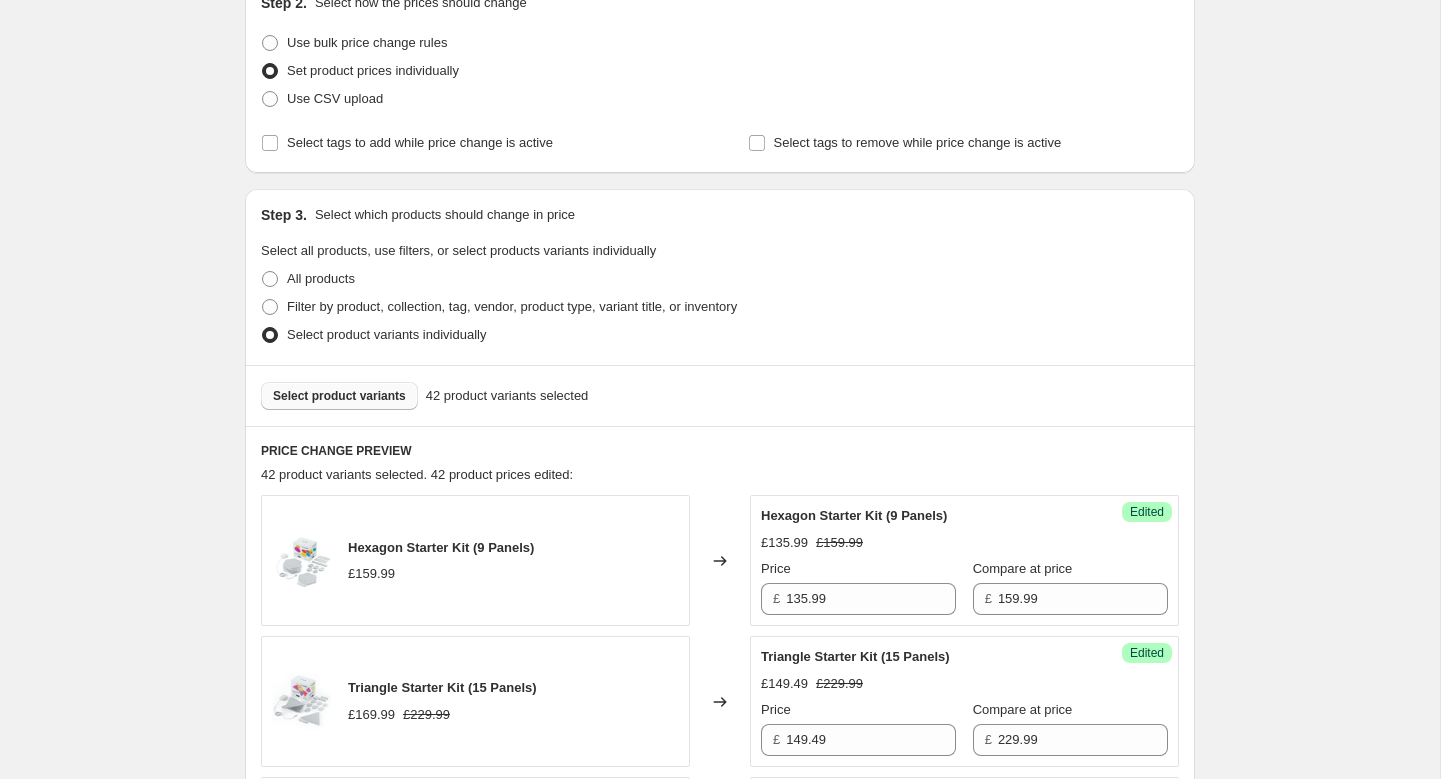 click on "Select product variants" at bounding box center [339, 396] 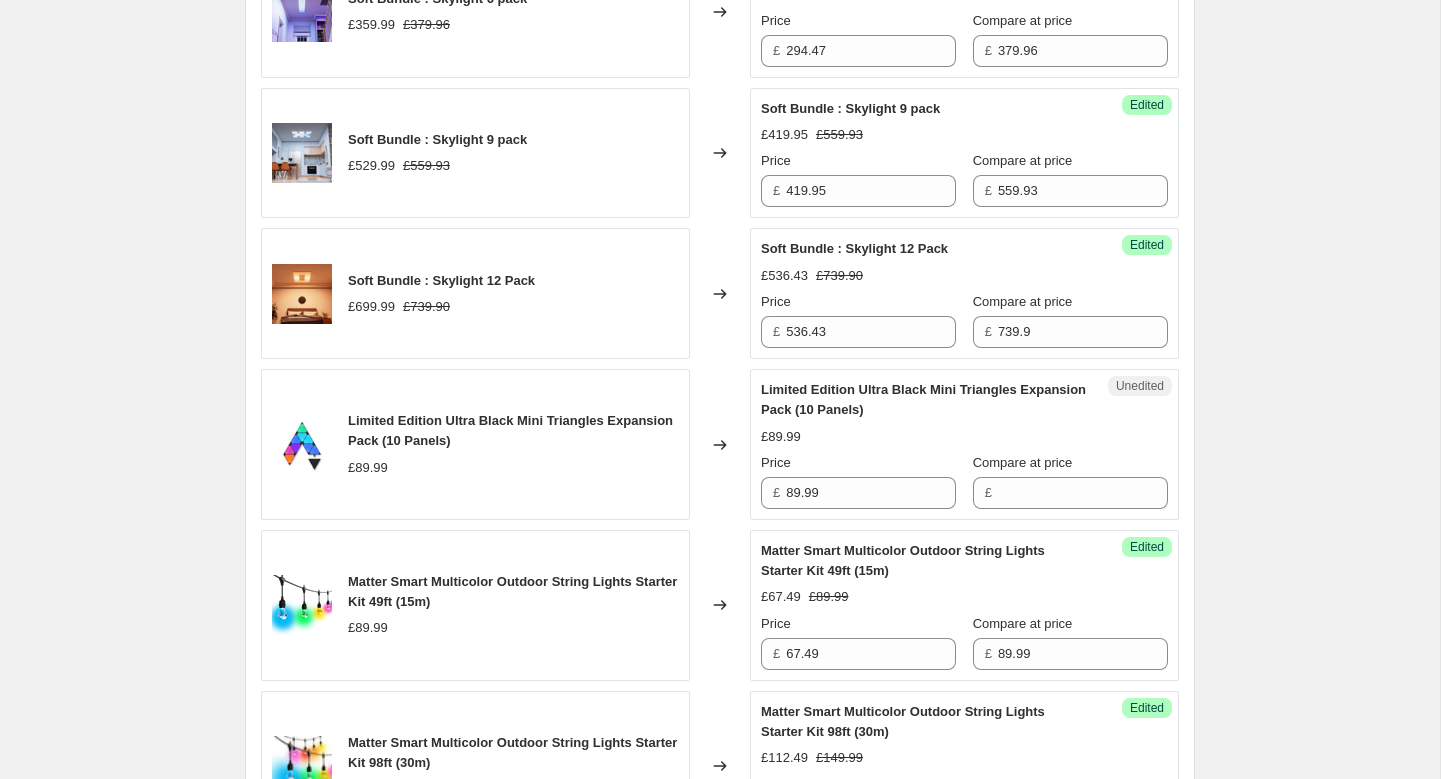 scroll, scrollTop: 2663, scrollLeft: 0, axis: vertical 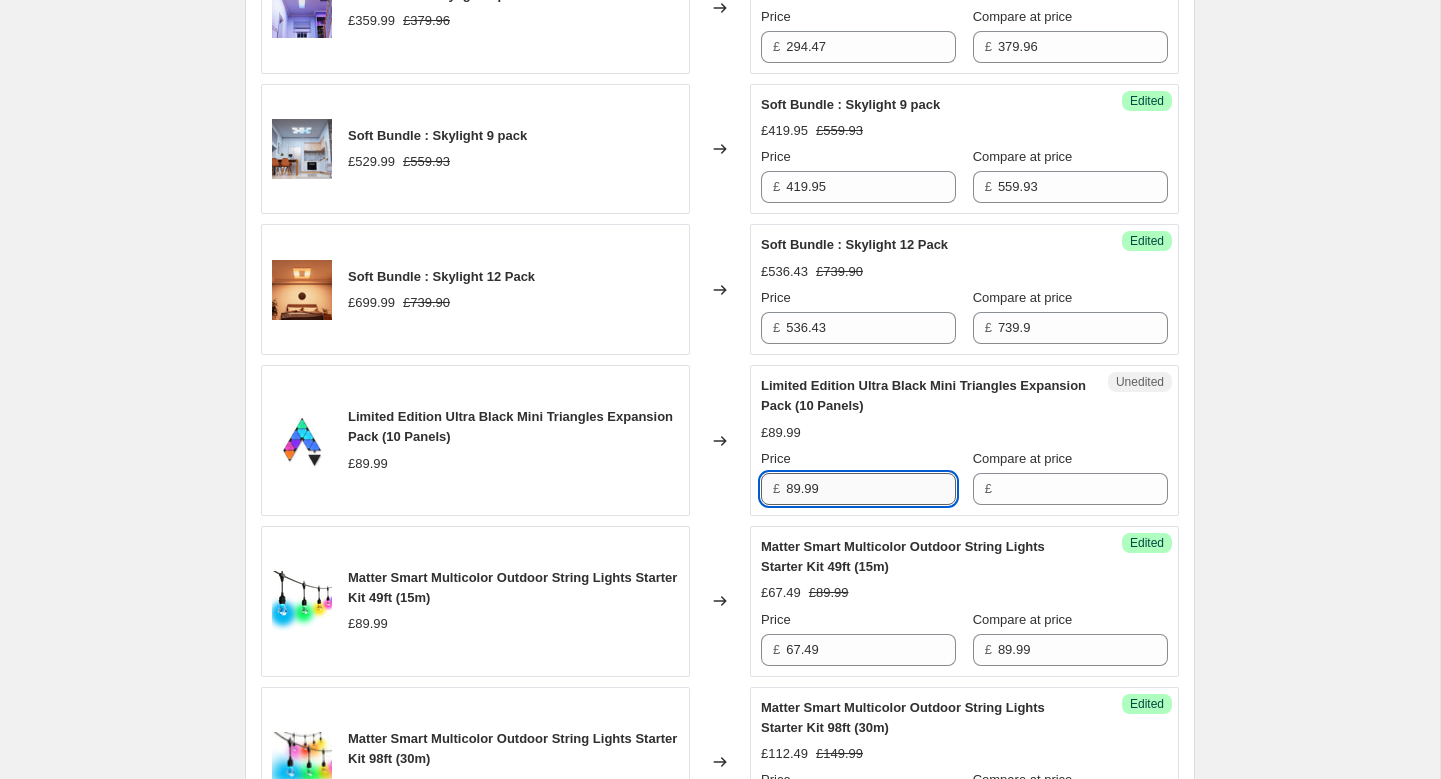 click on "89.99" at bounding box center (871, 489) 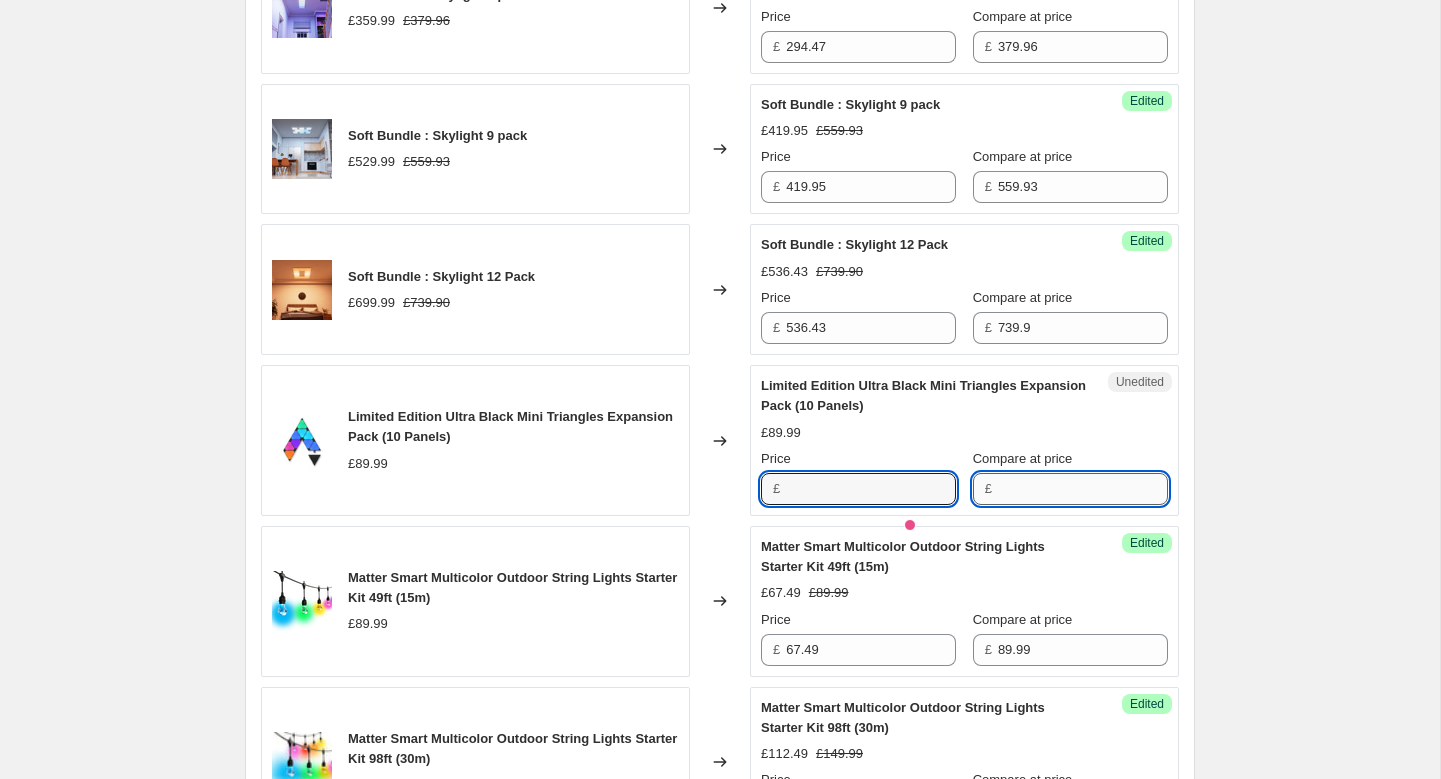 type on "89.99" 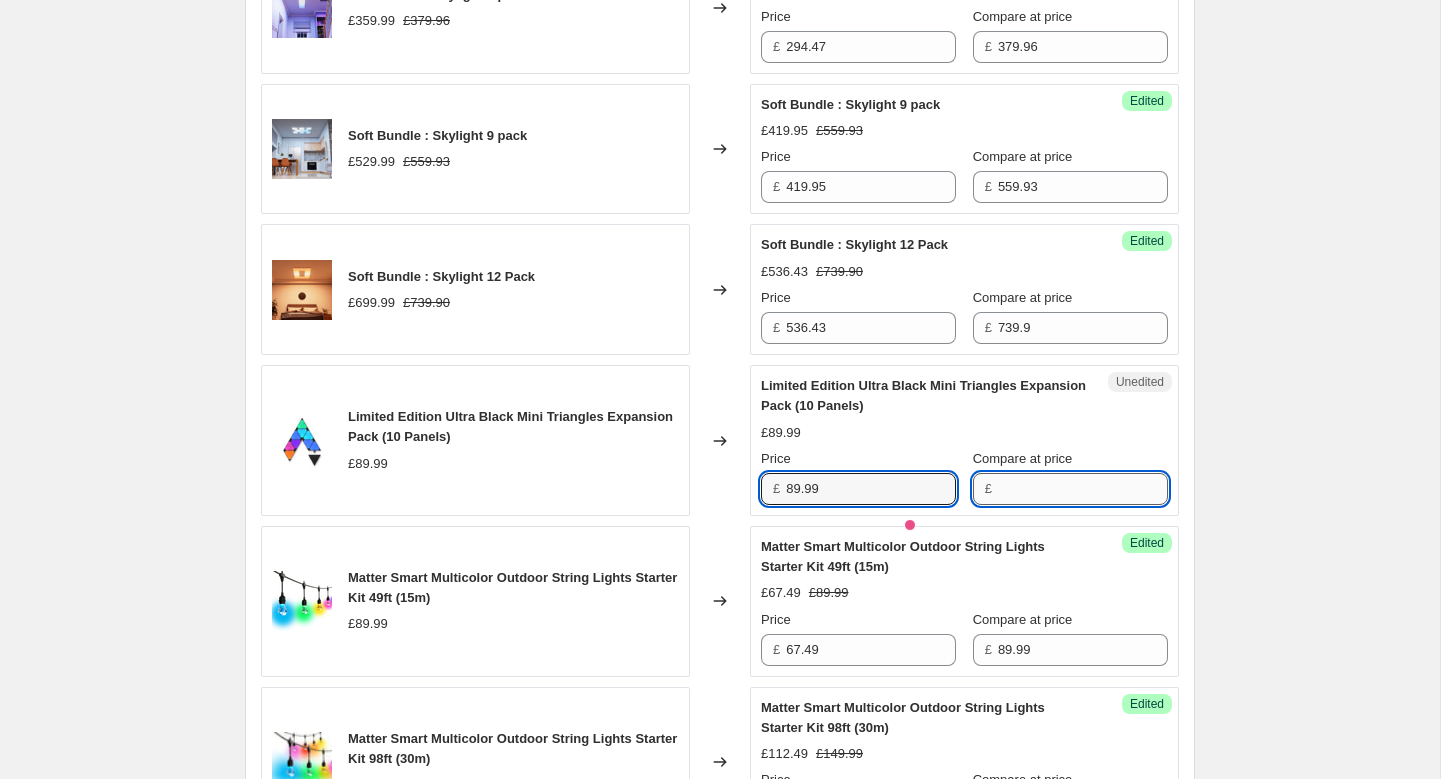 click on "Compare at price" at bounding box center [1083, 489] 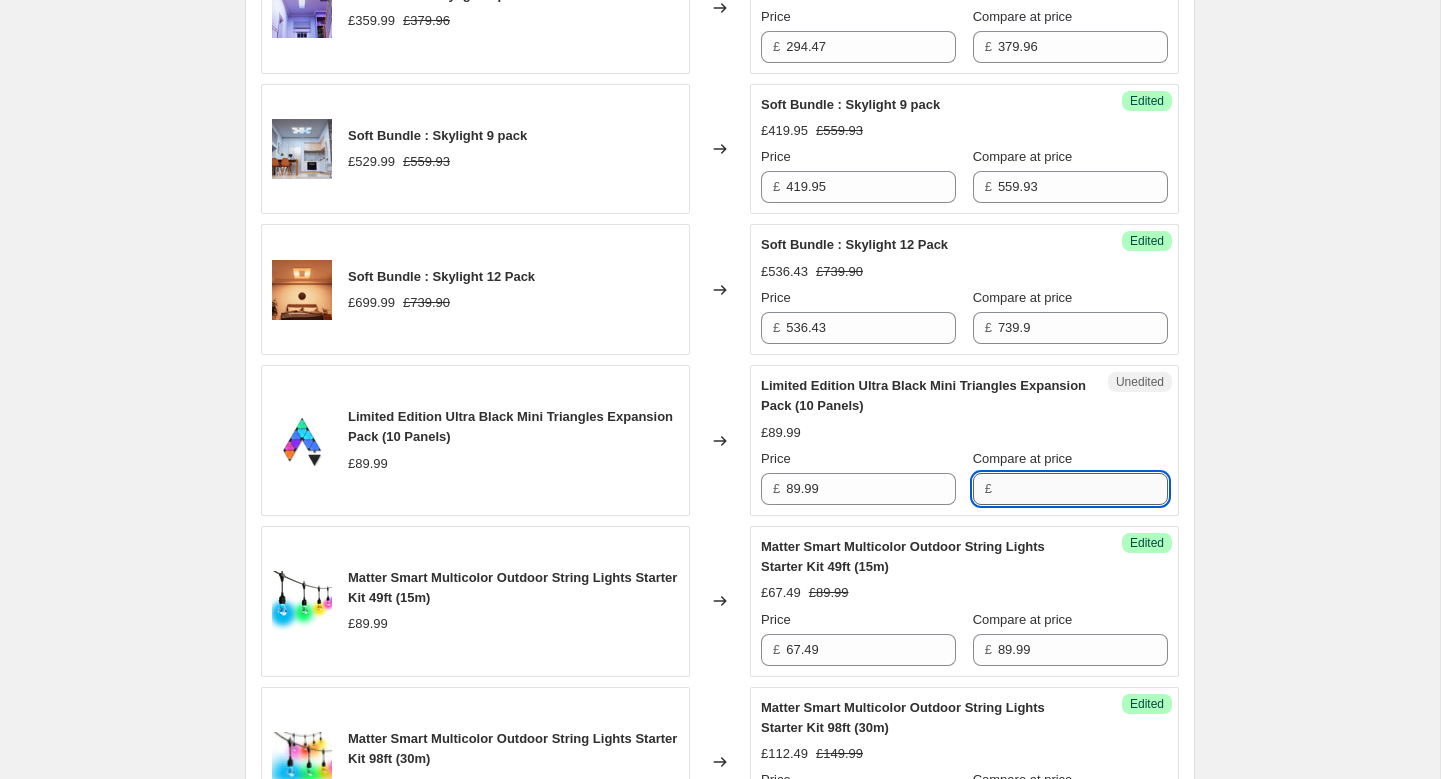 paste on "89.99" 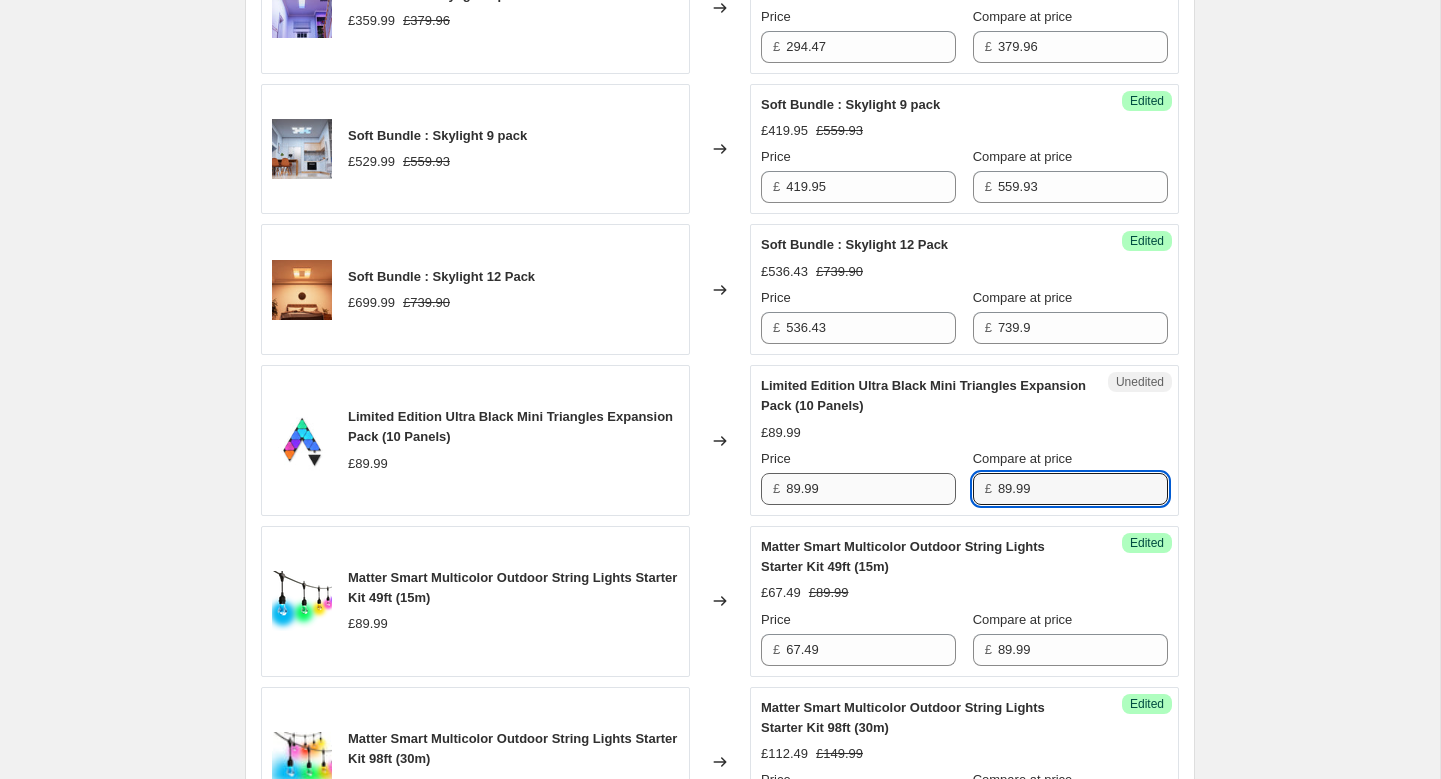 type on "89.99" 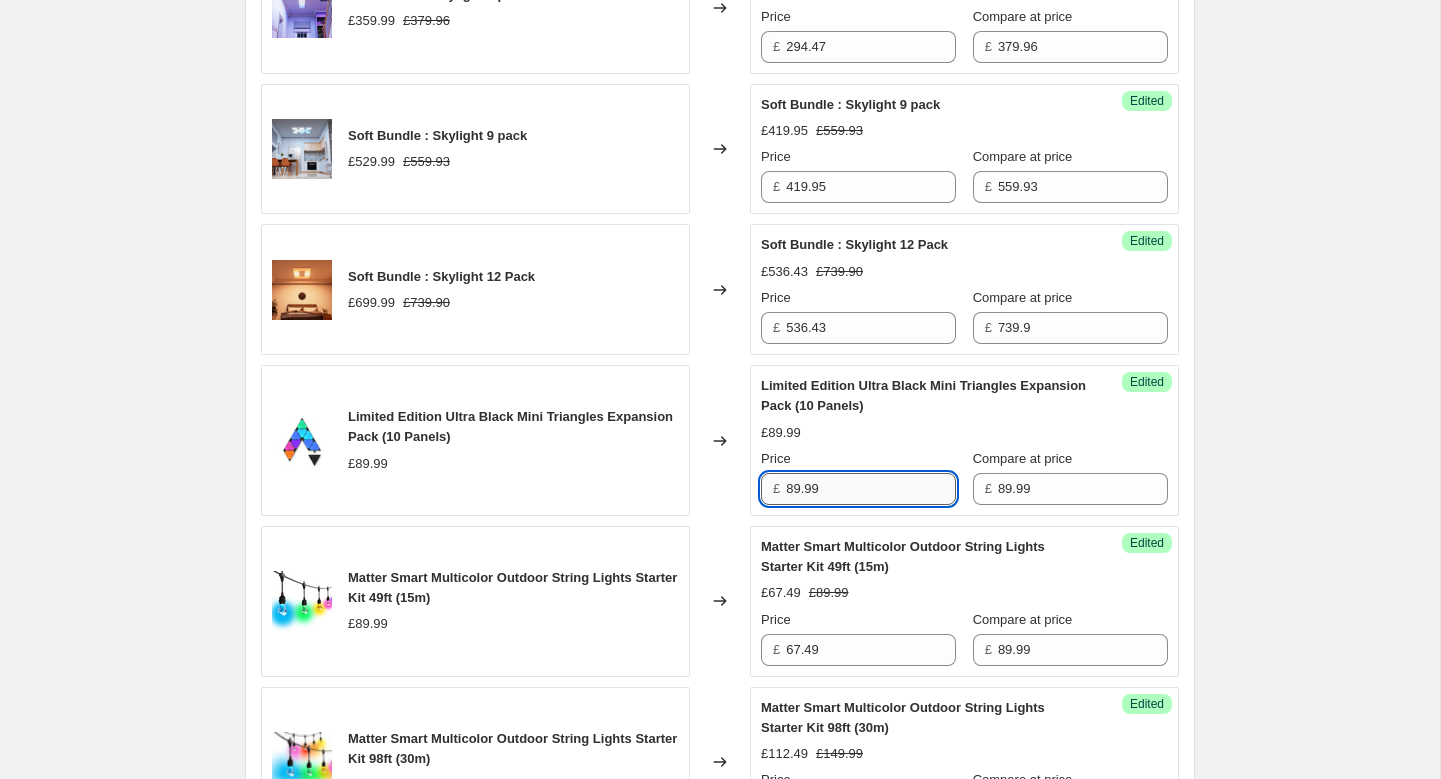click on "89.99" at bounding box center [871, 489] 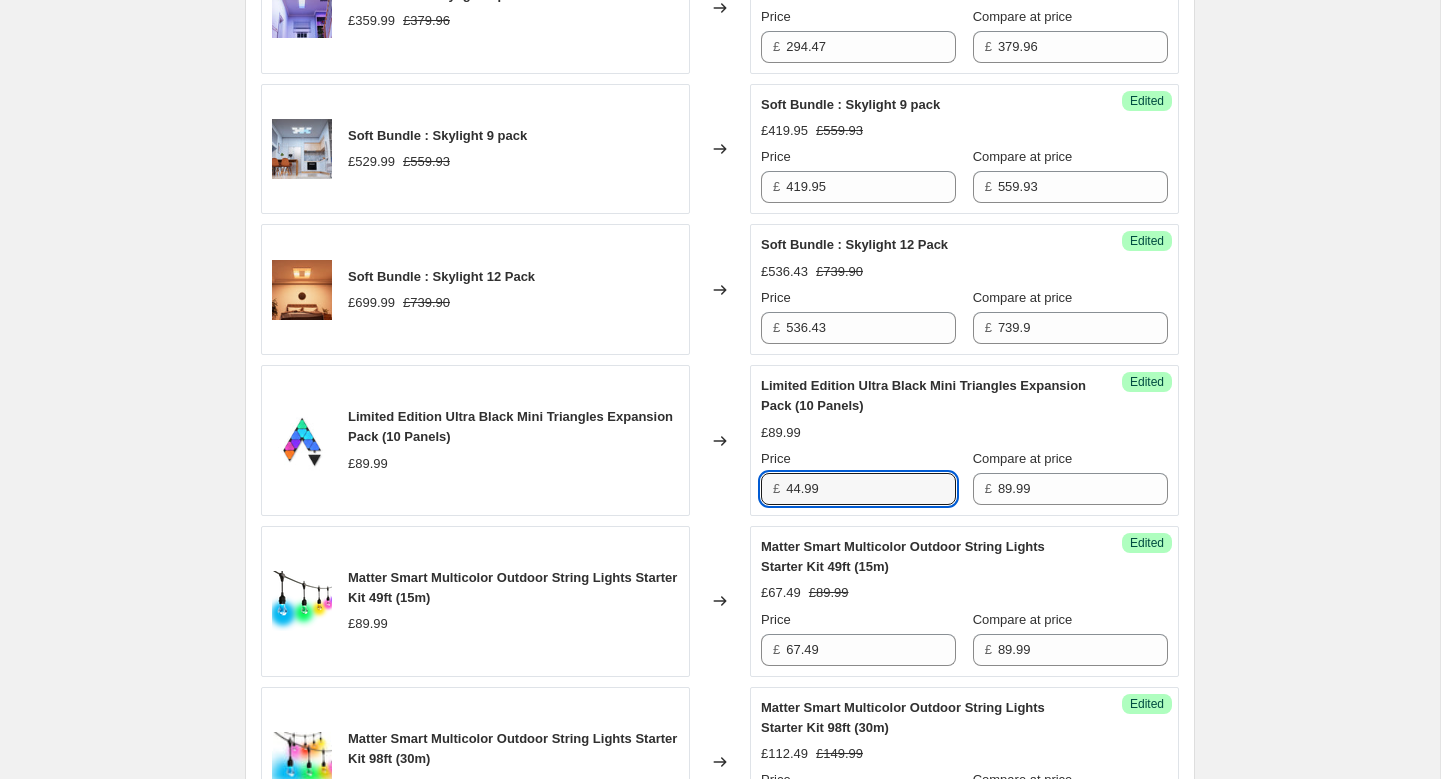 type on "44.99" 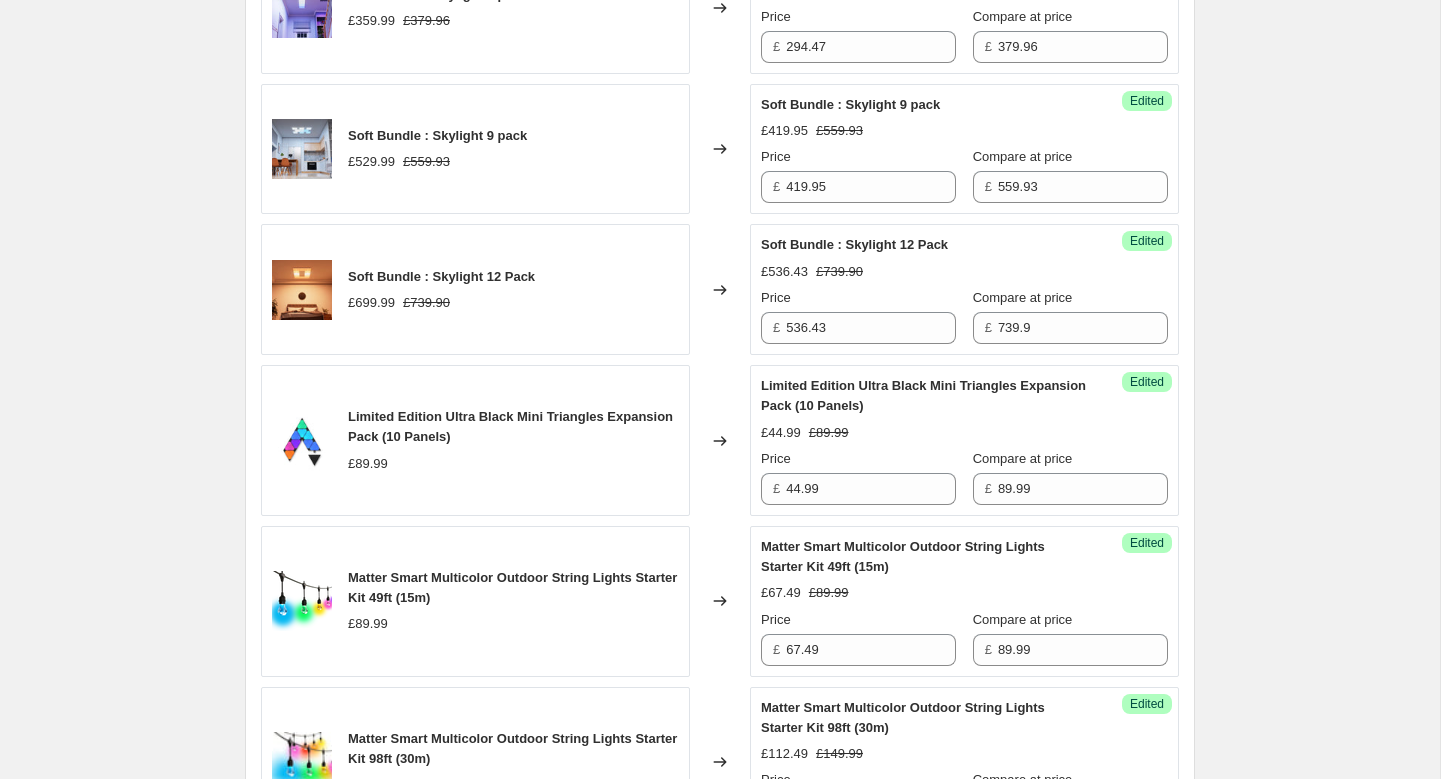 click on "[DD-DD/MM/YYYY] WHPH. This page is ready [DD-DD/MM/YYYY] WHPH Info Scheduled Copy to new job Delete job More actions Copy to new job Delete job Prices will begin changing on YYYY年MM月DD日 at HH:MM. Prices will begin reverting on YYYY年MM月DD日 at HH:MM. Change prices now Step 1. Optionally give your price change job a title (eg "March 30% off sale on boots") [DD-DD/MM/YYYY] WHPH This title is just for internal use, customers won't see it Step 2. Select how the prices should change Use bulk price change rules Set product prices individually Use CSV upload Select tags to add while price change is active Select tags to remove while price change is active Step 3. Select which products should change in price Select all products, use filters, or select products variants individually All products Filter by product, collection, tag, vendor, product type, variant title, or inventory Select product variants individually Select product variants 43   product variants selected PRICE CHANGE PREVIEW £159.99 Changed to" at bounding box center [720, -390] 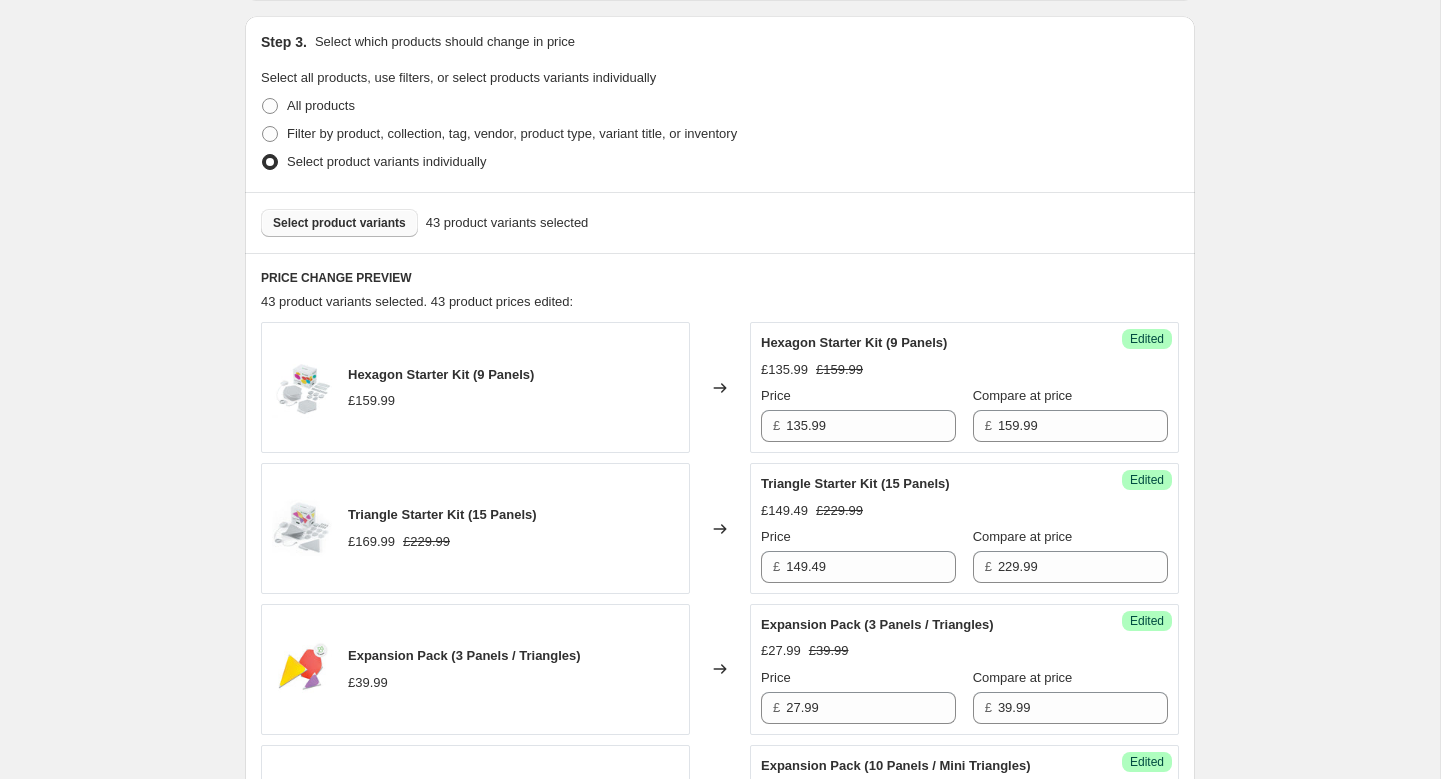 scroll, scrollTop: 481, scrollLeft: 0, axis: vertical 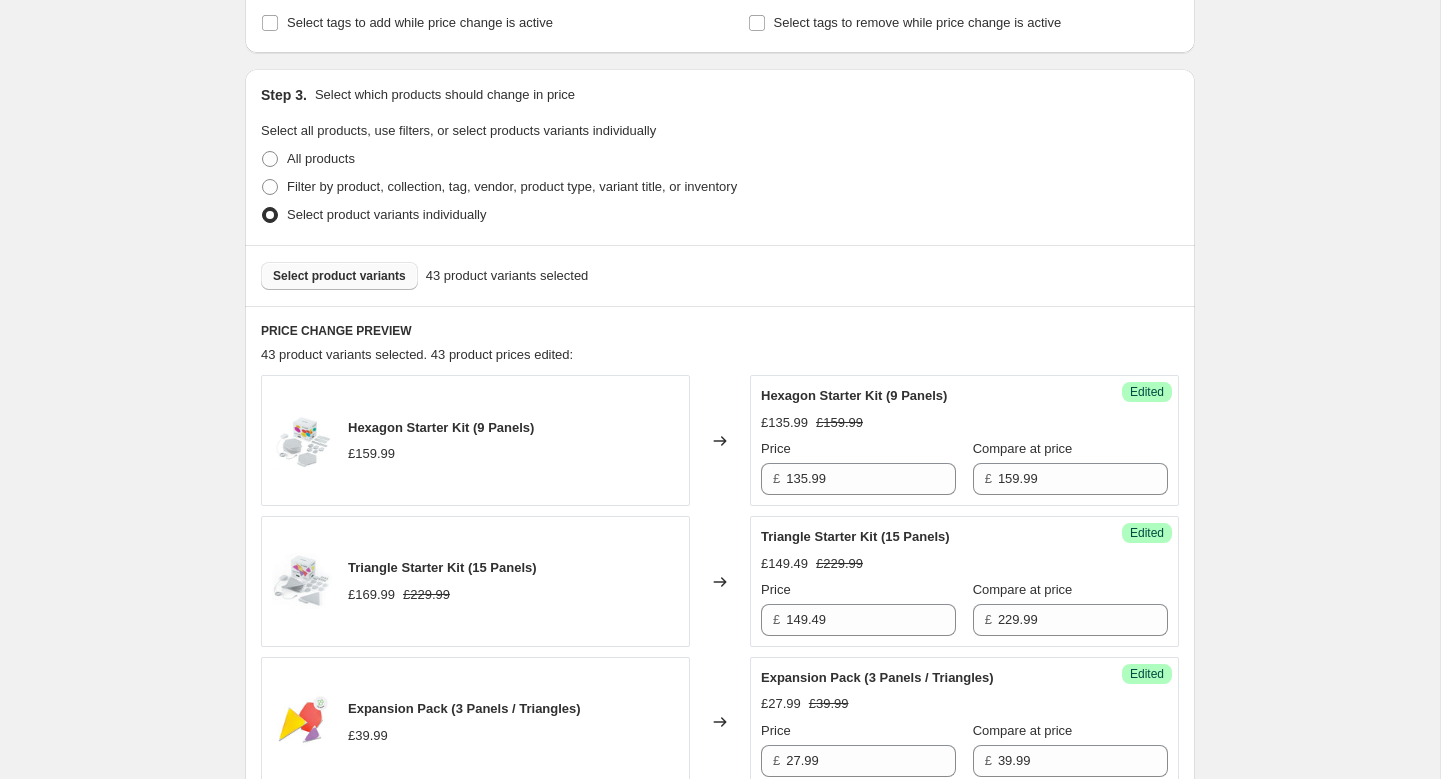 click on "Select product variants" at bounding box center [339, 276] 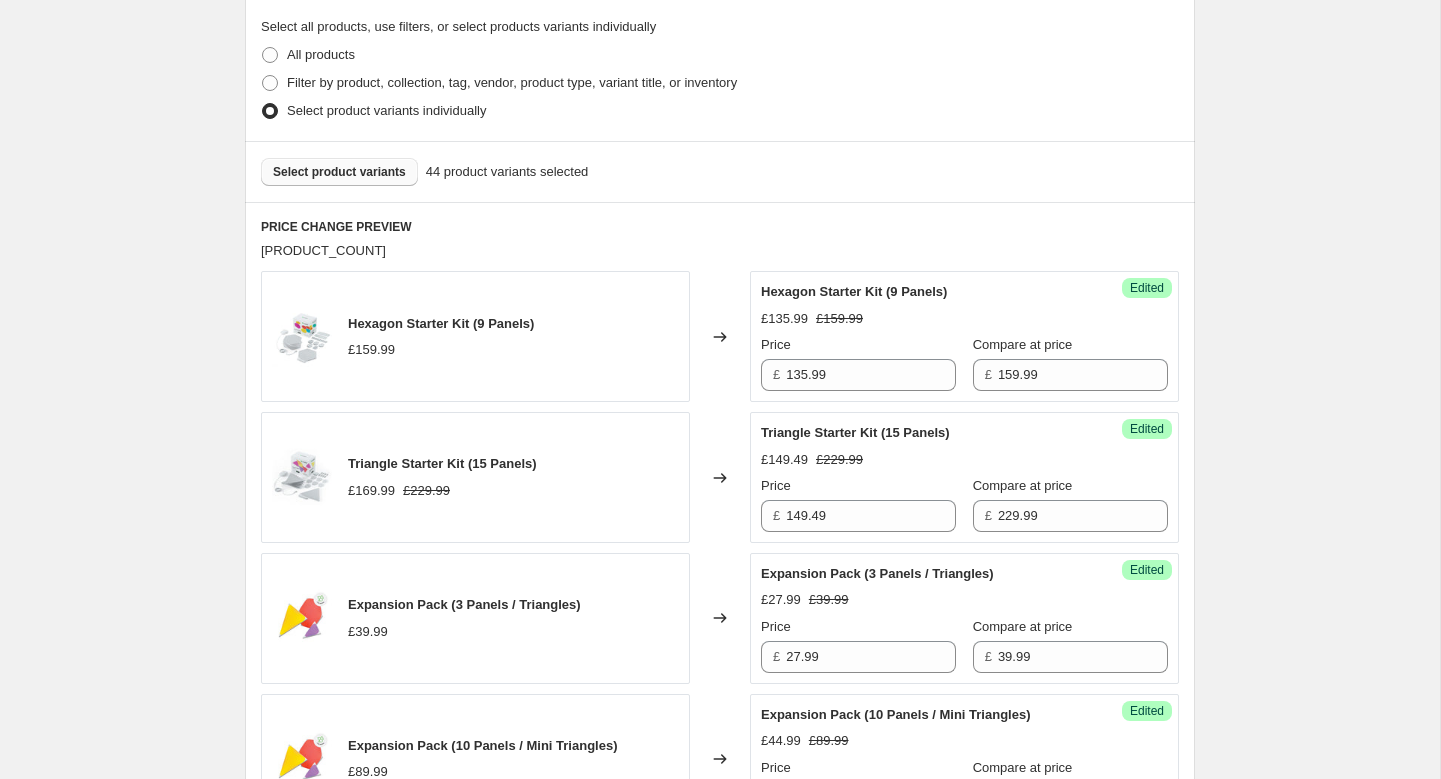 scroll, scrollTop: 571, scrollLeft: 0, axis: vertical 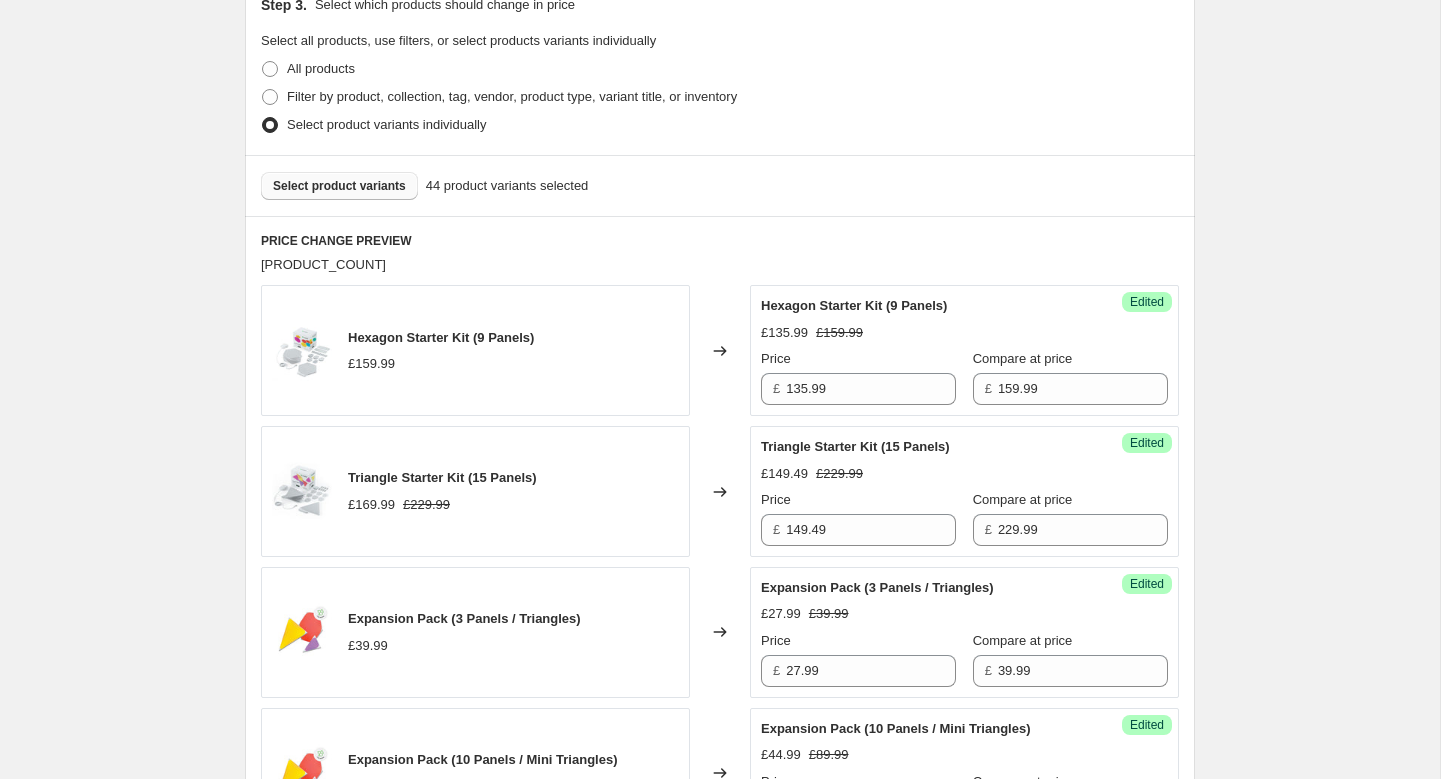 click on "Select product variants" at bounding box center (339, 186) 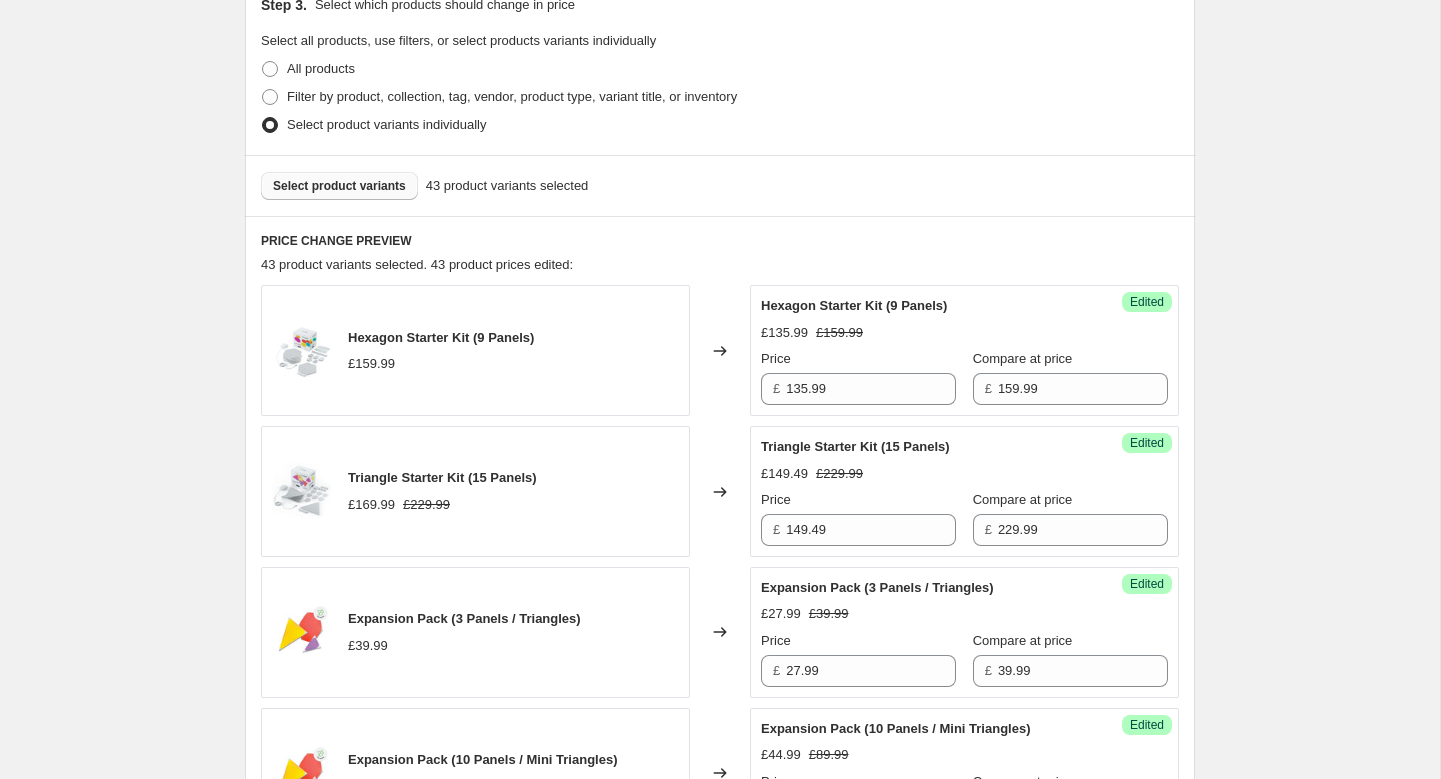 click on "[PRODUCT_COUNT]" at bounding box center (720, 185) 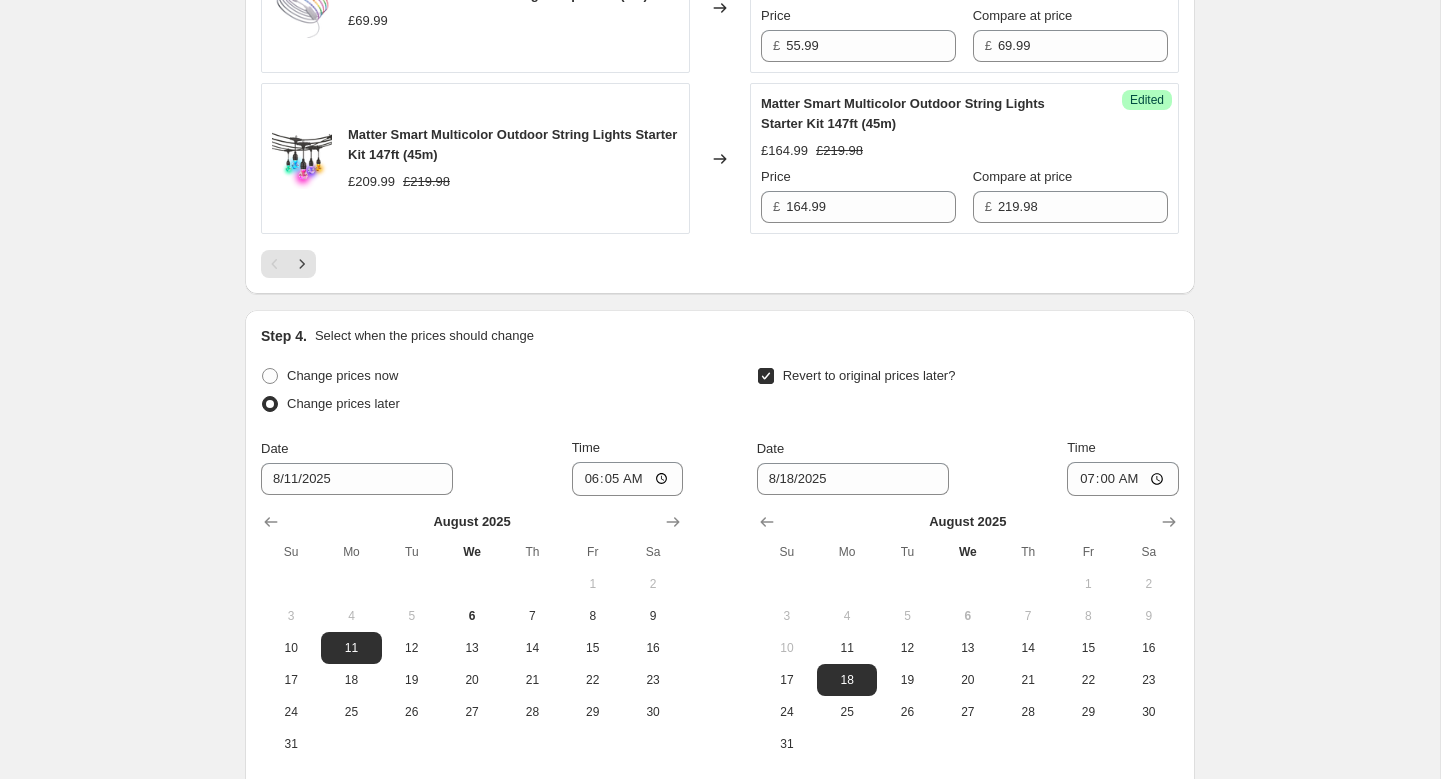 scroll, scrollTop: 3605, scrollLeft: 0, axis: vertical 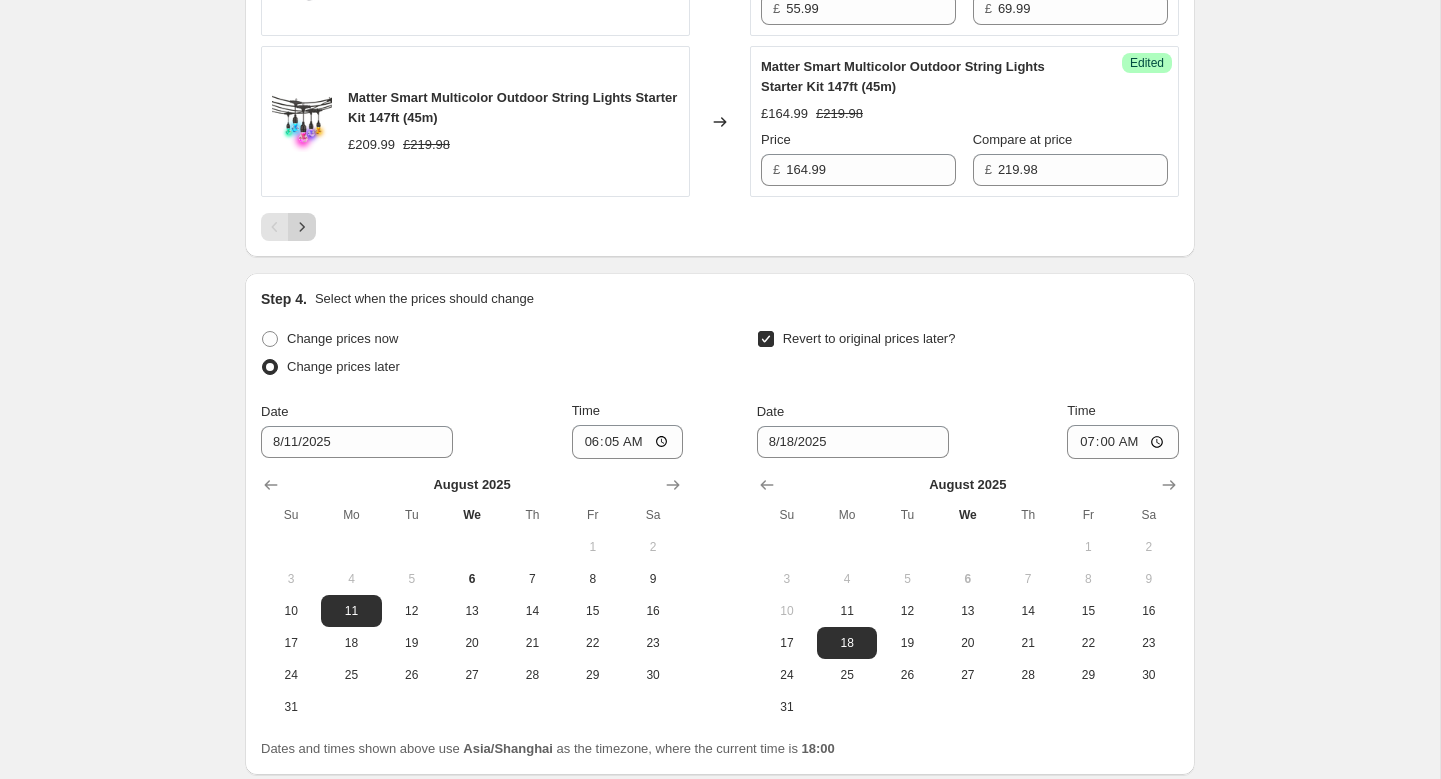 click 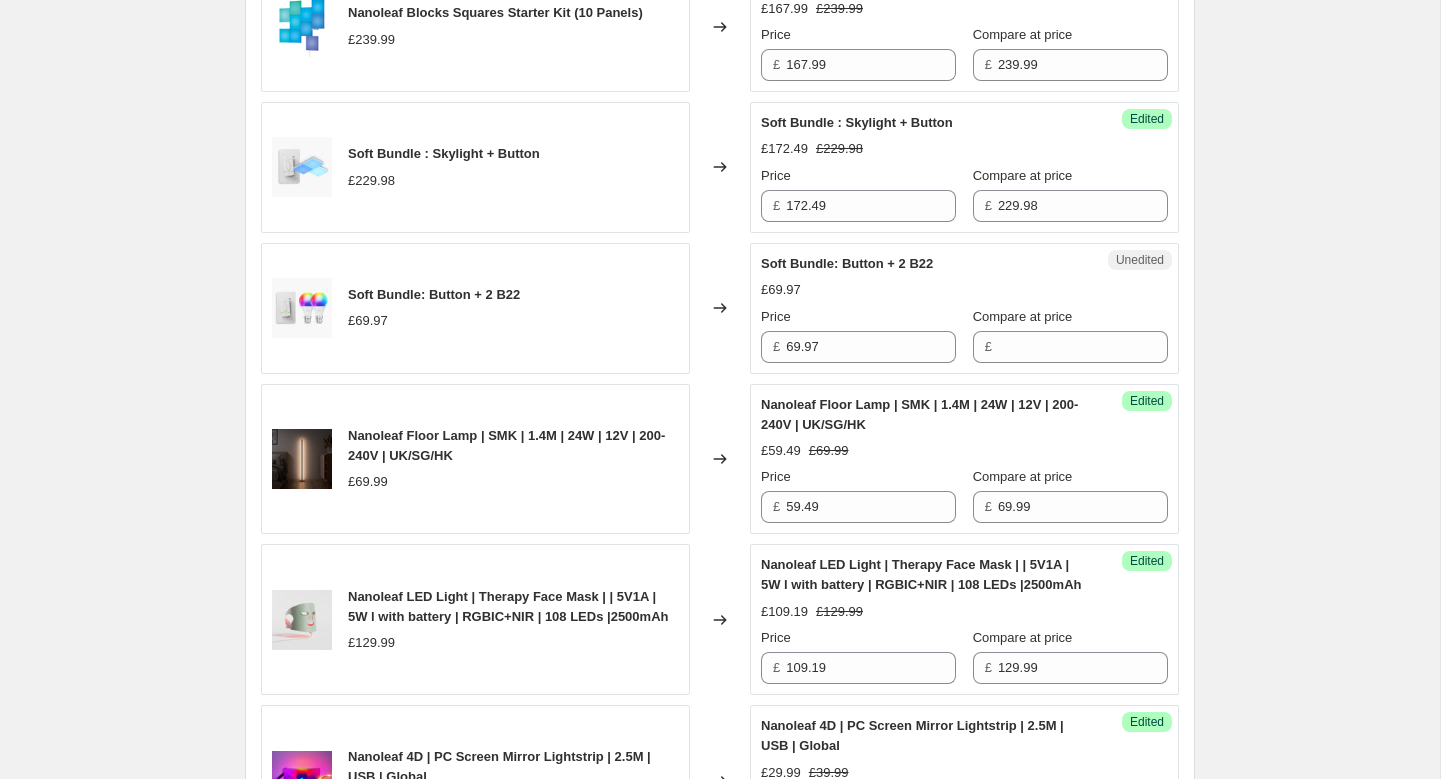 scroll, scrollTop: 2368, scrollLeft: 0, axis: vertical 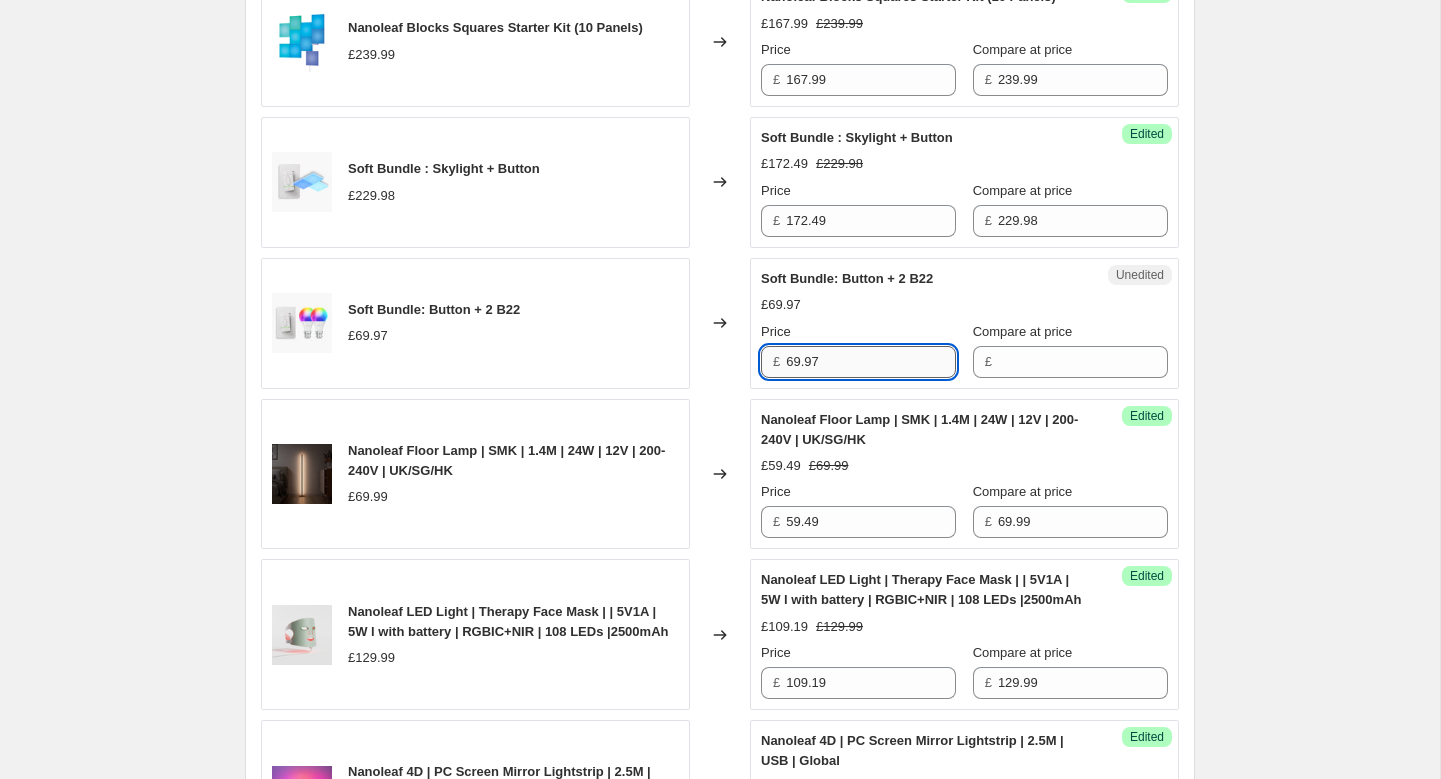 click on "69.97" at bounding box center (871, 362) 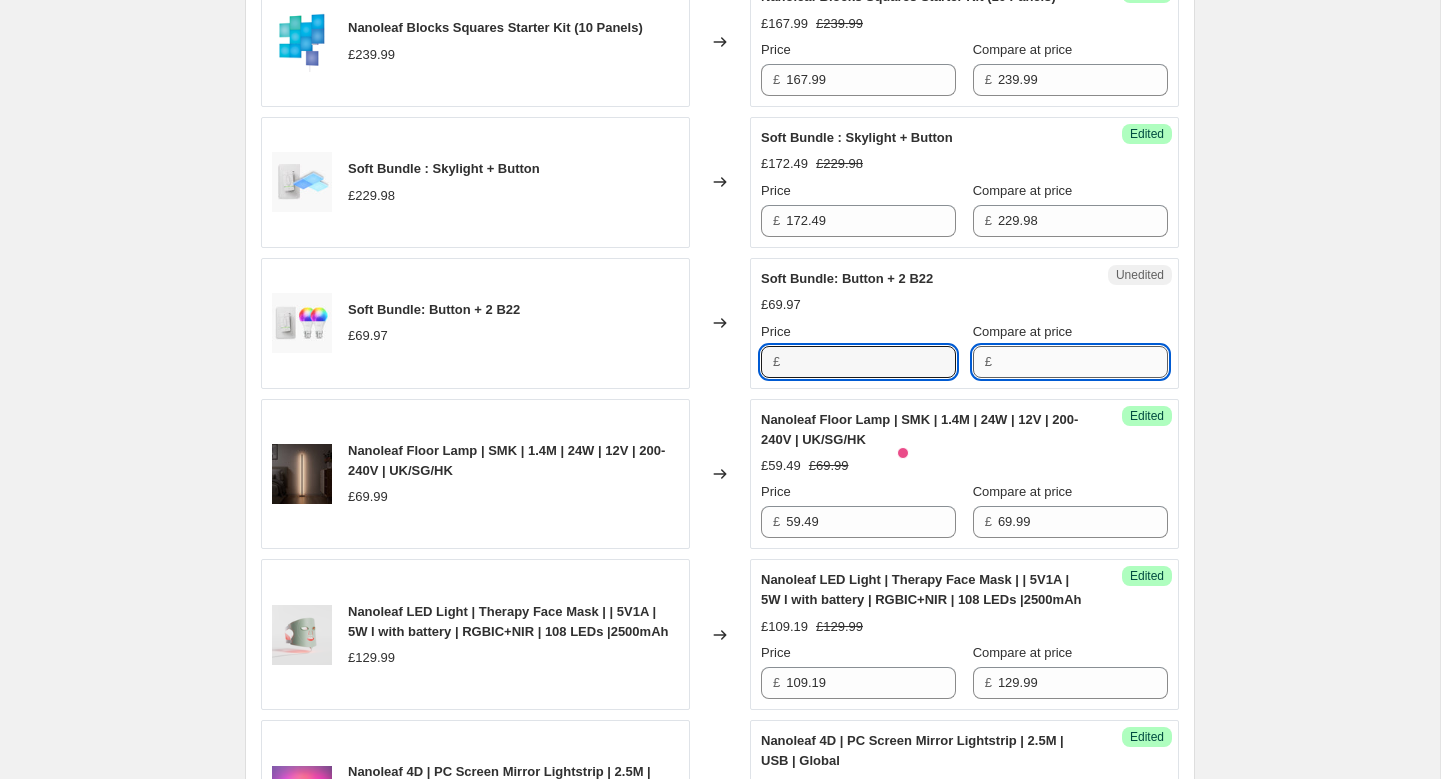 type on "69.97" 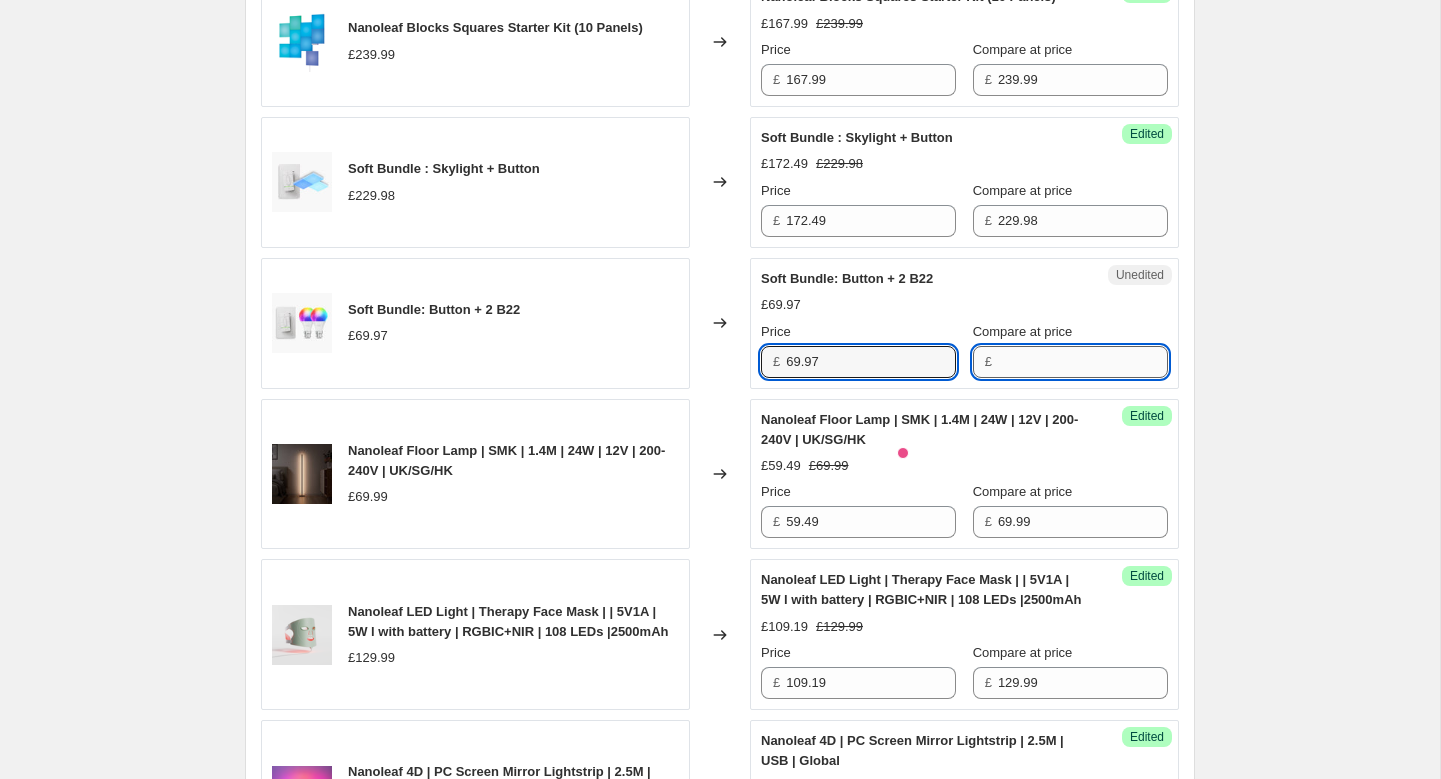 click on "Compare at price" at bounding box center [1083, 362] 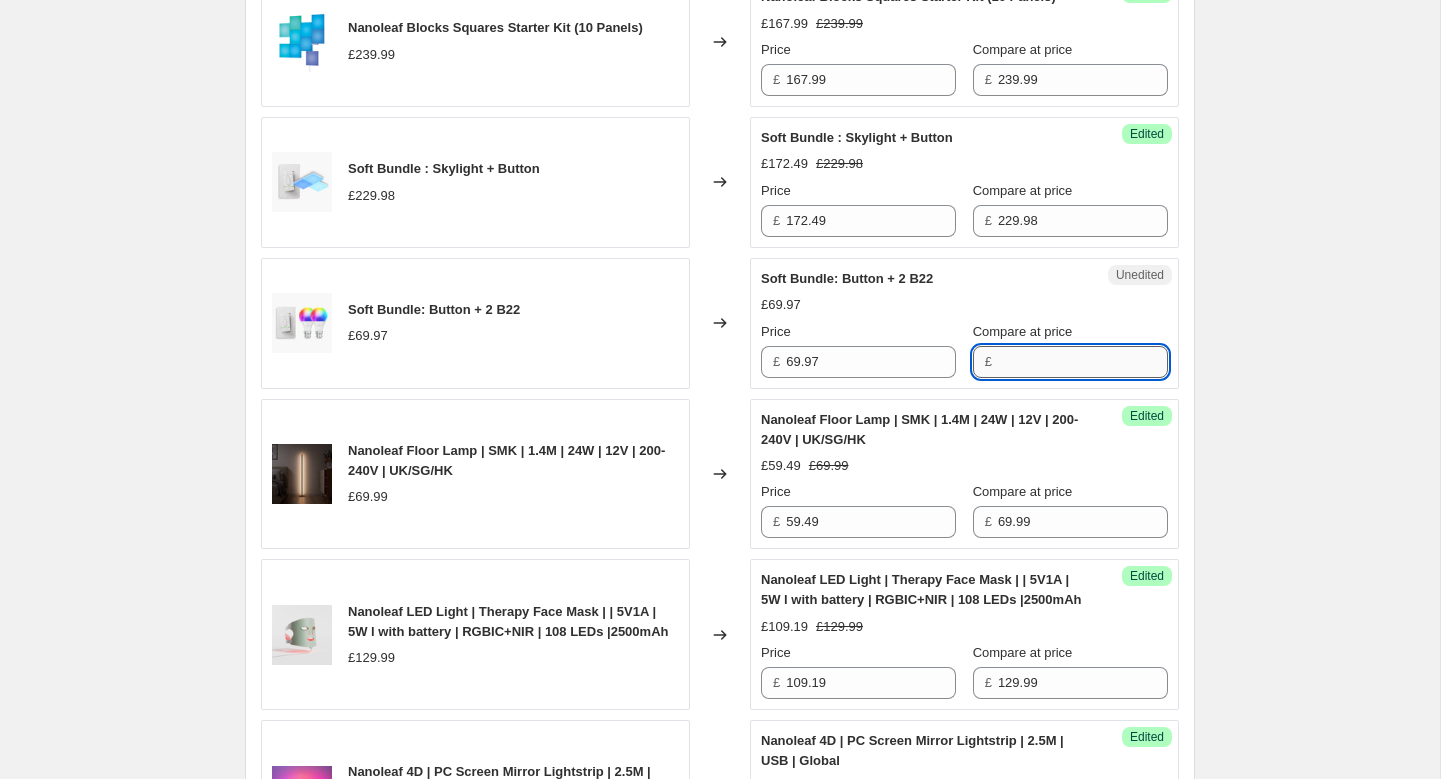 paste on "69.97" 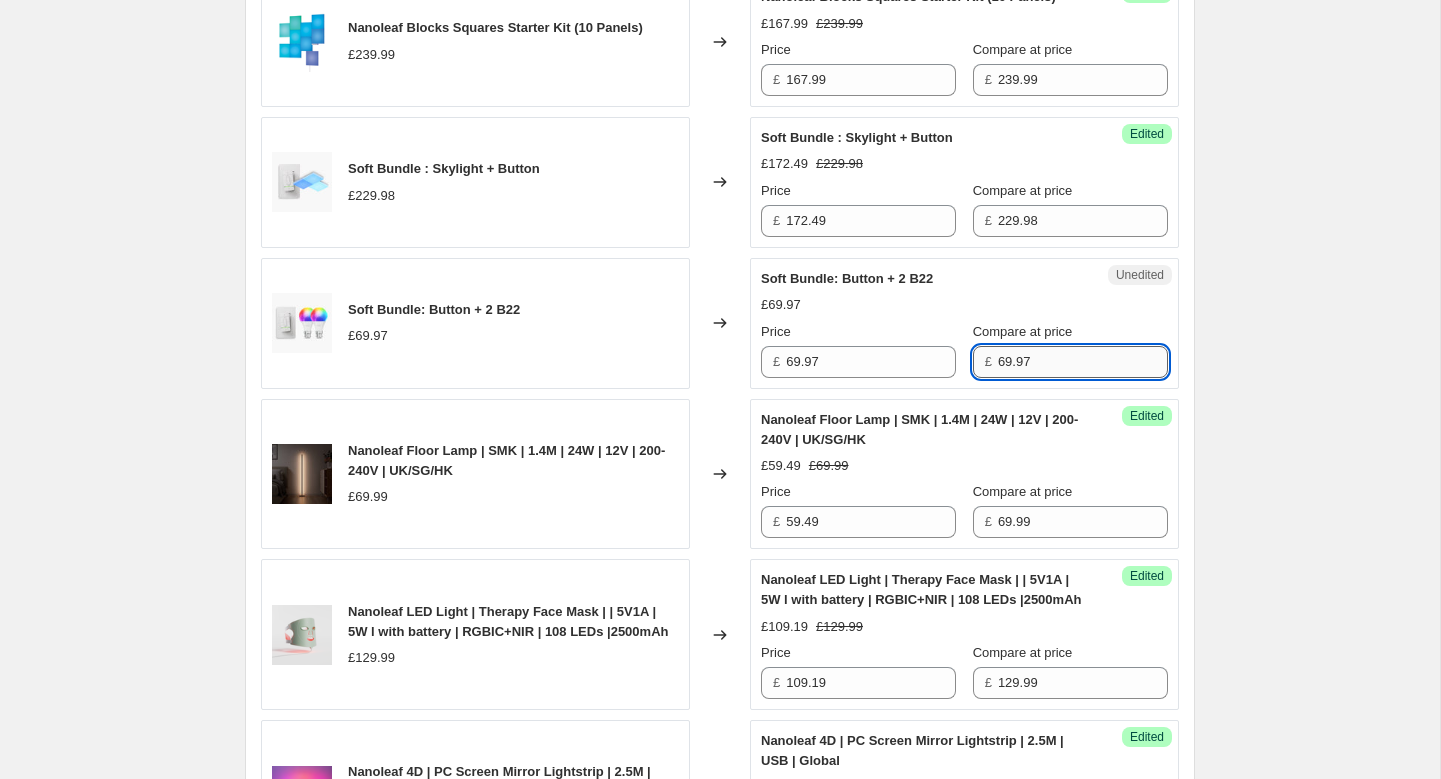 type on "69.97" 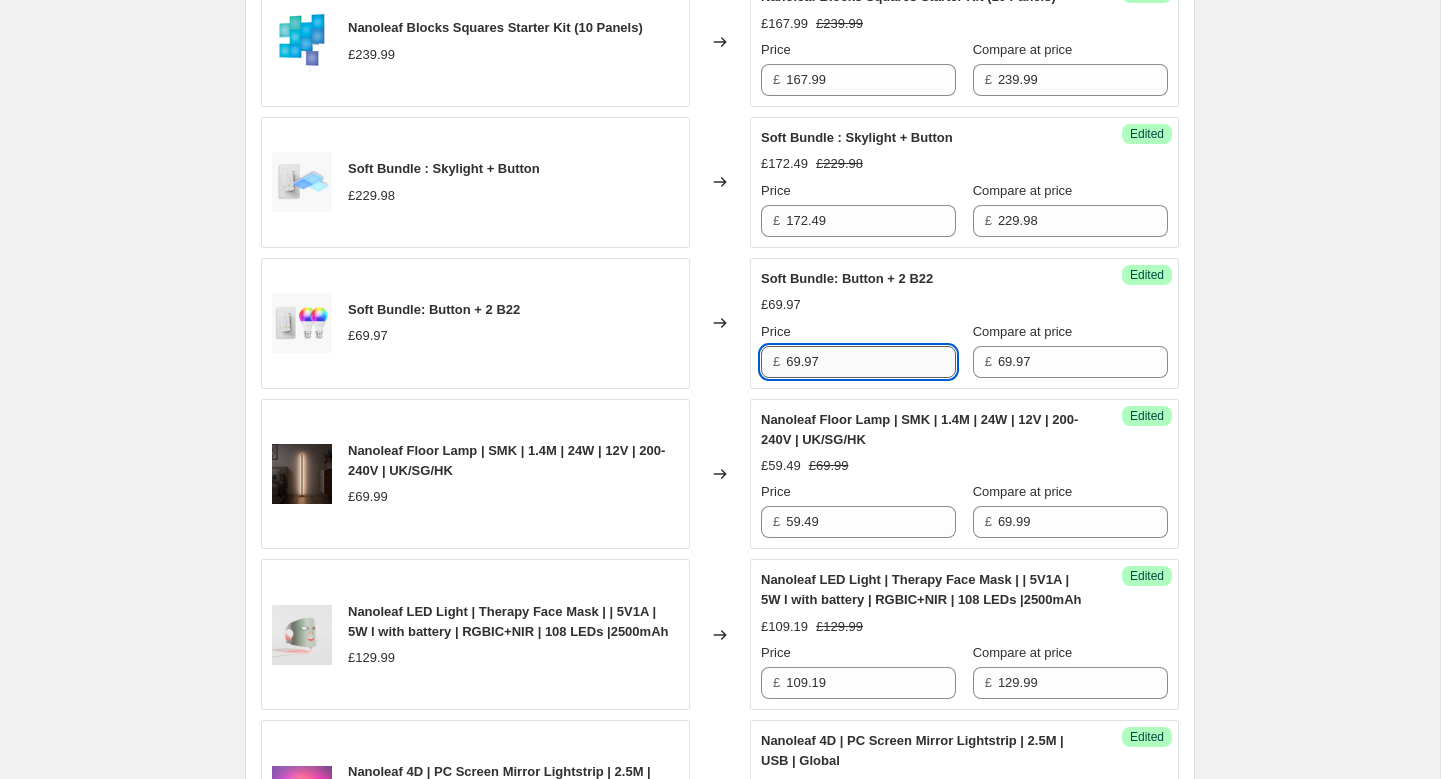click on "69.97" at bounding box center (871, 362) 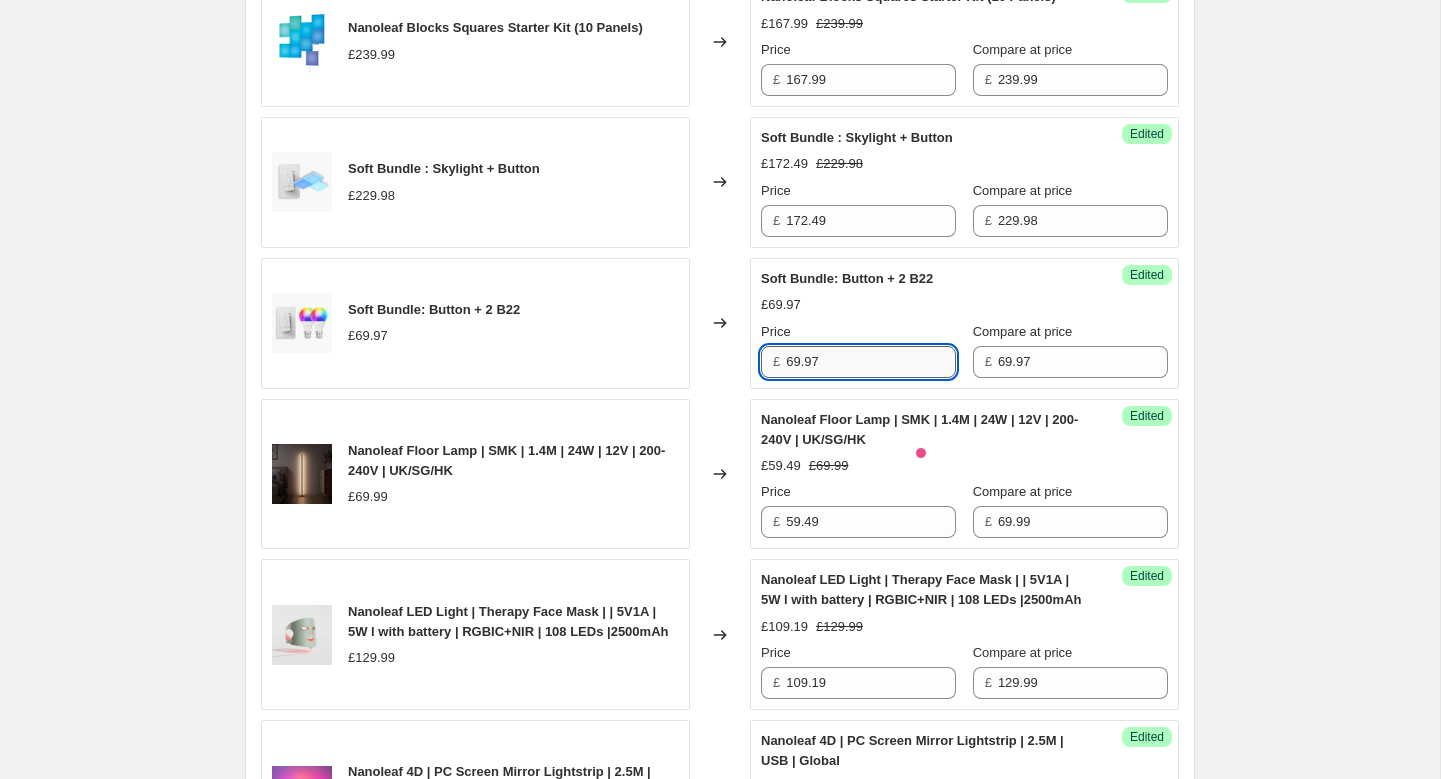 paste on "34.99" 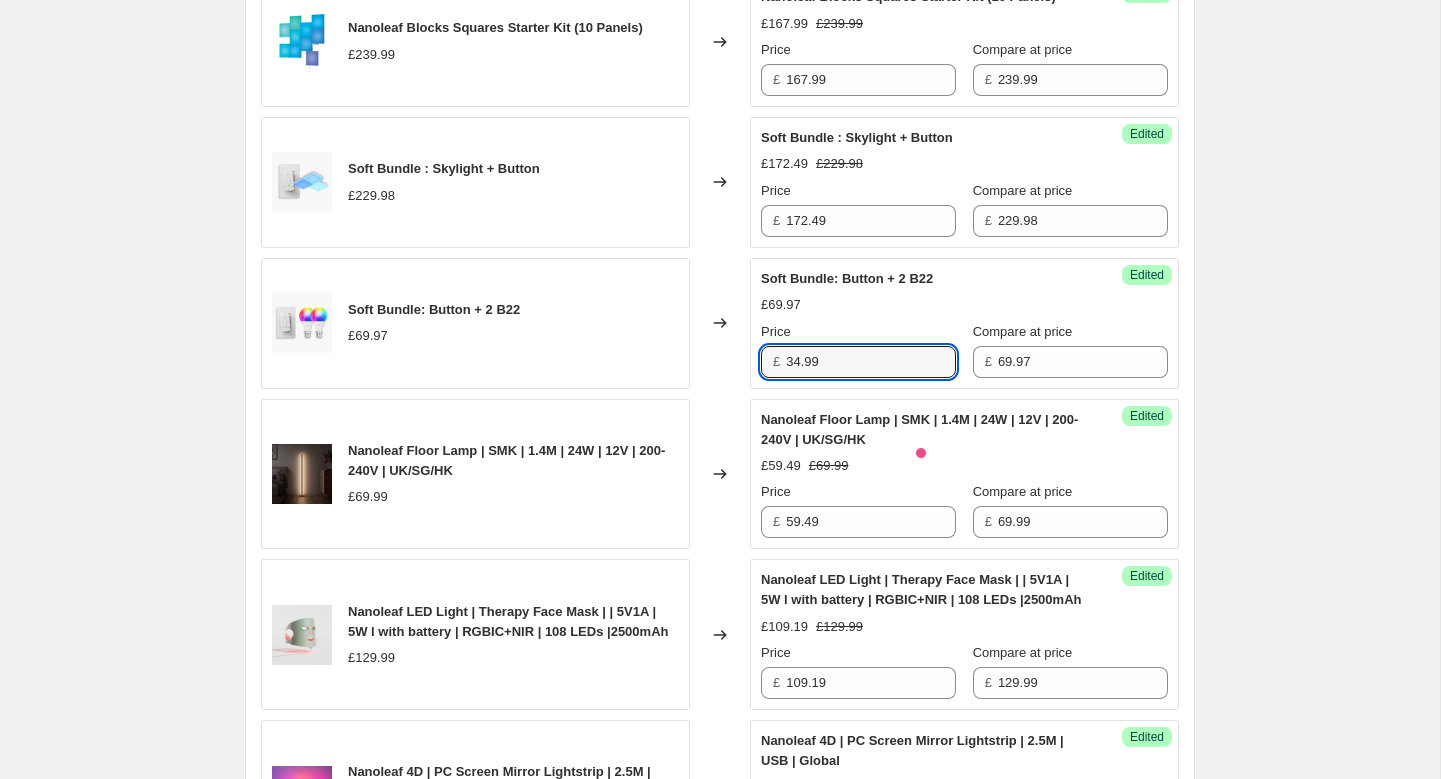 type on "34.99" 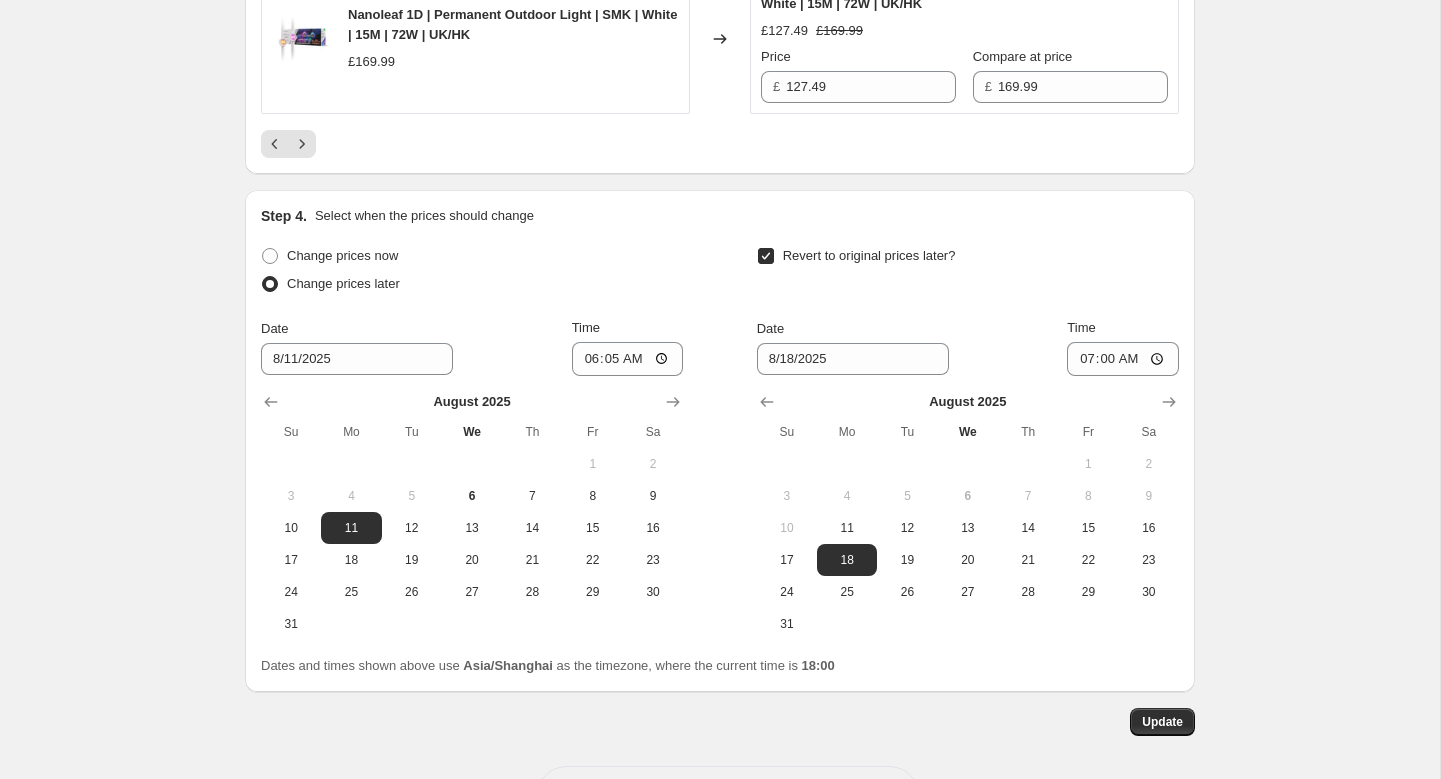scroll, scrollTop: 3930, scrollLeft: 0, axis: vertical 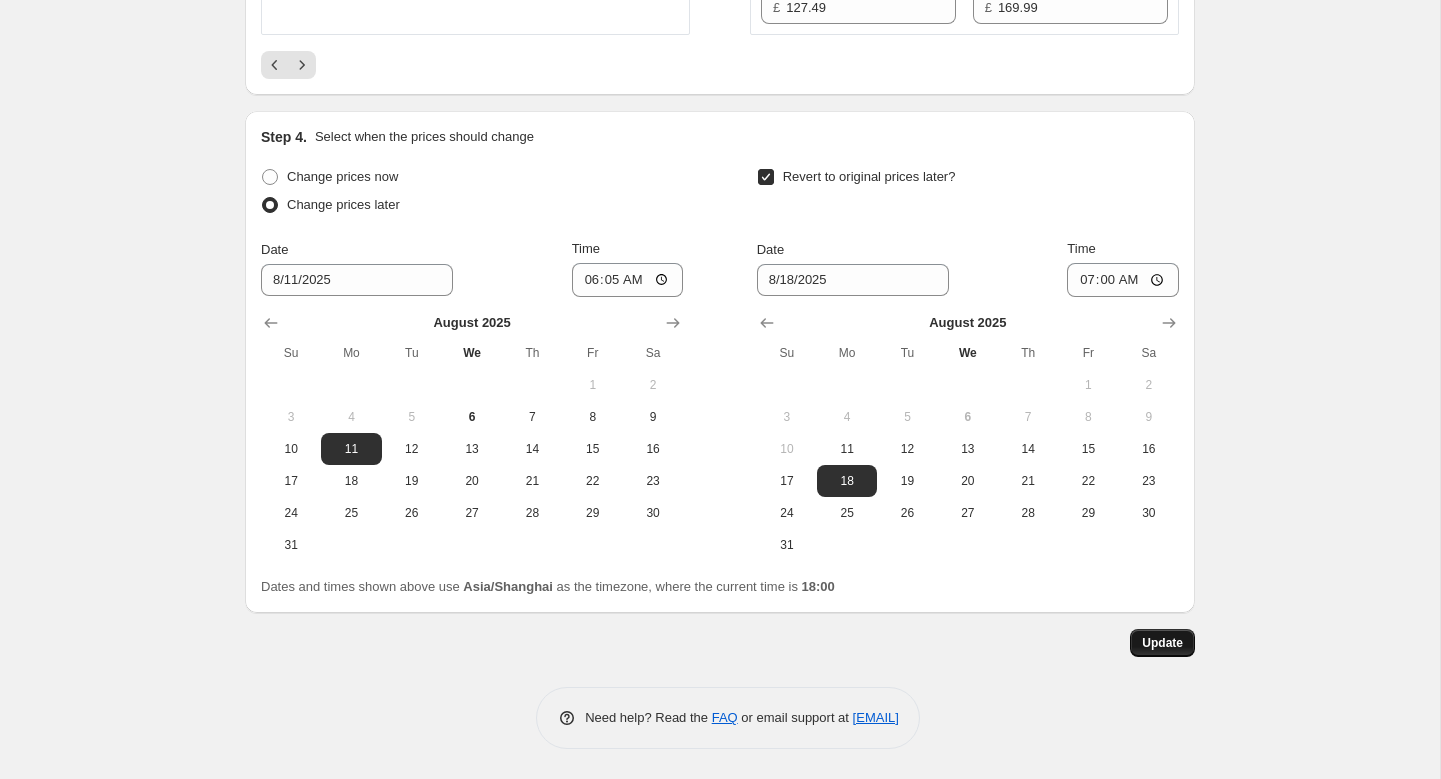click on "Update" at bounding box center [1162, 643] 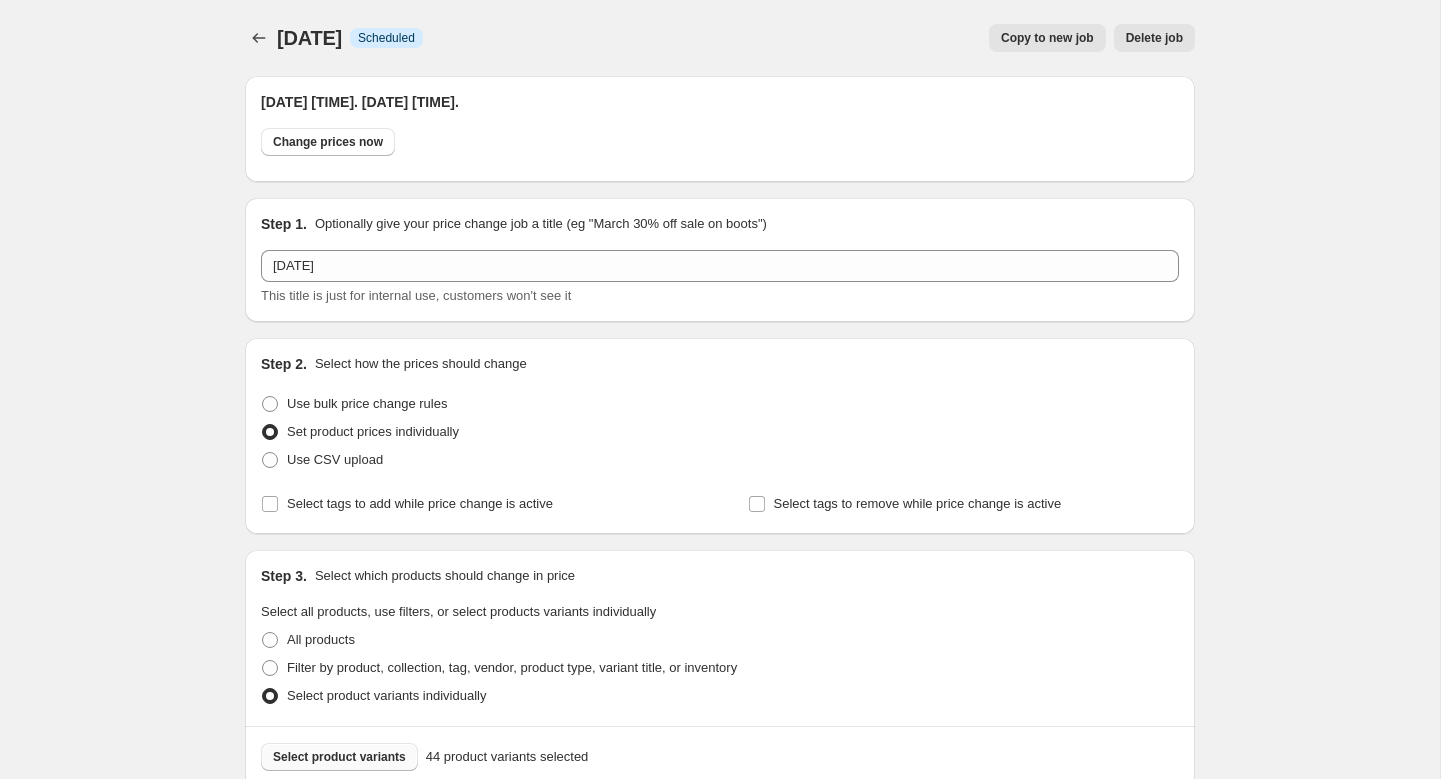 scroll, scrollTop: 3930, scrollLeft: 0, axis: vertical 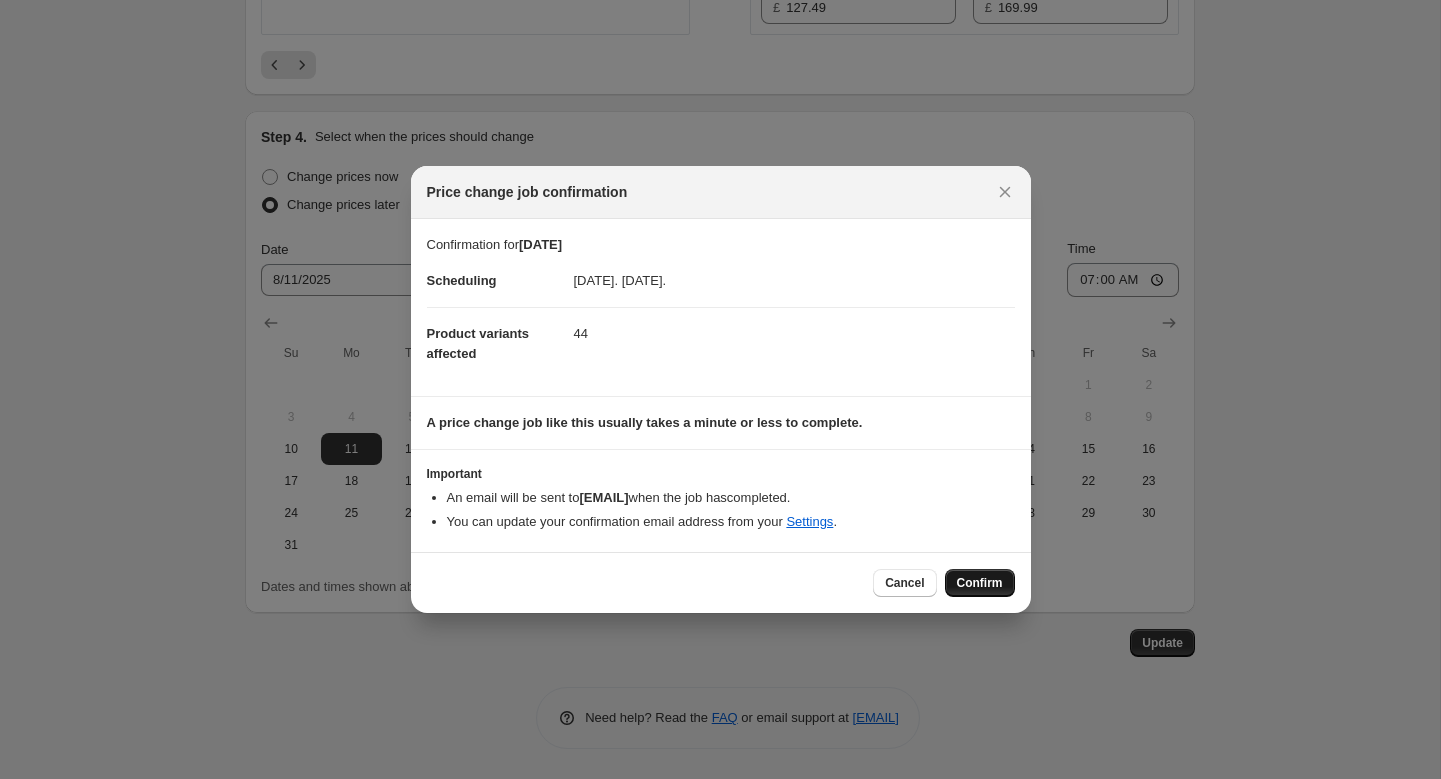 click on "Confirm" at bounding box center (980, 583) 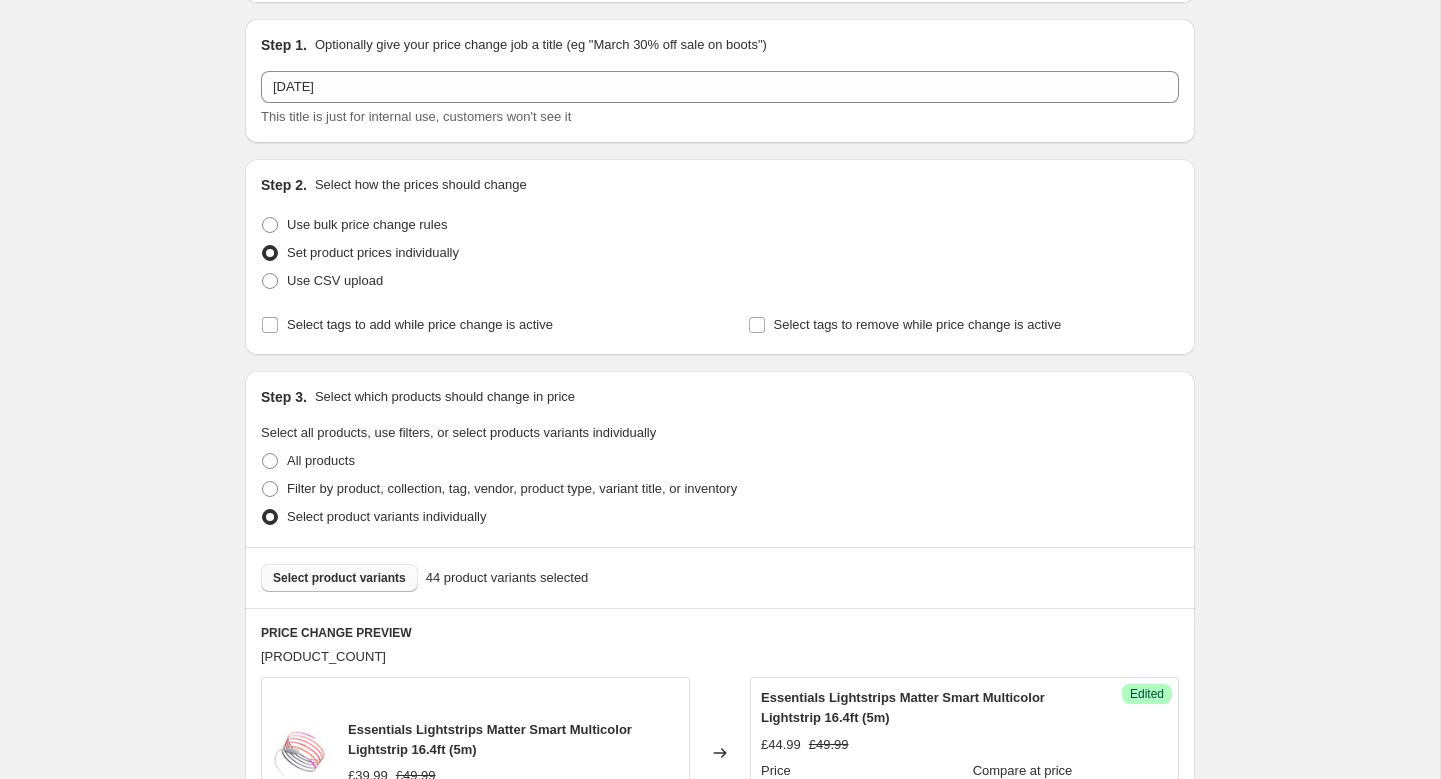 scroll, scrollTop: 0, scrollLeft: 0, axis: both 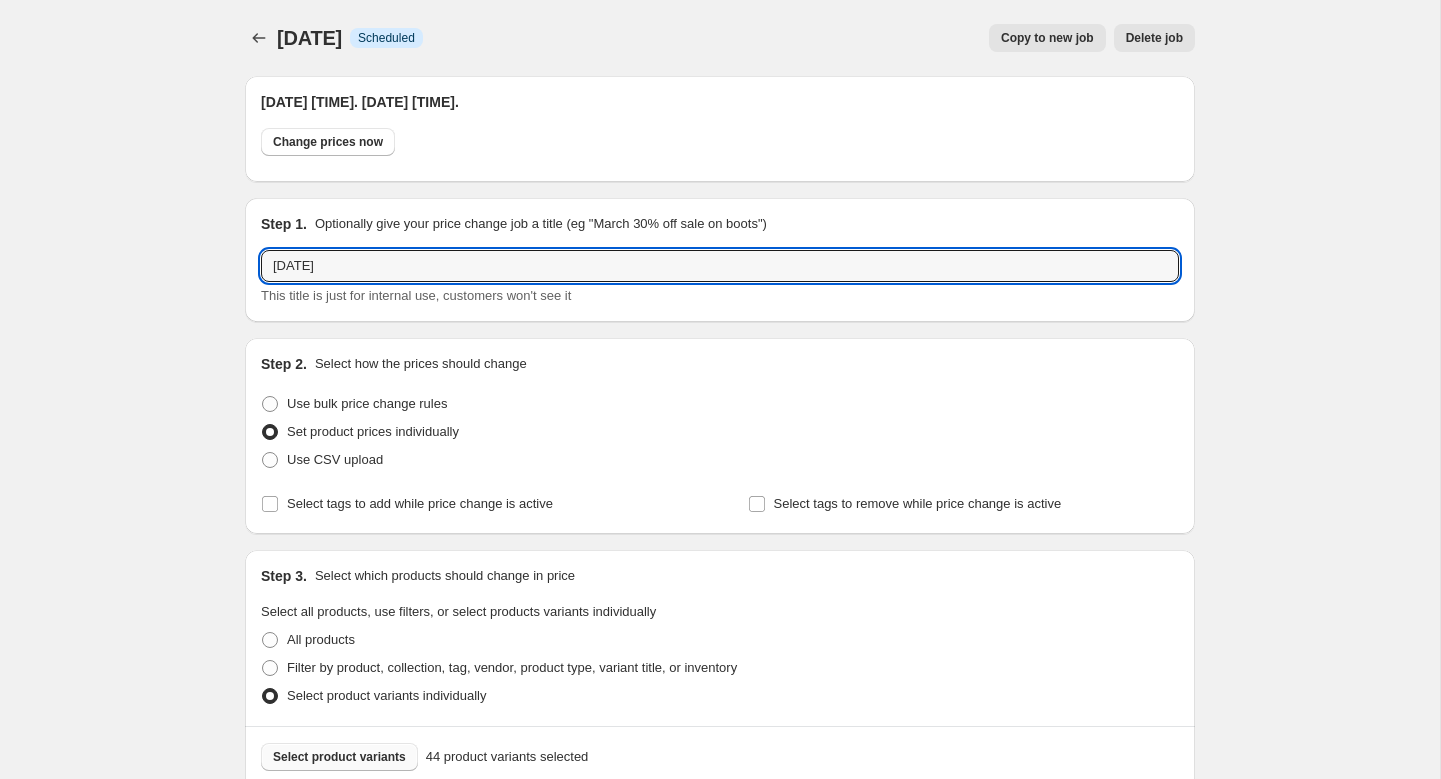 drag, startPoint x: 456, startPoint y: 265, endPoint x: 220, endPoint y: 252, distance: 236.35777 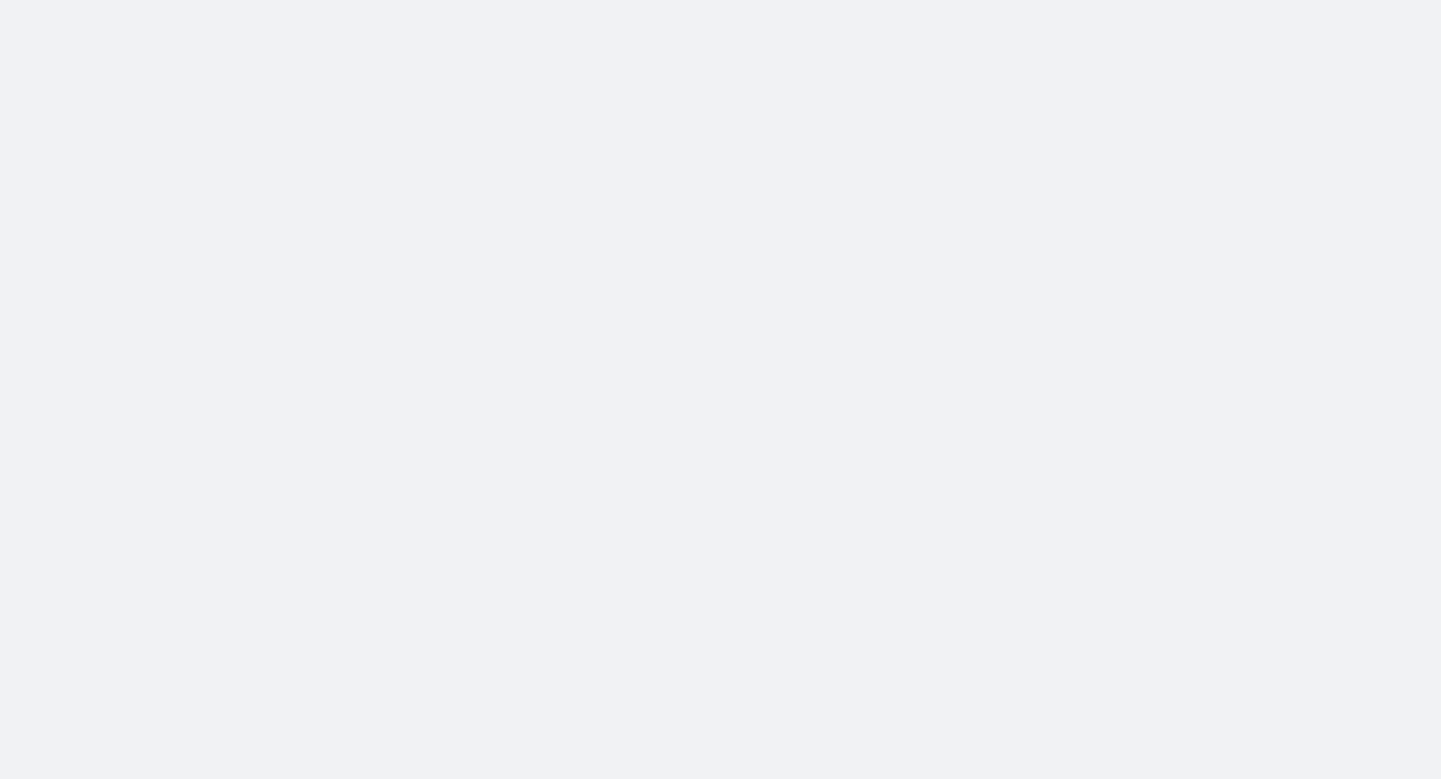 scroll, scrollTop: 0, scrollLeft: 0, axis: both 